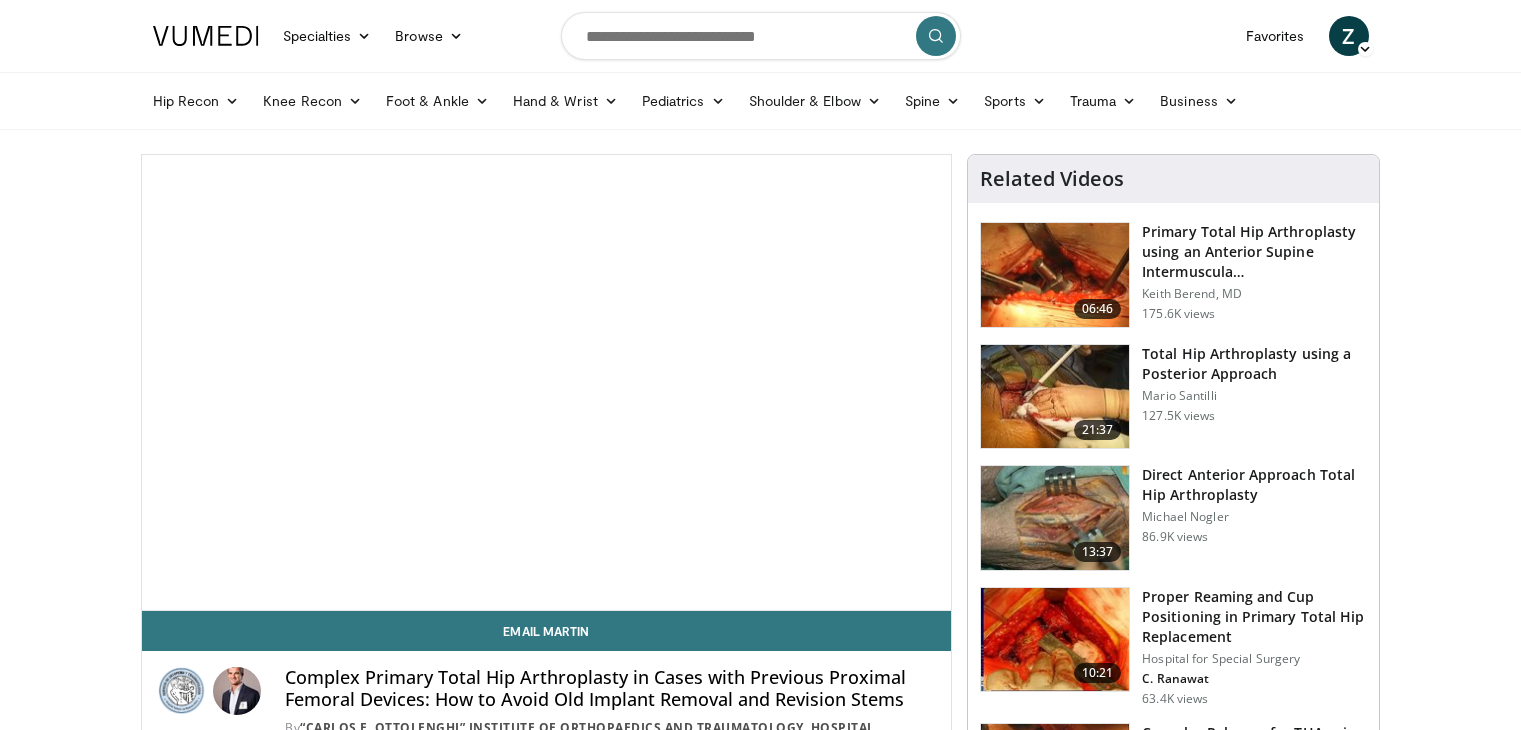 scroll, scrollTop: 0, scrollLeft: 0, axis: both 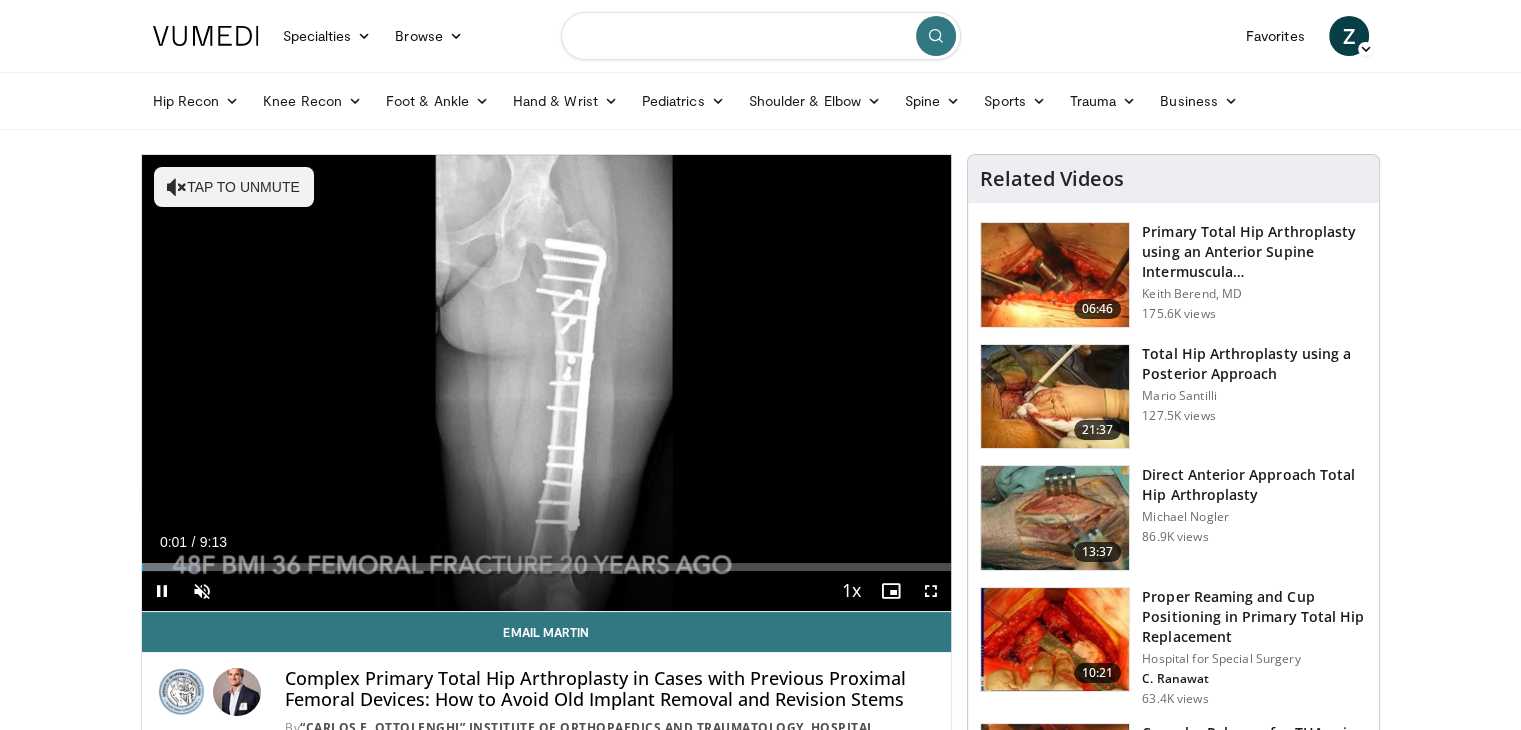 click at bounding box center (761, 36) 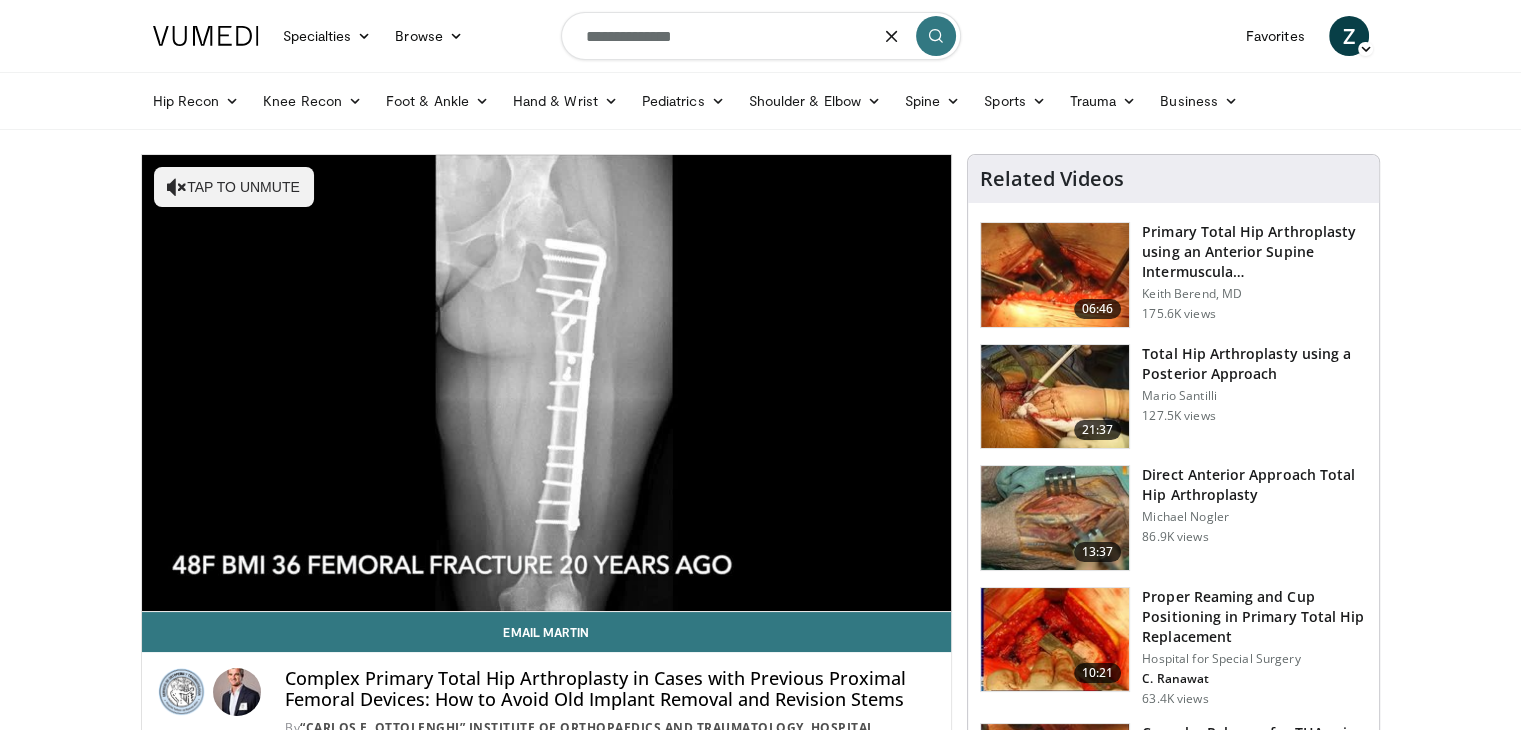 type on "**********" 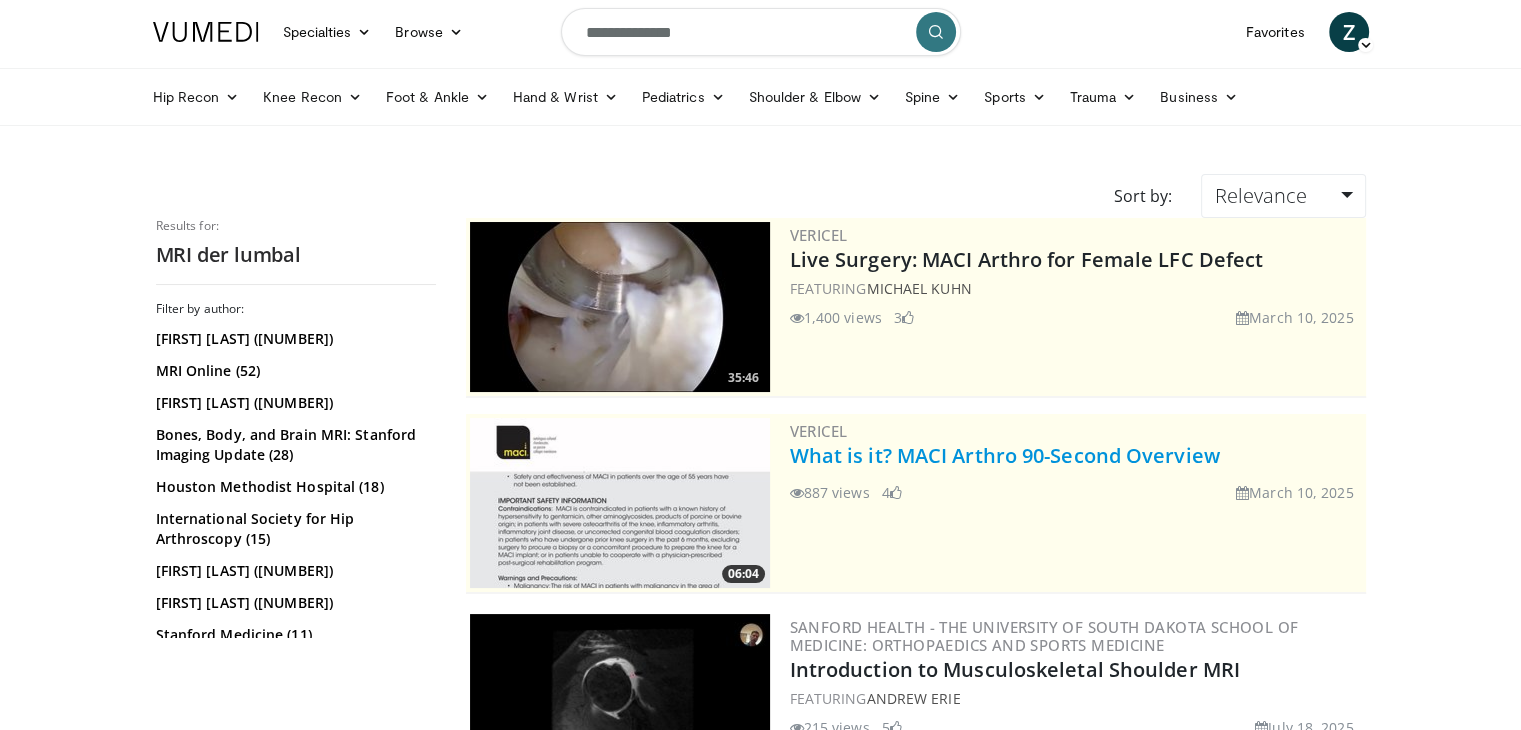 scroll, scrollTop: 0, scrollLeft: 0, axis: both 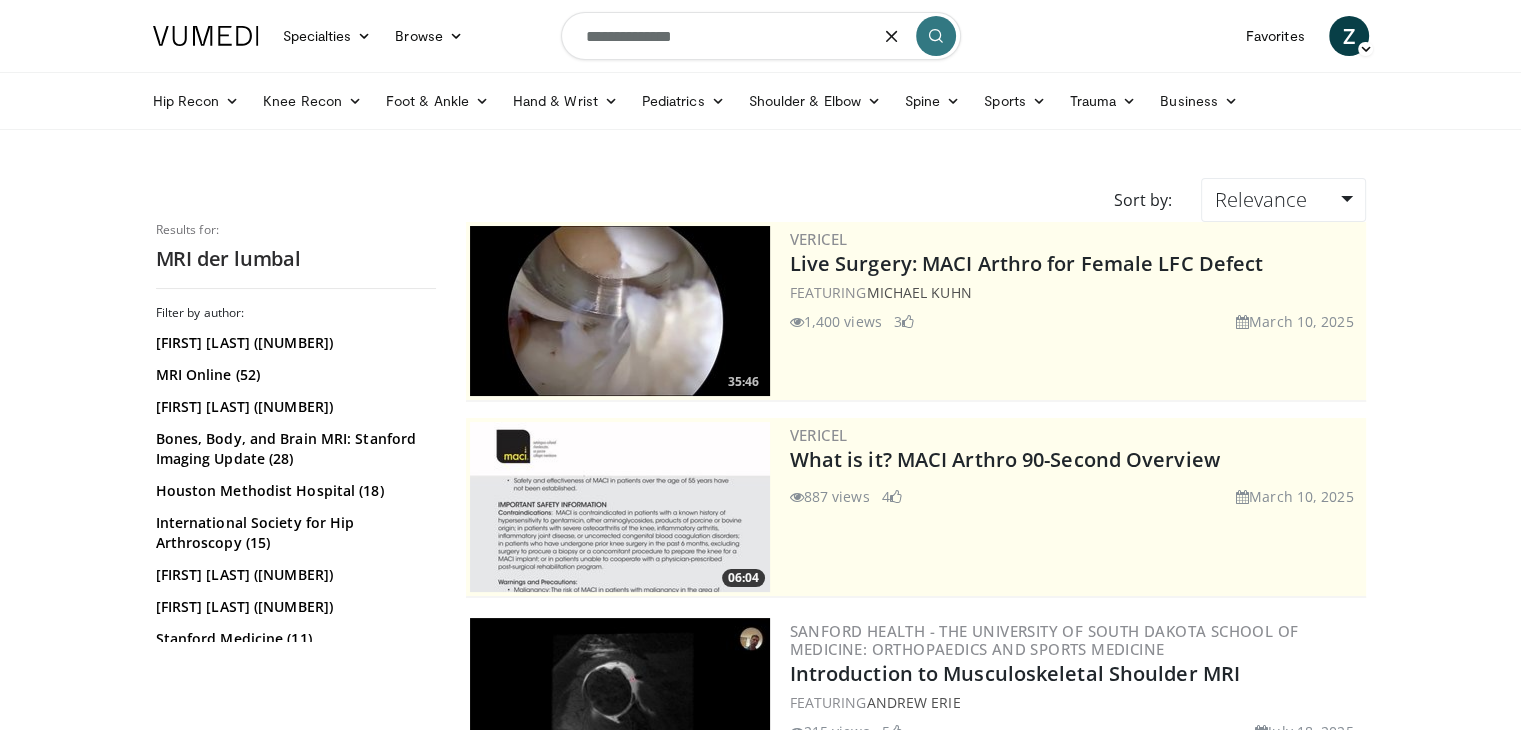 click on "**********" at bounding box center [761, 36] 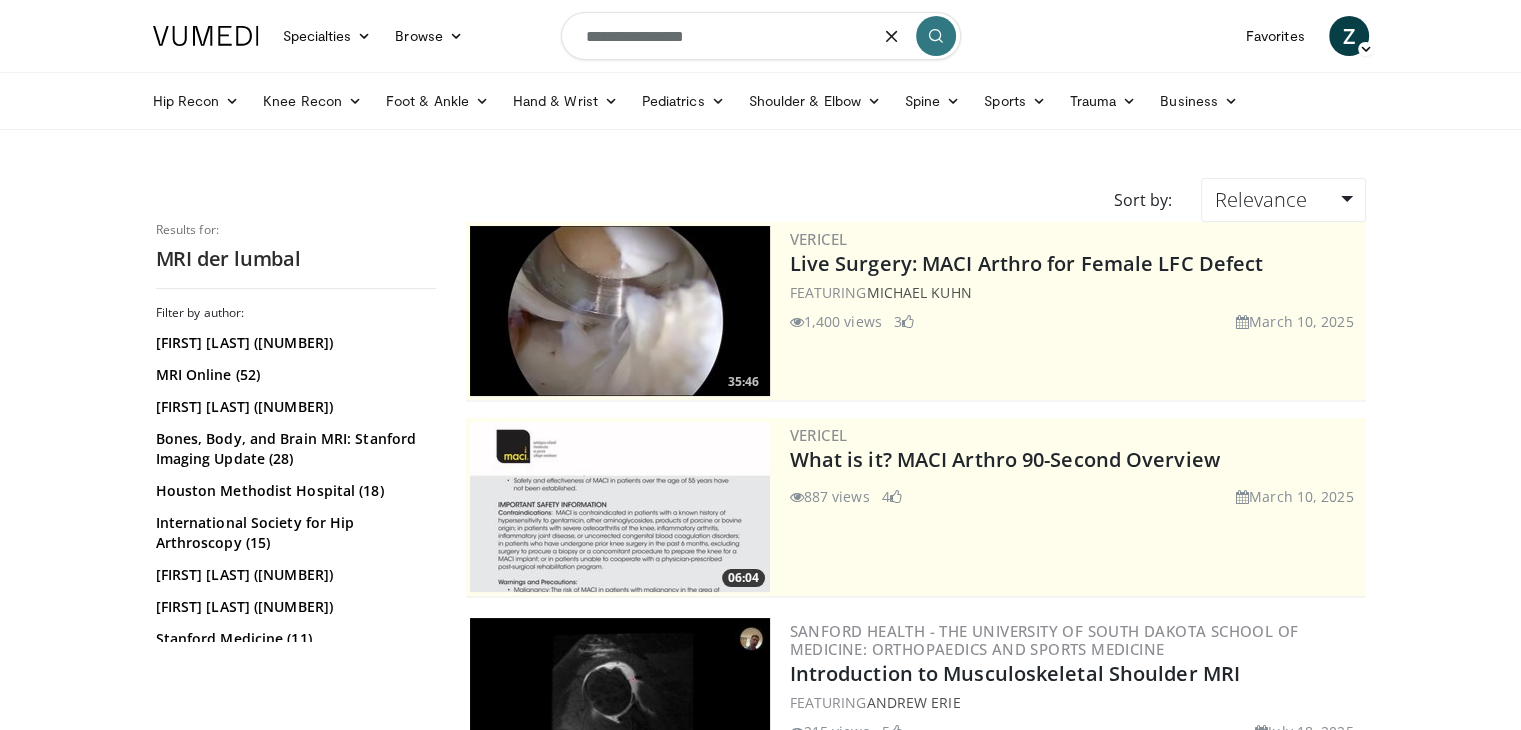 type on "**********" 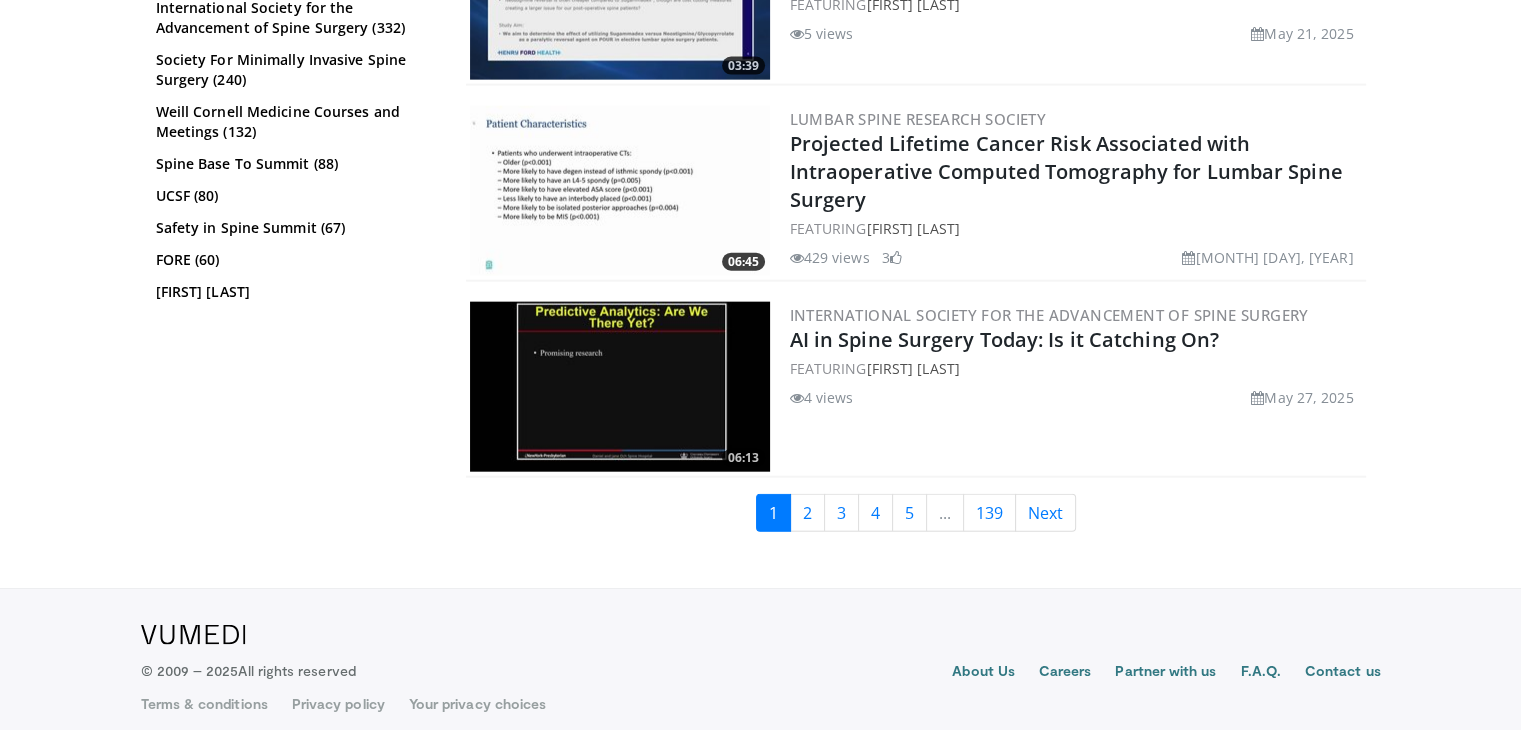 scroll, scrollTop: 4673, scrollLeft: 0, axis: vertical 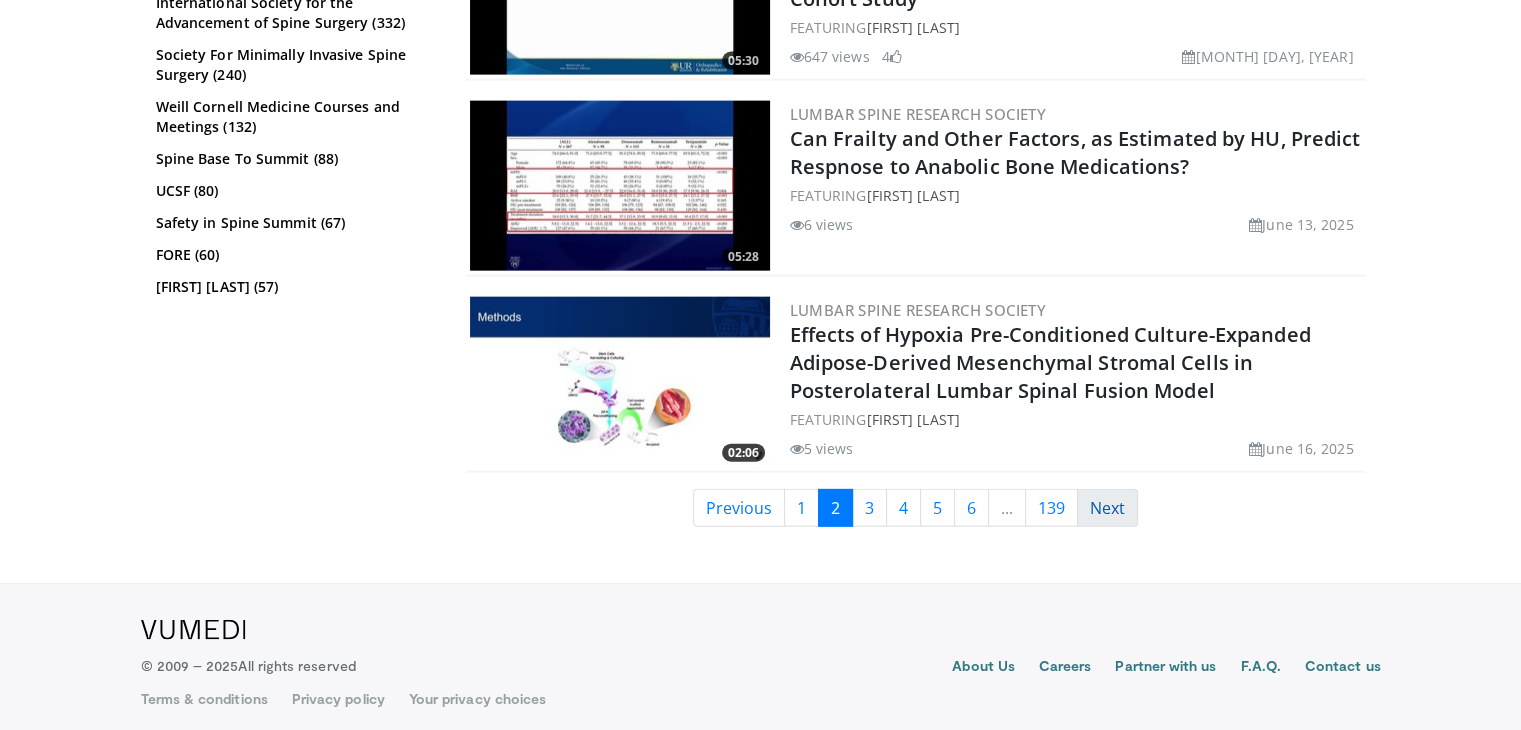 click on "Next" at bounding box center (1107, 508) 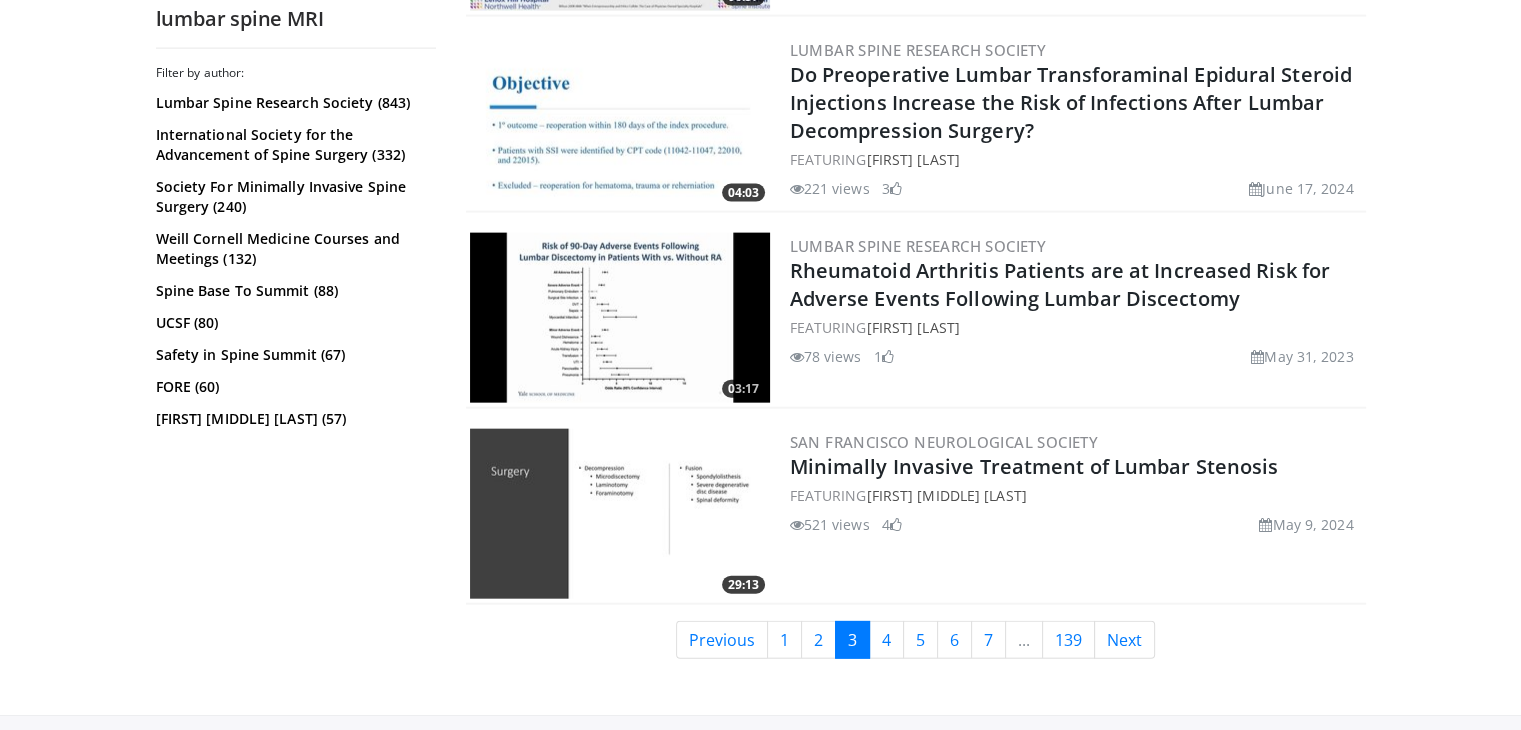scroll, scrollTop: 4653, scrollLeft: 0, axis: vertical 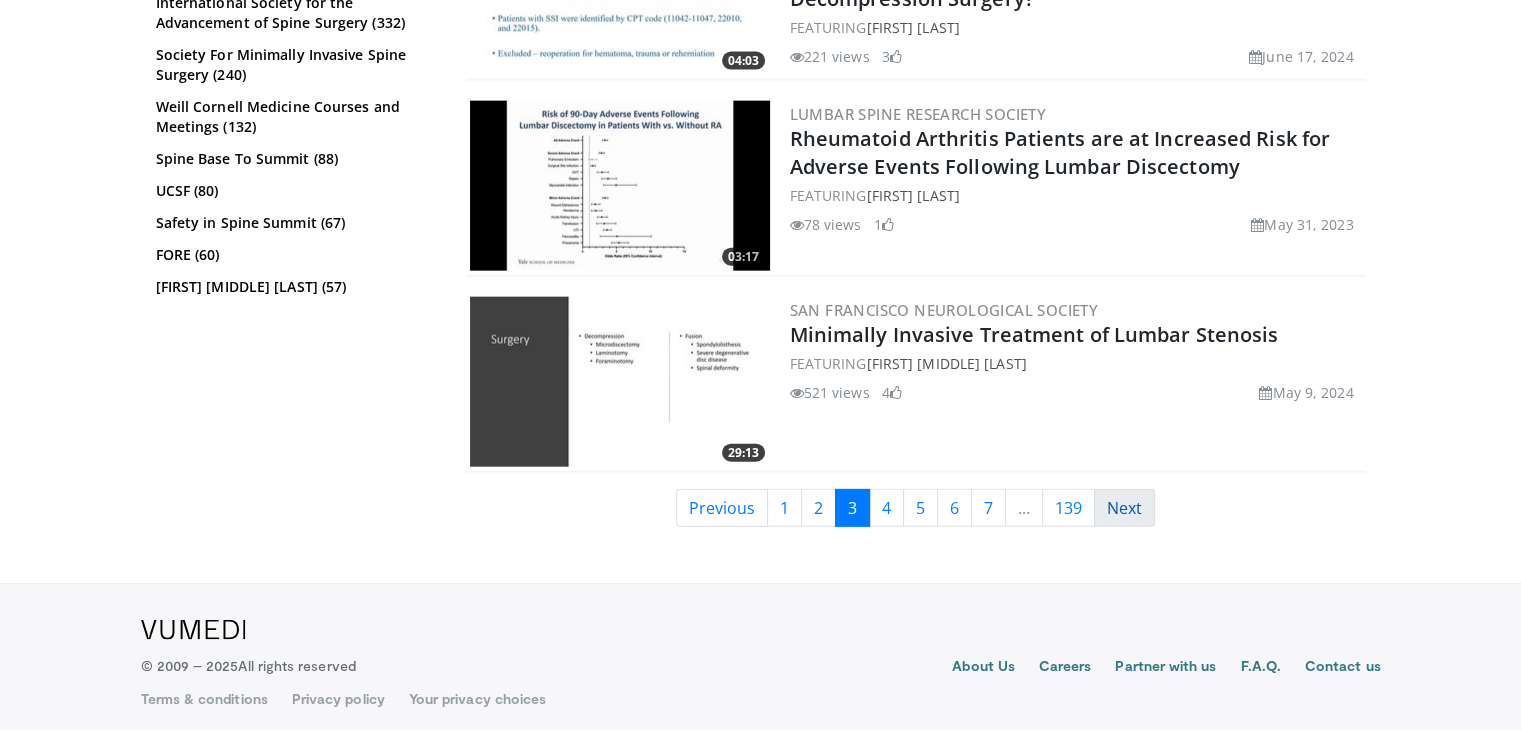 click on "Next" at bounding box center (1124, 508) 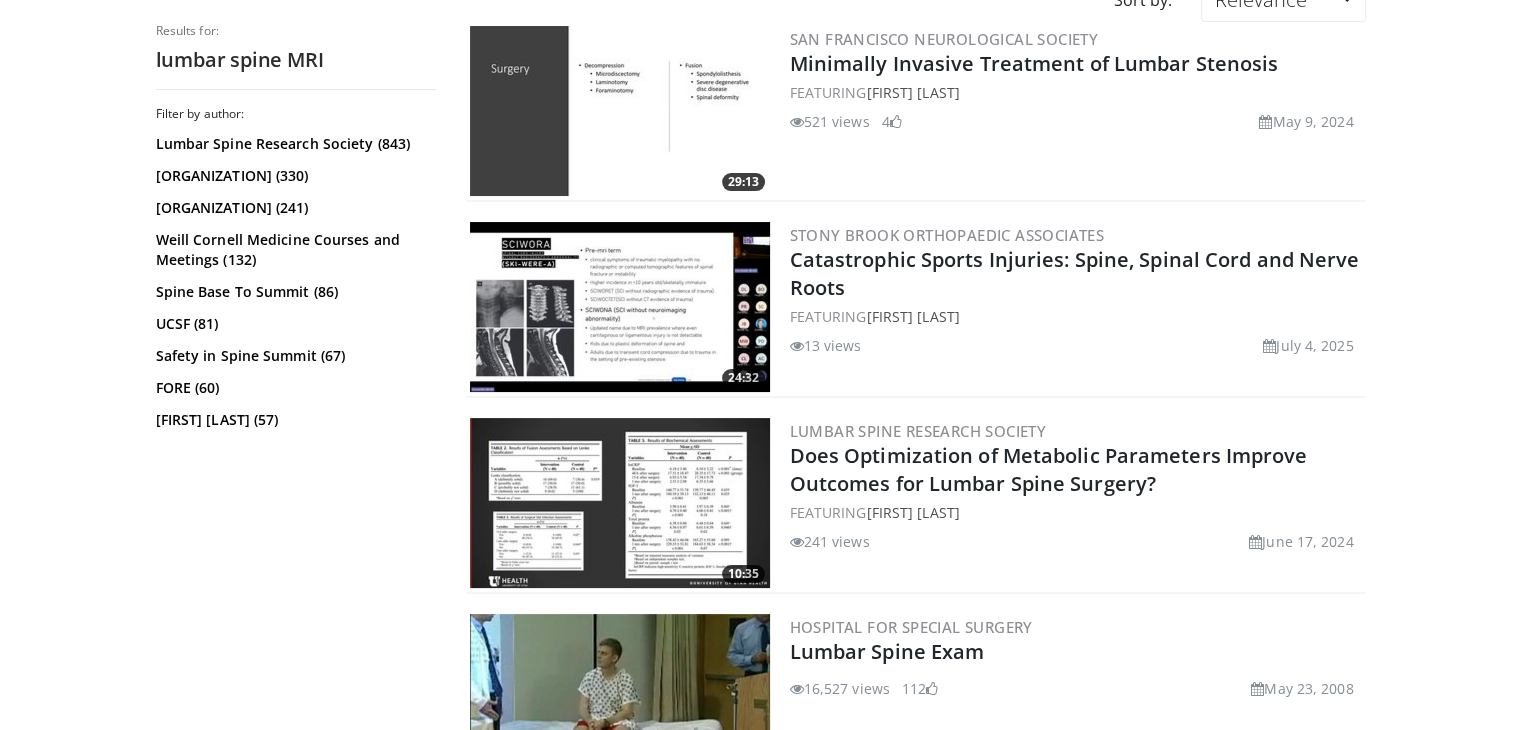scroll, scrollTop: 0, scrollLeft: 0, axis: both 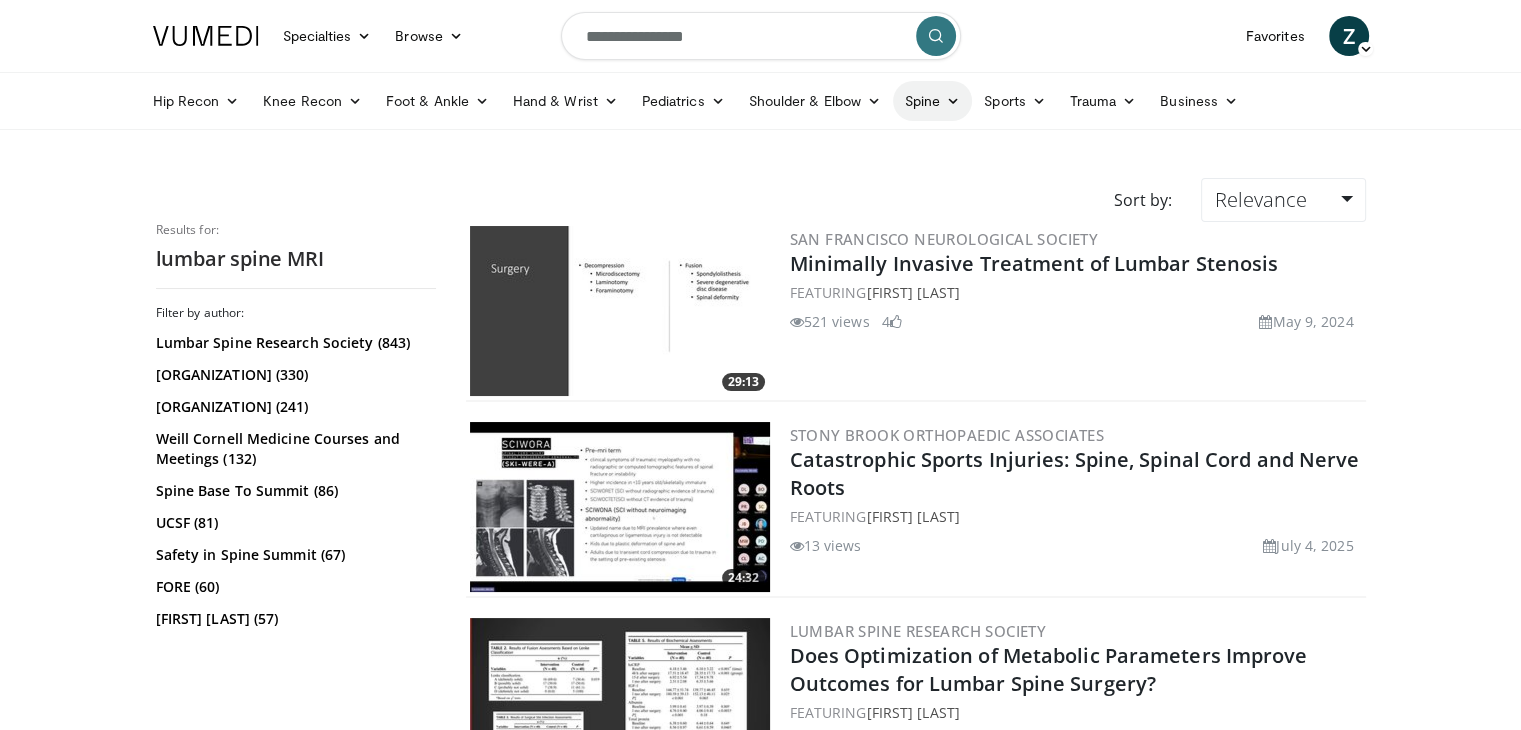 click on "Spine" at bounding box center [932, 101] 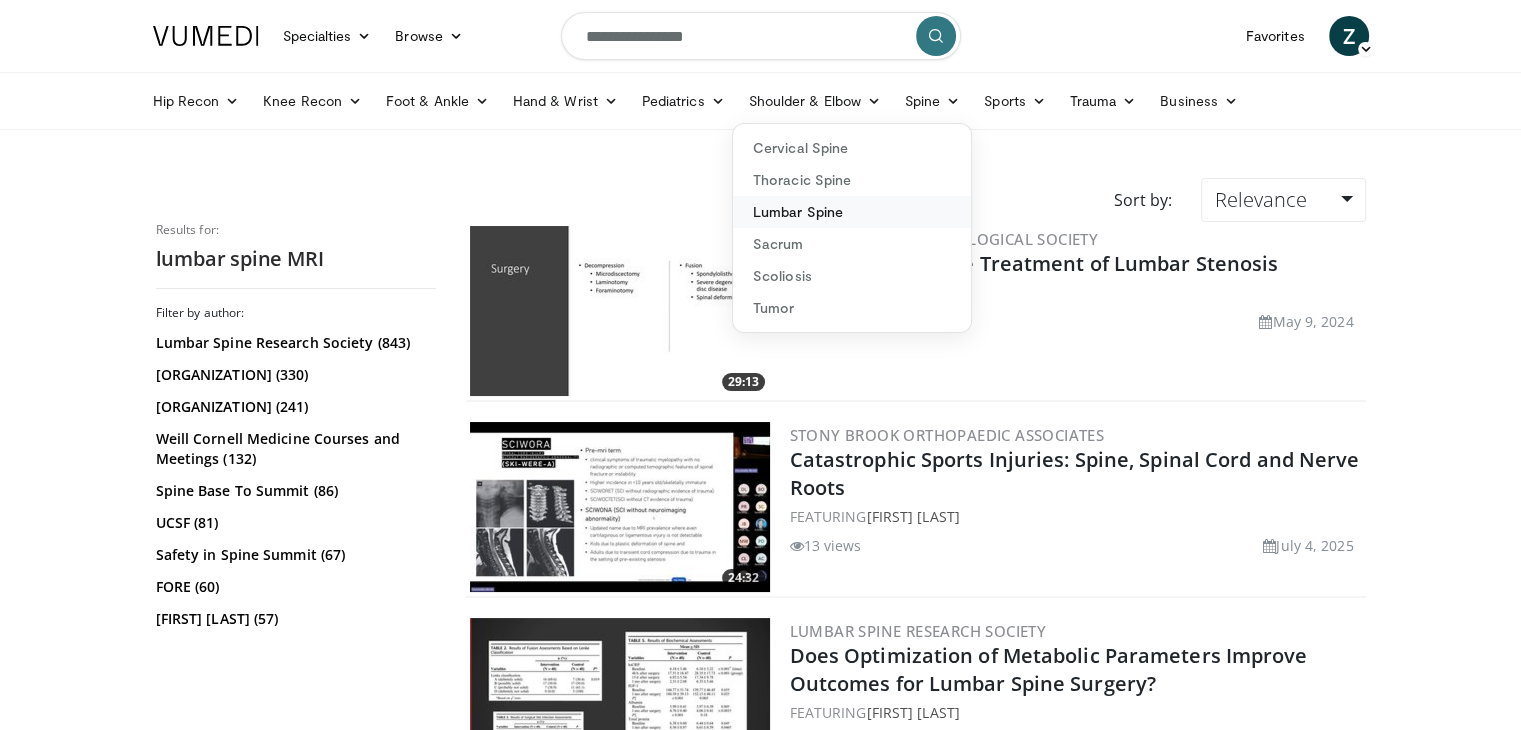 click on "Lumbar Spine" at bounding box center (852, 212) 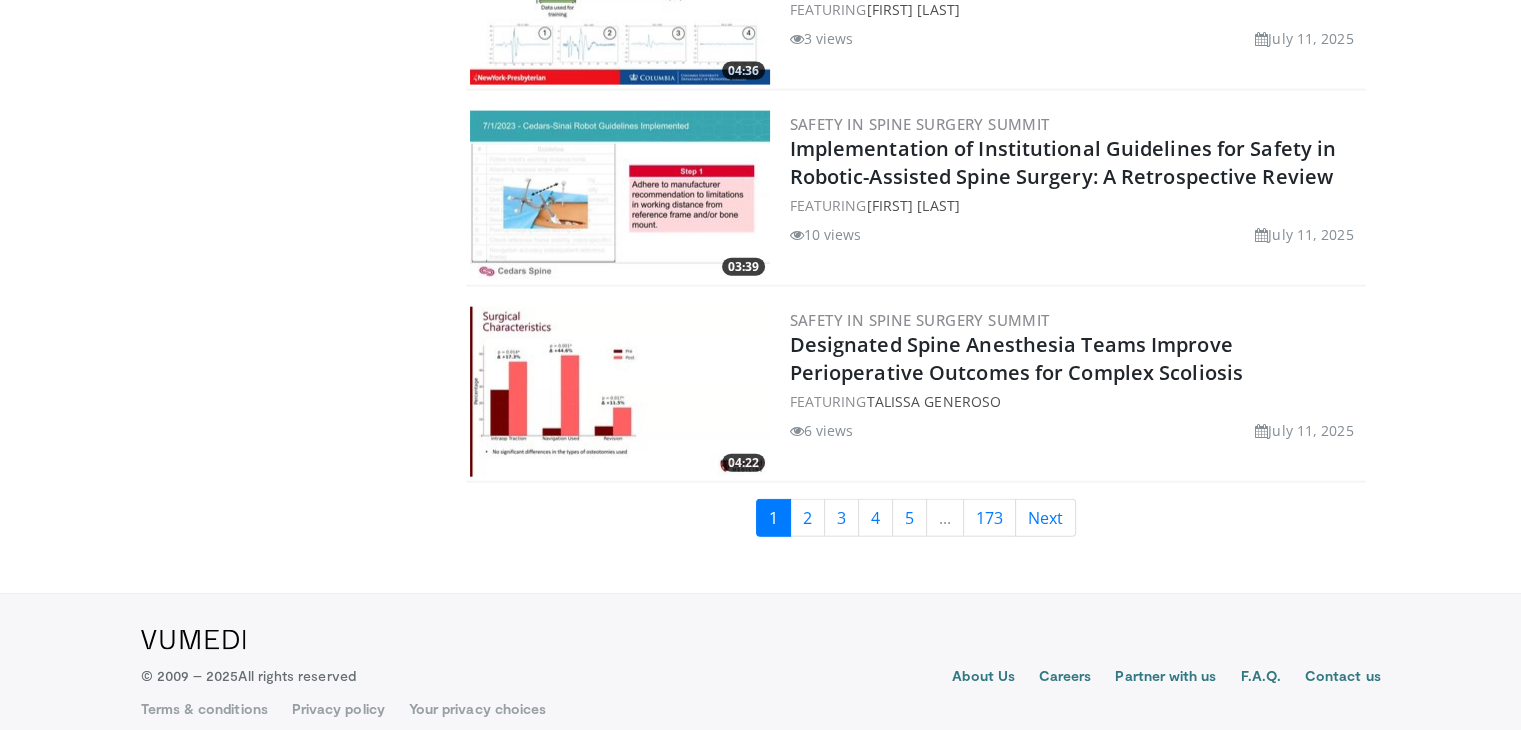 scroll, scrollTop: 4633, scrollLeft: 0, axis: vertical 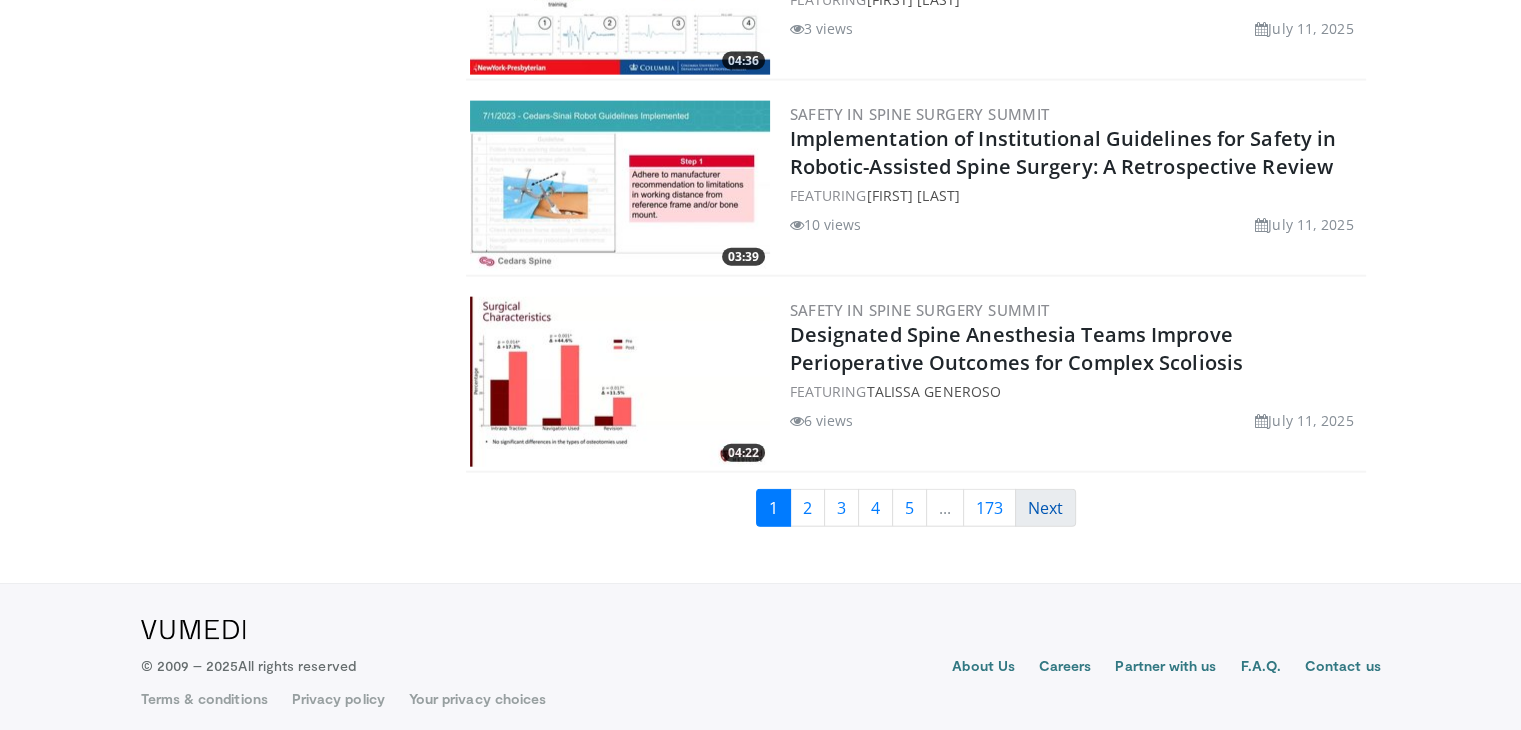click on "Next" at bounding box center [1045, 508] 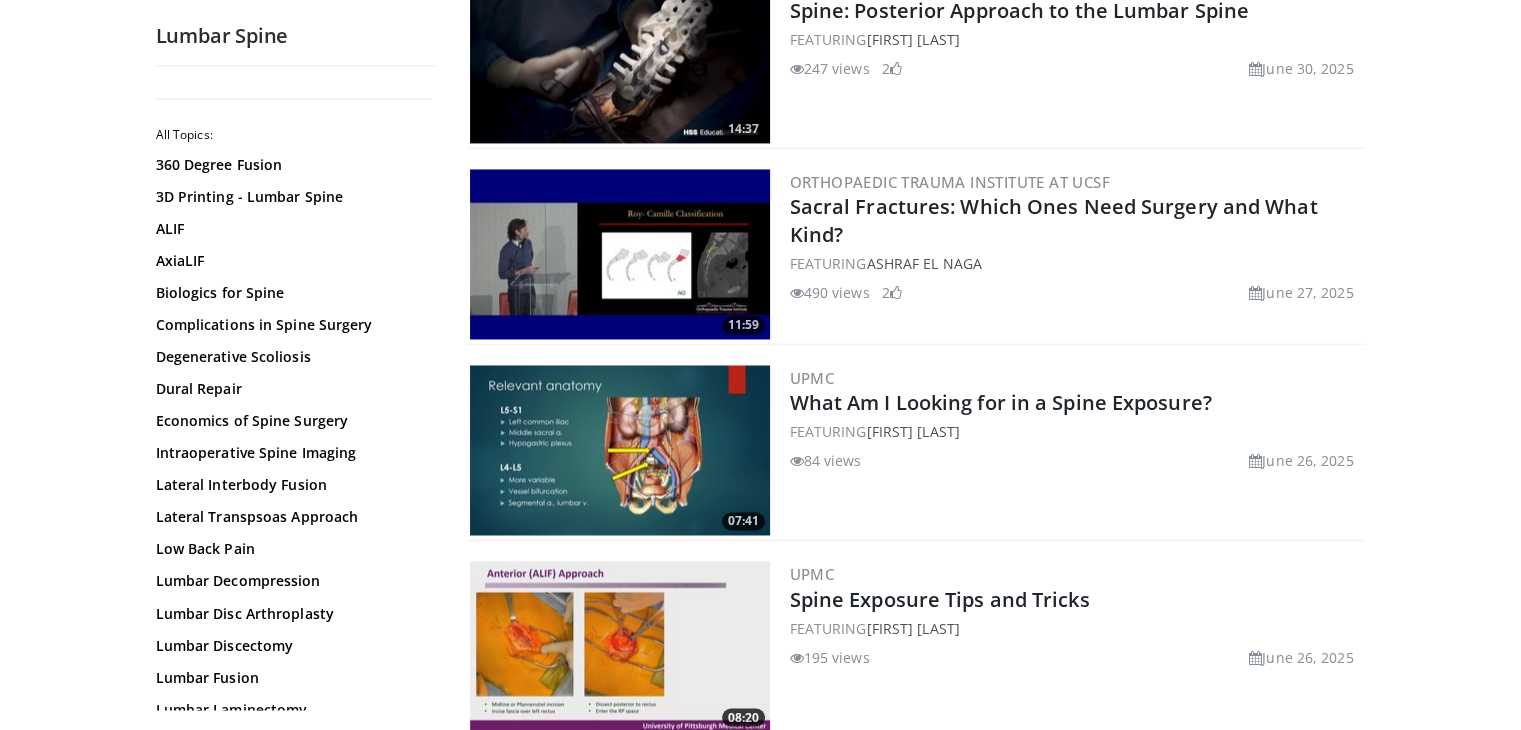 scroll, scrollTop: 3300, scrollLeft: 0, axis: vertical 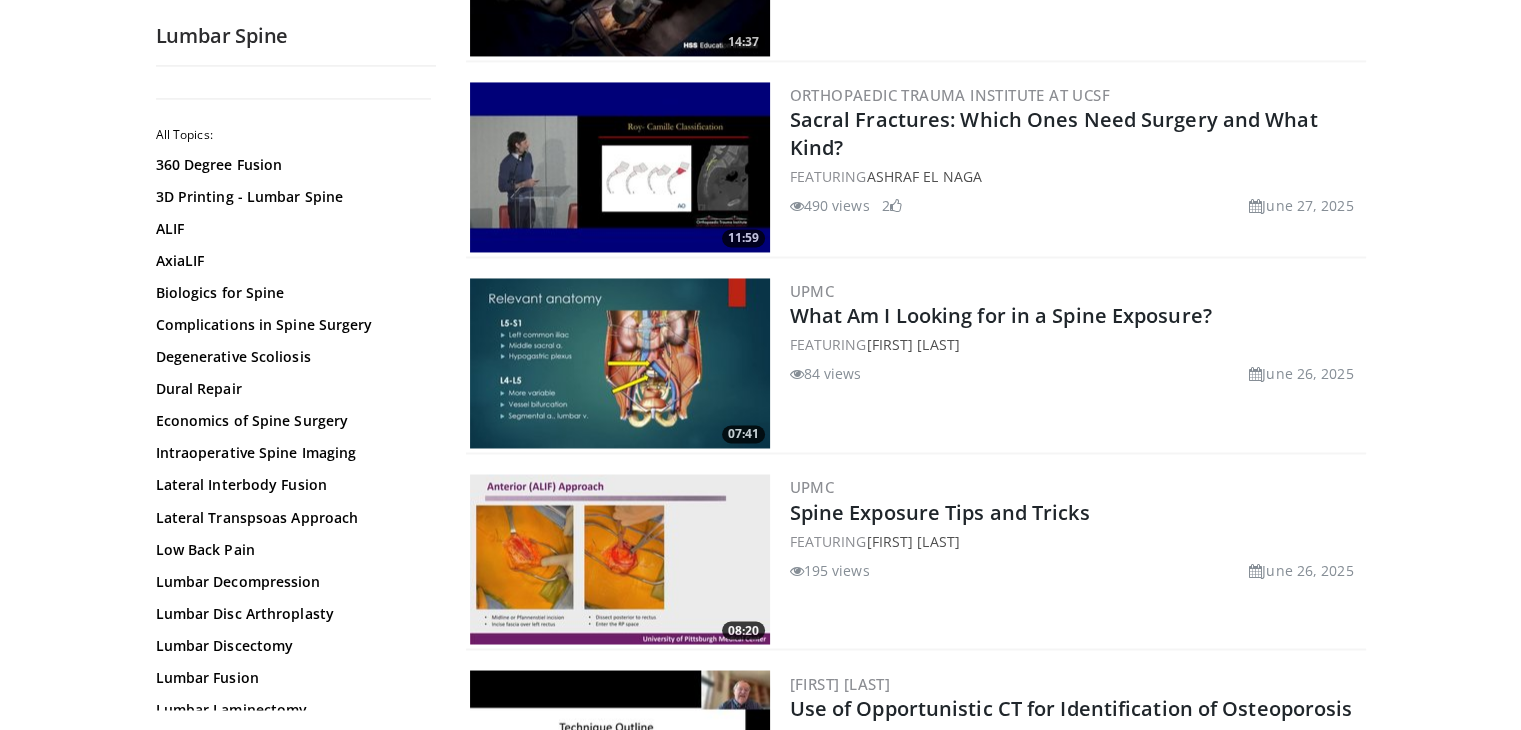 click at bounding box center (620, 363) 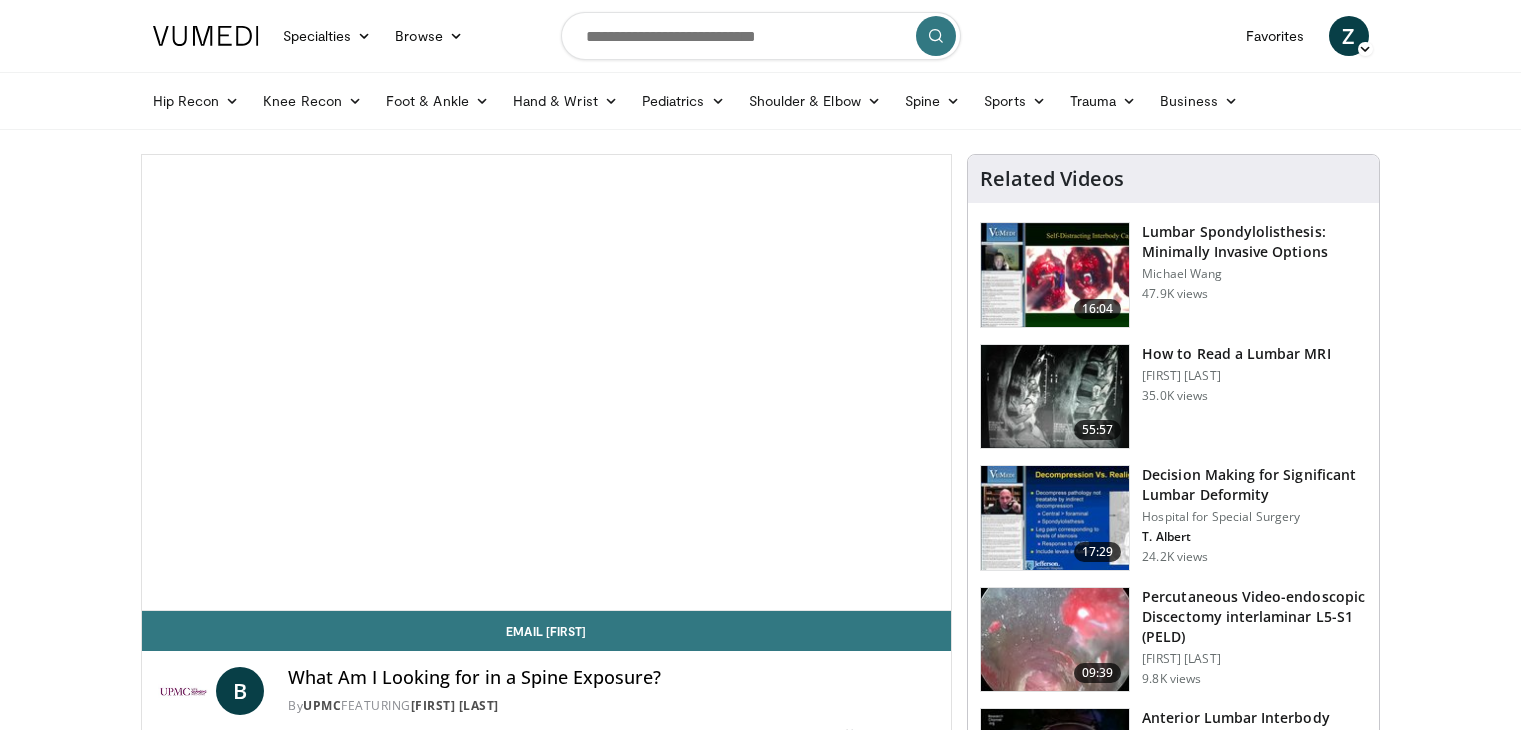 scroll, scrollTop: 0, scrollLeft: 0, axis: both 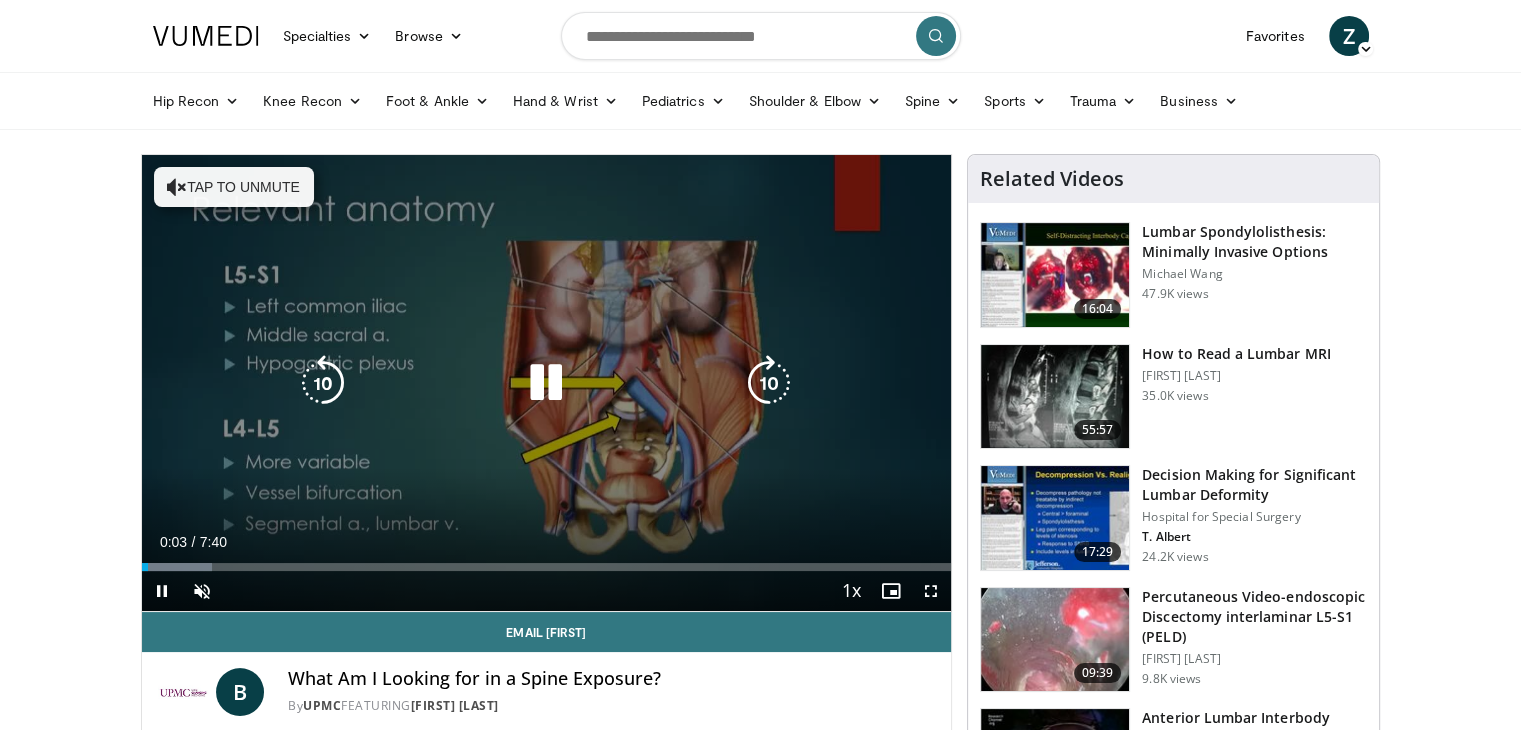 click at bounding box center (546, 383) 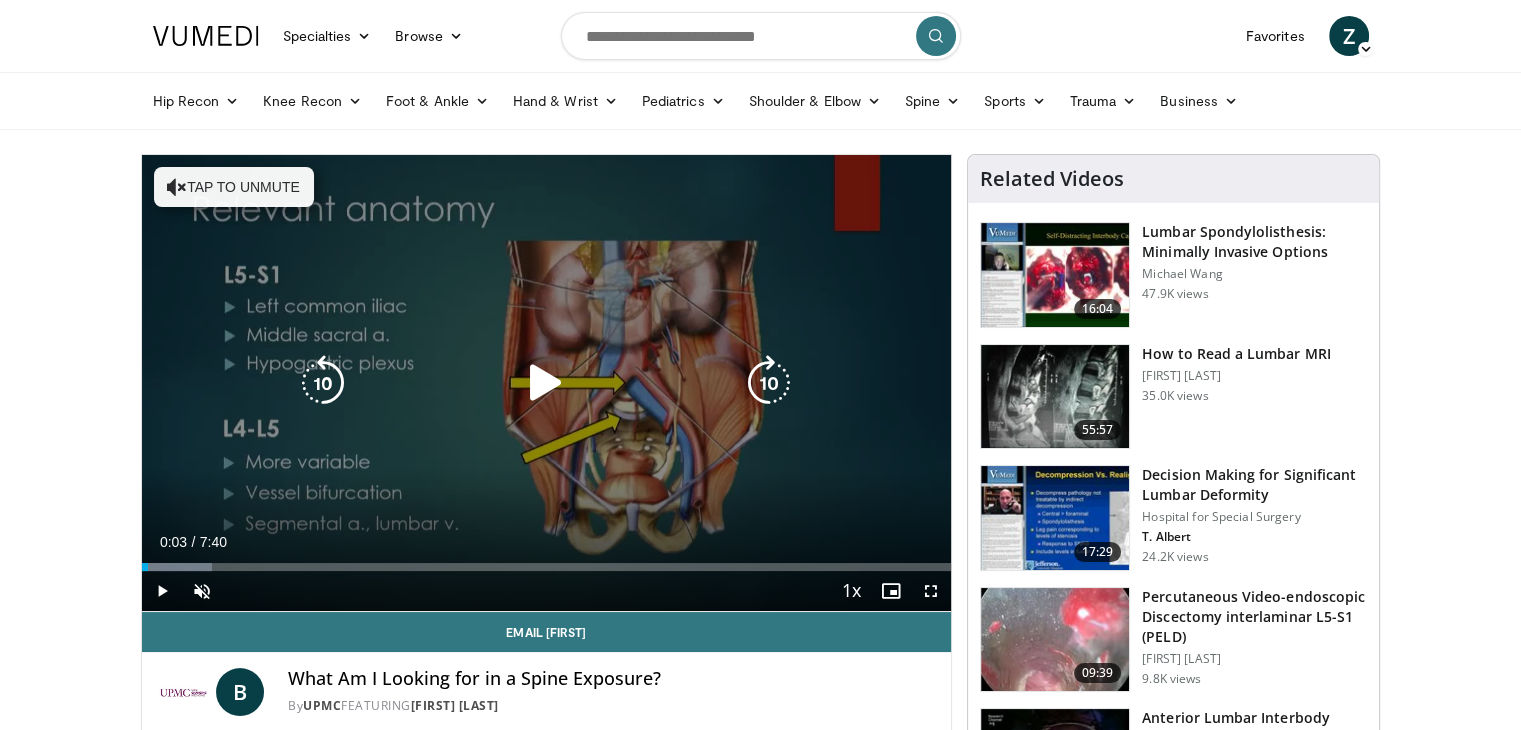 click at bounding box center [546, 383] 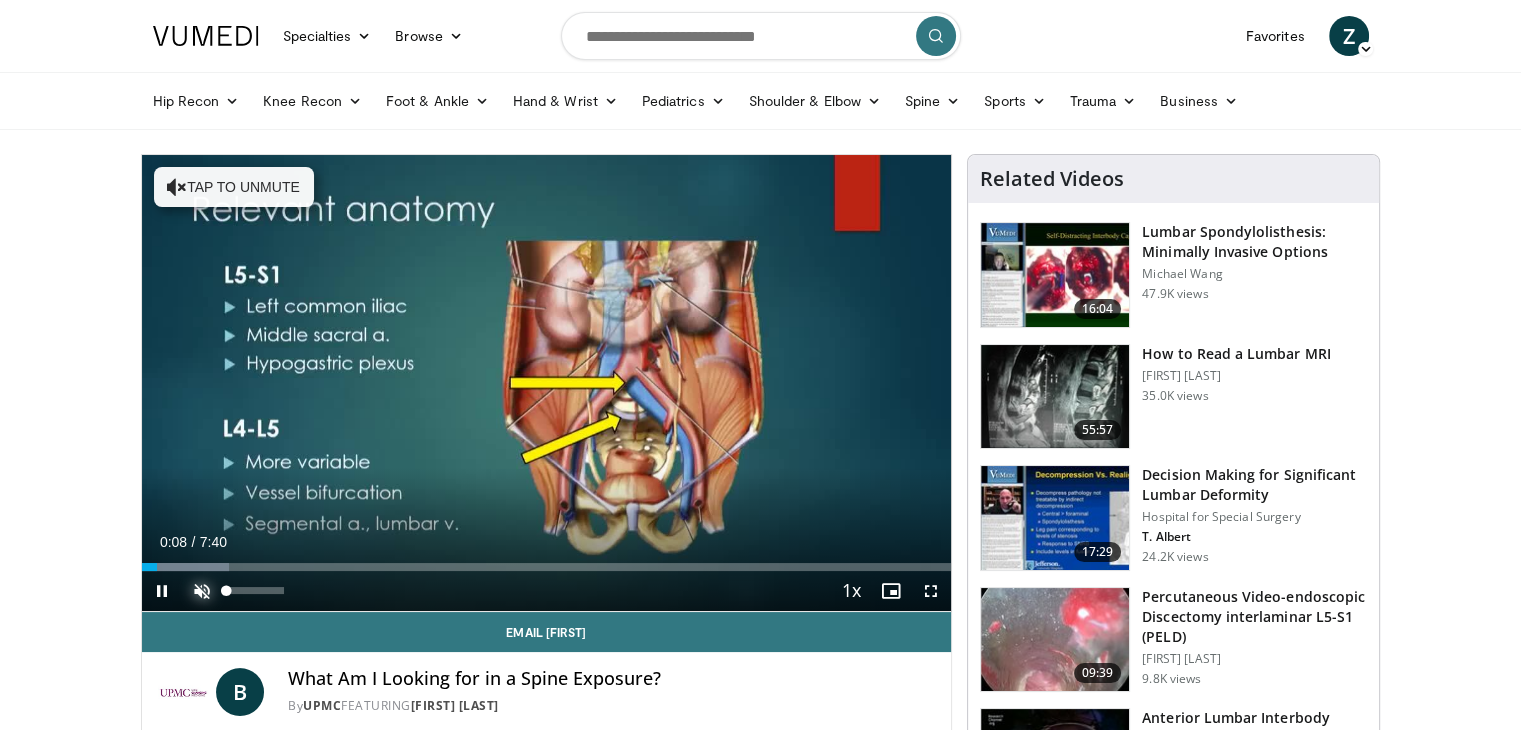 click at bounding box center [202, 591] 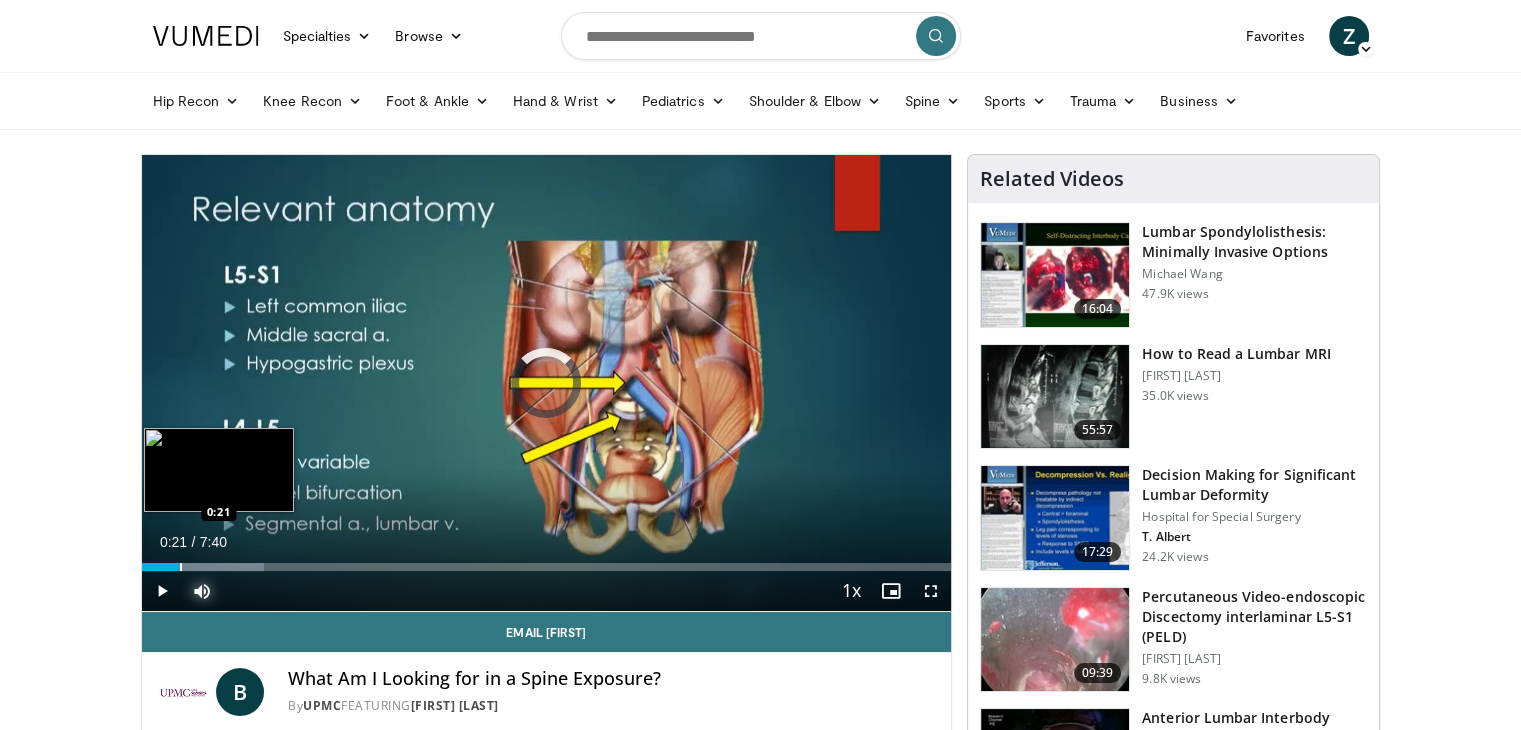 click at bounding box center [181, 567] 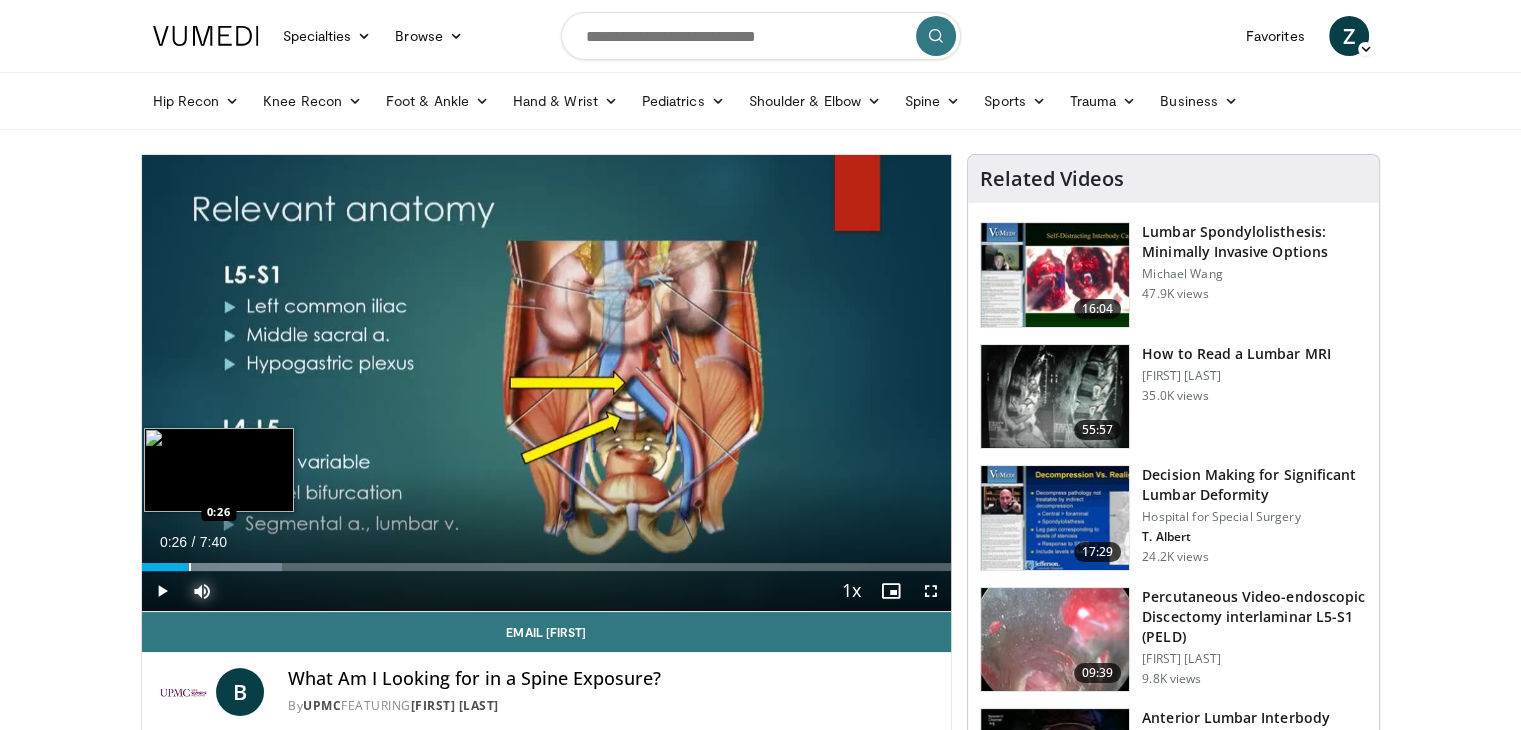 click at bounding box center [190, 567] 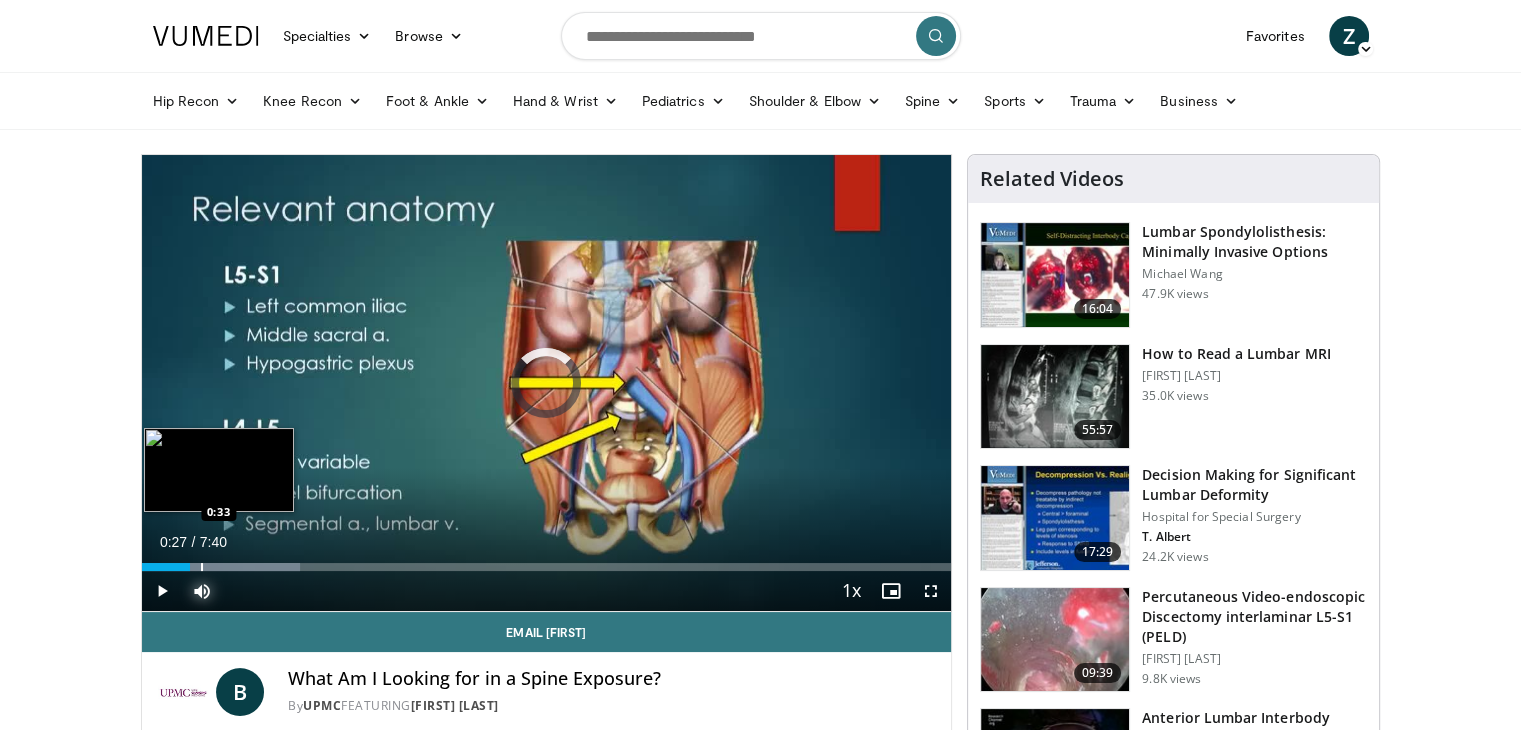 click at bounding box center (202, 567) 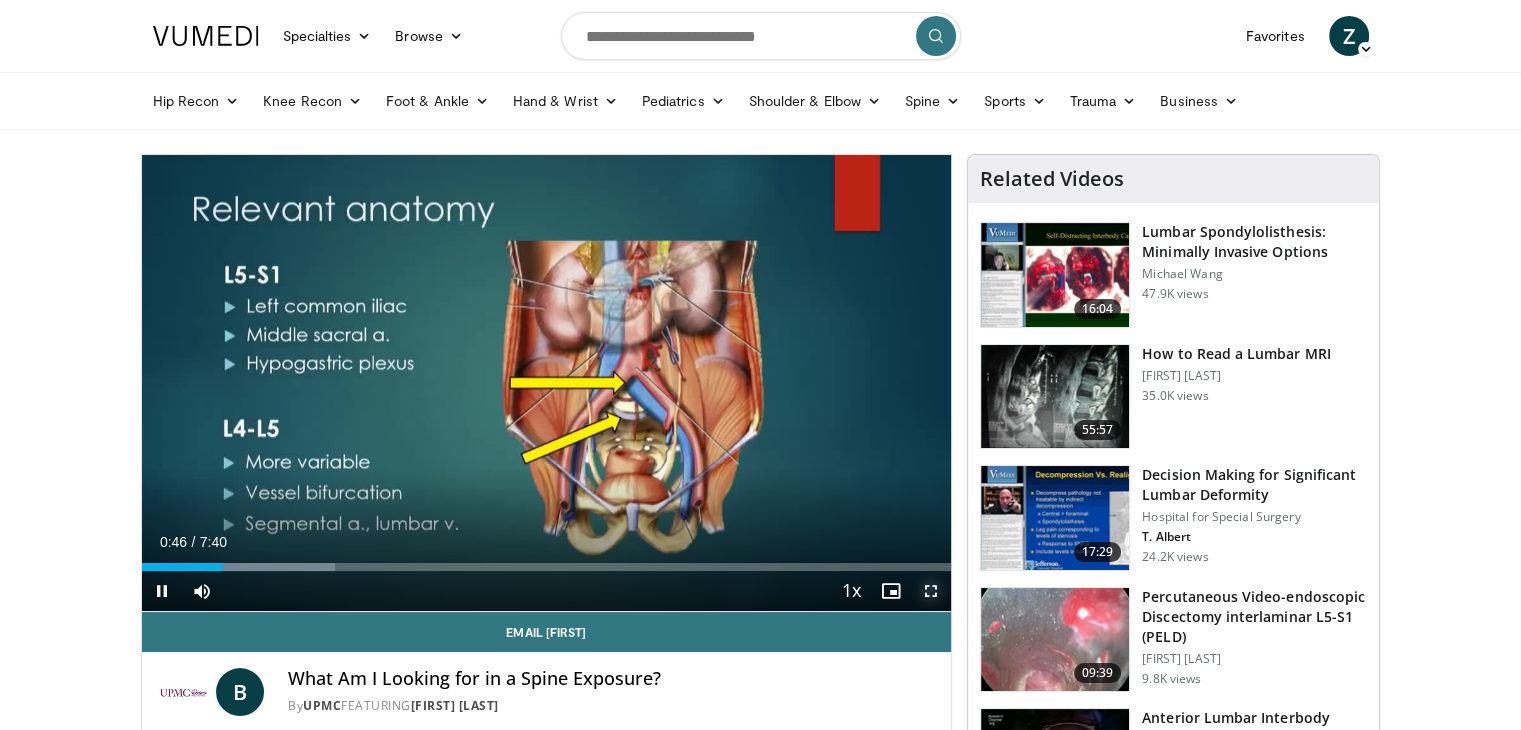 click at bounding box center (931, 591) 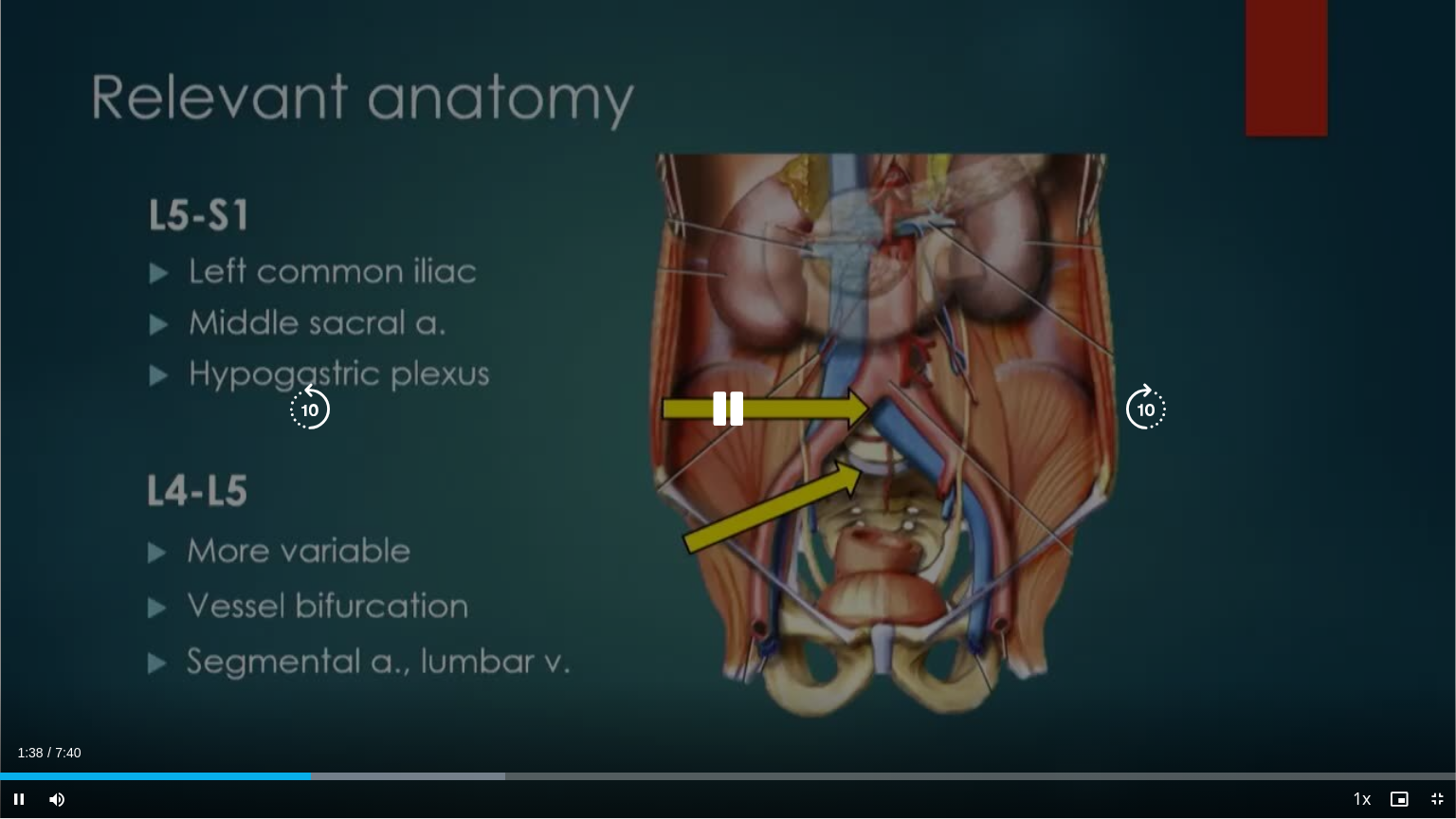 drag, startPoint x: 488, startPoint y: 0, endPoint x: 1125, endPoint y: 597, distance: 873.0281 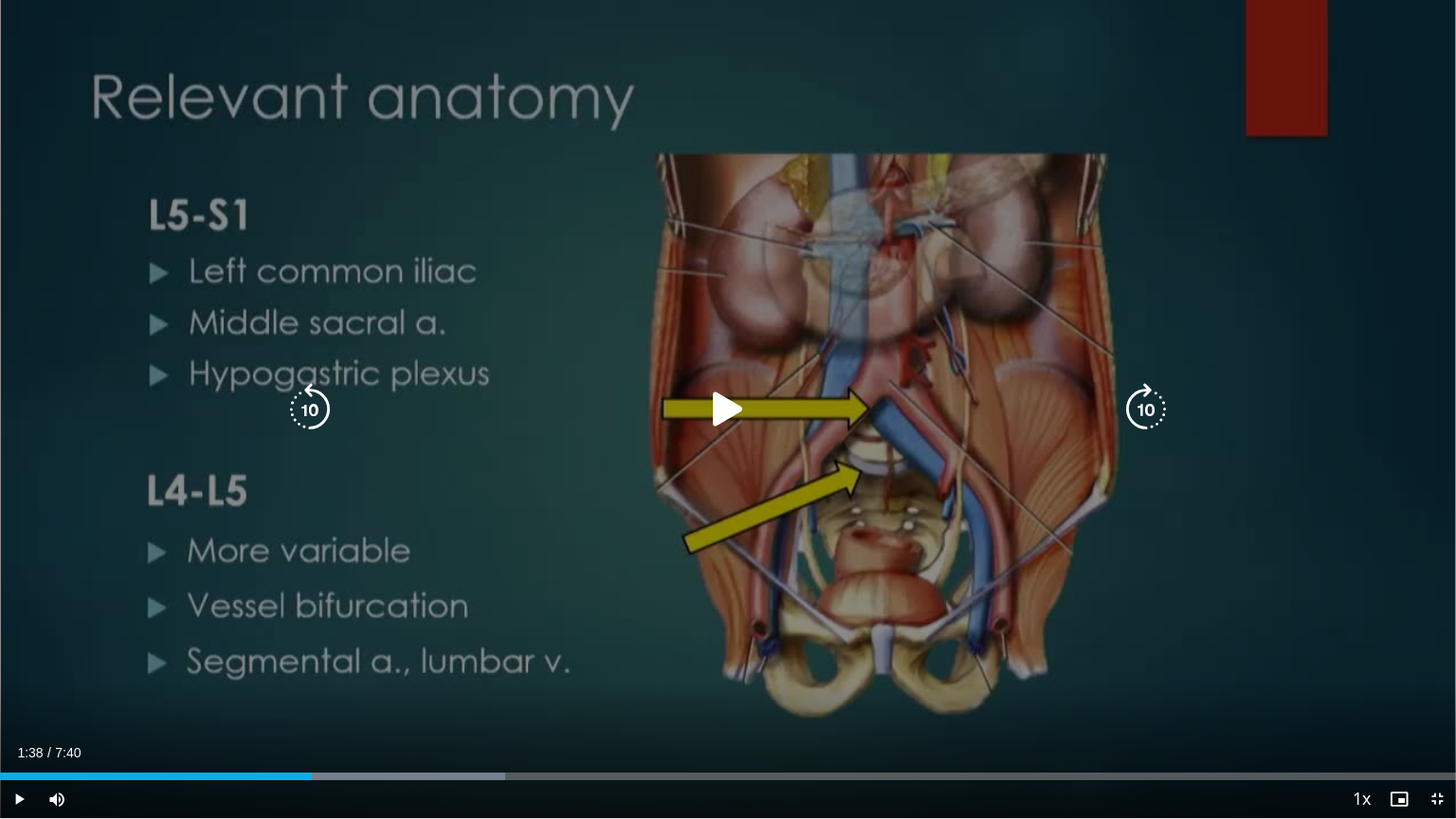 click on "10 seconds
Tap to unmute" at bounding box center [728, 409] 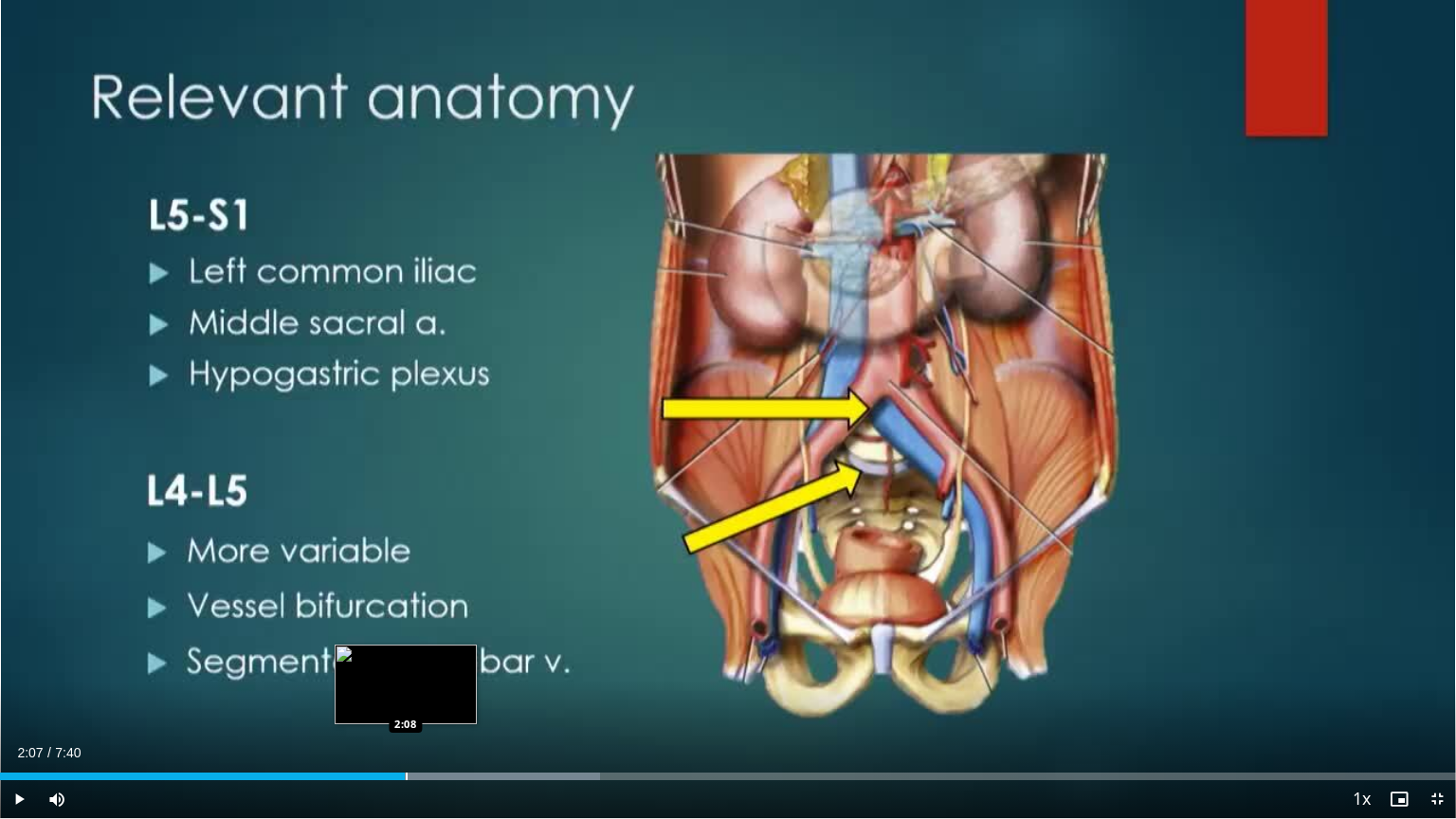click at bounding box center (446, 776) 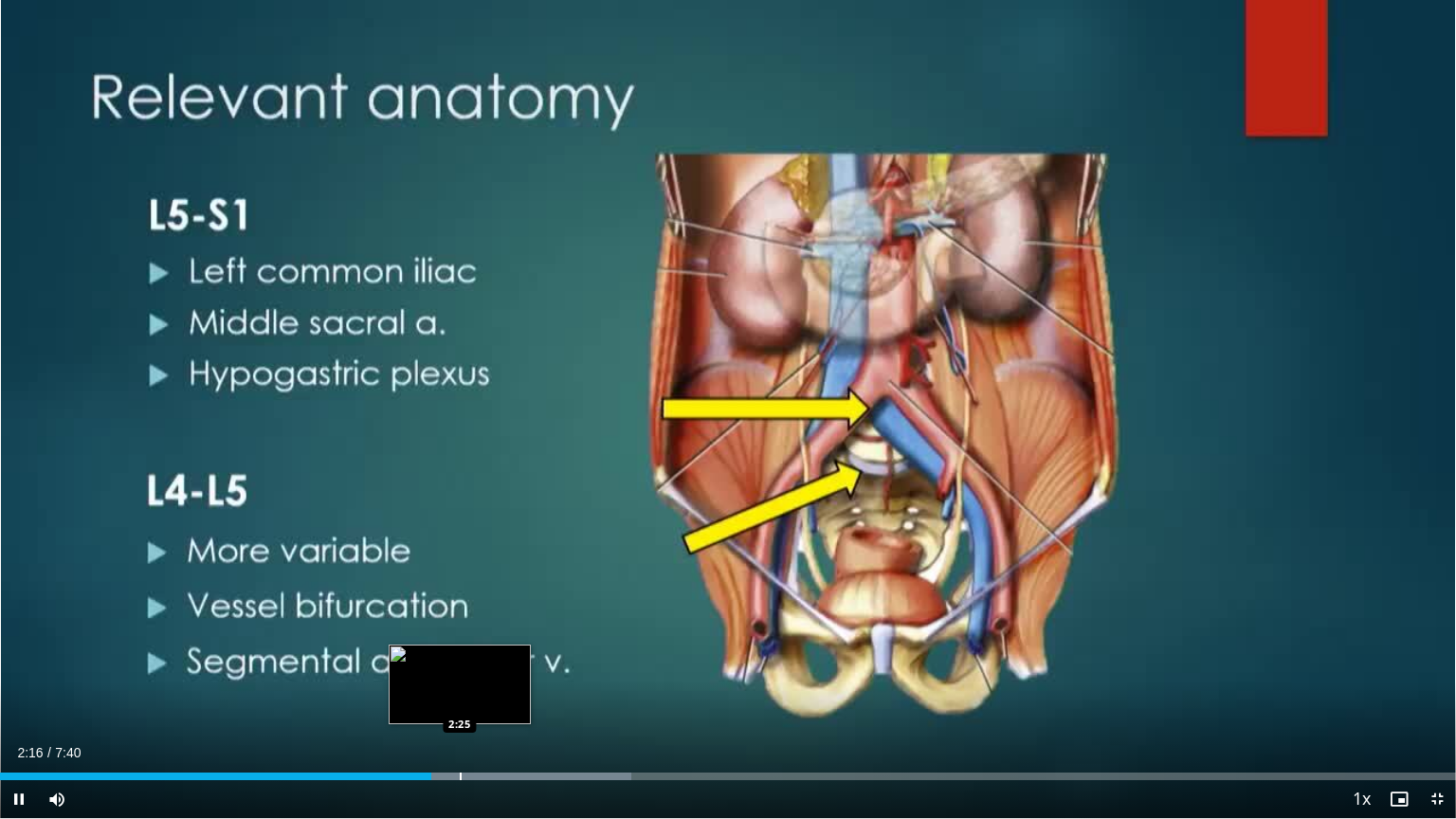 click at bounding box center (461, 776) 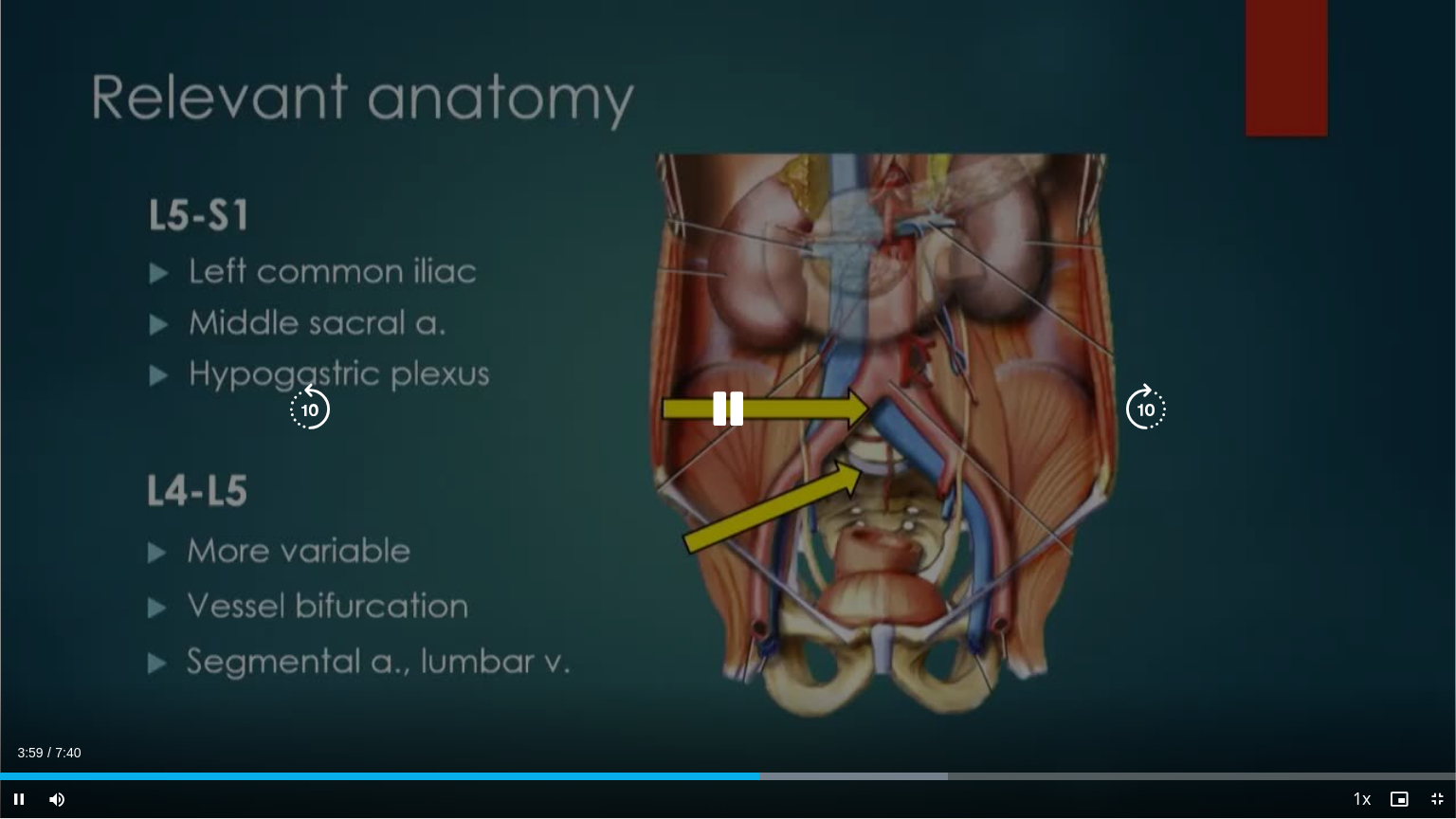 click on "10 seconds
Tap to unmute" at bounding box center (728, 409) 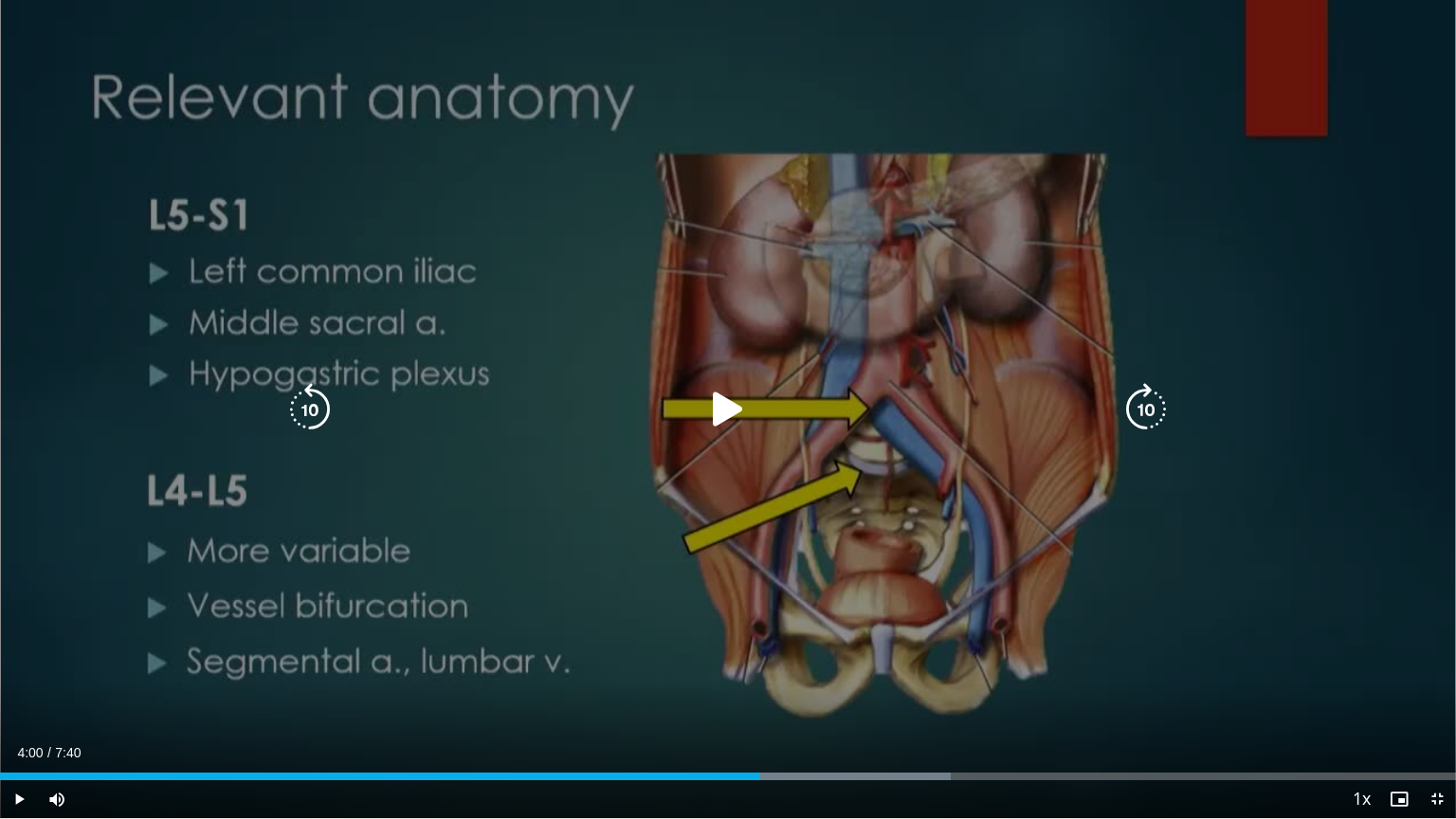 click on "10 seconds
Tap to unmute" at bounding box center [728, 409] 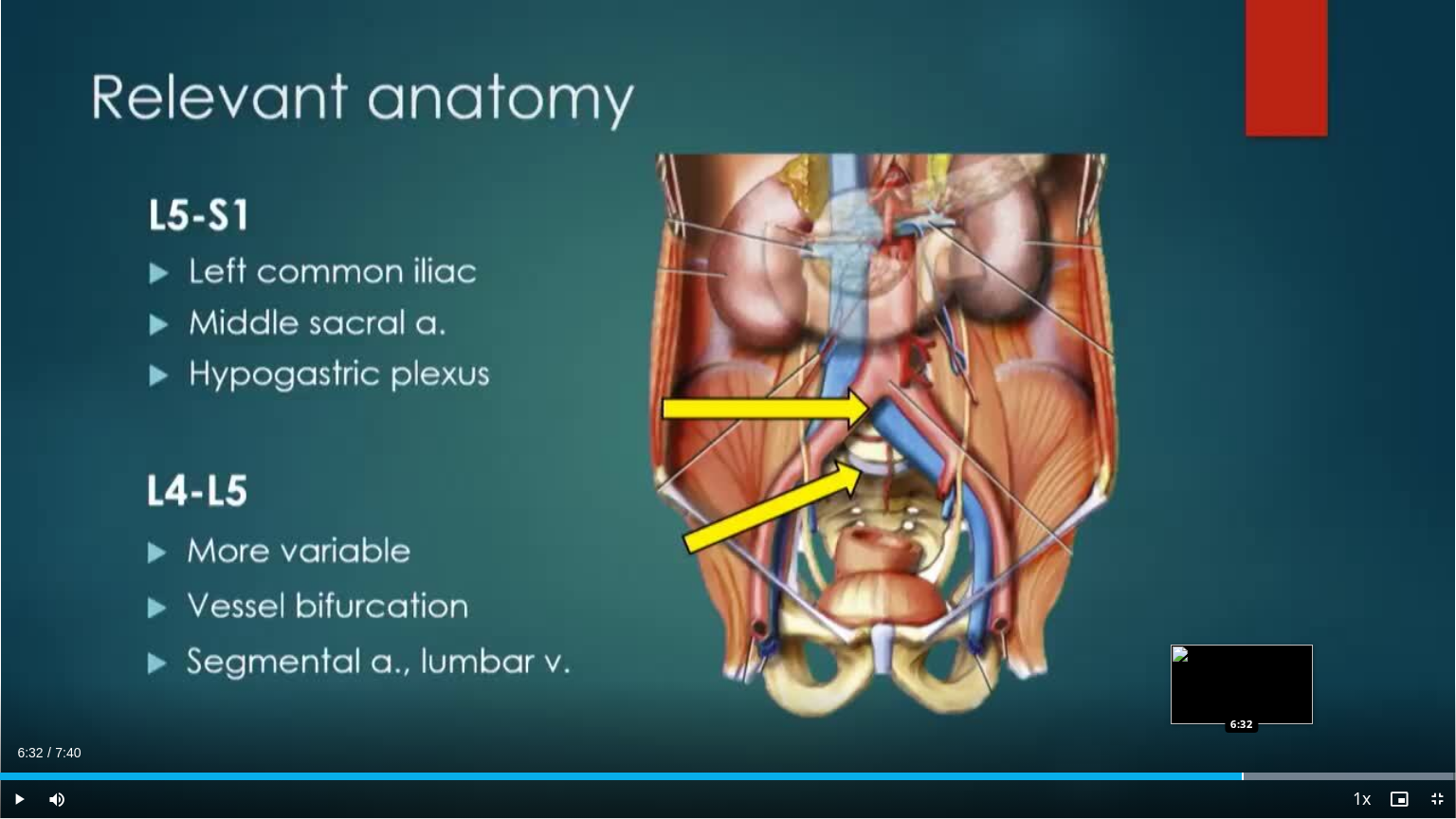 click at bounding box center [1243, 776] 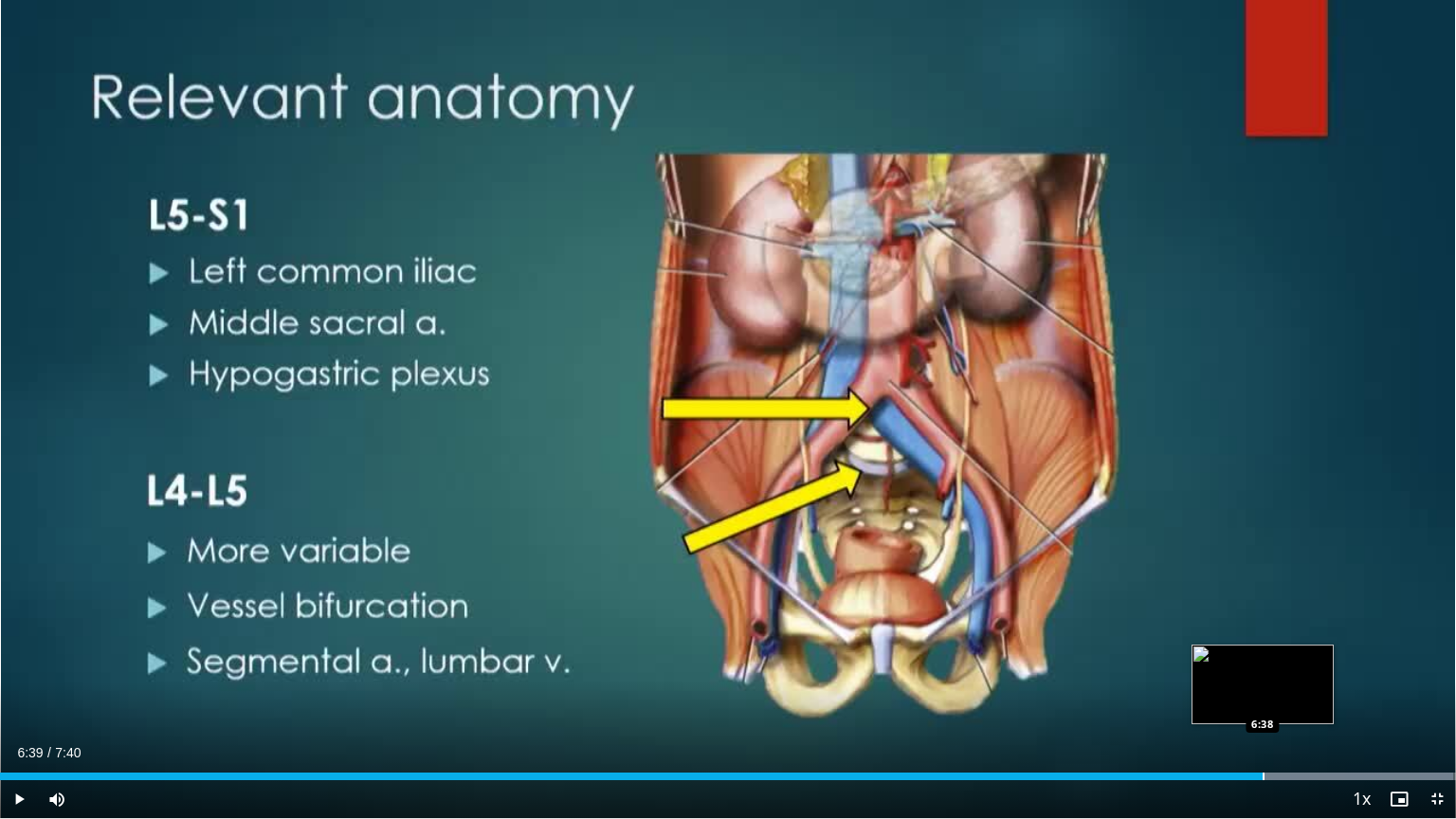 click at bounding box center [1264, 776] 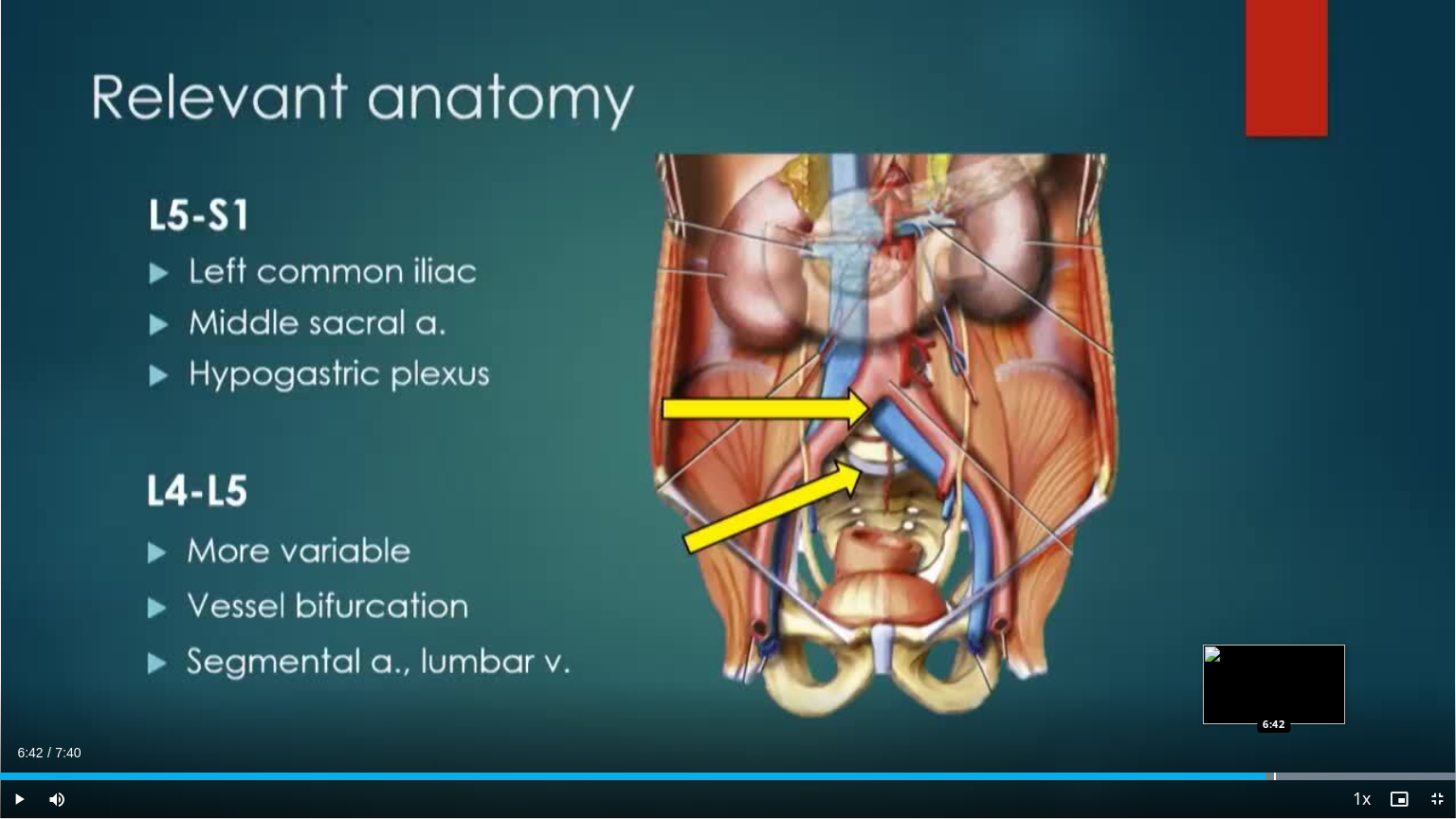 click at bounding box center (1275, 776) 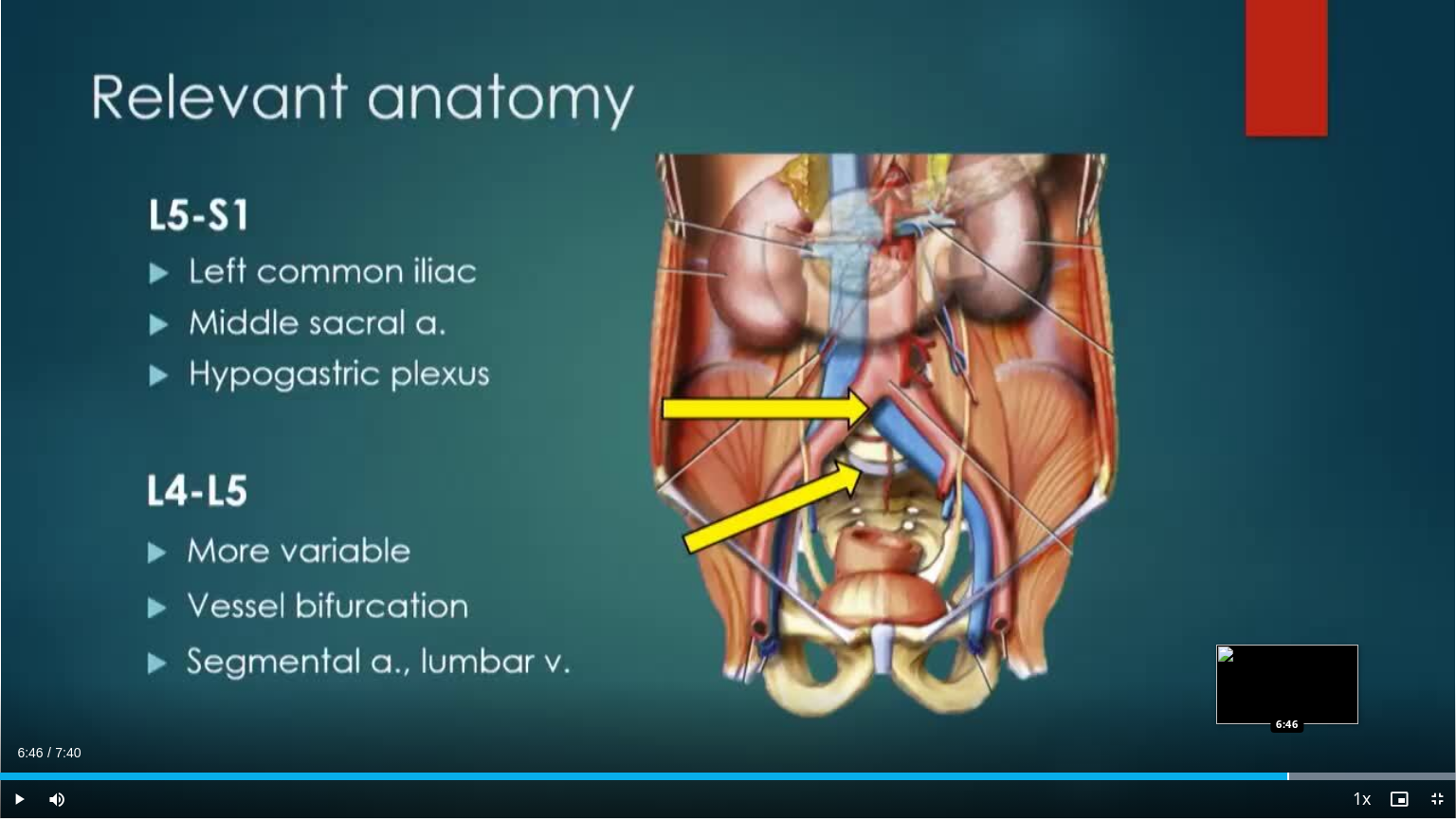 click at bounding box center (1288, 776) 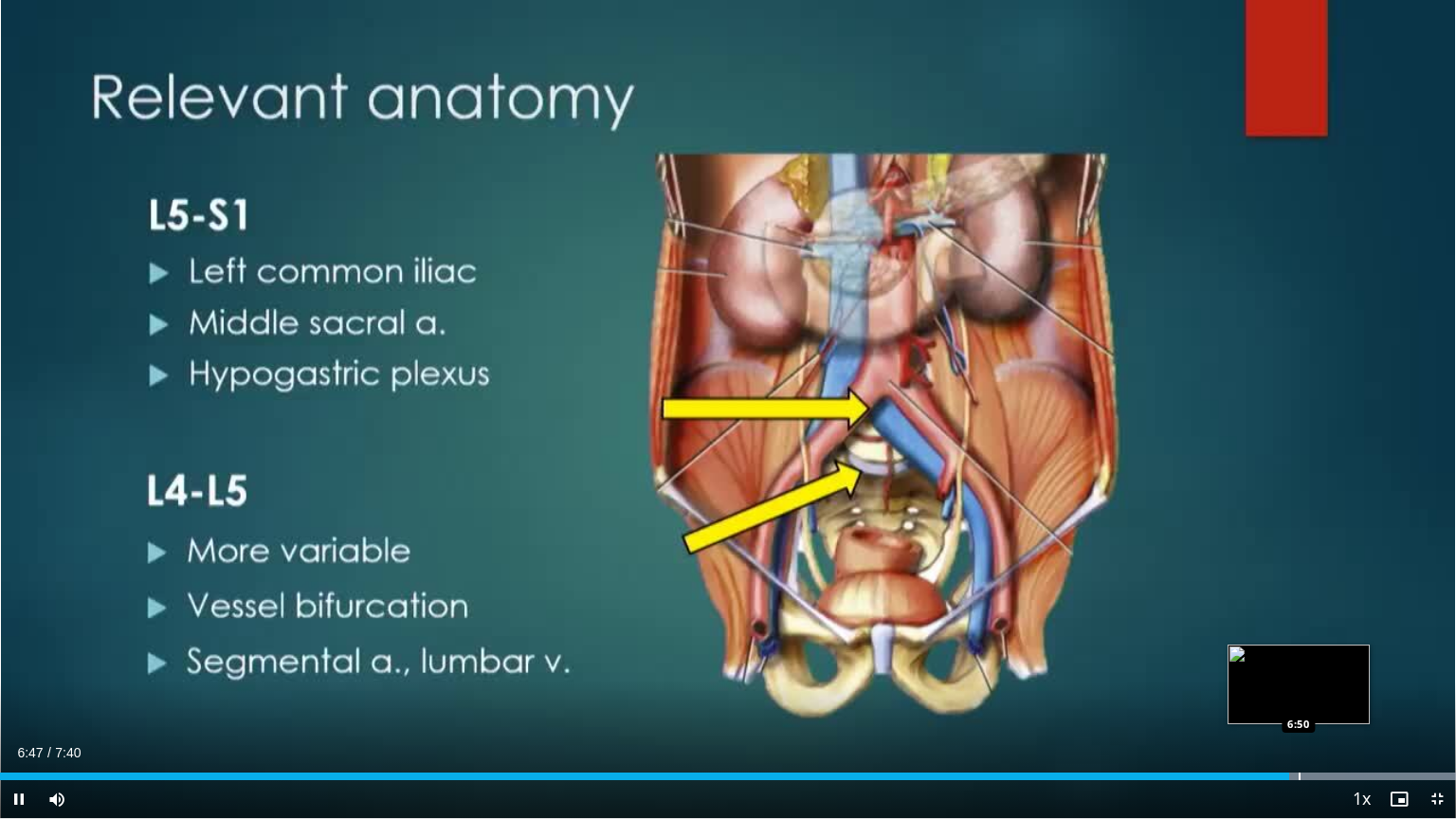 click at bounding box center (1312, 776) 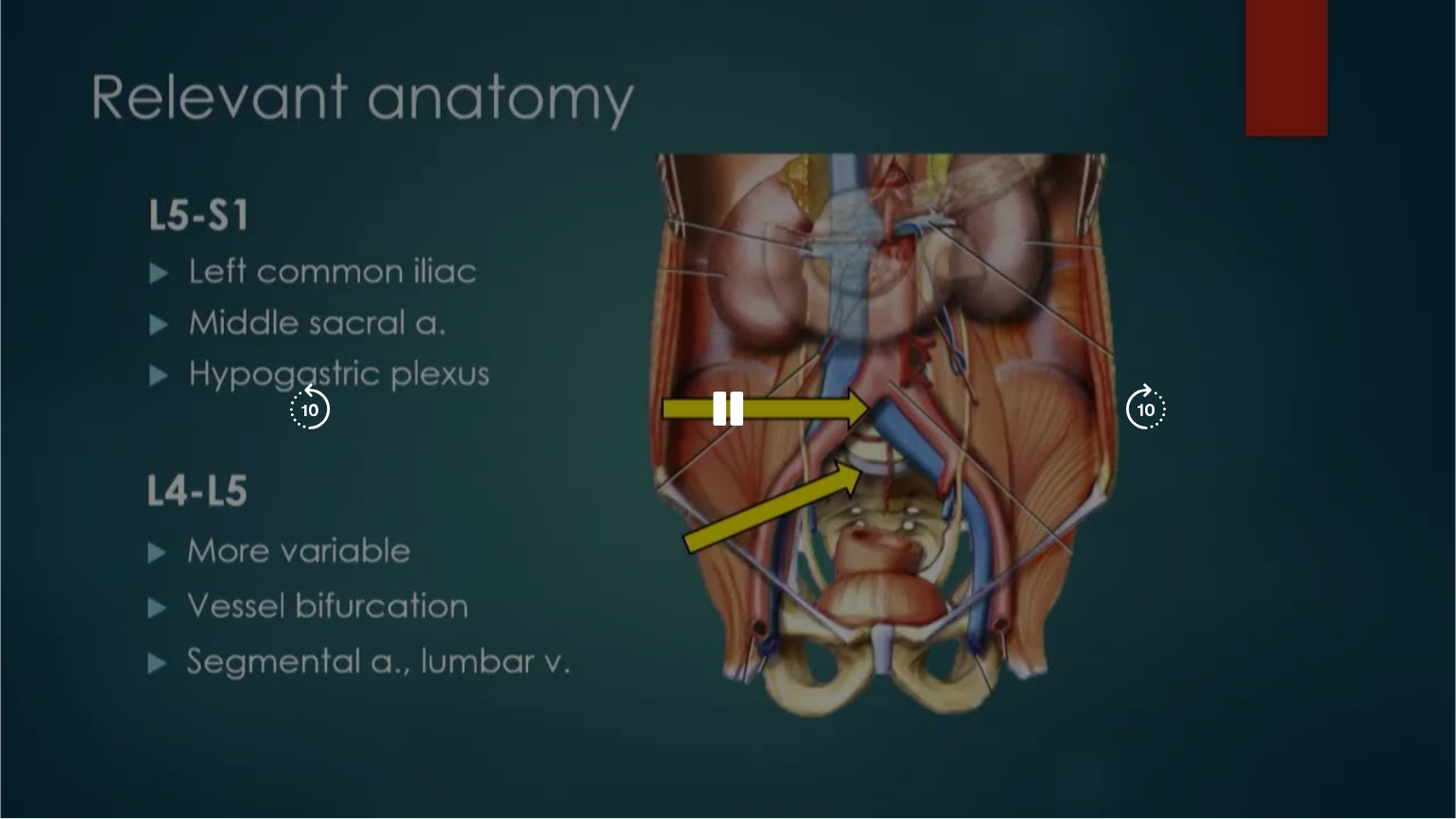 click on "**********" at bounding box center [728, 410] 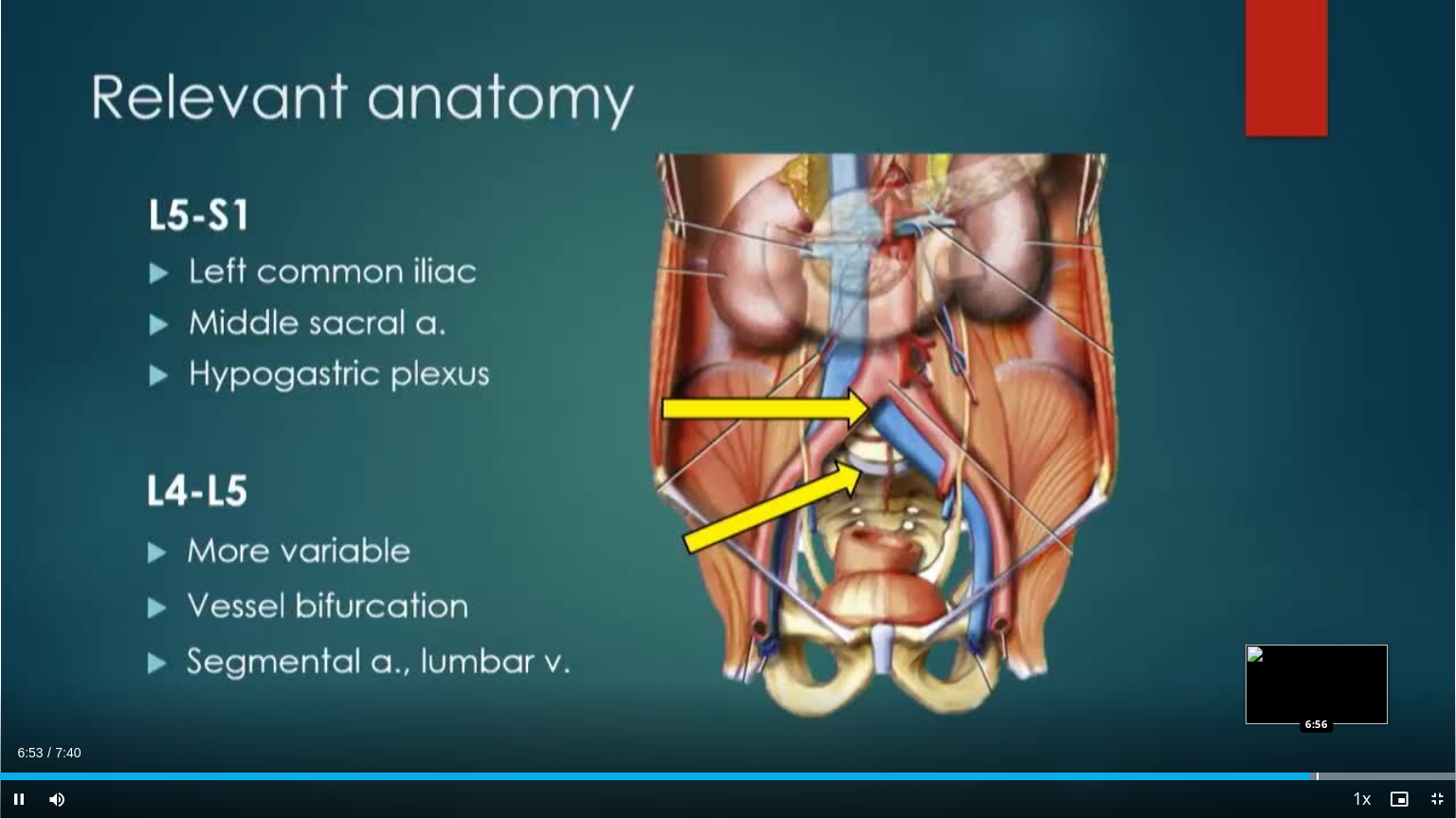 click at bounding box center (1312, 776) 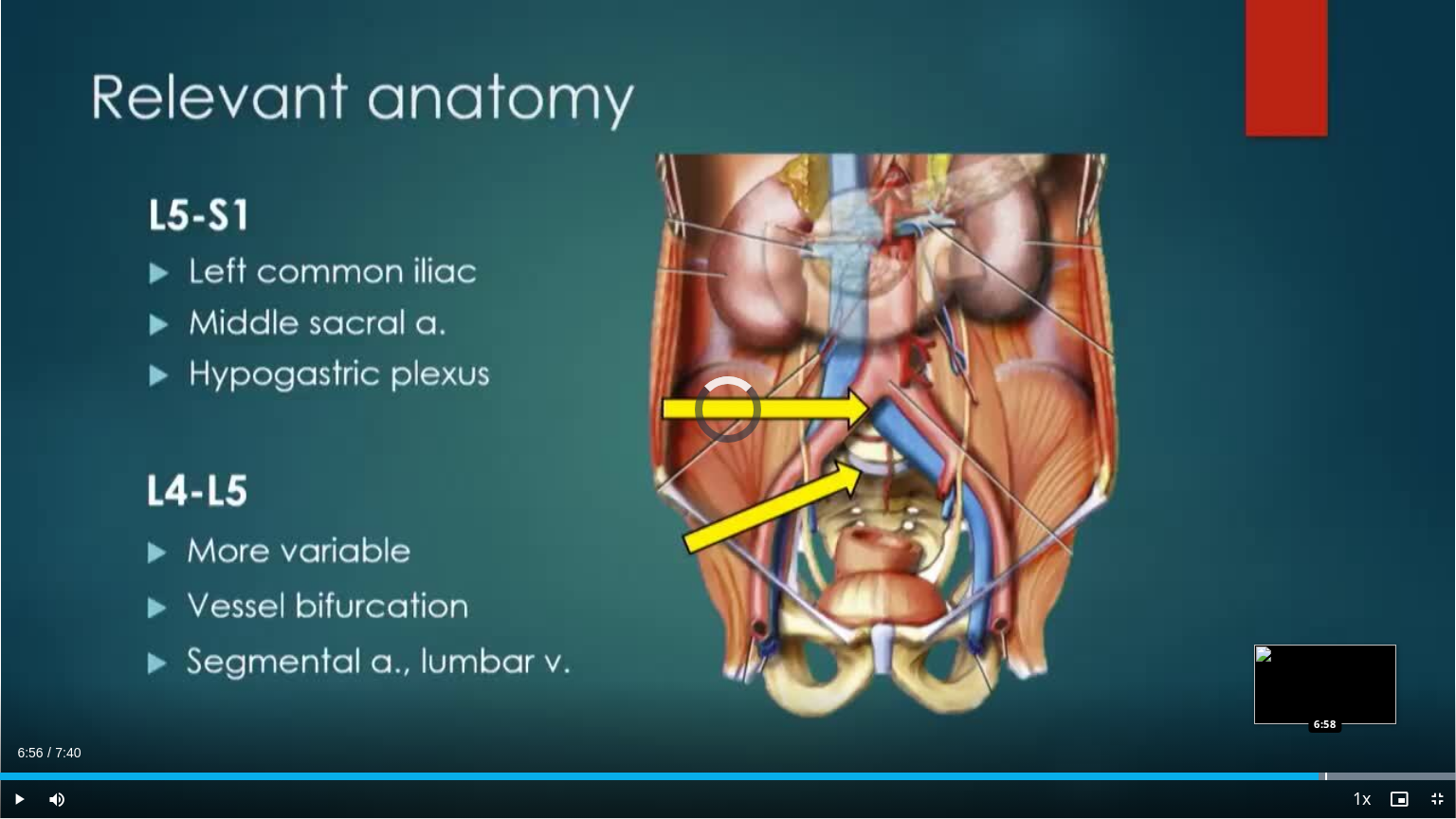 click at bounding box center [1326, 776] 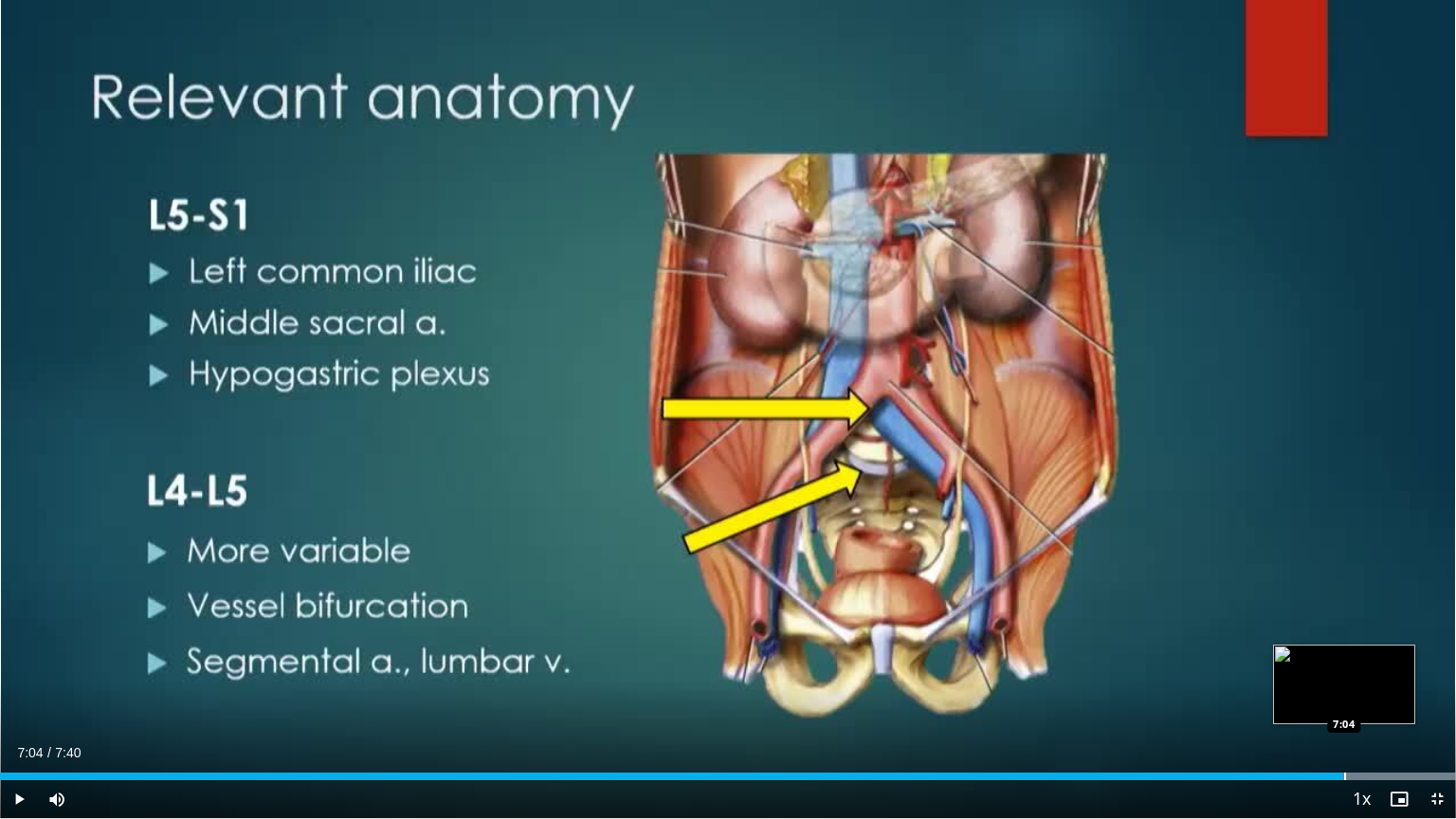 click at bounding box center [1345, 776] 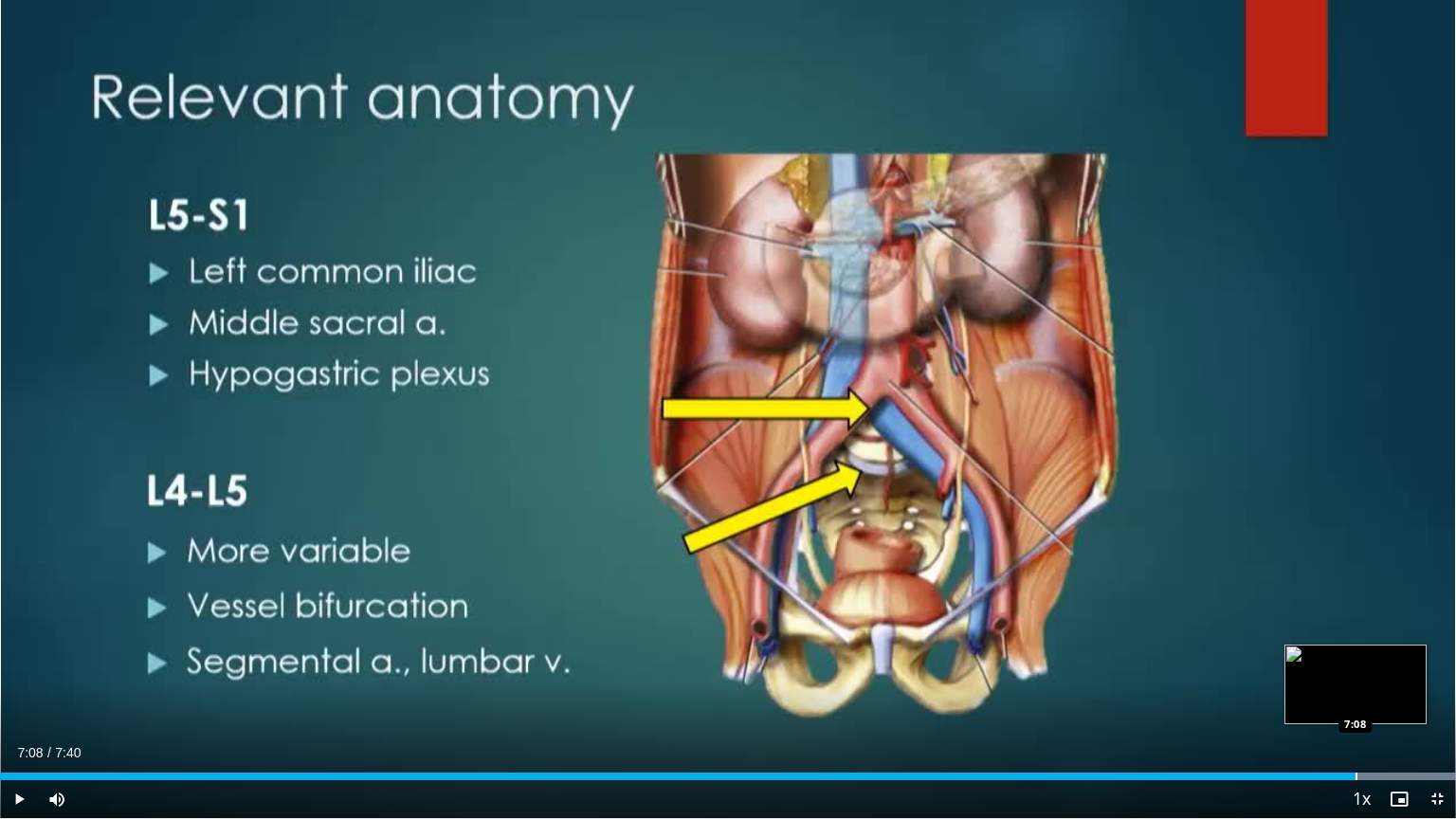 click at bounding box center [1356, 776] 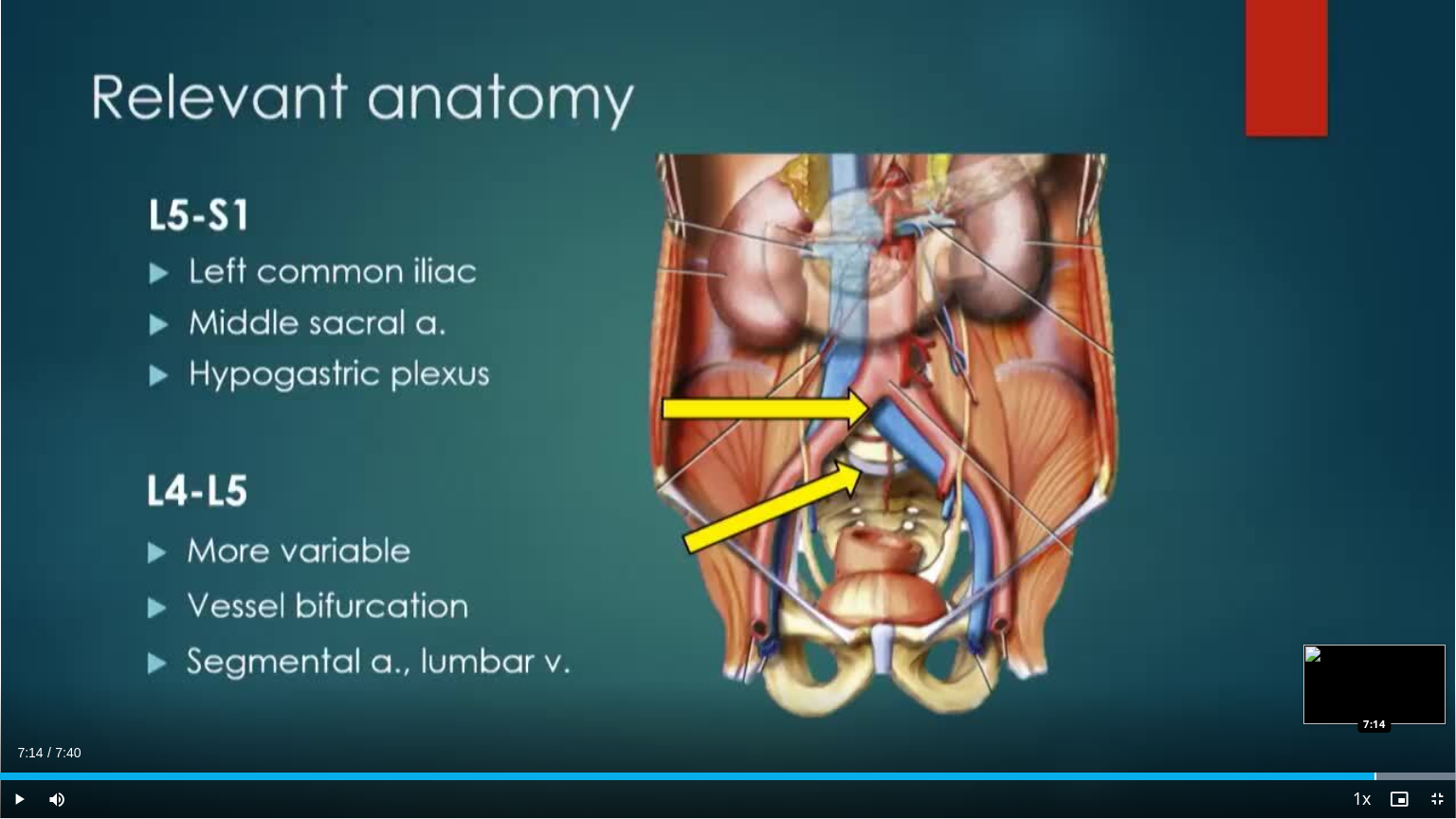 click on "Loaded :  100.00% 7:14 7:14" at bounding box center (728, 771) 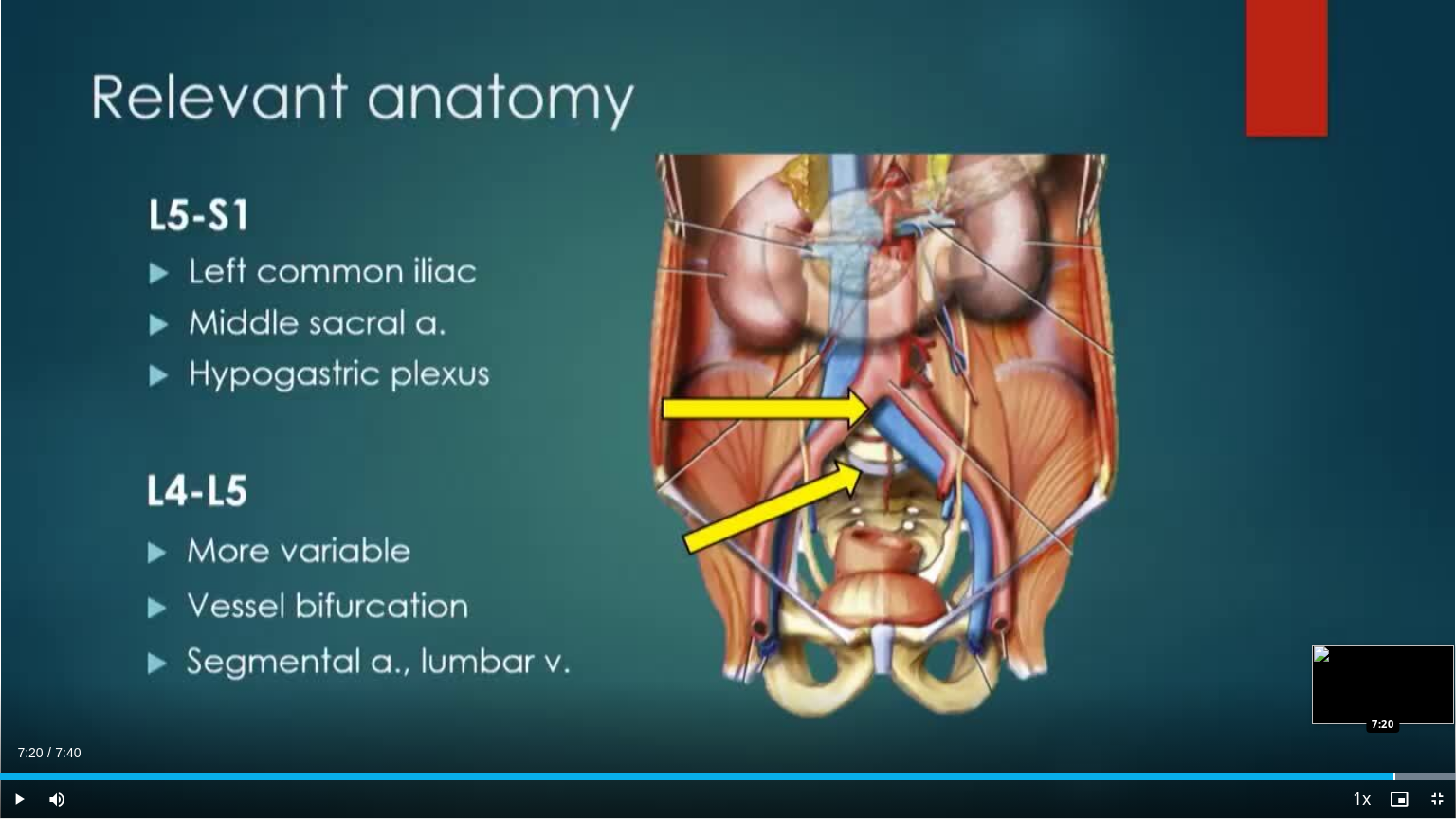 click at bounding box center (1394, 776) 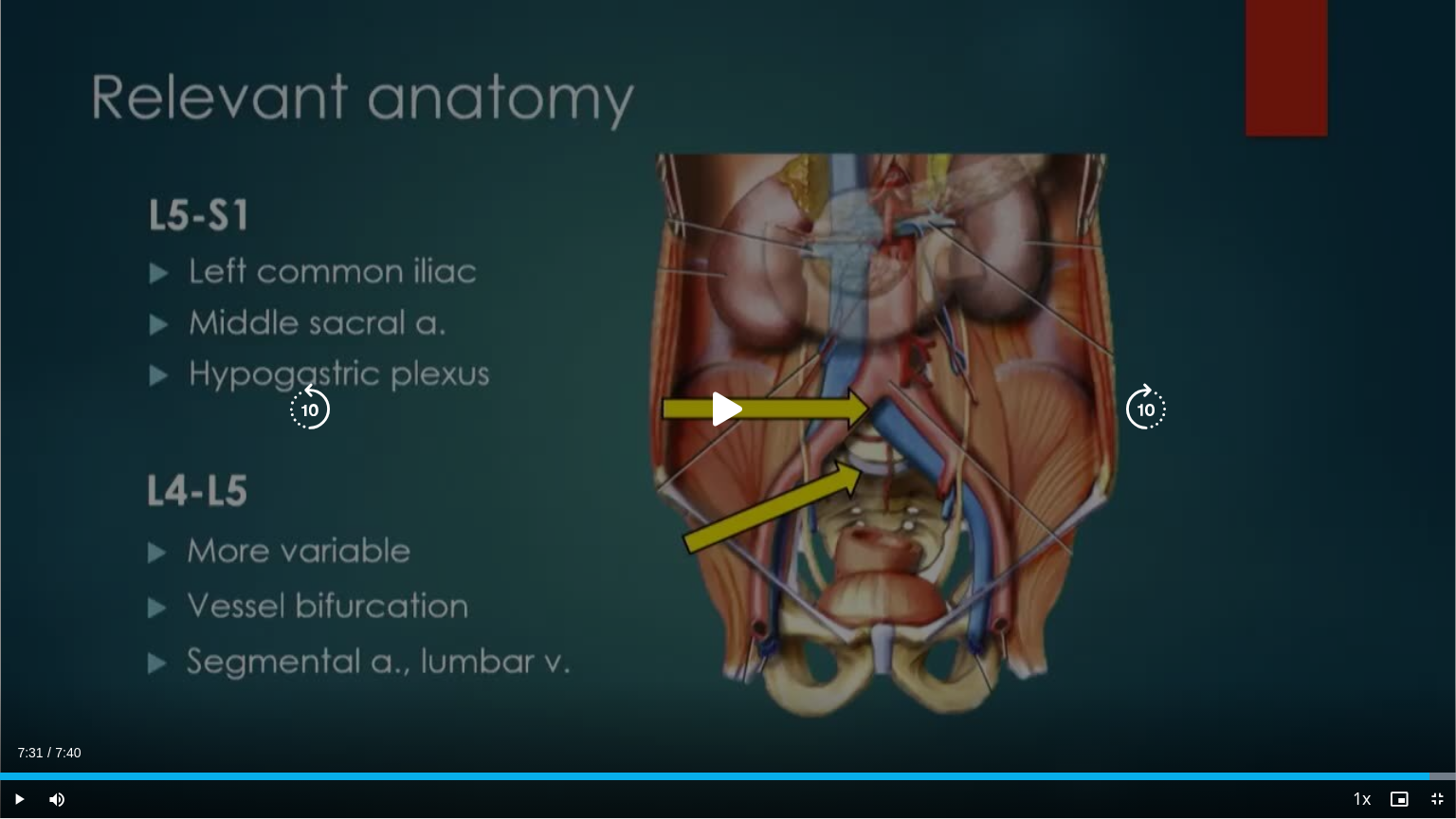 click on "Current Time  7:31 / Duration  7:40 Play Skip Backward Skip Forward Mute 0% Loaded :  100.00% 7:22 7:32 Stream Type  LIVE Seek to live, currently behind live LIVE   1x Playback Rate 0.5x 0.75x 1x , selected 1.25x 1.5x 1.75x 2x Chapters Chapters Descriptions descriptions off , selected Captions captions settings , opens captions settings dialog captions off , selected Audio Track en (Main) , selected Exit Fullscreen Enable picture-in-picture mode" at bounding box center (728, 799) 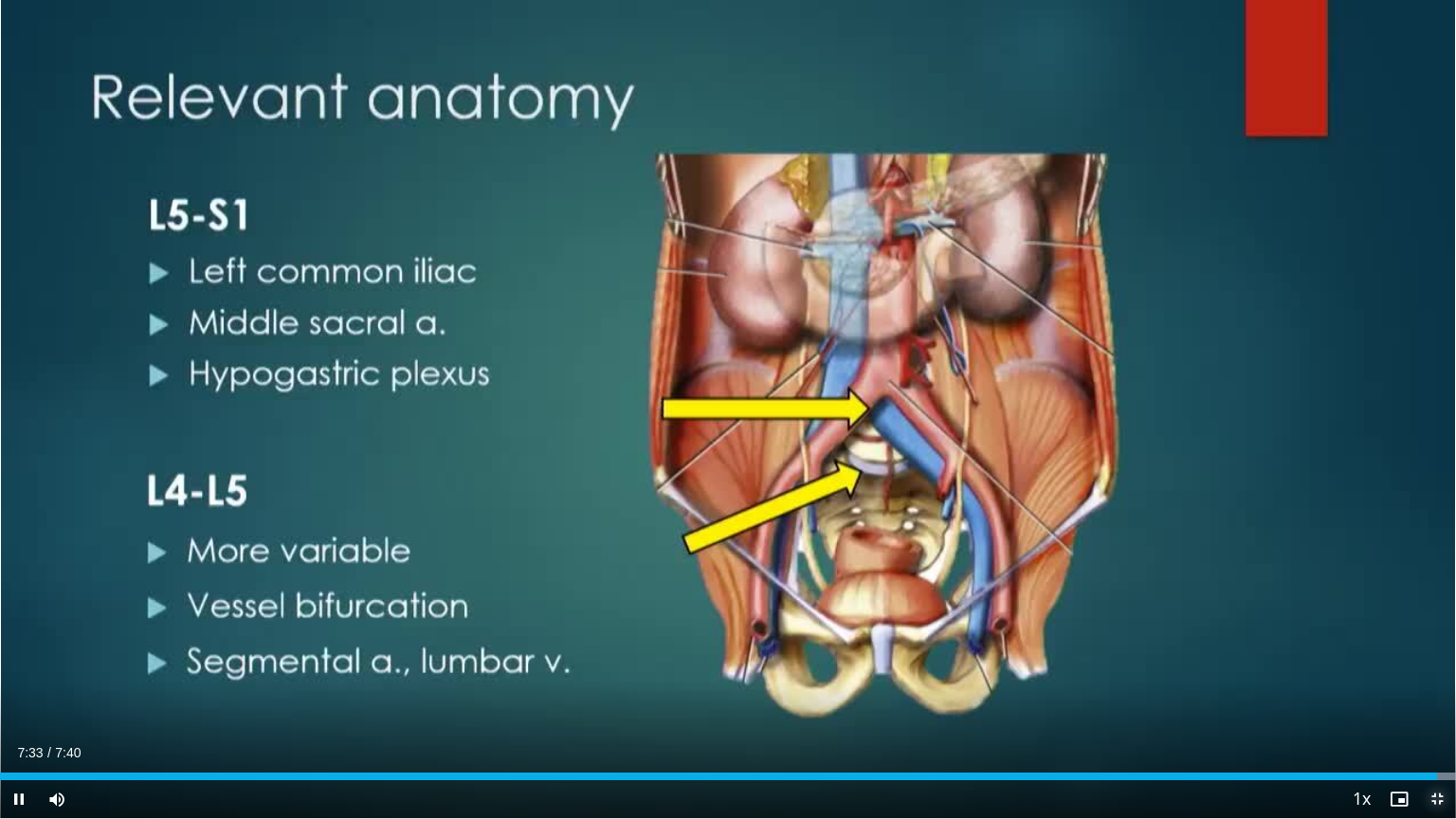 click at bounding box center [1437, 799] 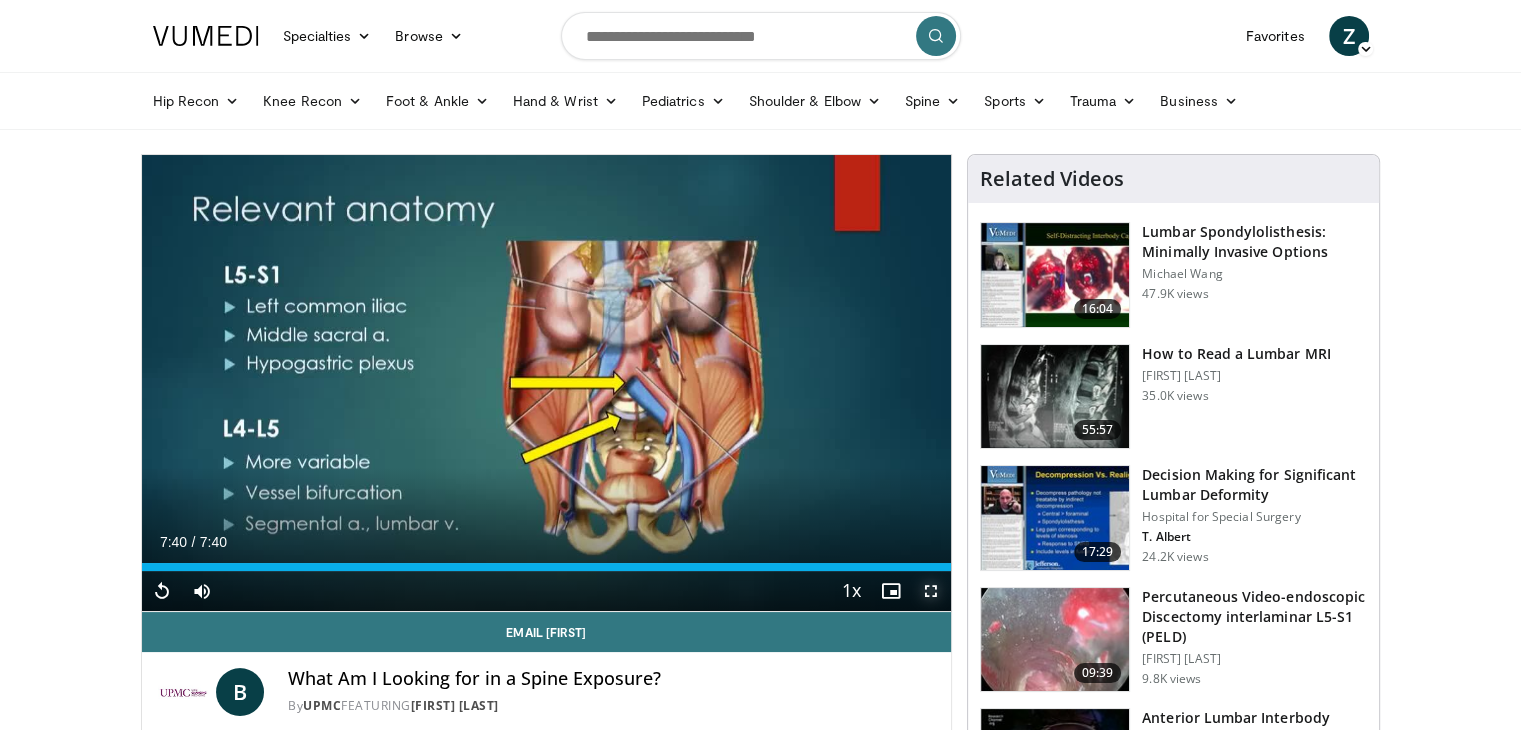 click at bounding box center (931, 591) 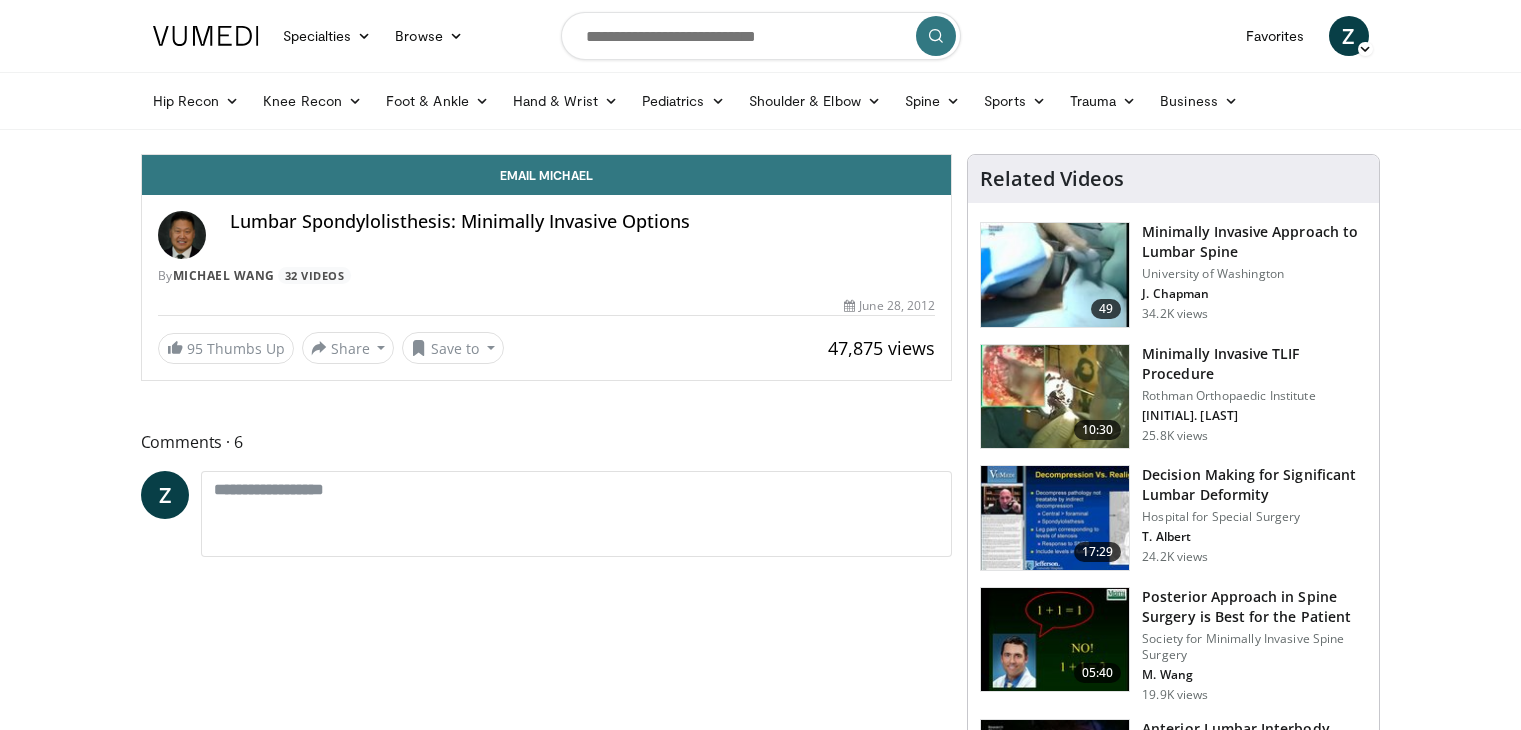 scroll, scrollTop: 0, scrollLeft: 0, axis: both 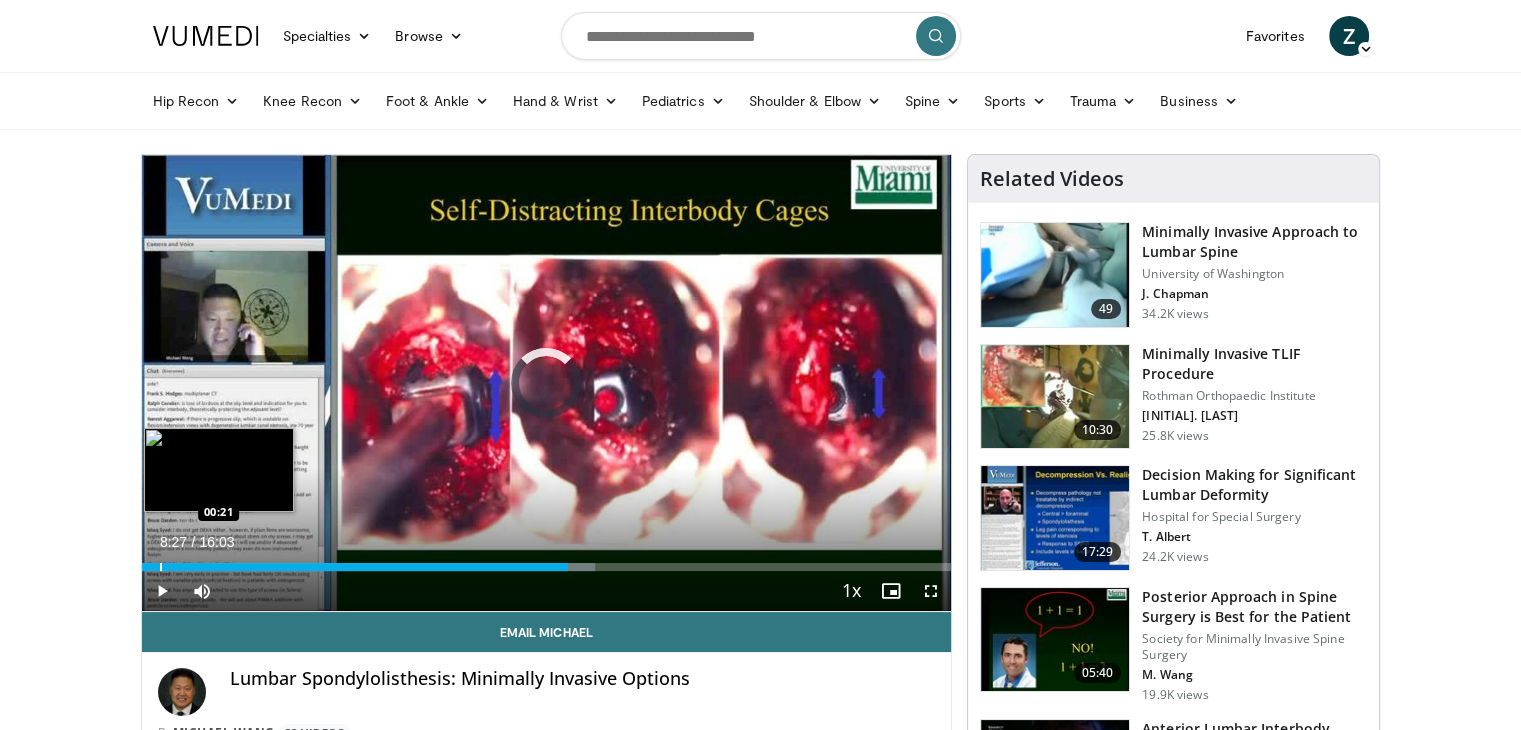click at bounding box center [161, 567] 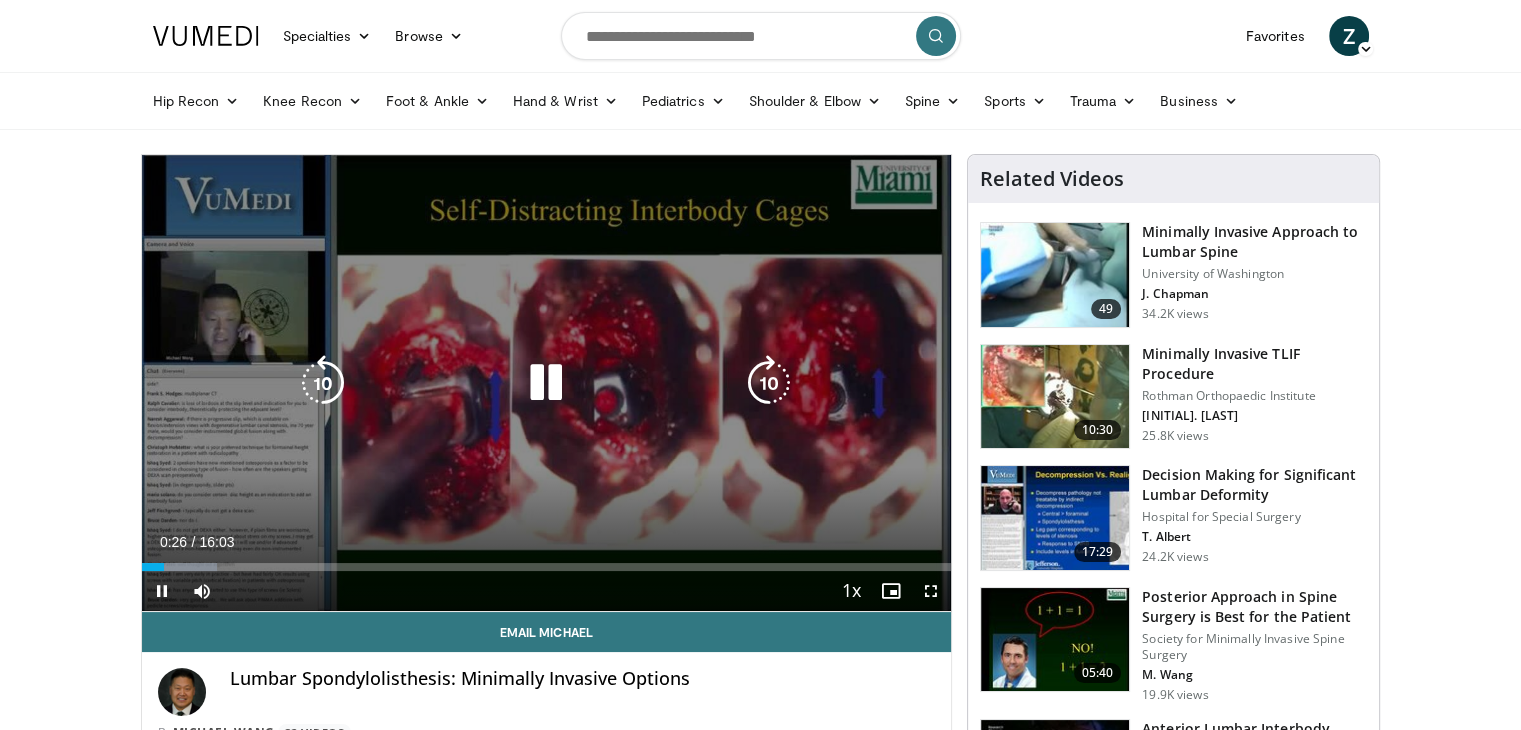 click at bounding box center (769, 383) 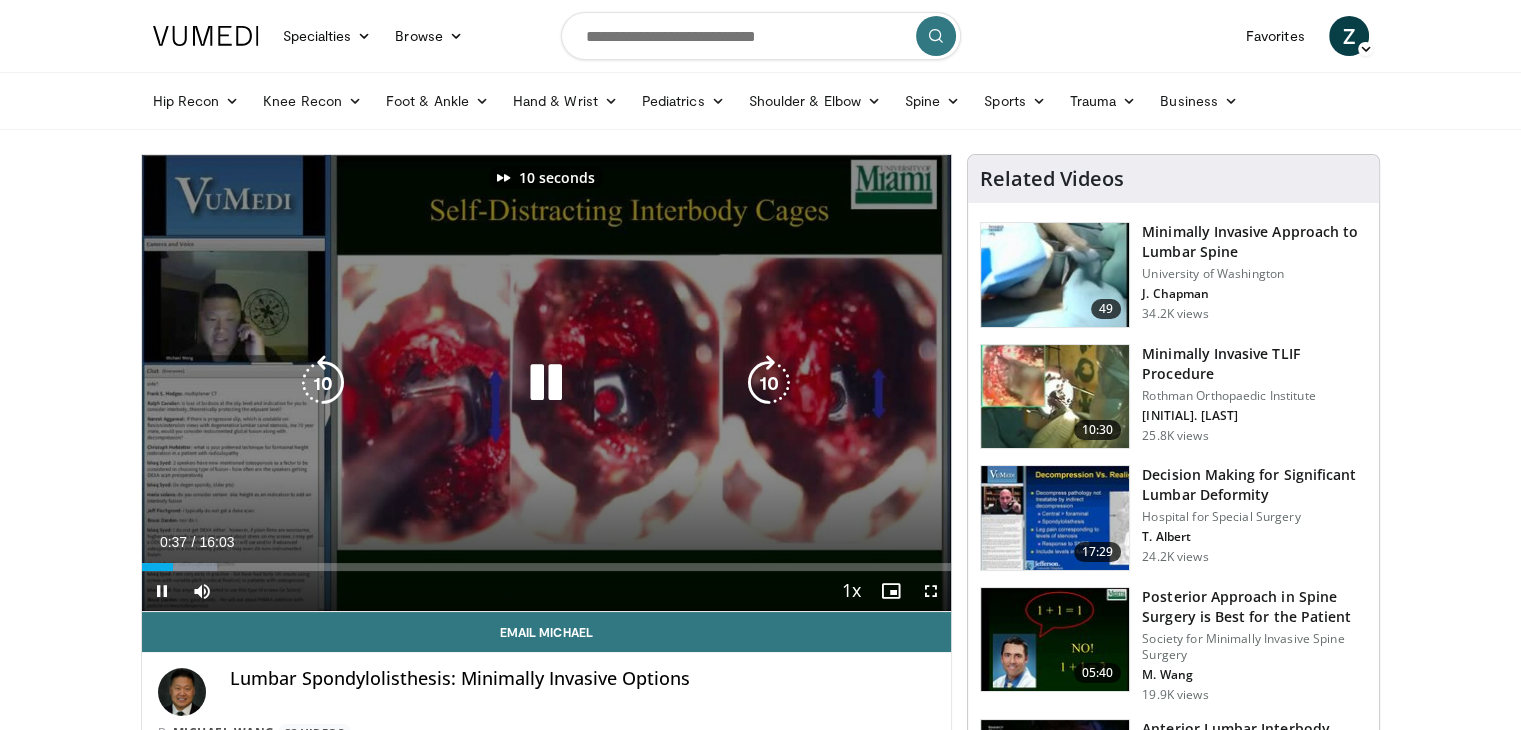 click at bounding box center [769, 383] 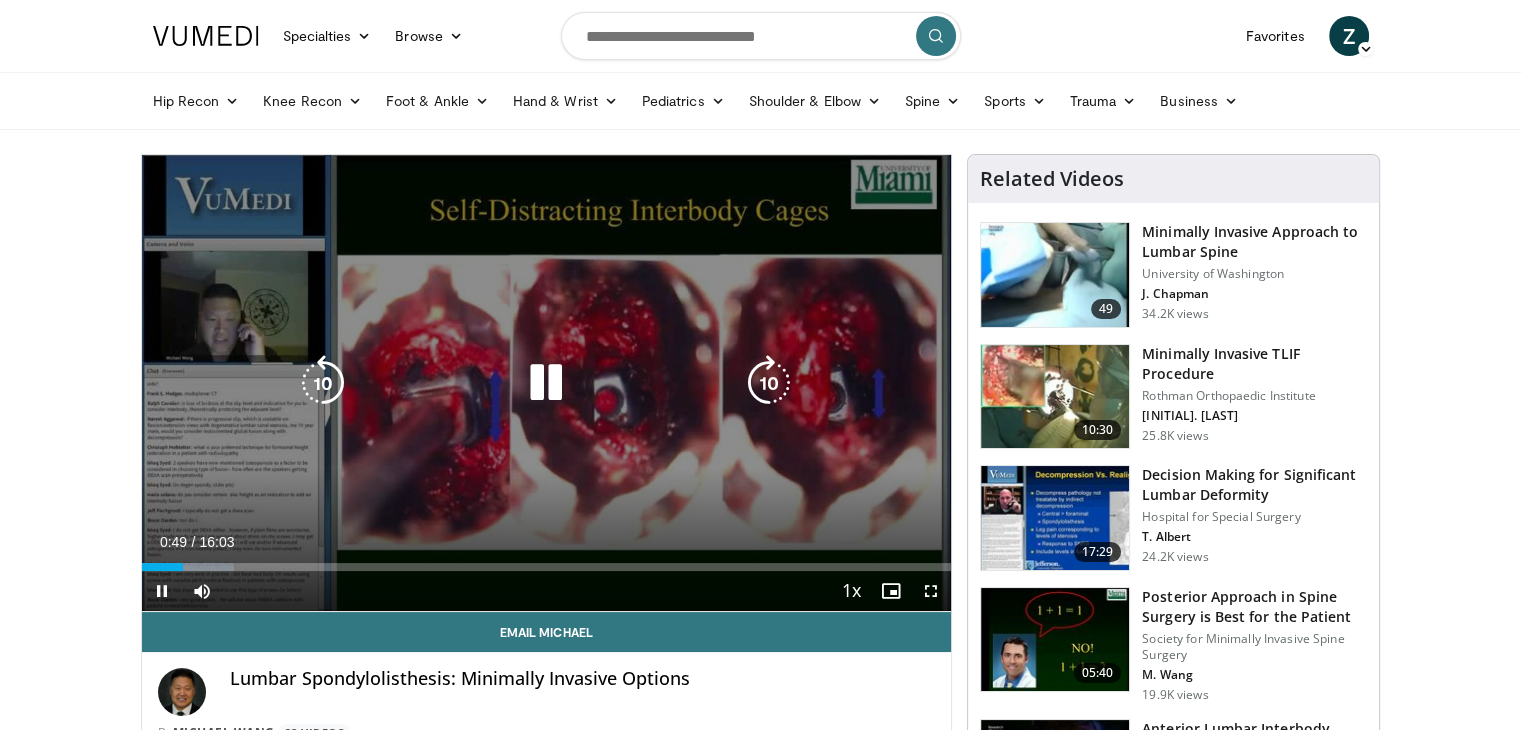 click at bounding box center [769, 383] 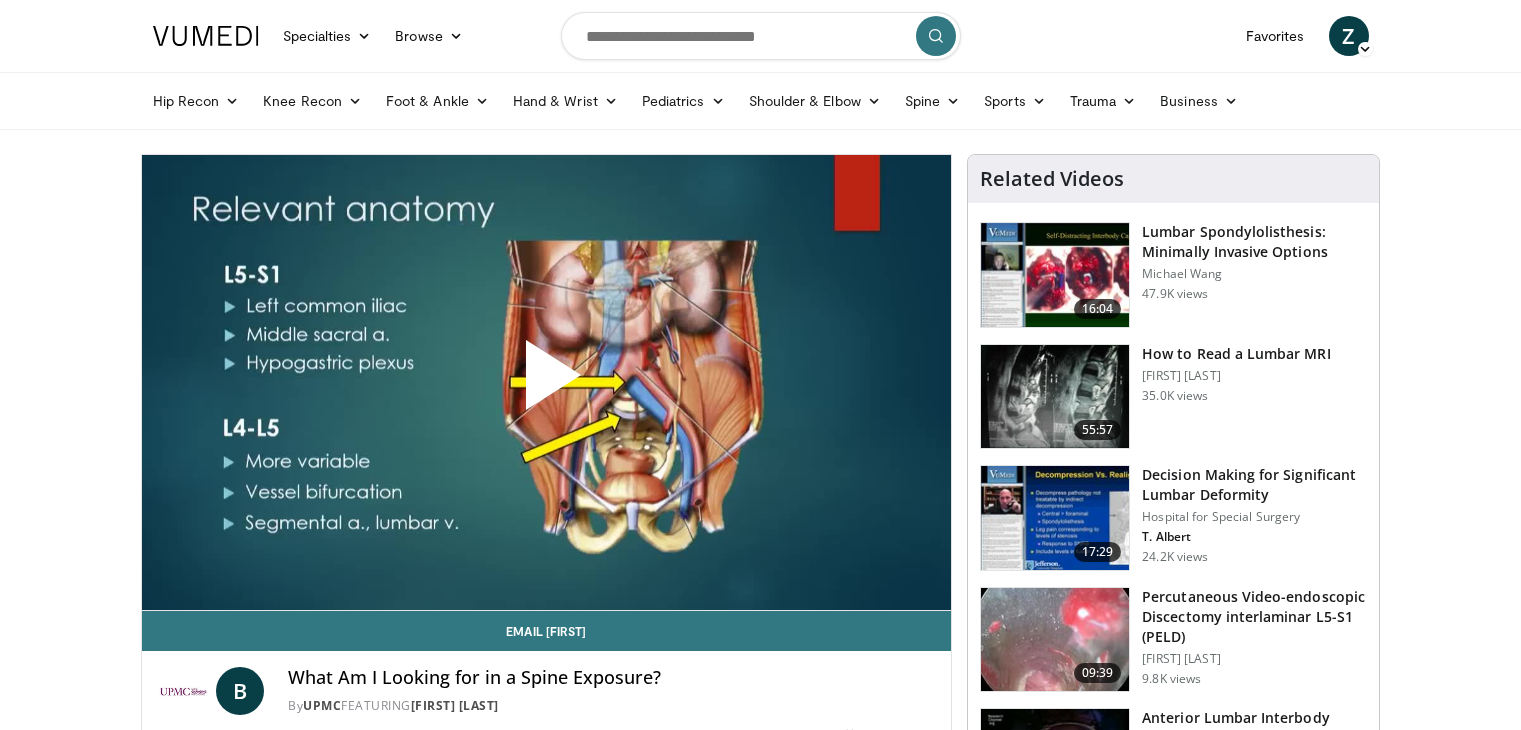 scroll, scrollTop: 0, scrollLeft: 0, axis: both 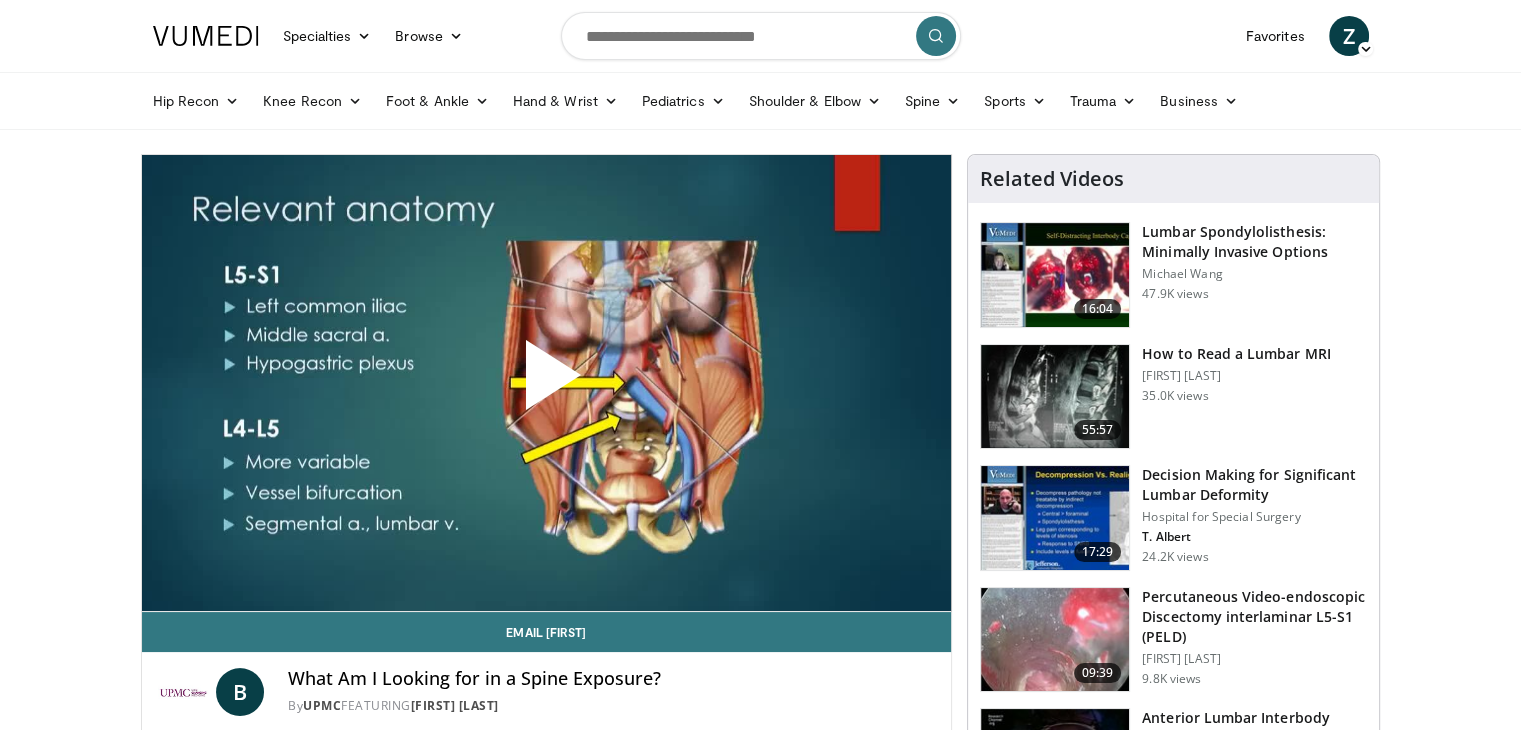 click at bounding box center (1055, 397) 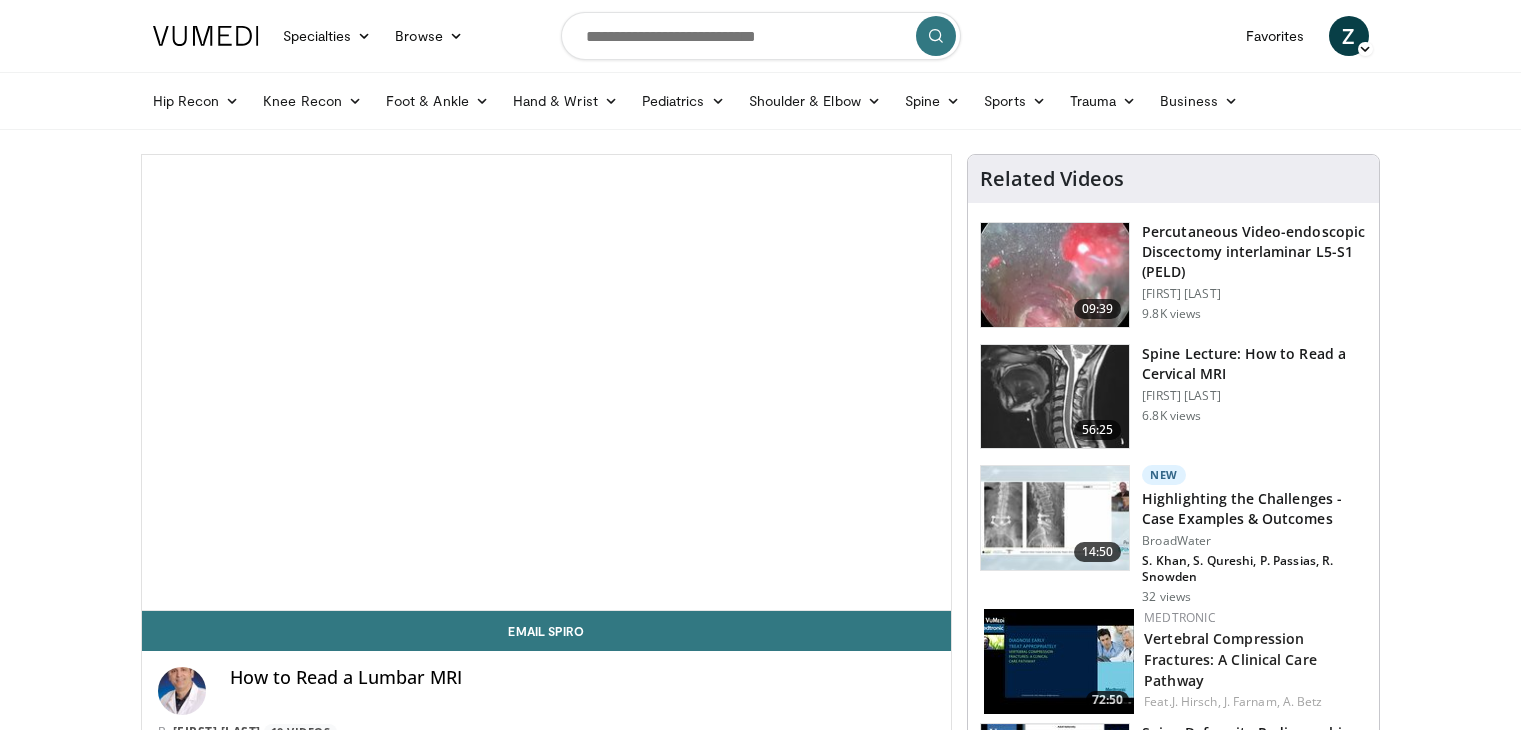 scroll, scrollTop: 0, scrollLeft: 0, axis: both 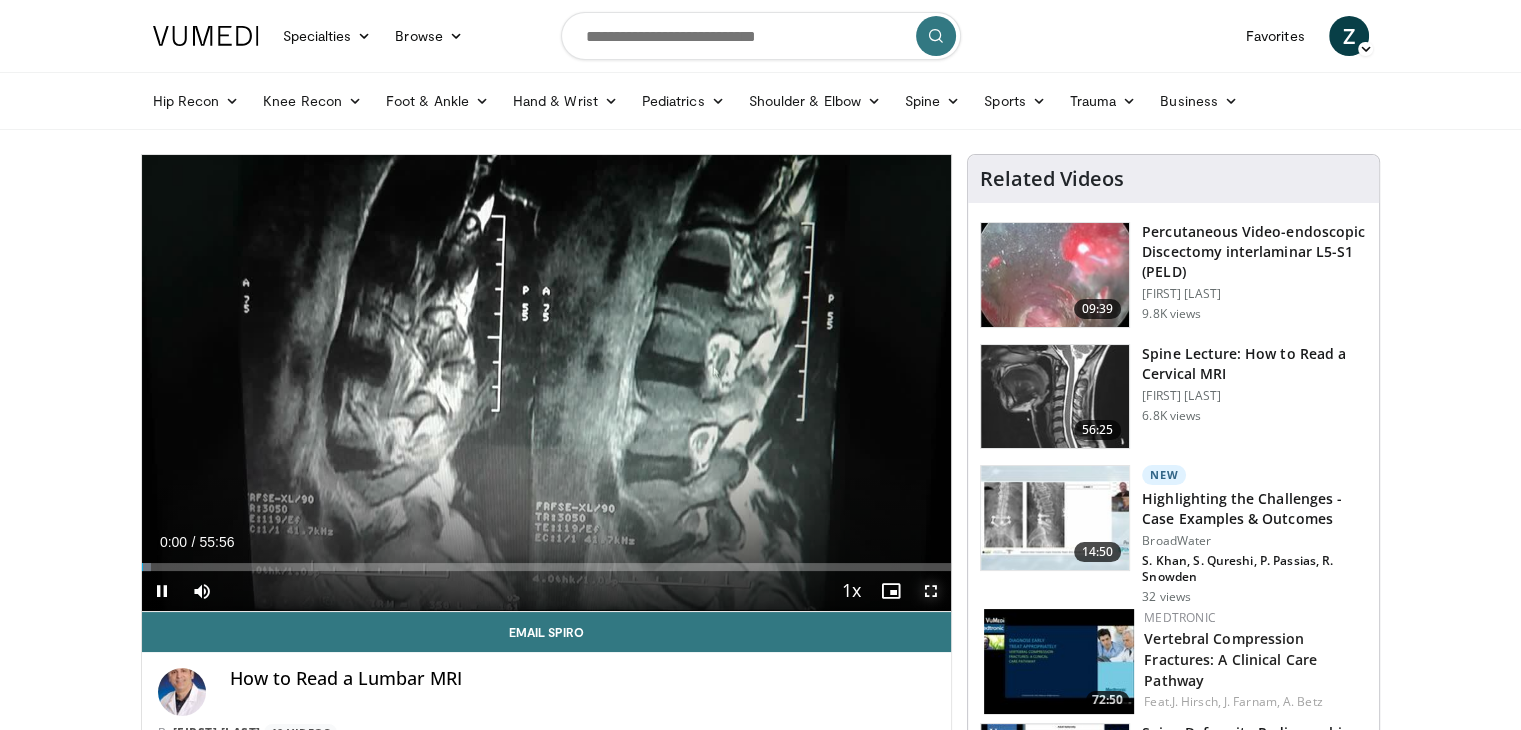 click at bounding box center [931, 591] 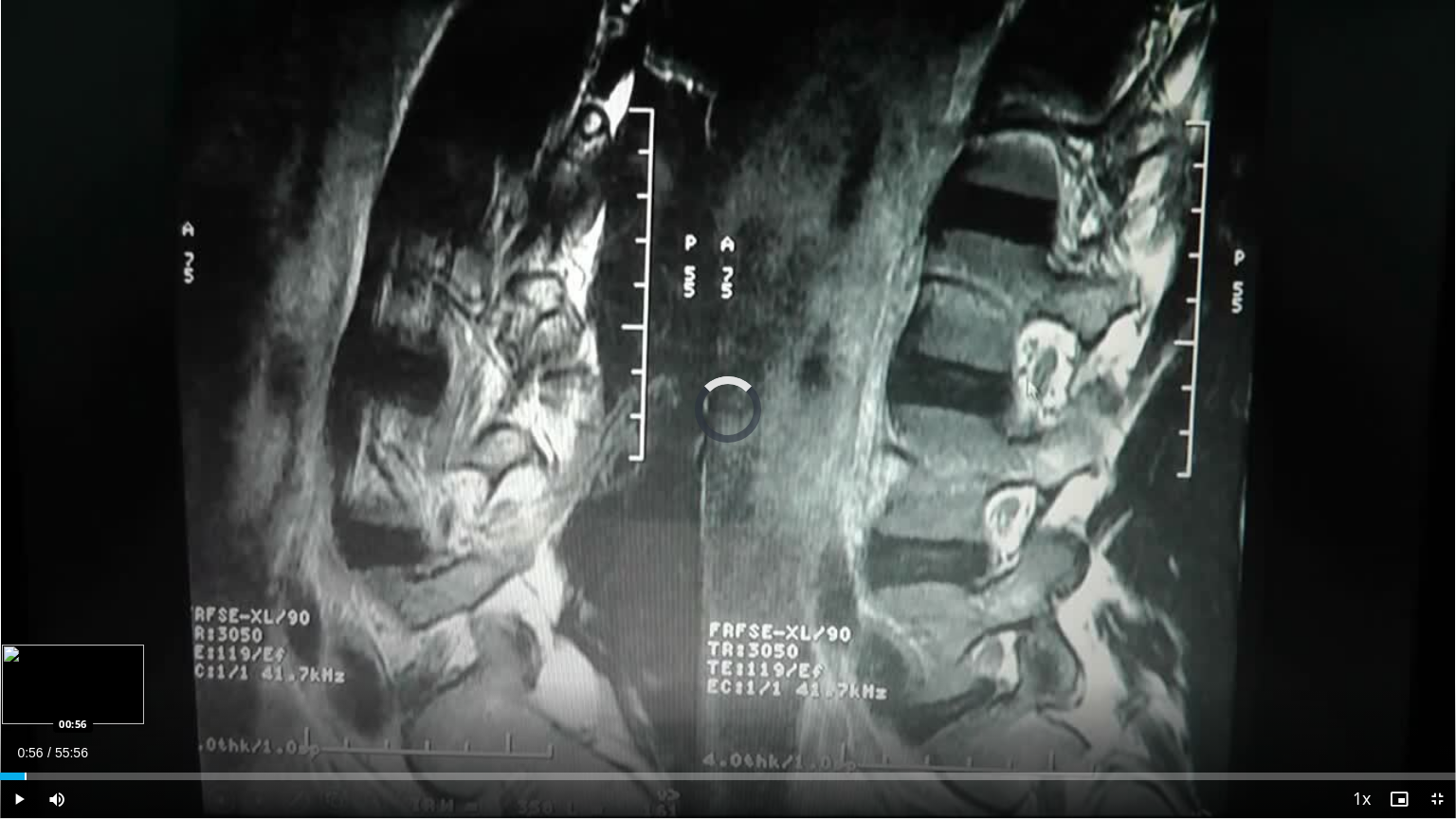 click at bounding box center (26, 776) 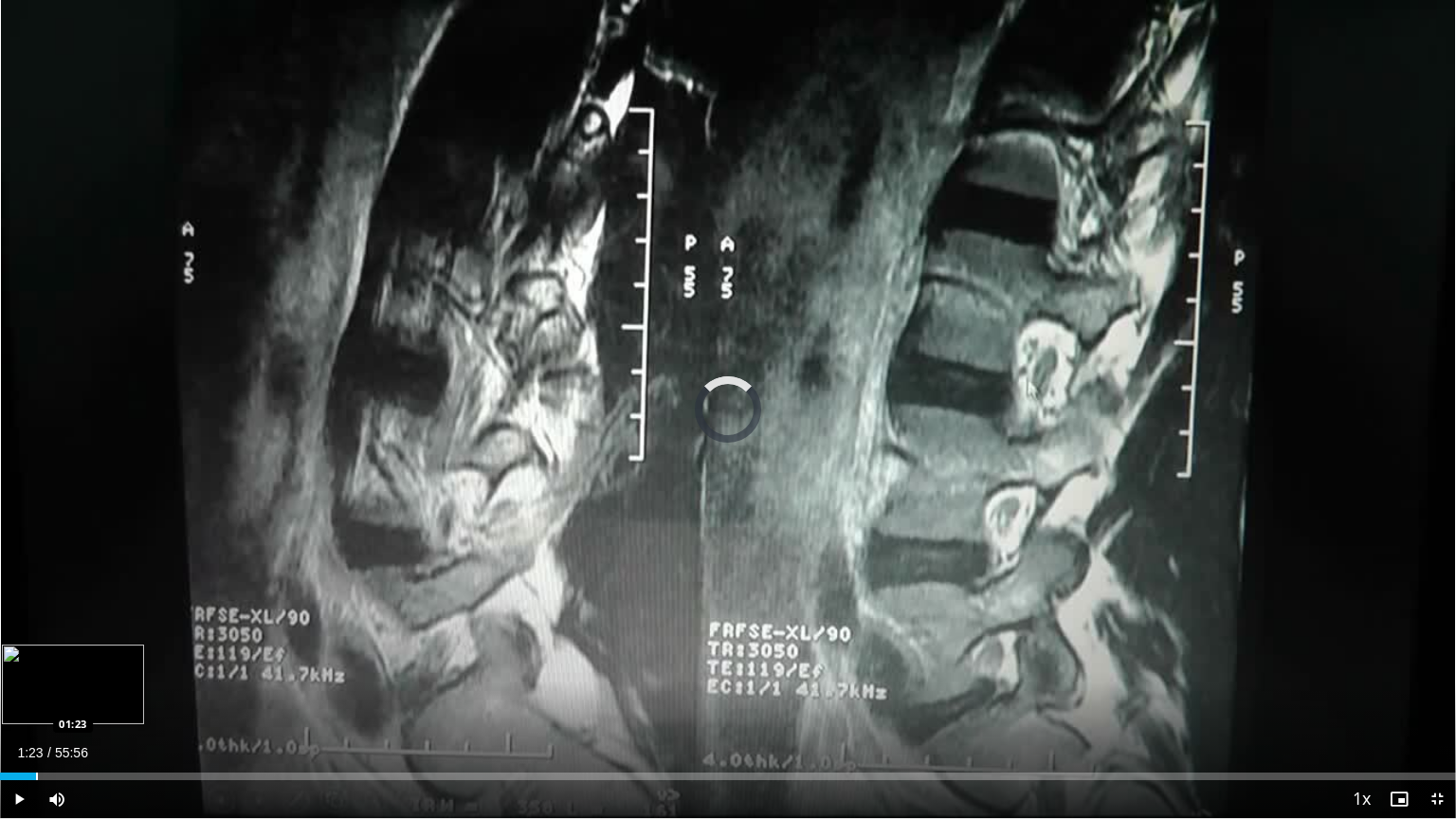 click on "Loaded :  2.09% 01:23 01:23" at bounding box center (728, 771) 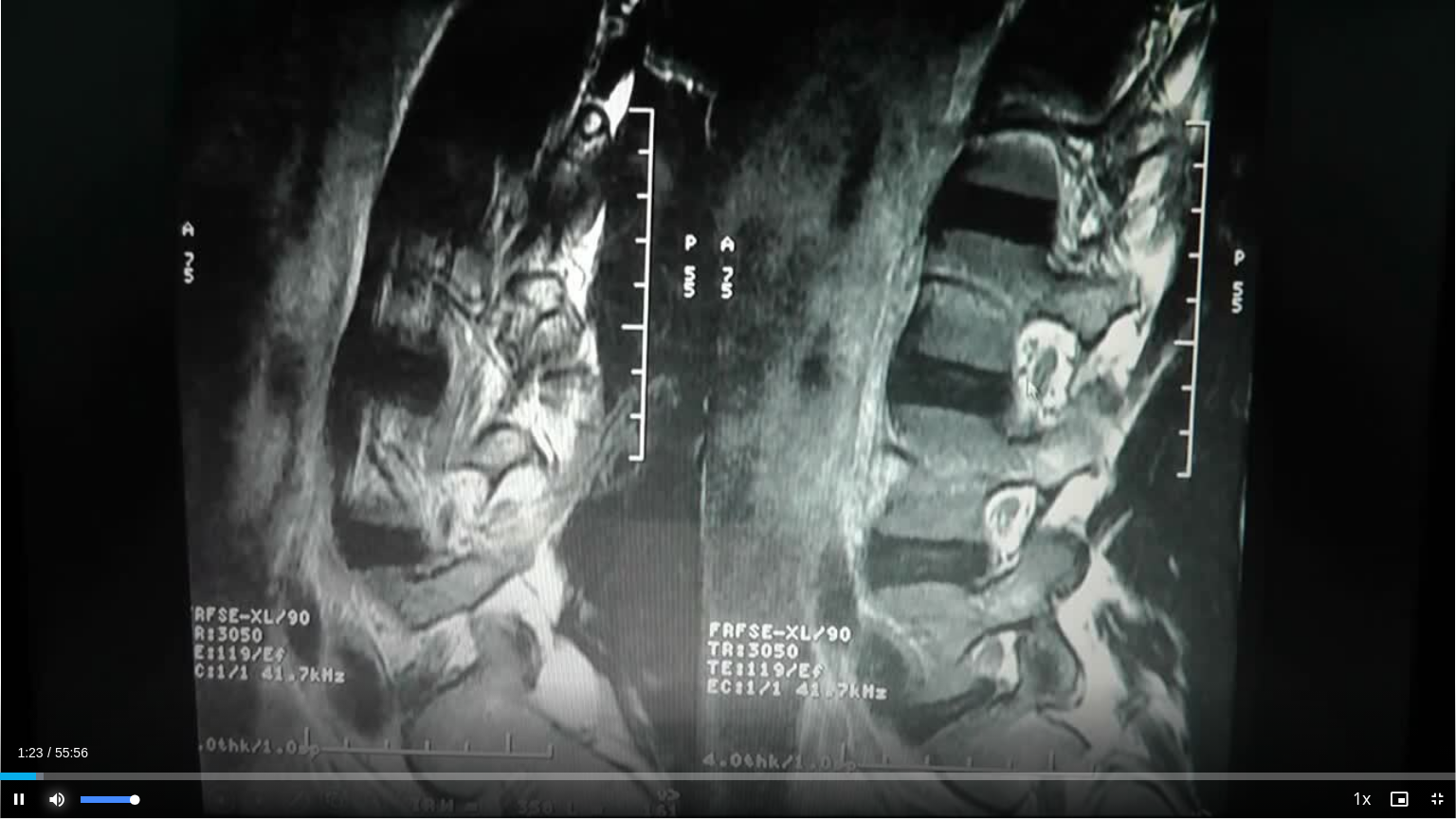 click at bounding box center (57, 799) 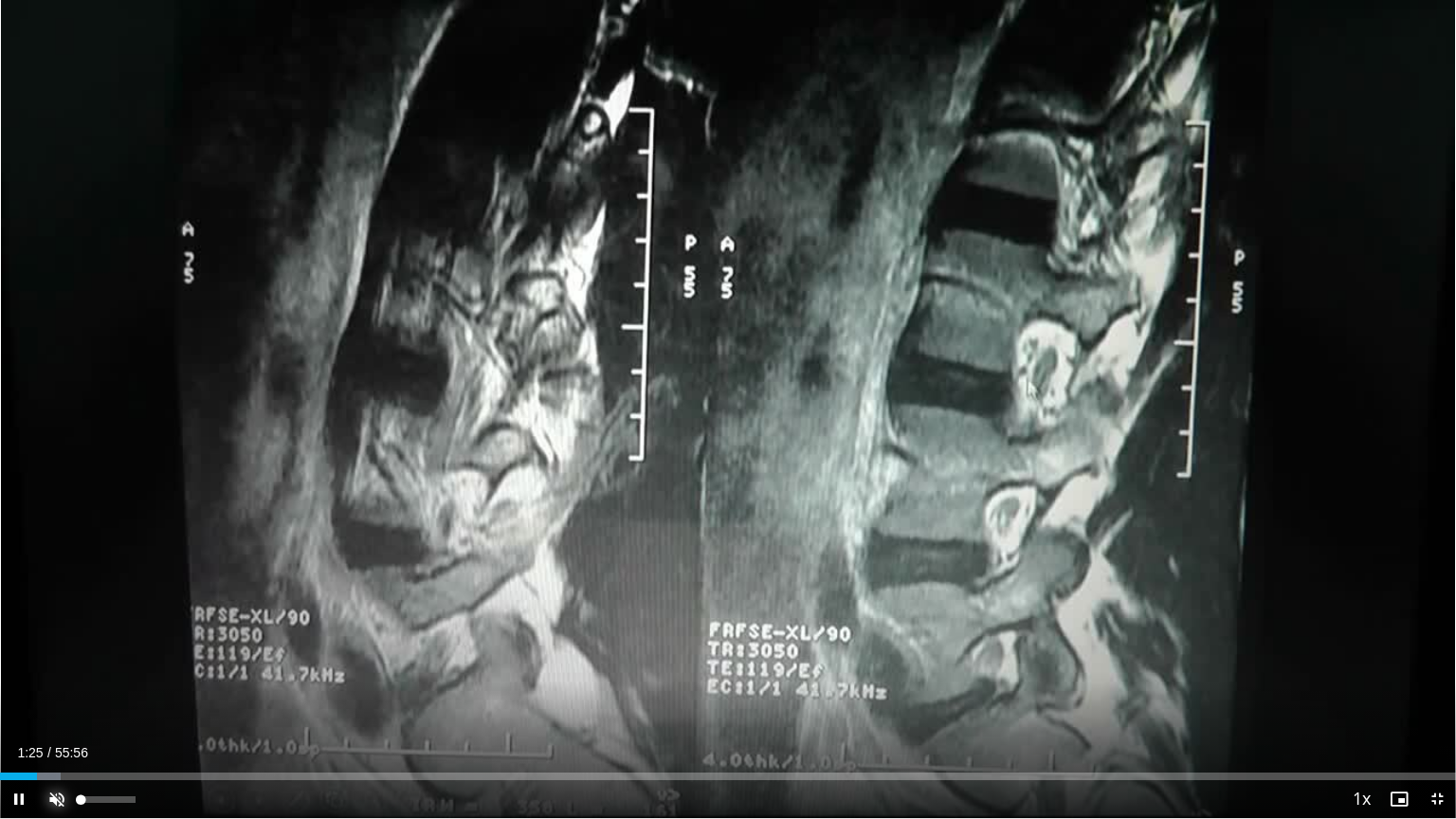 click at bounding box center (57, 799) 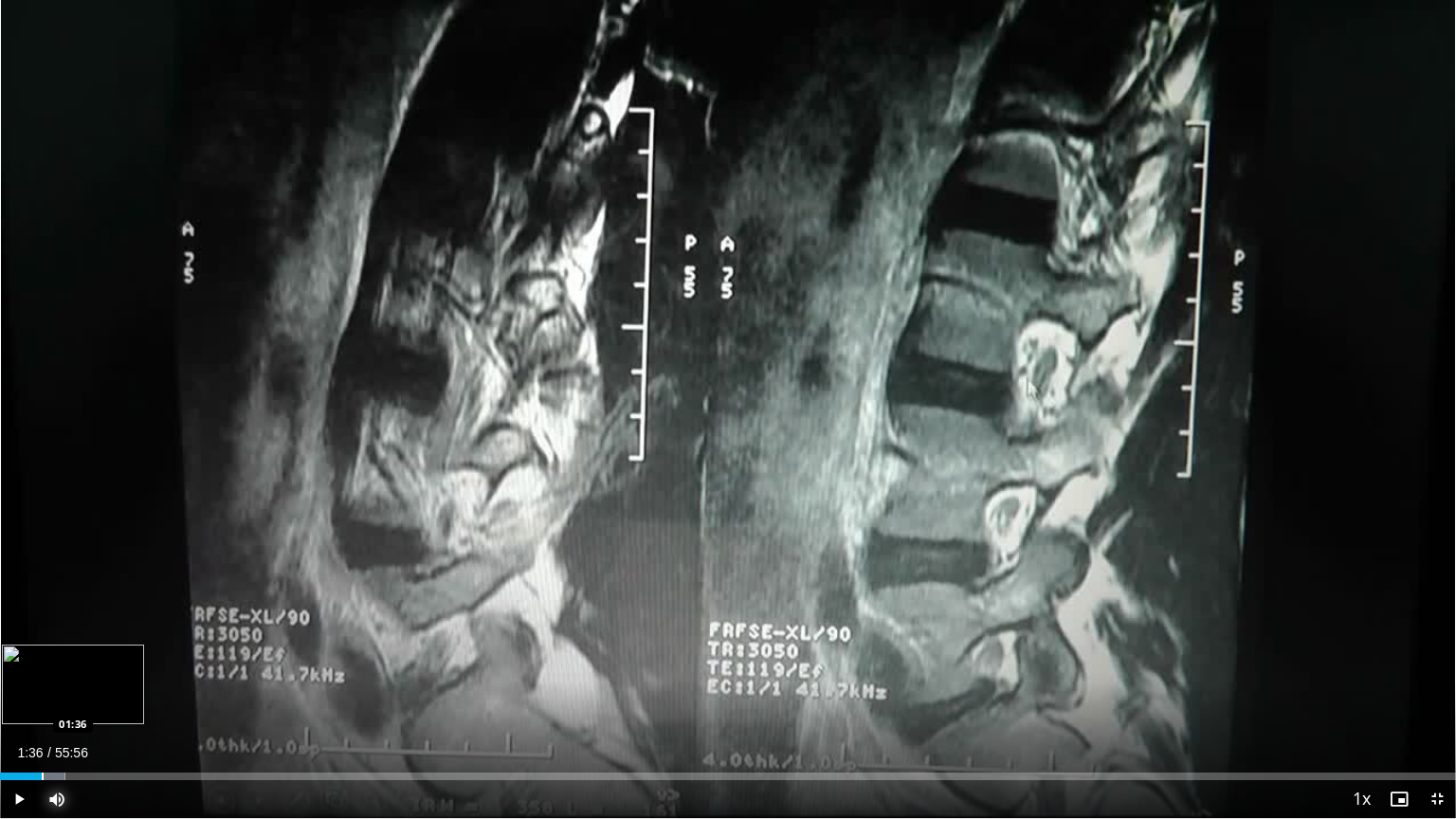 click at bounding box center (43, 776) 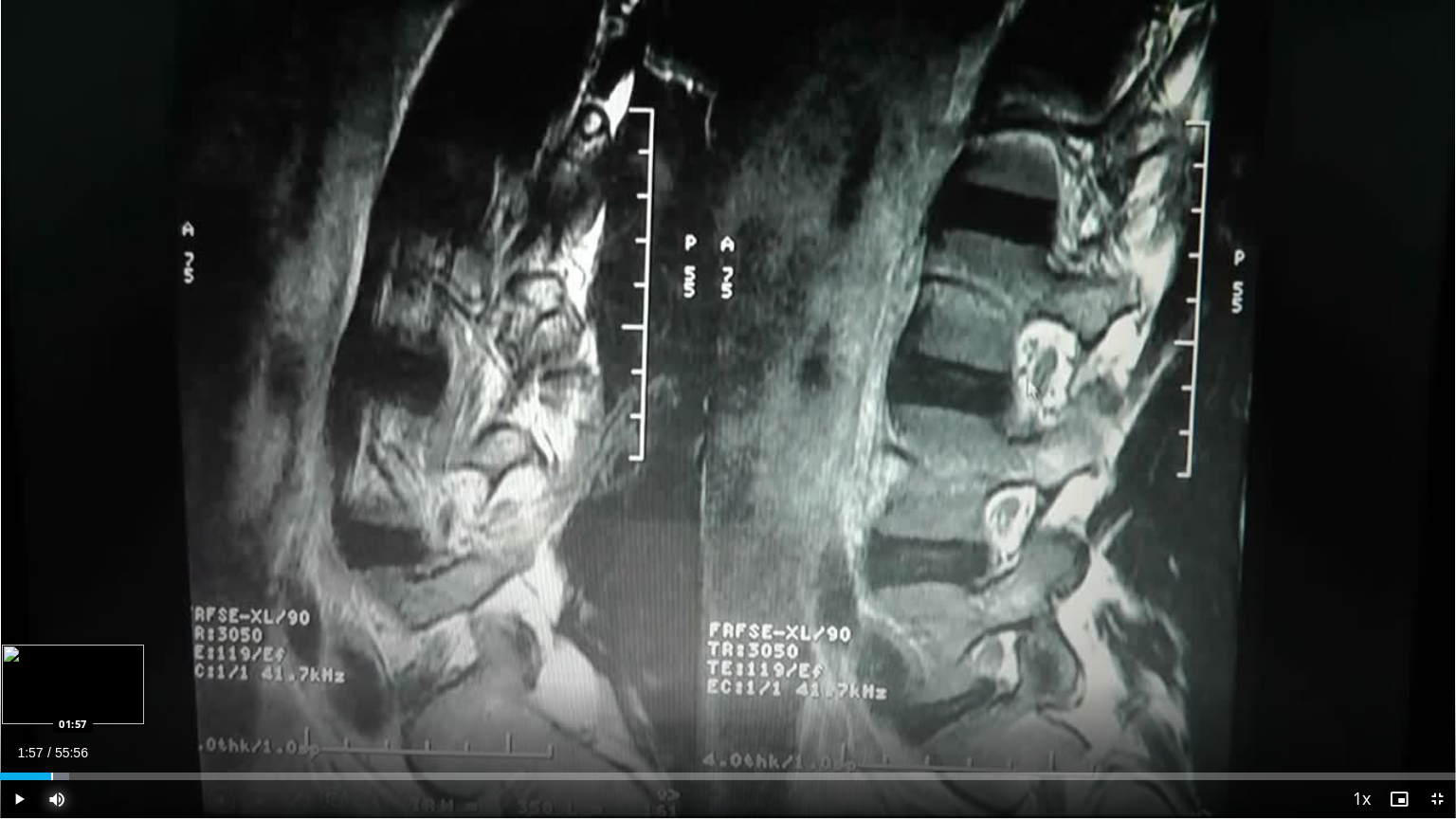 click on "Loaded :  4.76% 01:57 01:57" at bounding box center [728, 771] 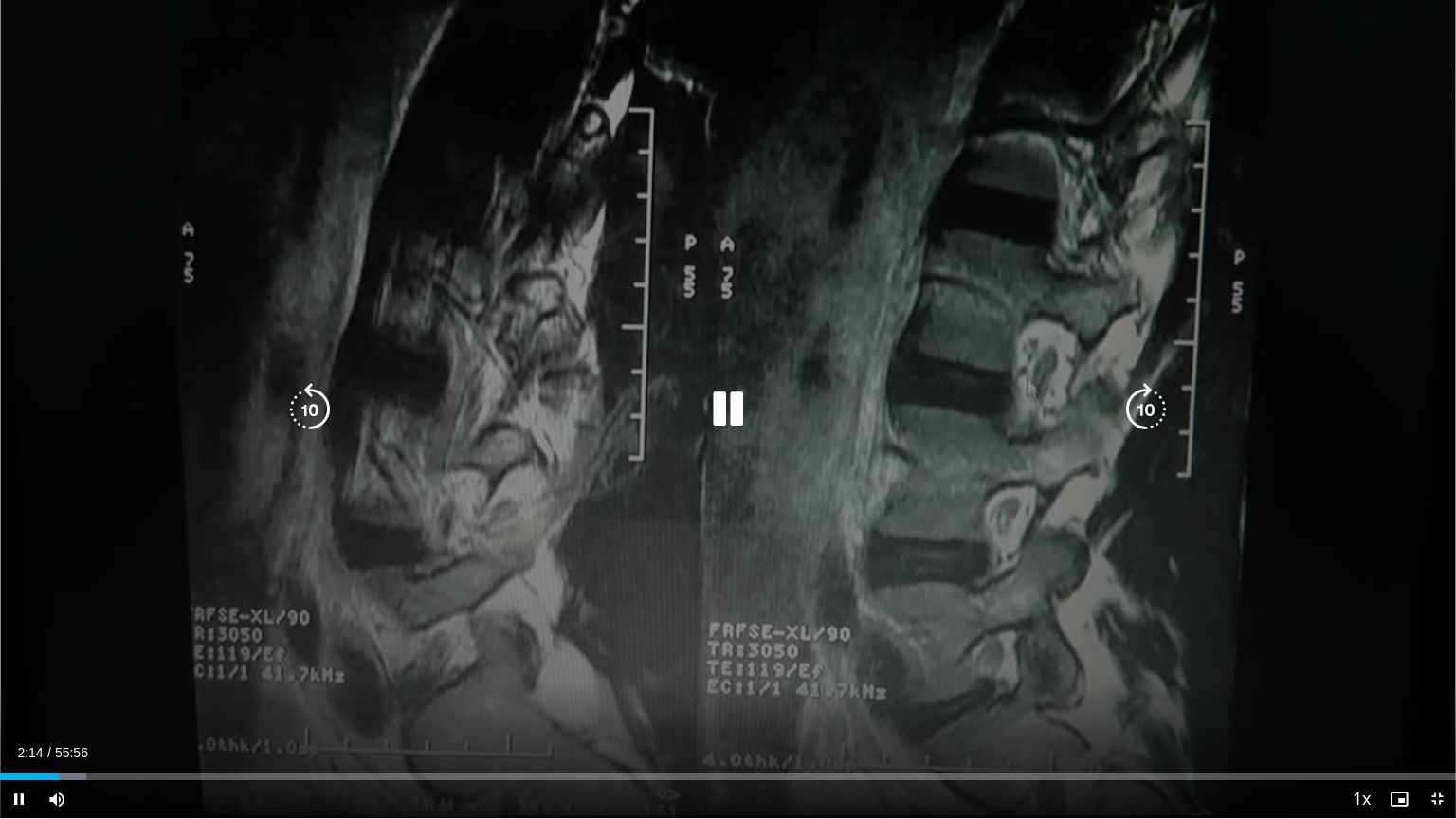 click at bounding box center (728, 410) 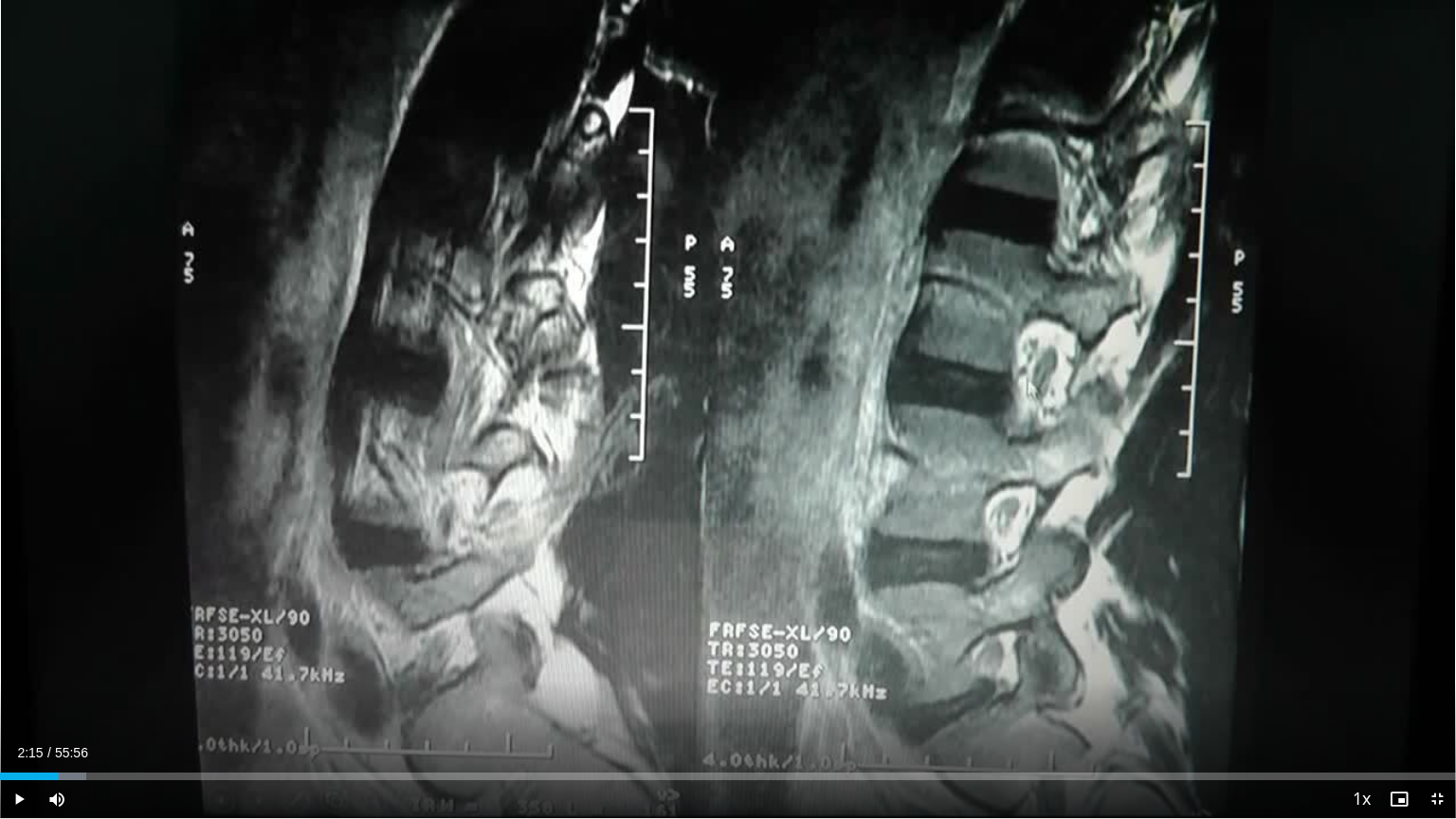click on "10 seconds
Tap to unmute" at bounding box center [728, 409] 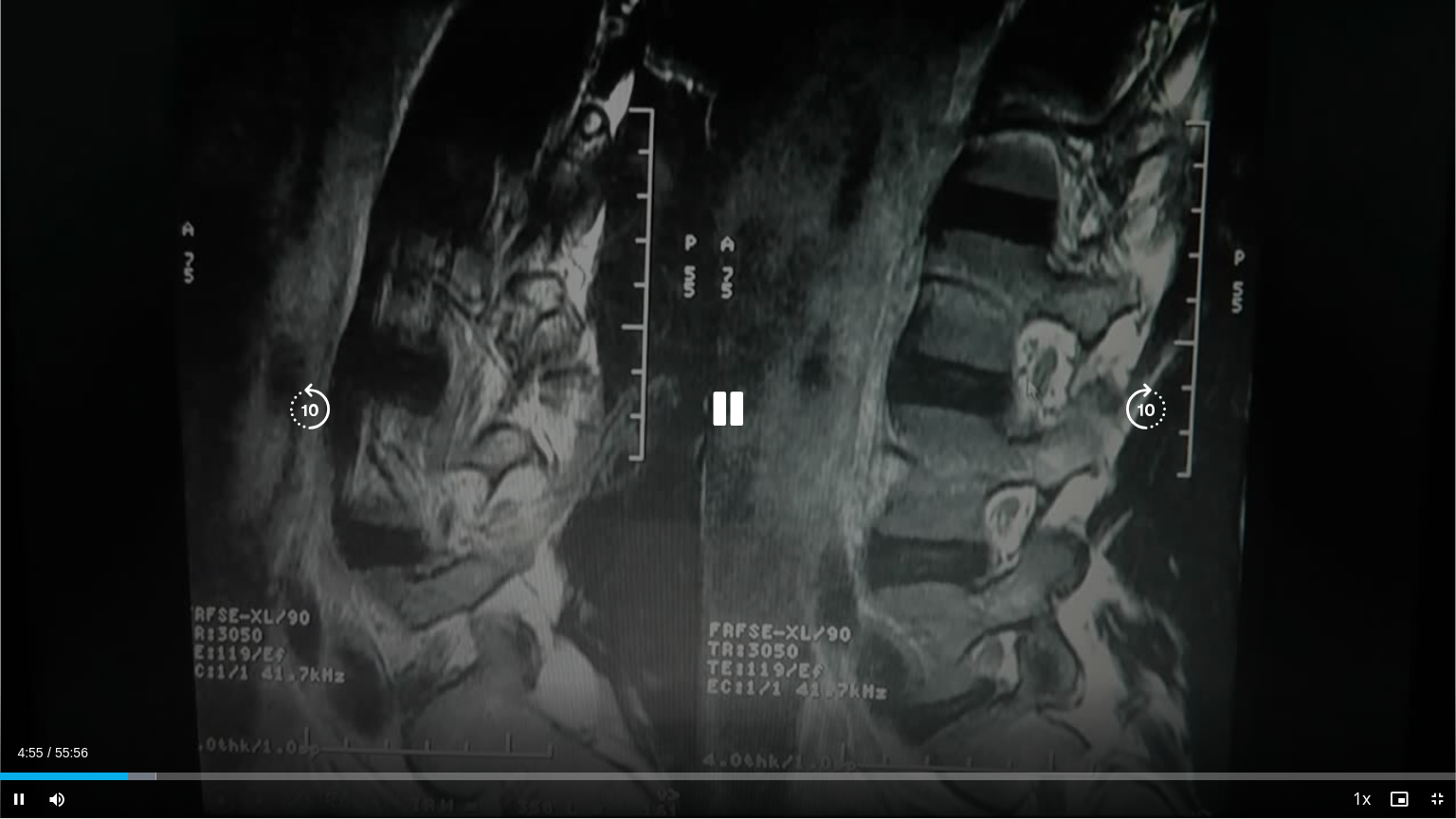 click at bounding box center (728, 410) 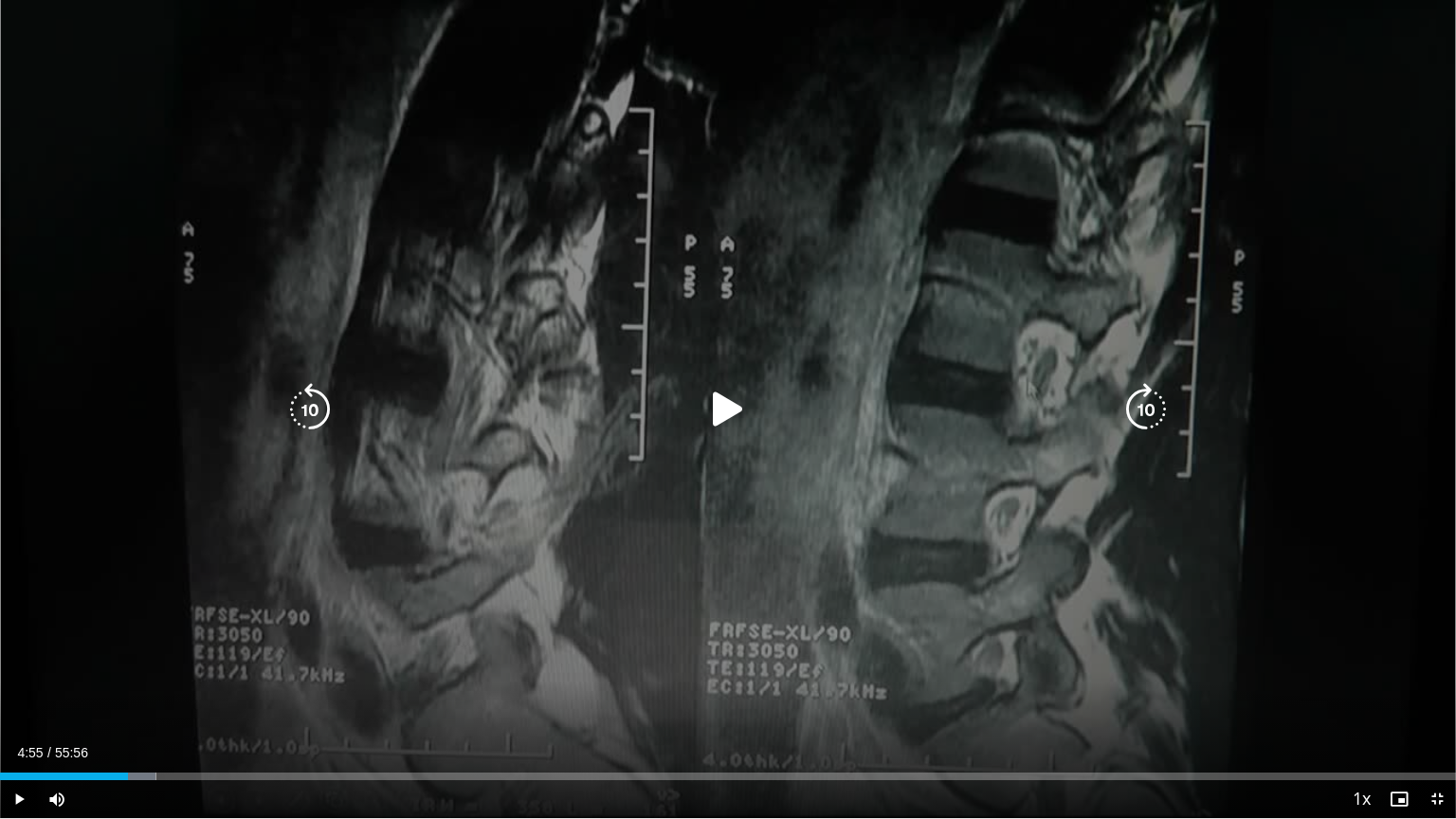 click at bounding box center (728, 410) 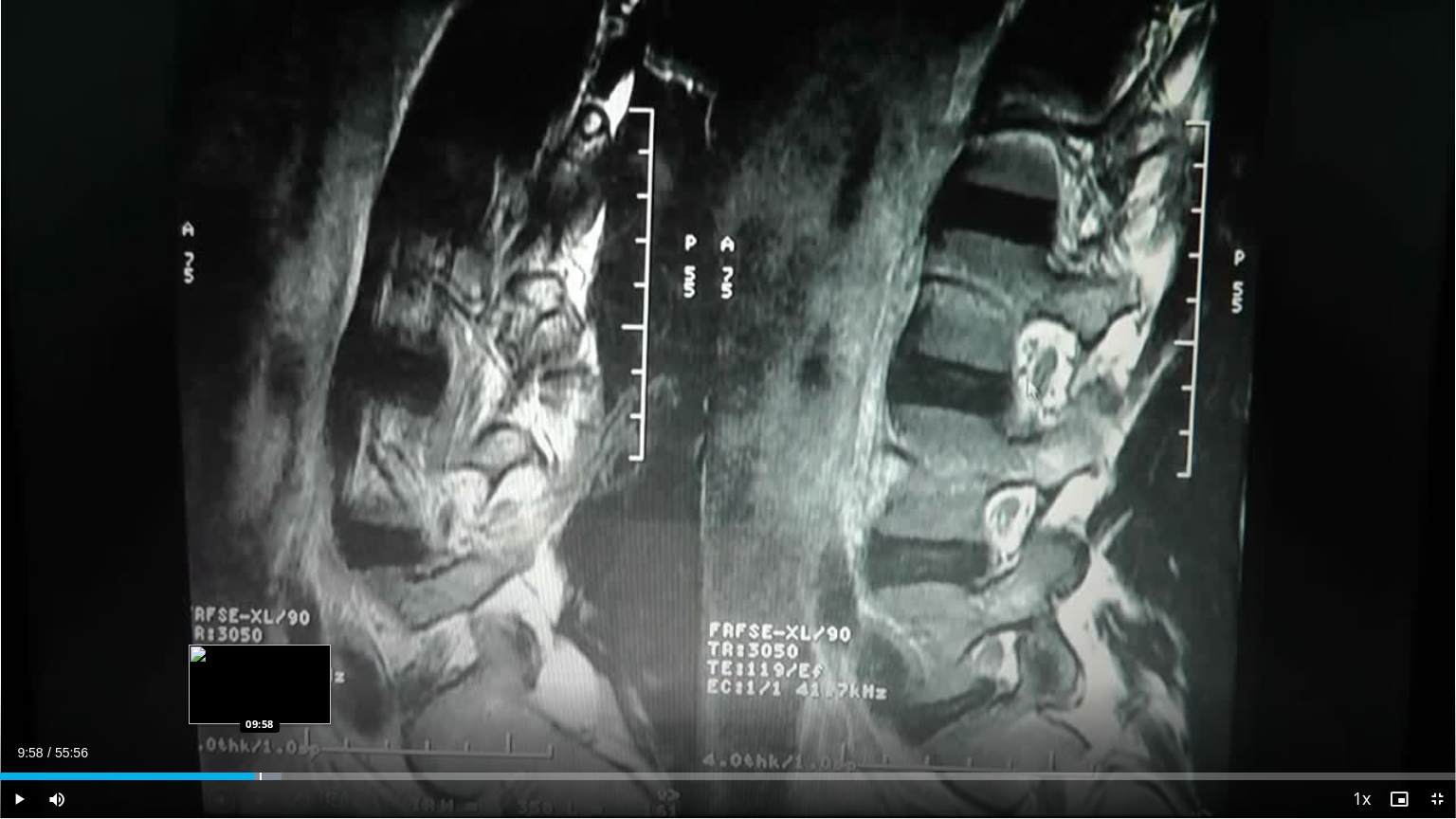 click at bounding box center (261, 776) 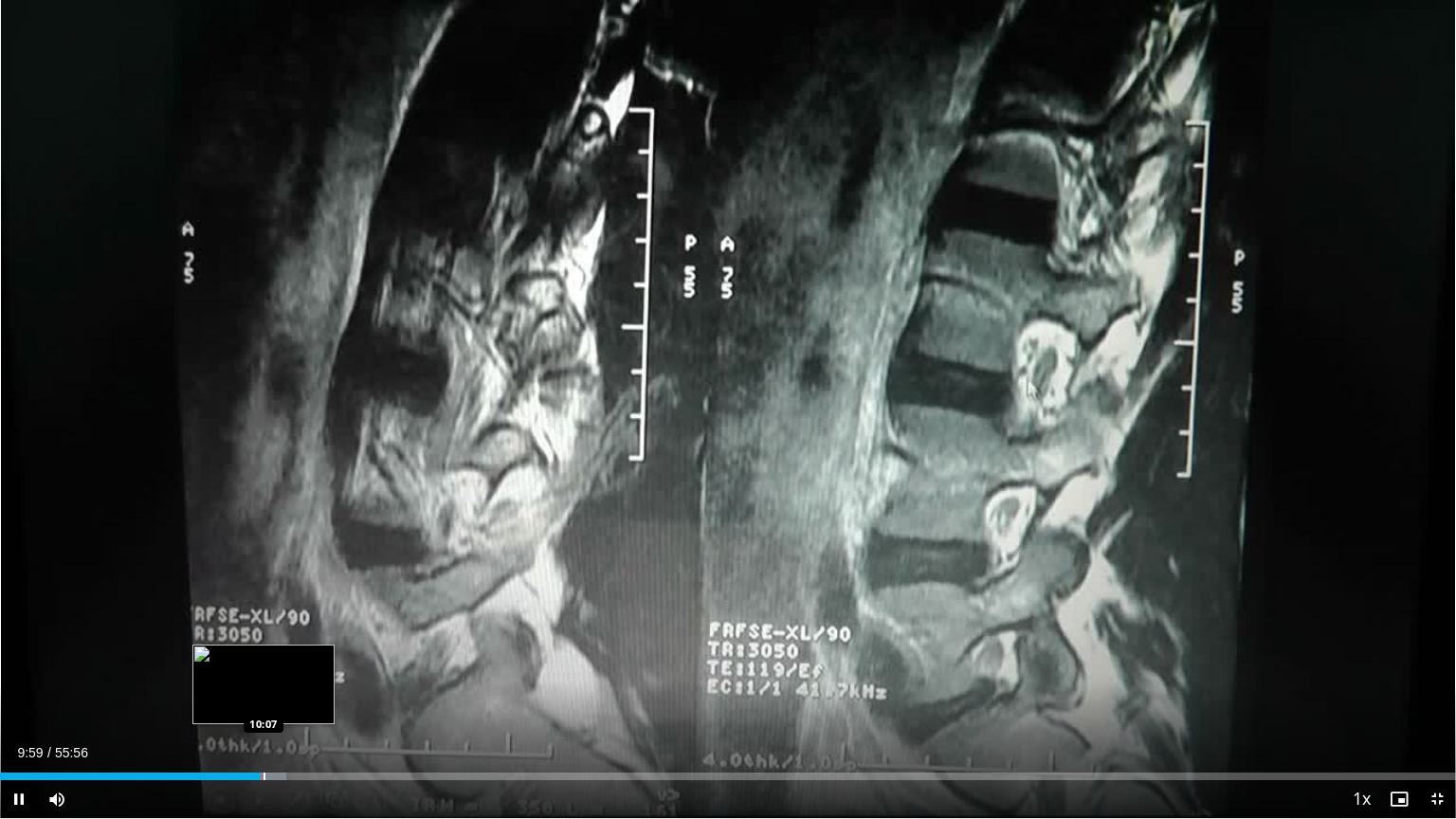 click on "Loaded :  19.67% 09:59 10:07" at bounding box center (728, 776) 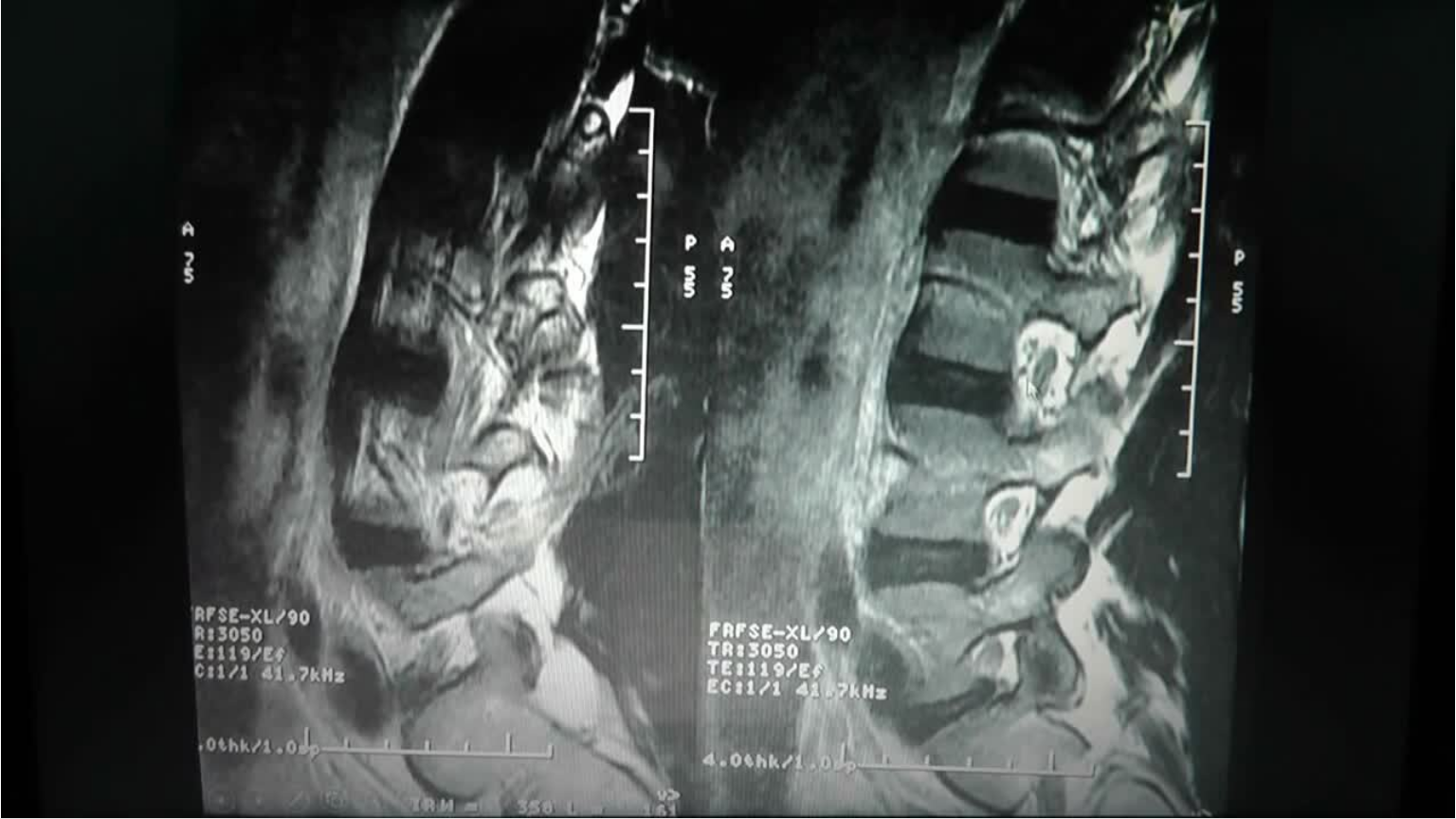 click on "**********" at bounding box center [728, 410] 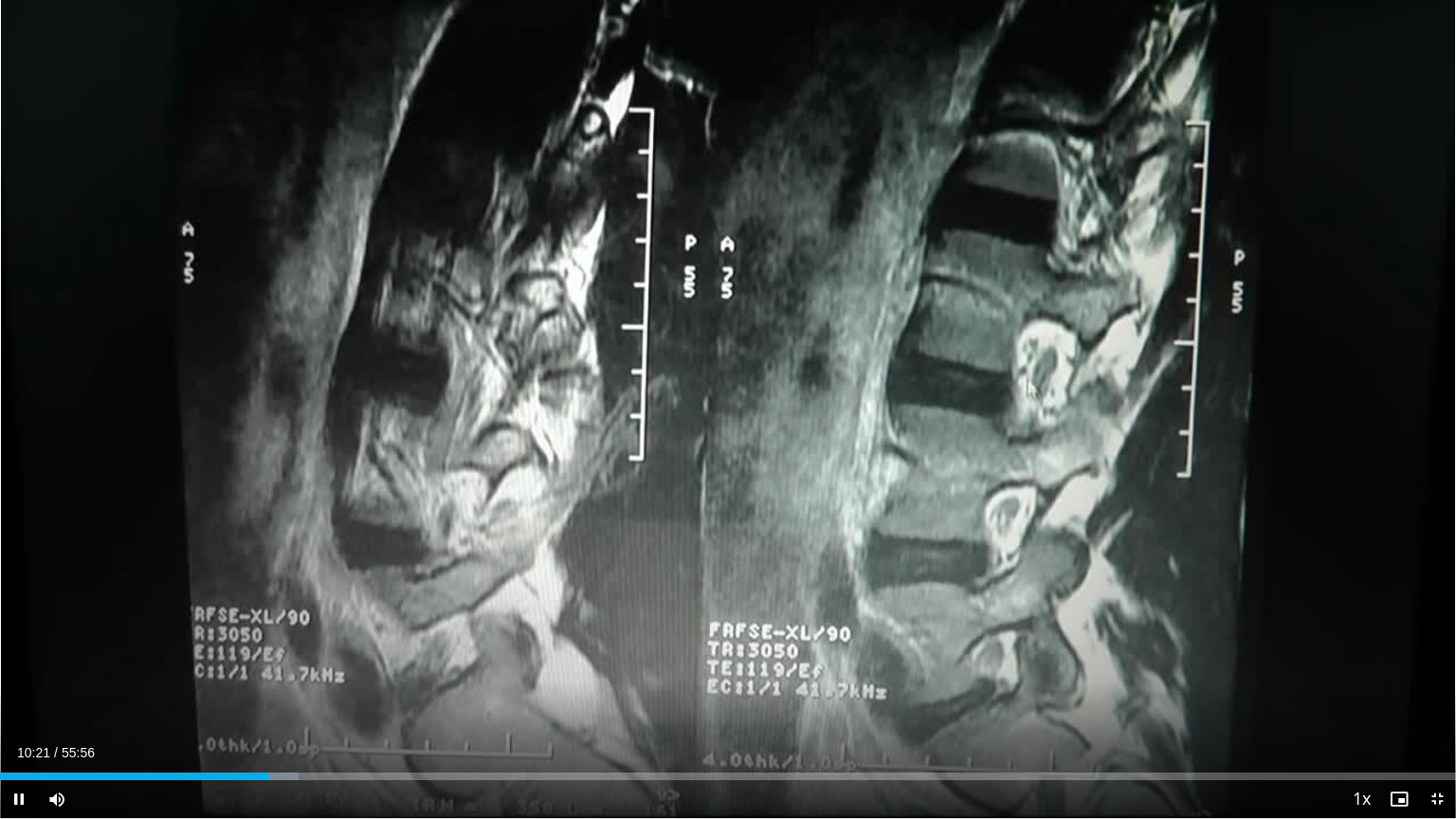click on "Current Time  10:21 / Duration  55:56 Pause Skip Backward Skip Forward Mute Loaded :  20.53% 10:21 10:27 Stream Type  LIVE Seek to live, currently behind live LIVE   1x Playback Rate 0.5x 0.75x 1x , selected 1.25x 1.5x 1.75x 2x Chapters Chapters Descriptions descriptions off , selected Captions captions settings , opens captions settings dialog captions off , selected Audio Track en (Main) , selected Exit Fullscreen Enable picture-in-picture mode" at bounding box center [728, 799] 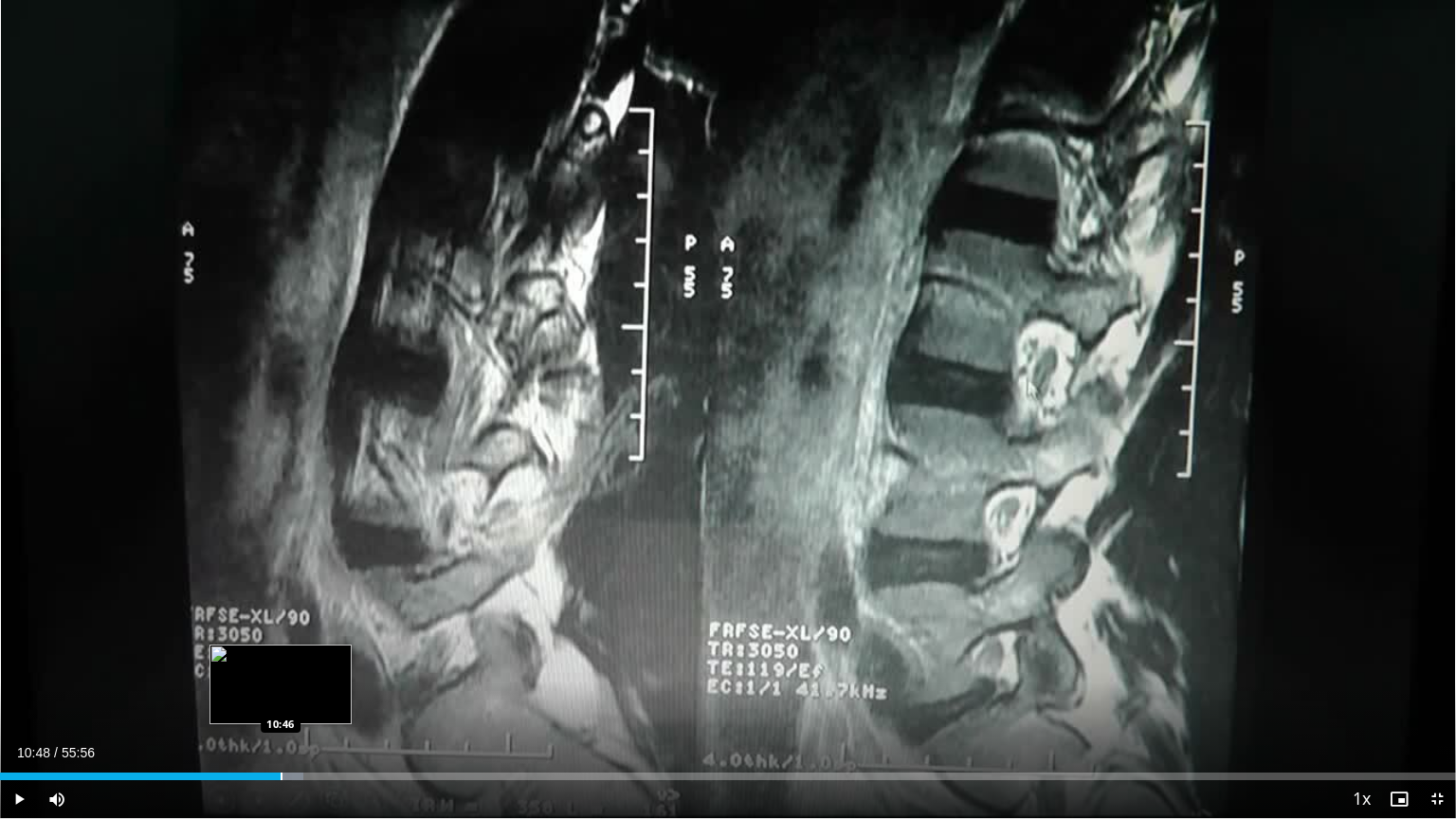 click at bounding box center [282, 776] 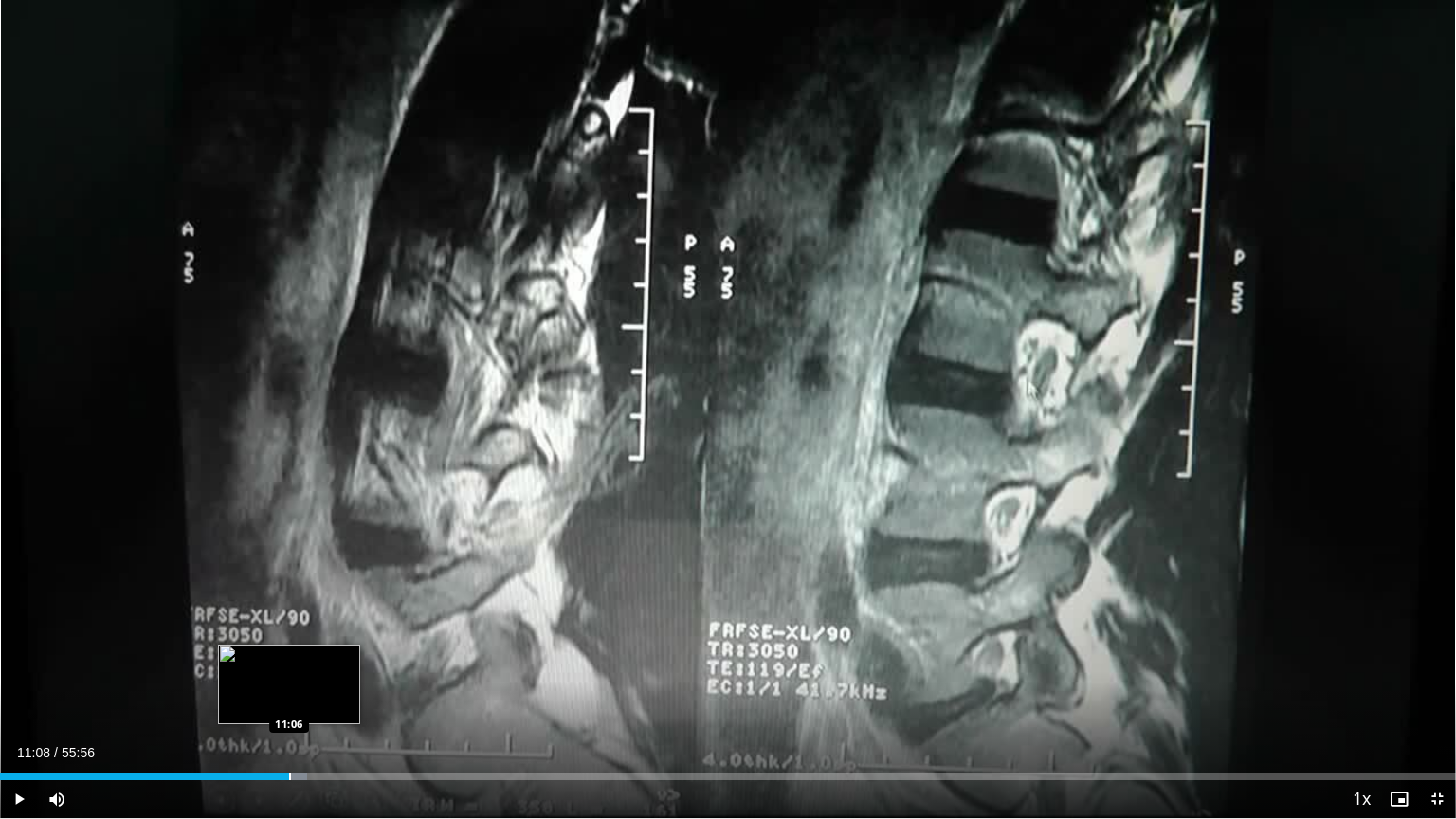 click at bounding box center [290, 776] 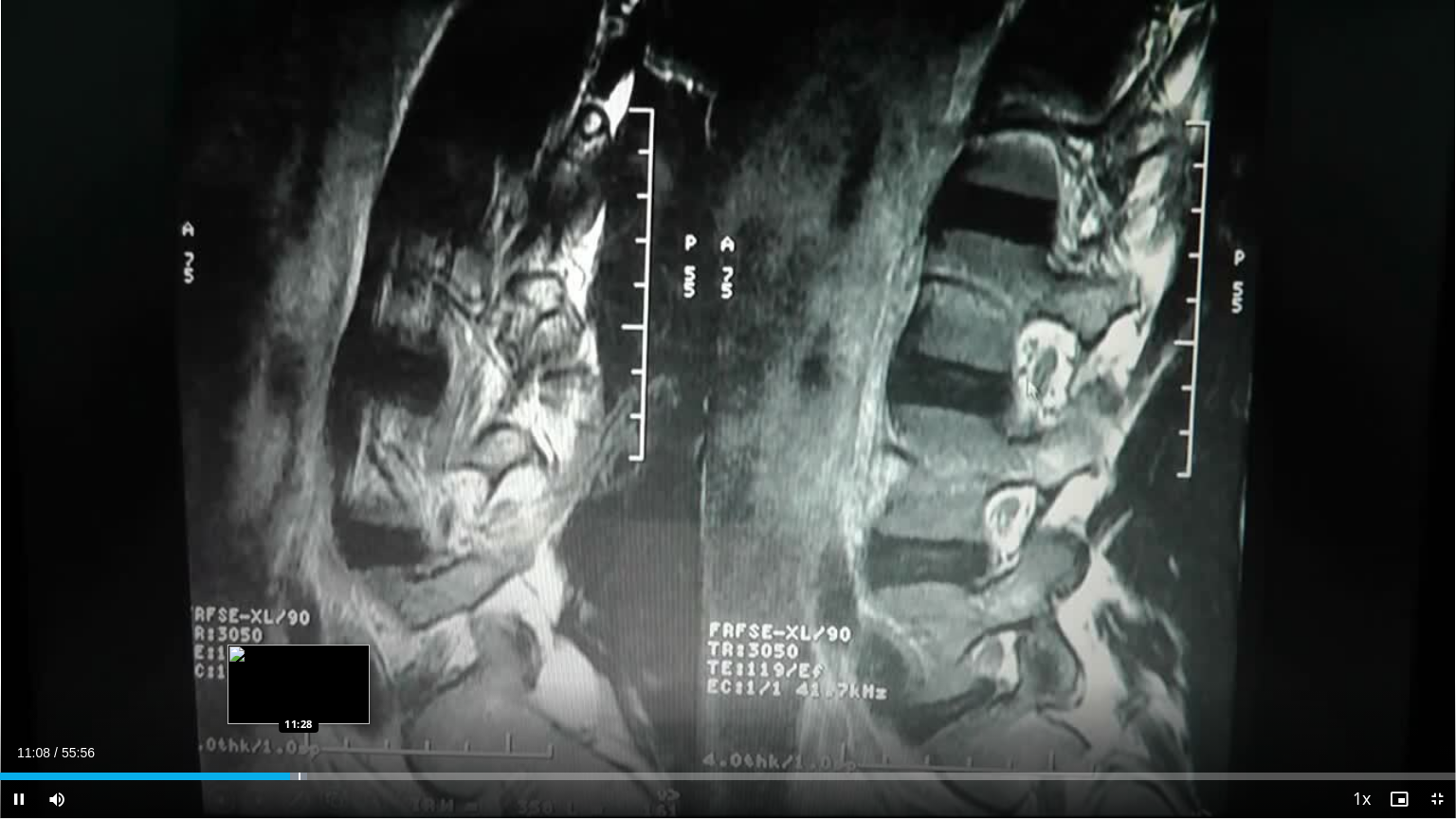 click at bounding box center [300, 776] 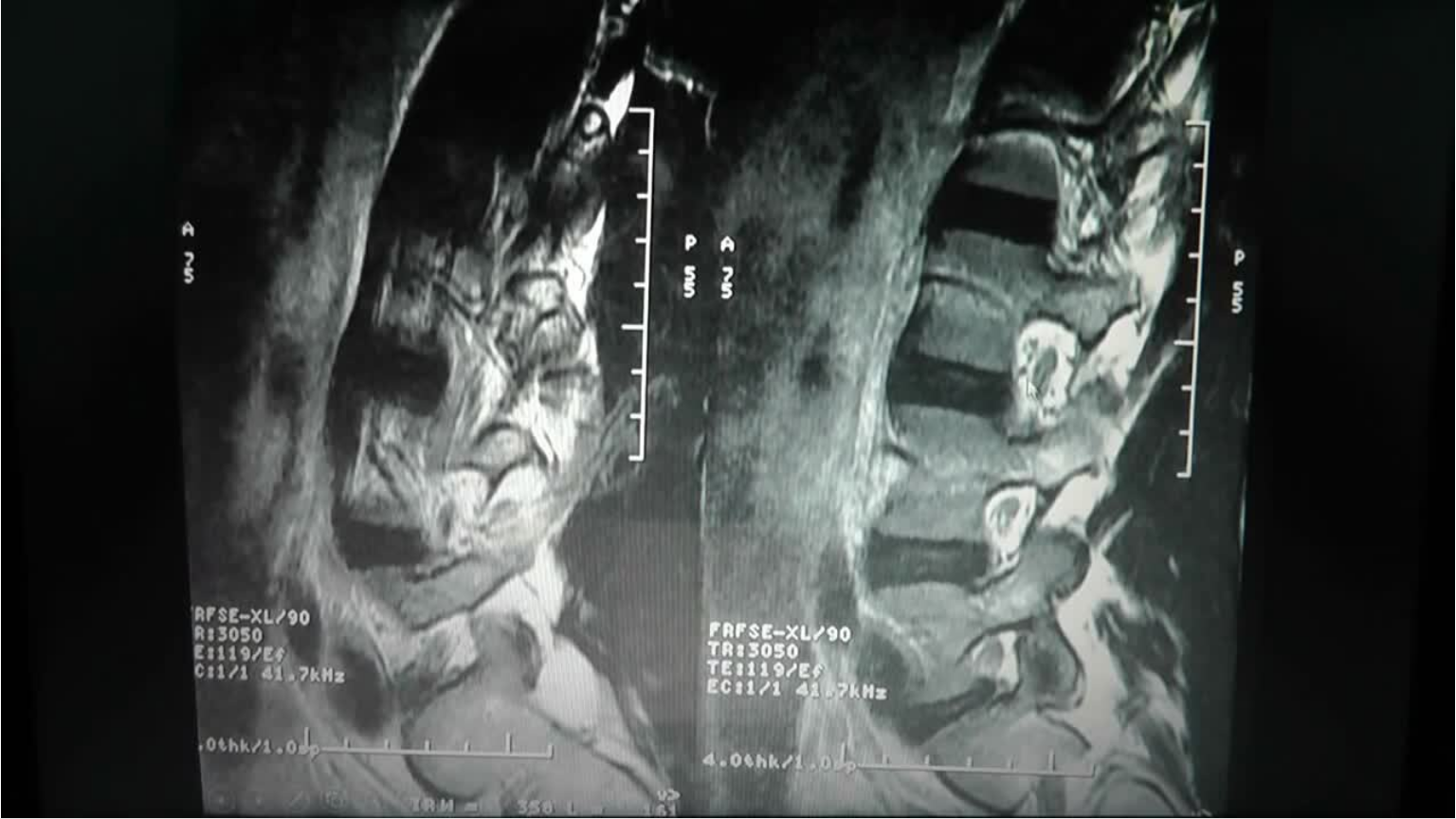 click on "**********" at bounding box center (728, 410) 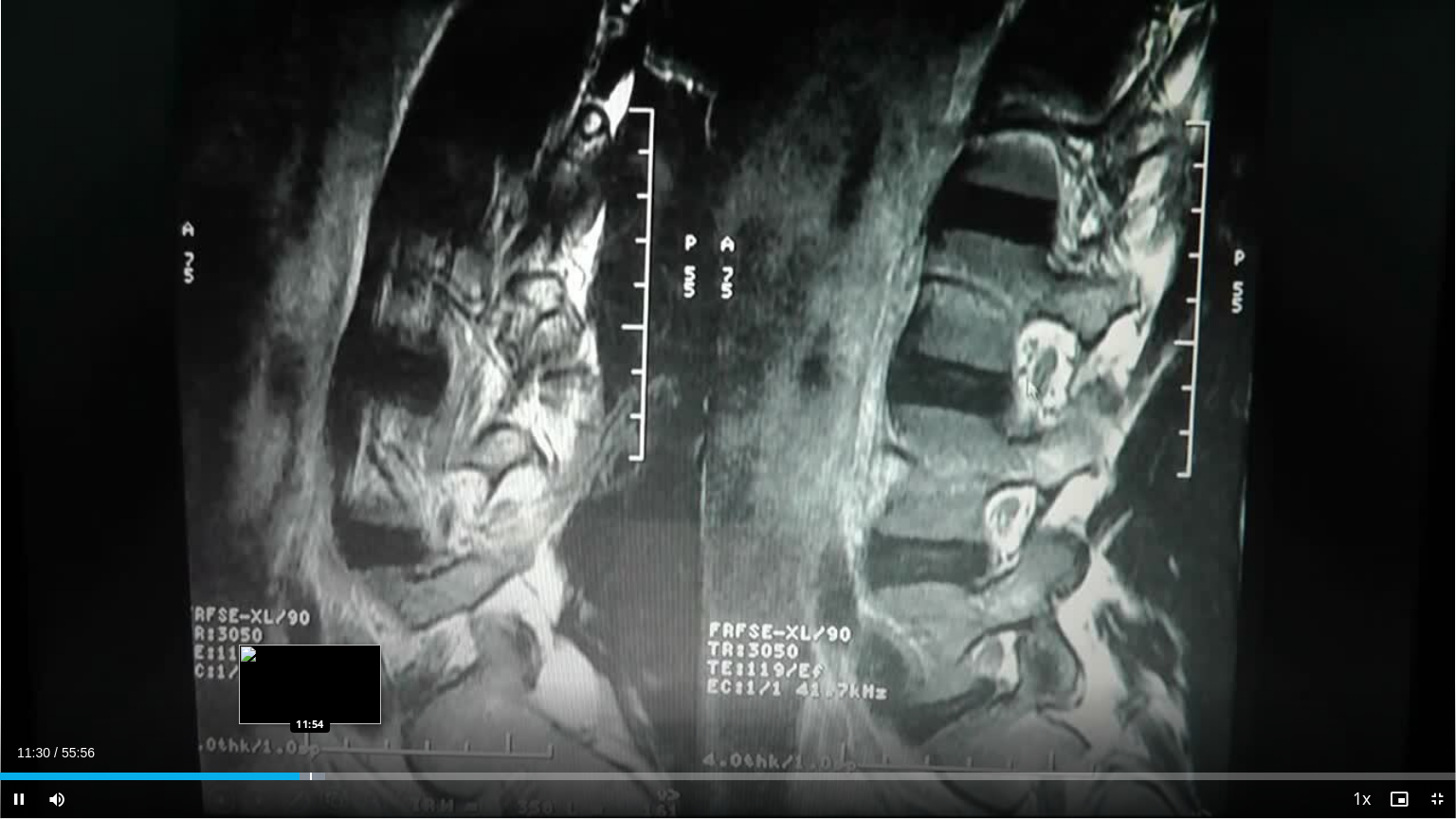 click at bounding box center [311, 776] 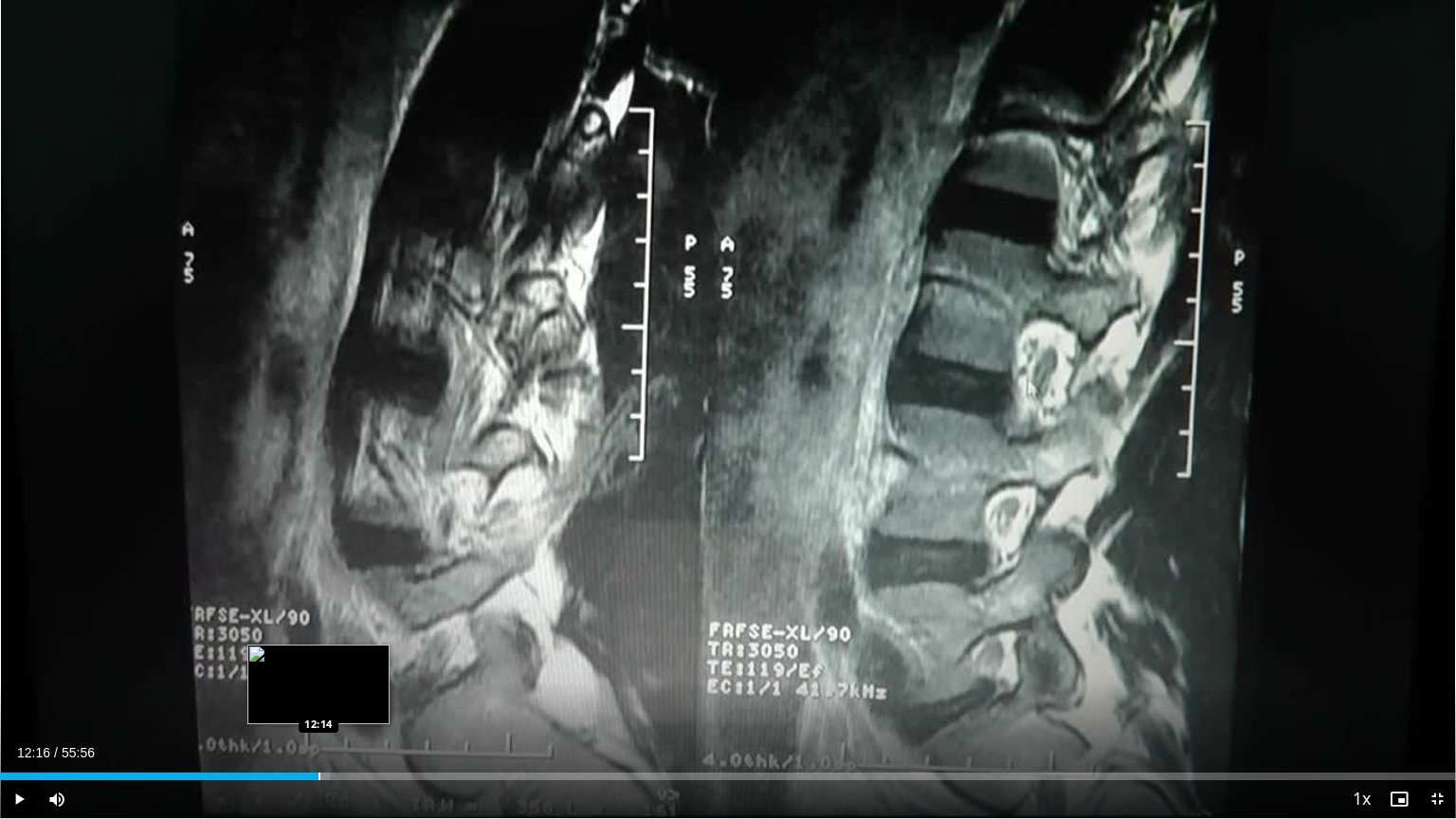 click at bounding box center (319, 776) 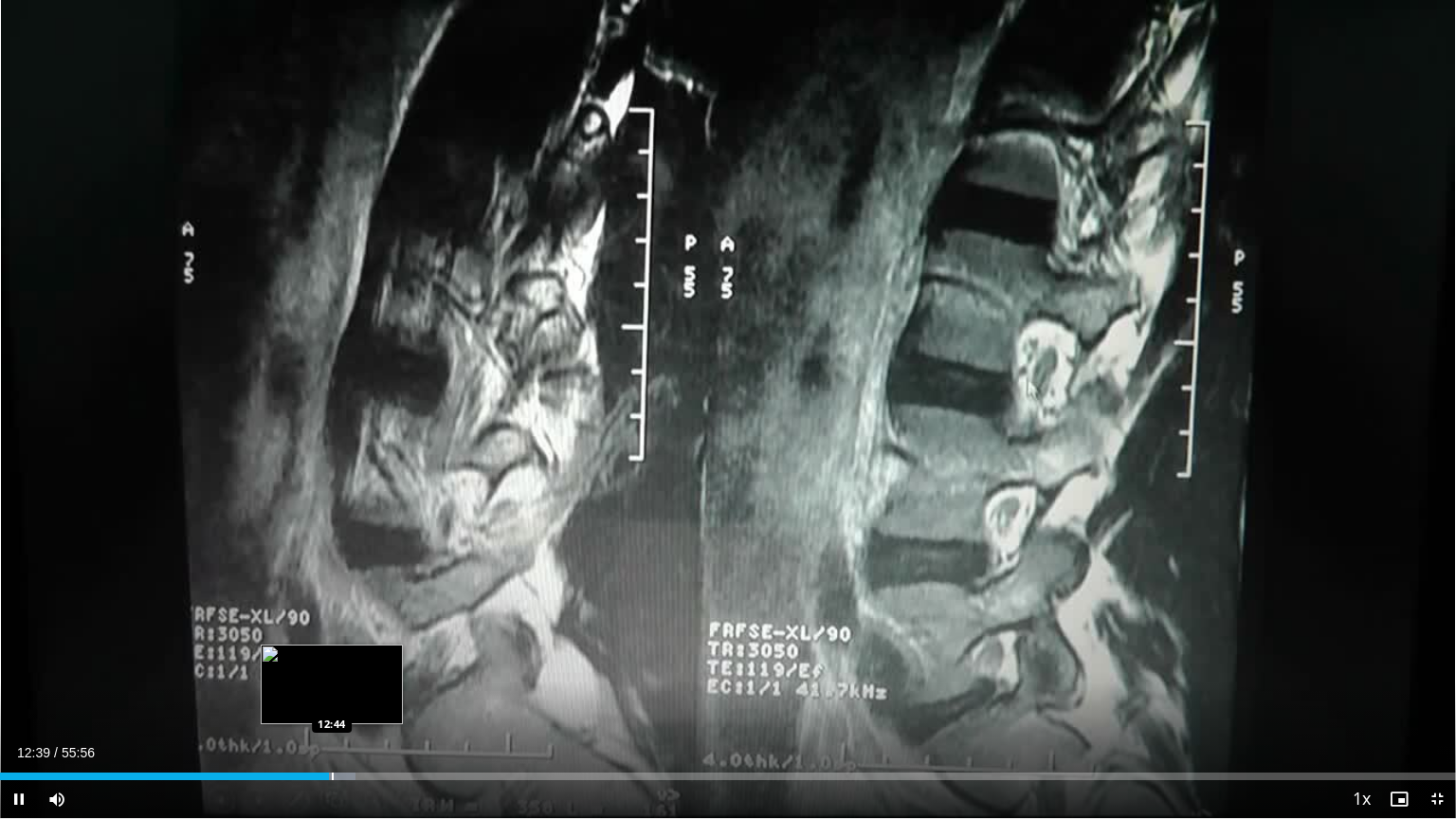click at bounding box center (333, 776) 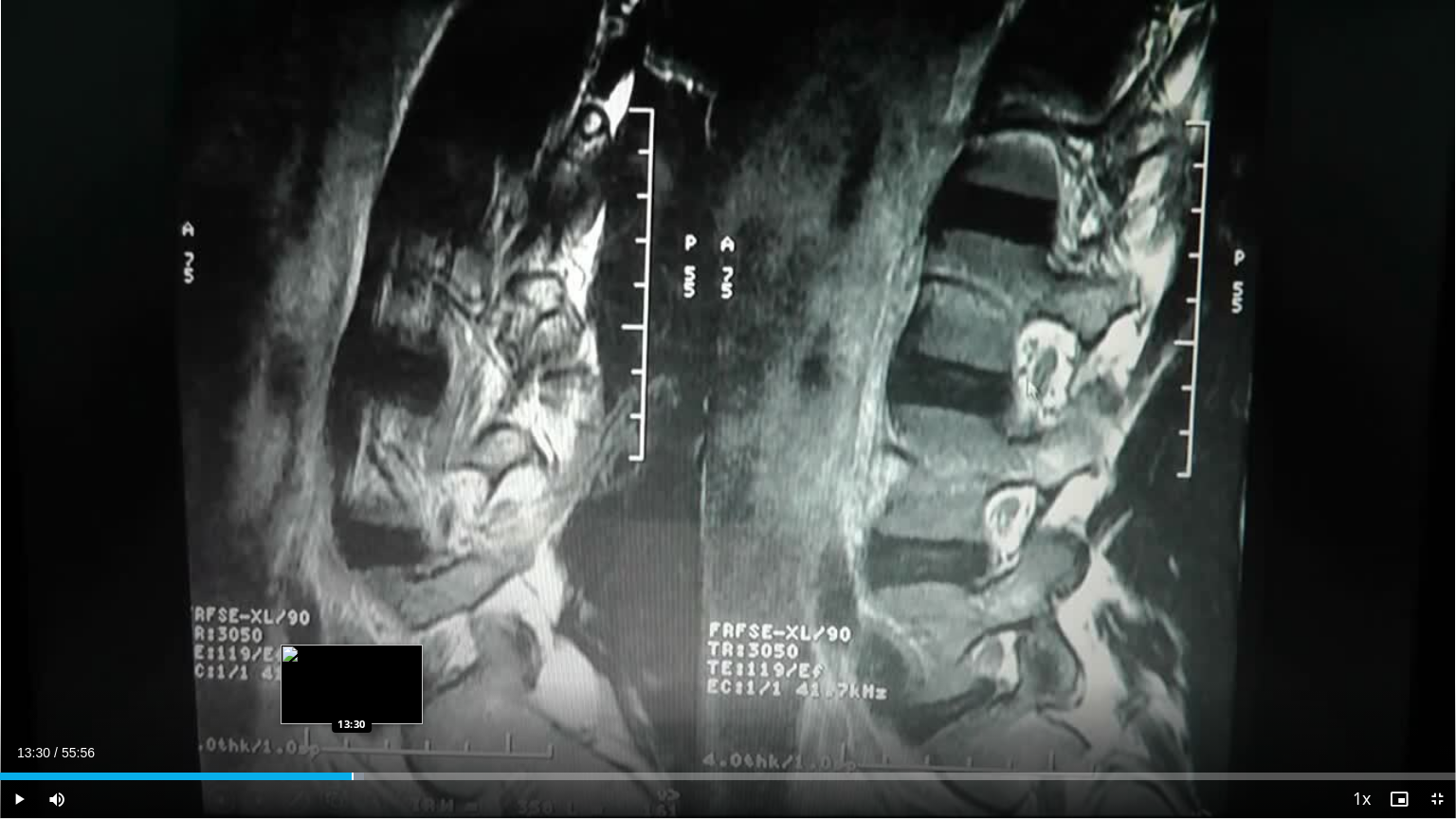click at bounding box center (353, 776) 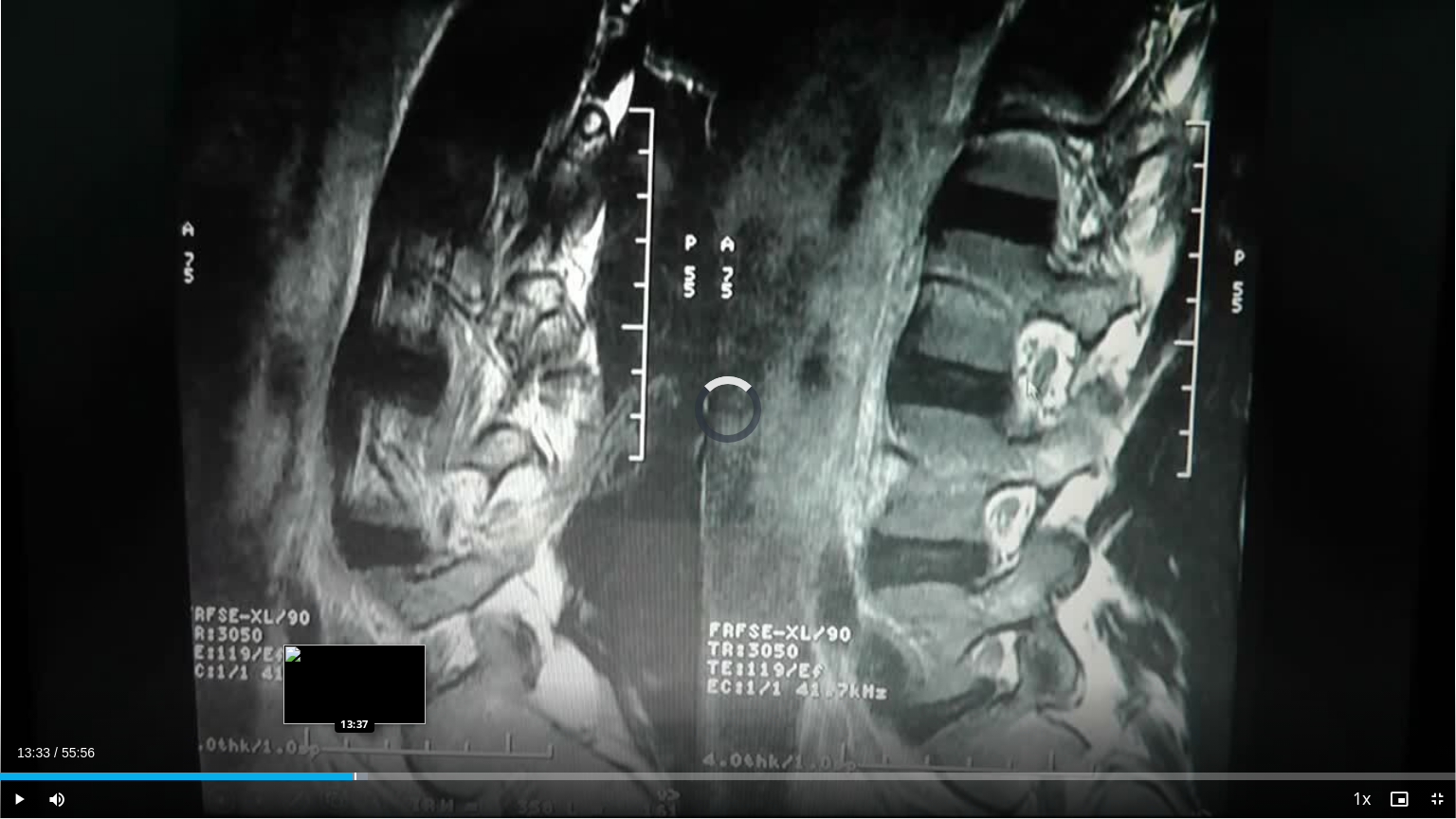 click at bounding box center (355, 776) 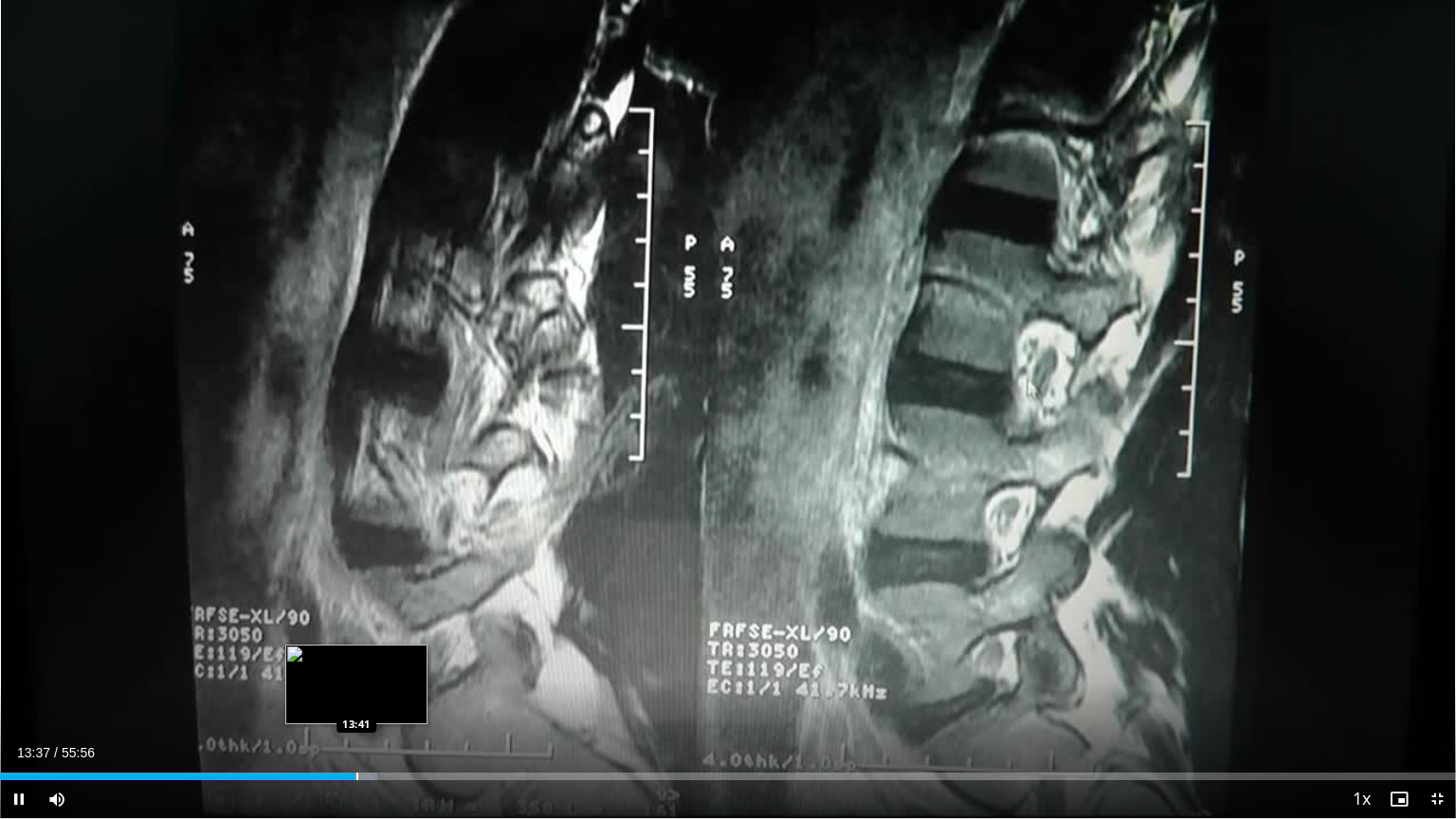 click on "**********" at bounding box center [728, 410] 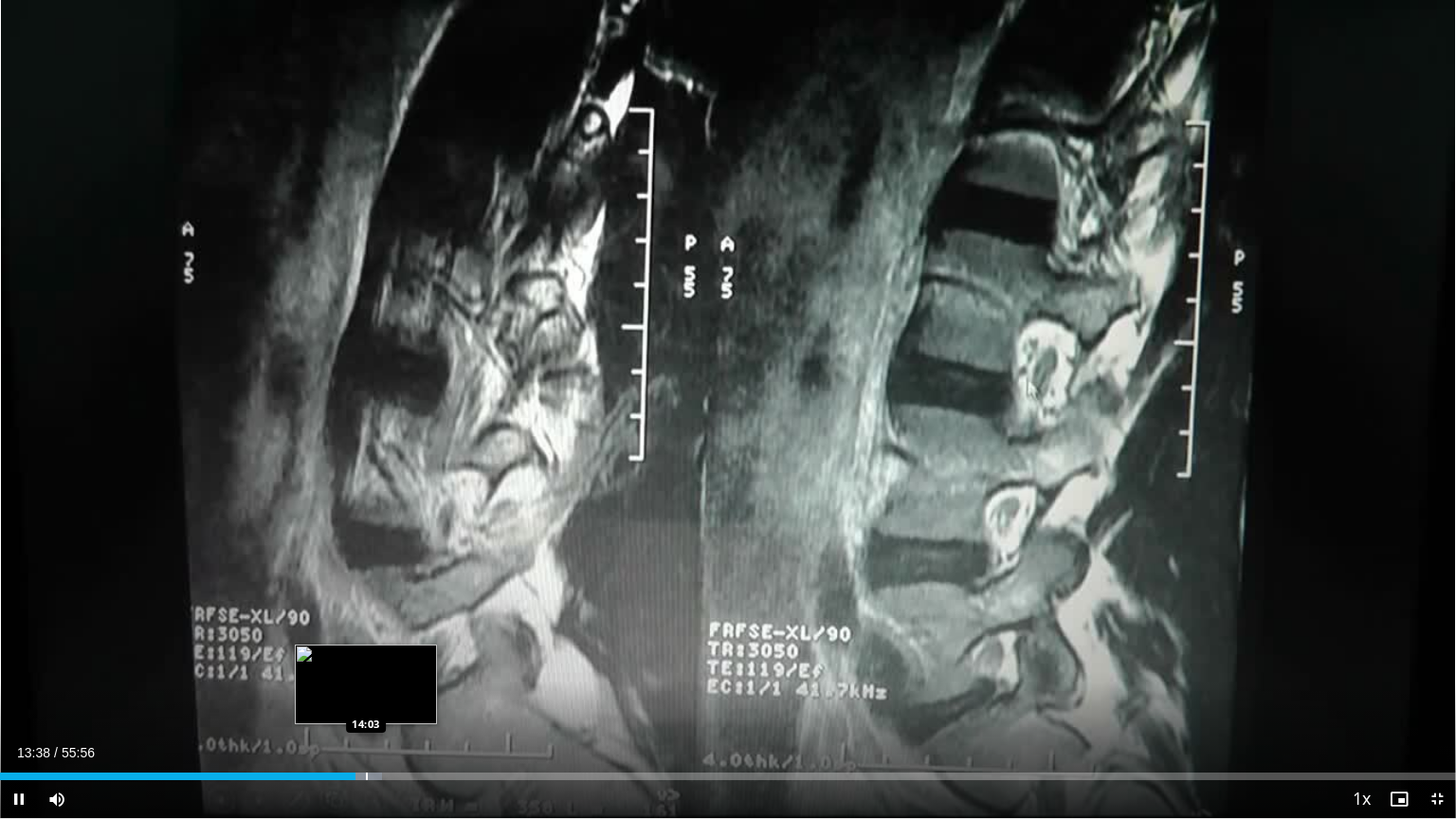 click at bounding box center (367, 776) 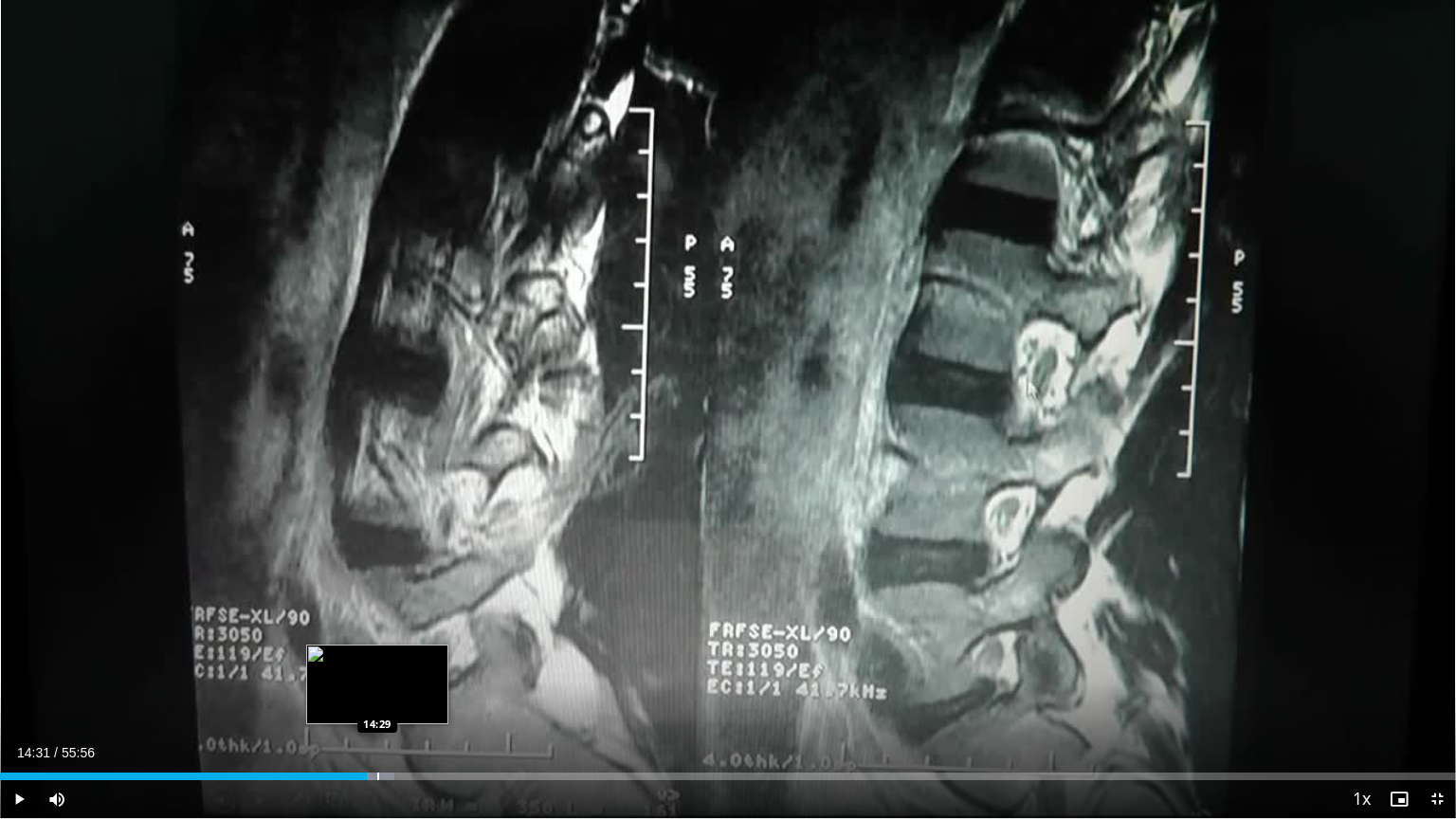 click at bounding box center [378, 776] 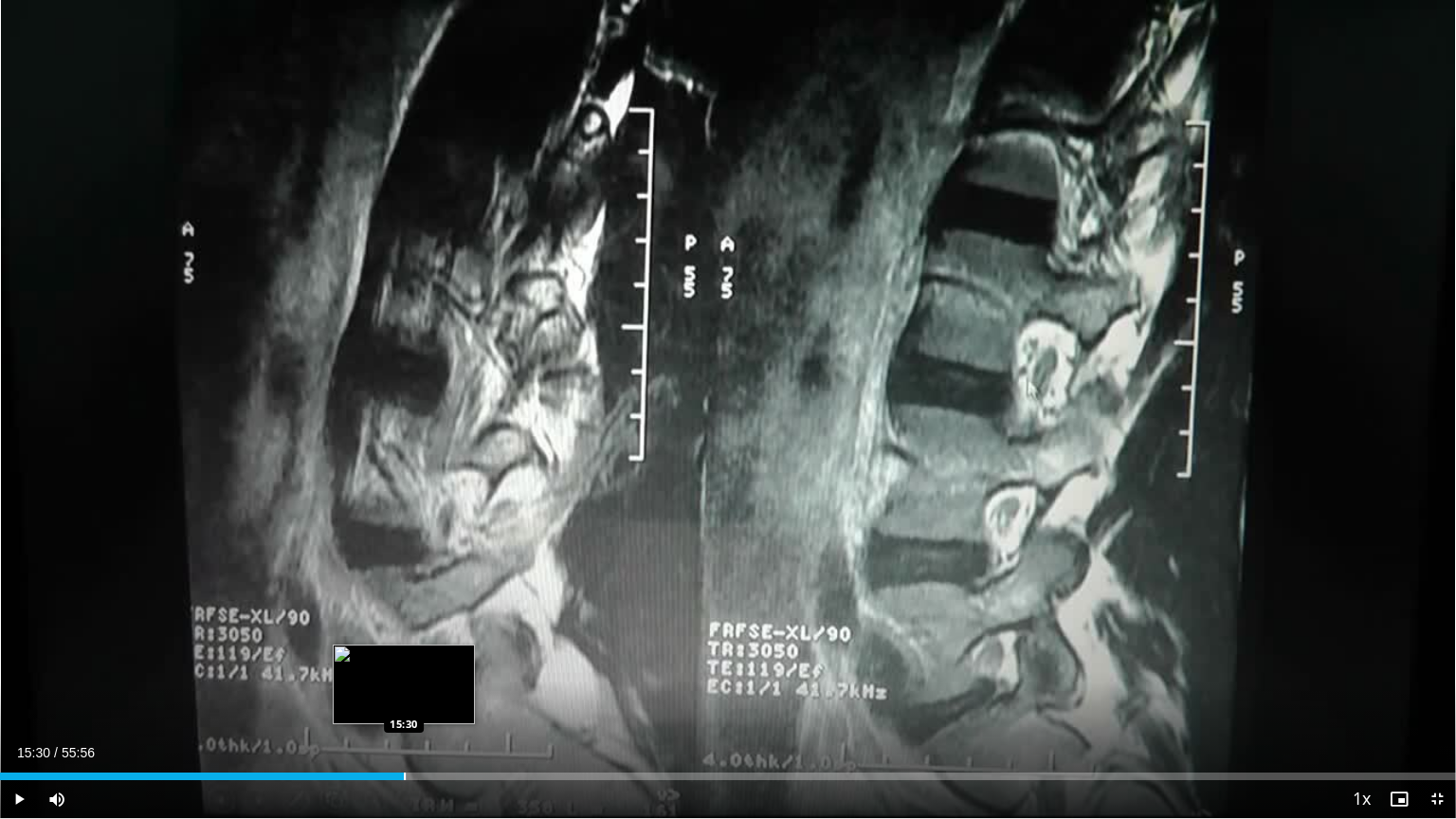 click on "Loaded :  27.96% 15:30 15:30" at bounding box center (728, 771) 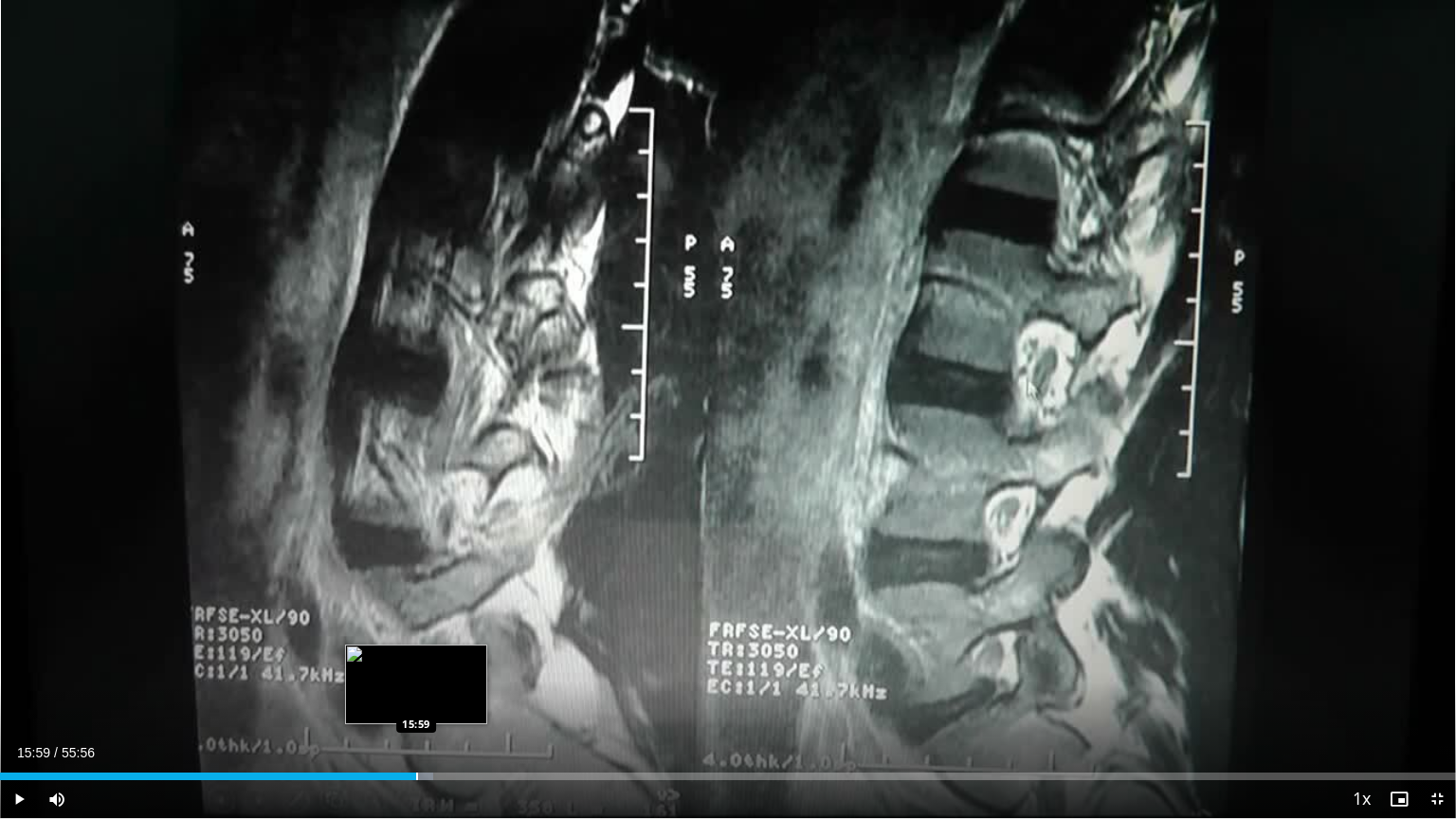 click at bounding box center [417, 776] 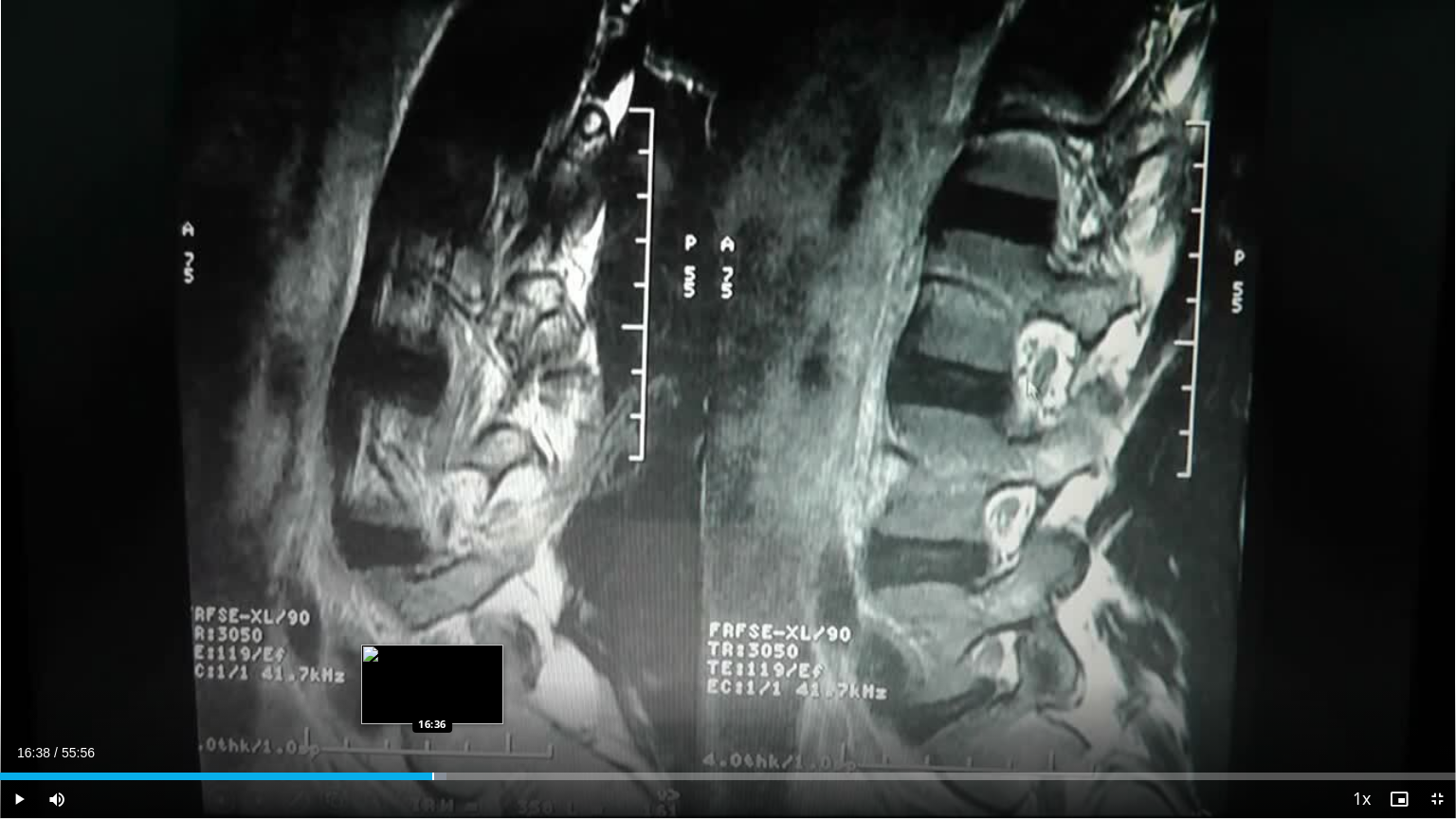 click at bounding box center [433, 776] 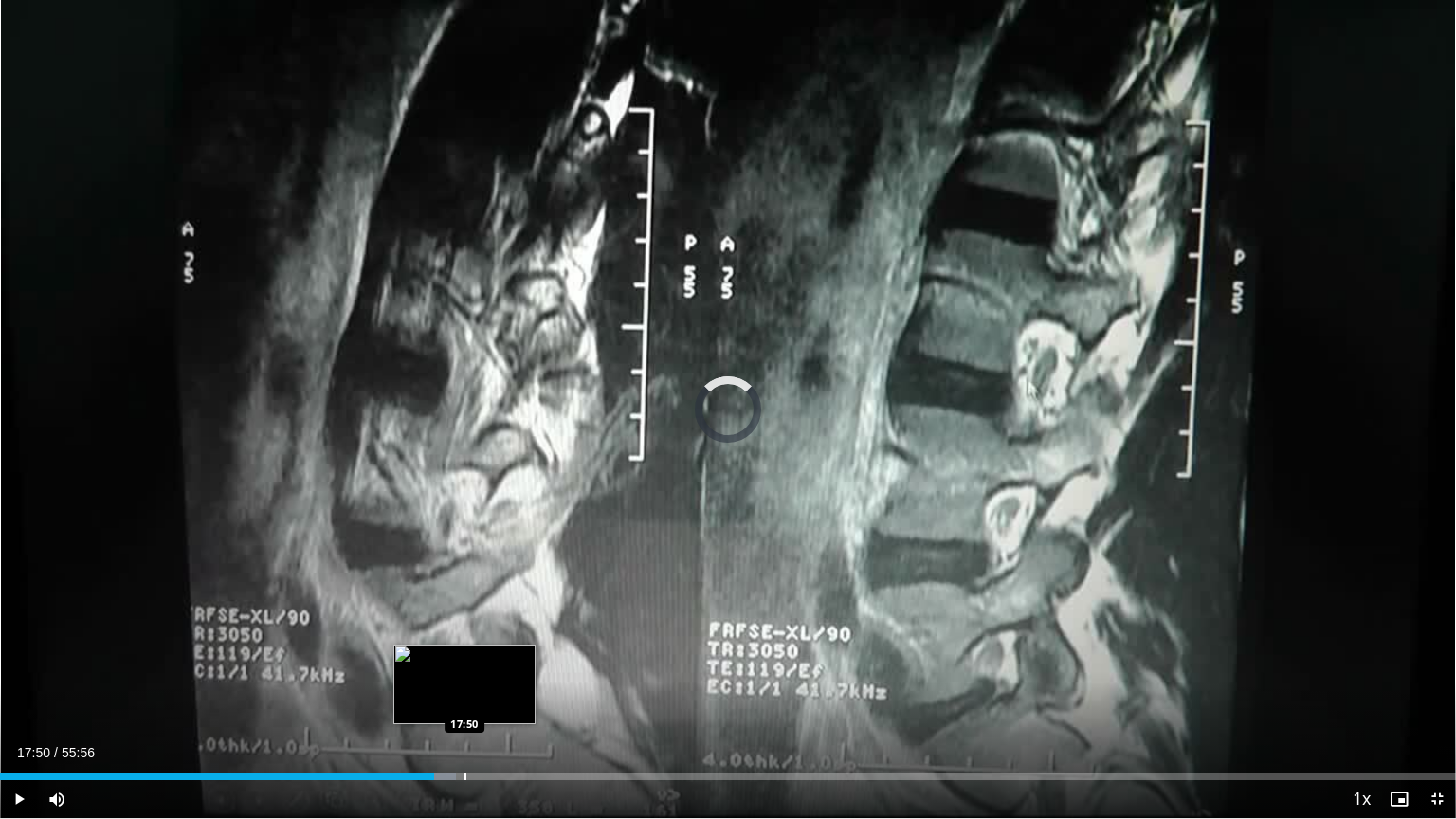 click on "Loaded :  31.29% 16:39 17:50" at bounding box center (728, 771) 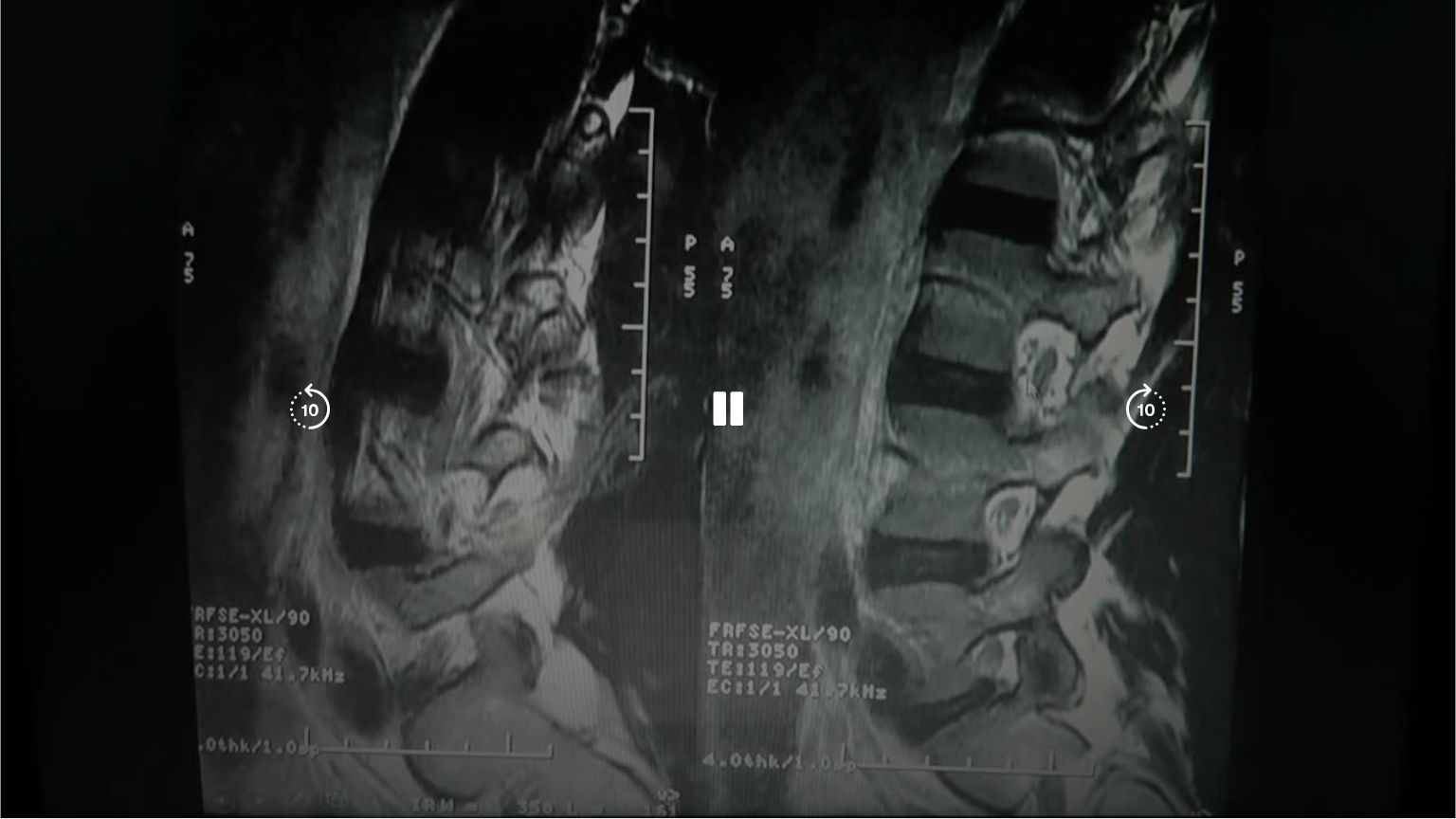 click on "**********" at bounding box center [728, 410] 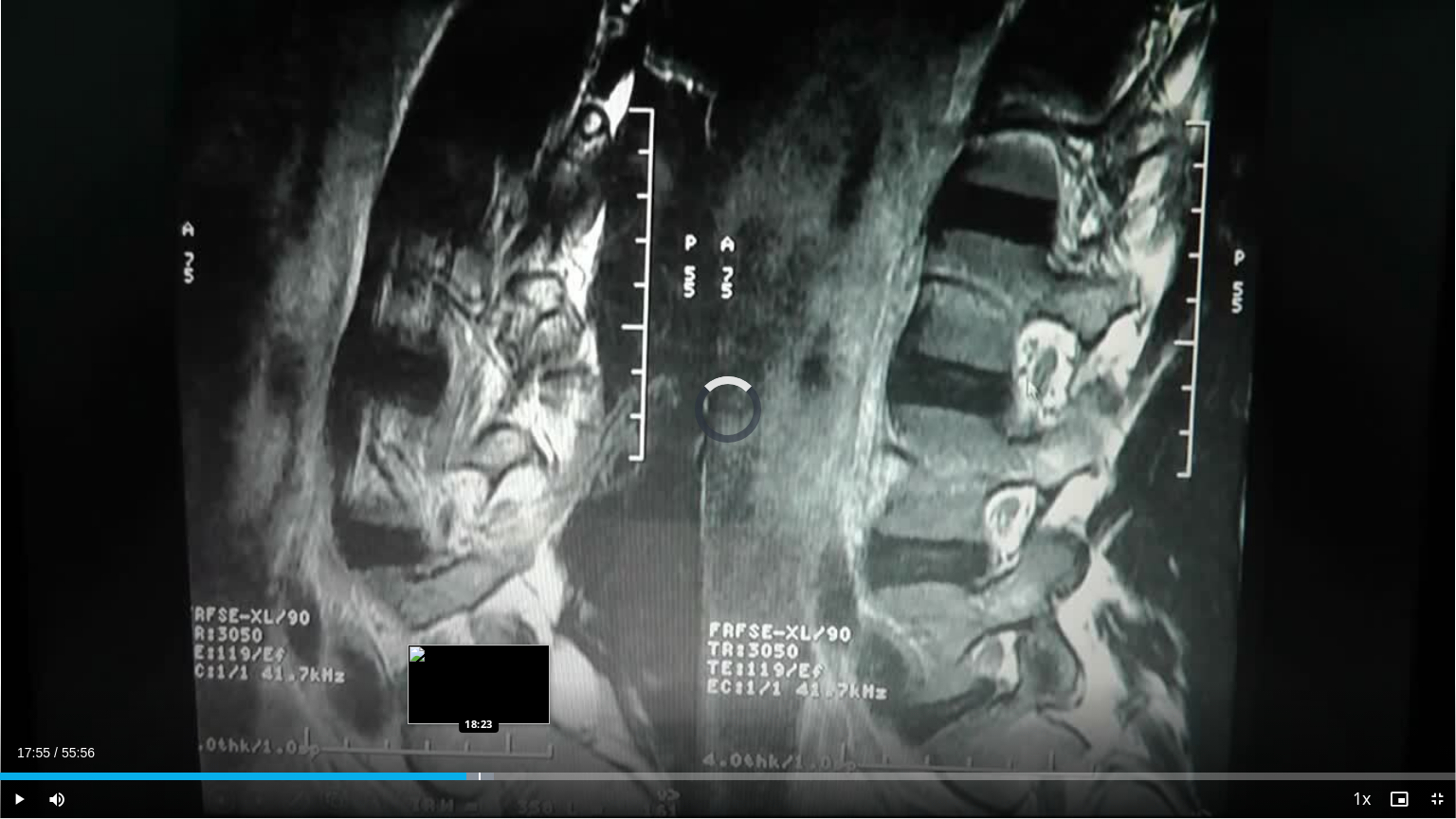 click at bounding box center (480, 776) 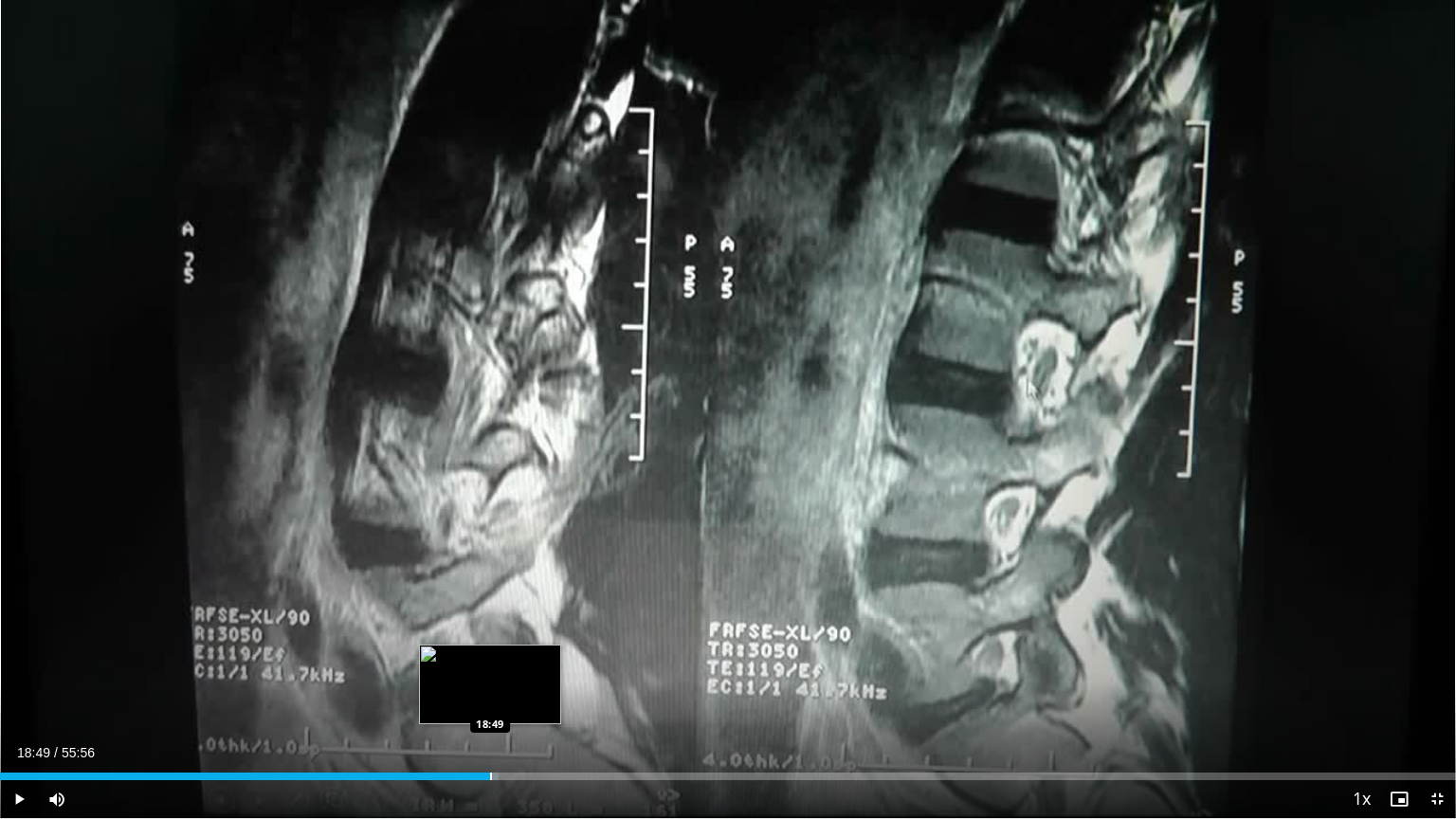 click at bounding box center (491, 776) 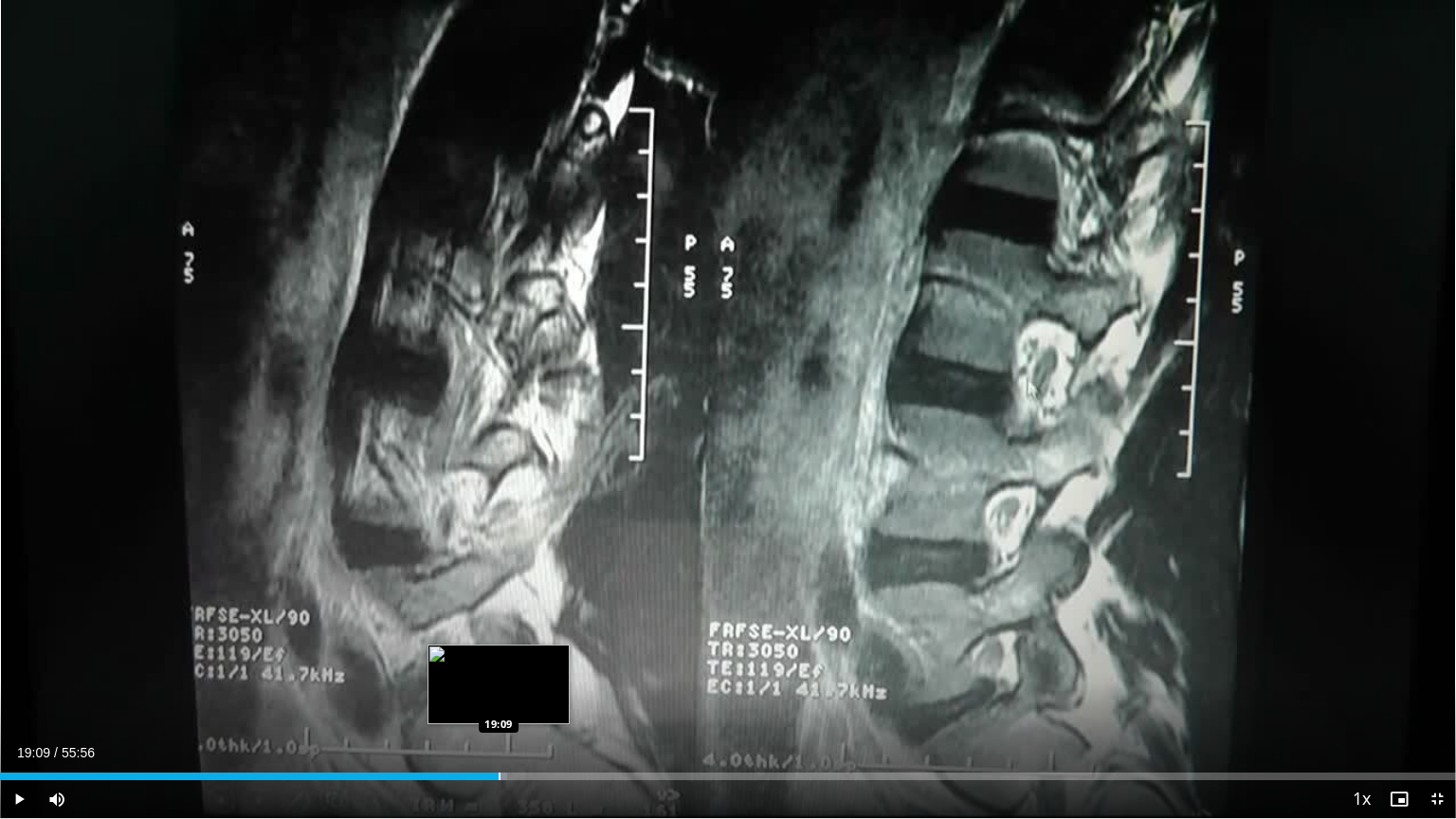click at bounding box center [500, 776] 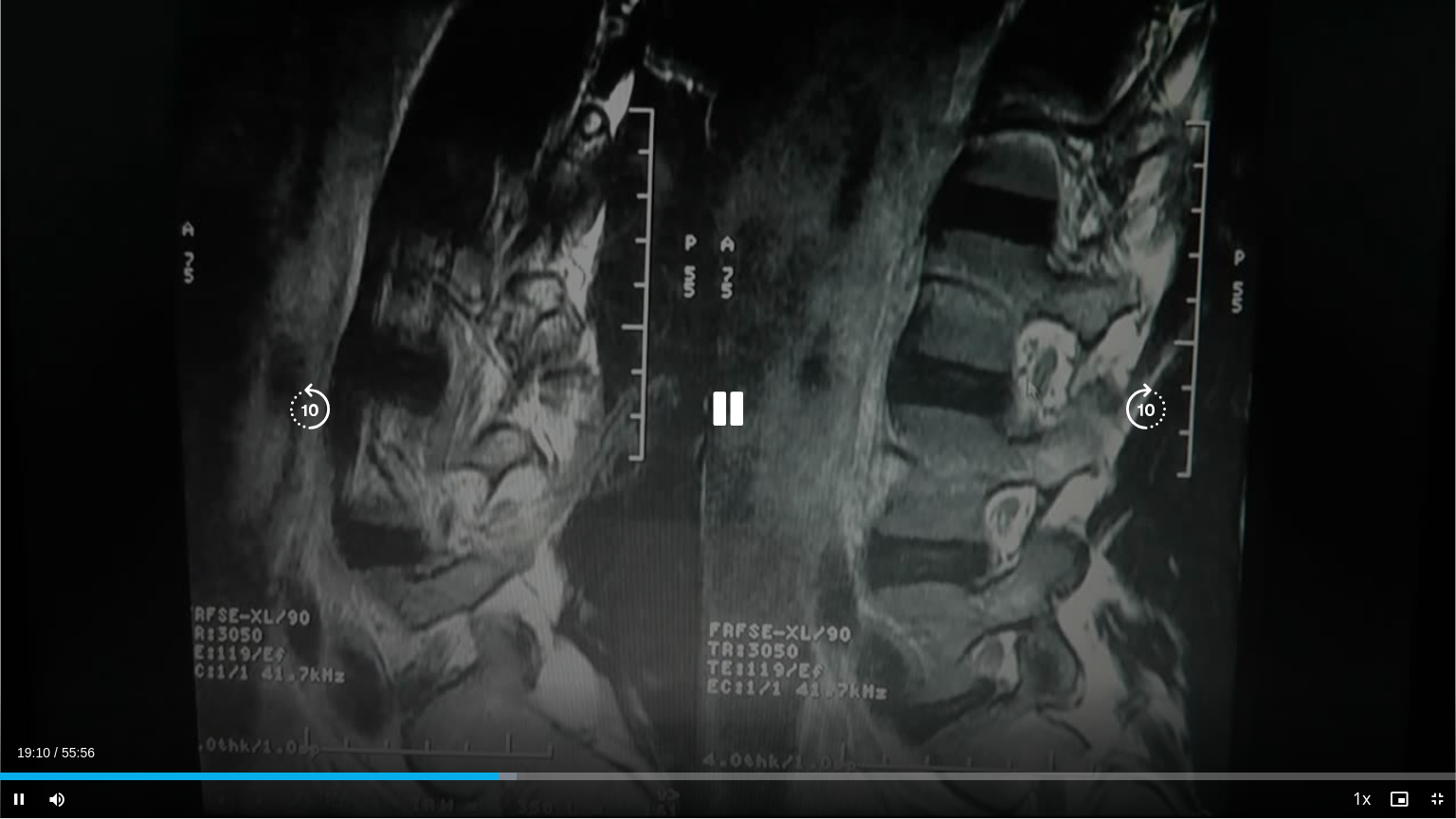 click at bounding box center [501, 776] 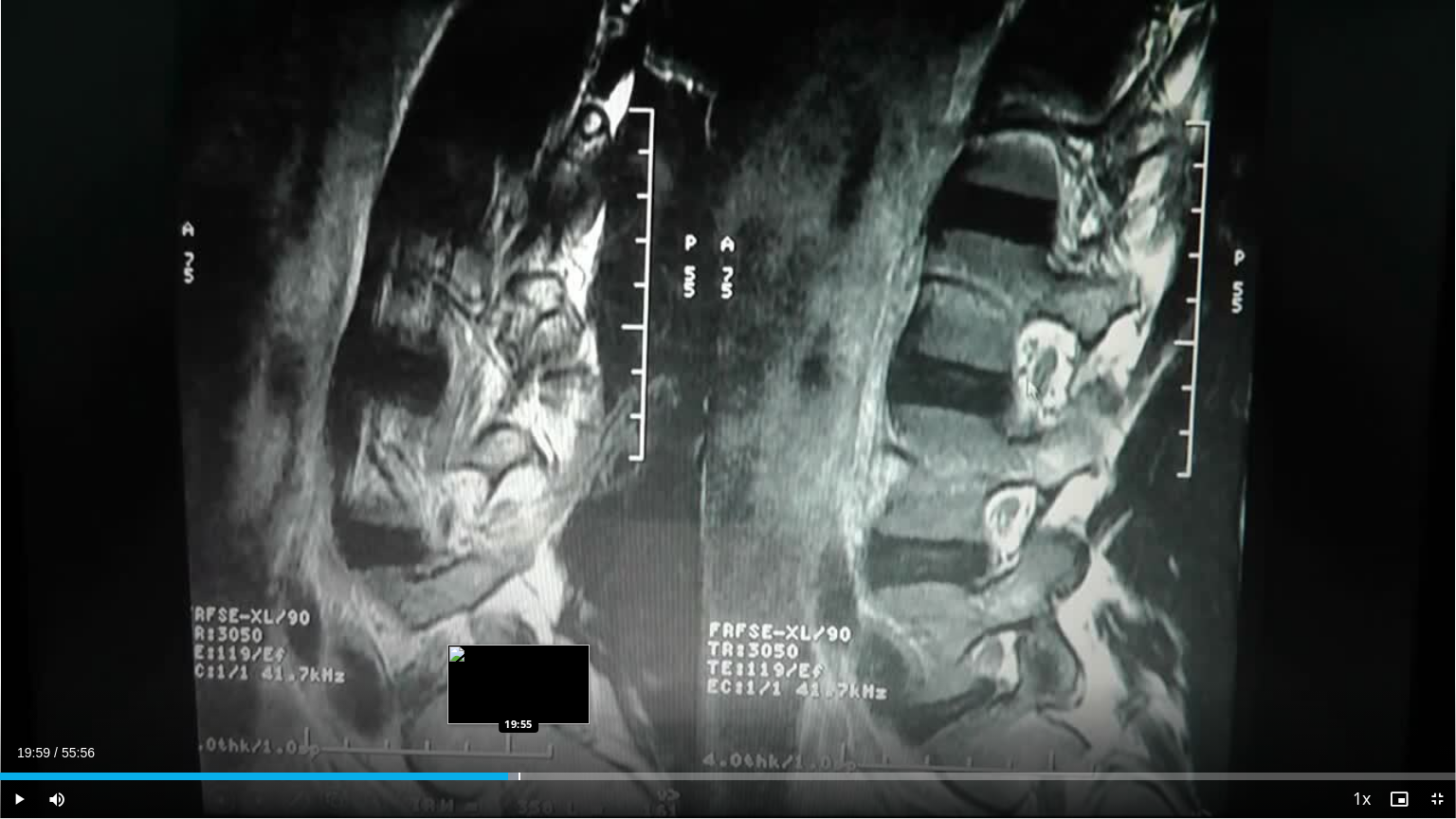 click at bounding box center (519, 776) 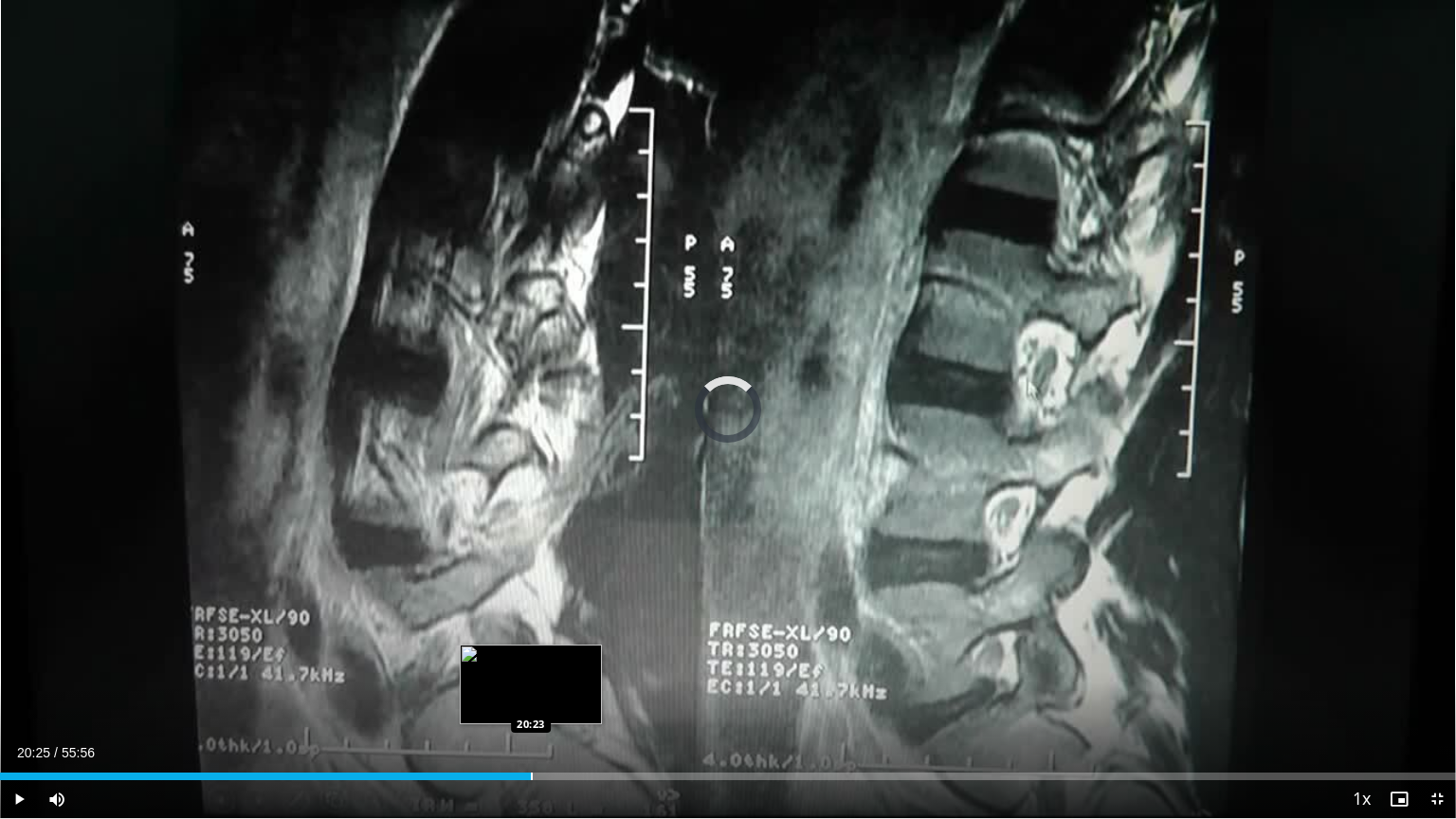 click at bounding box center (532, 776) 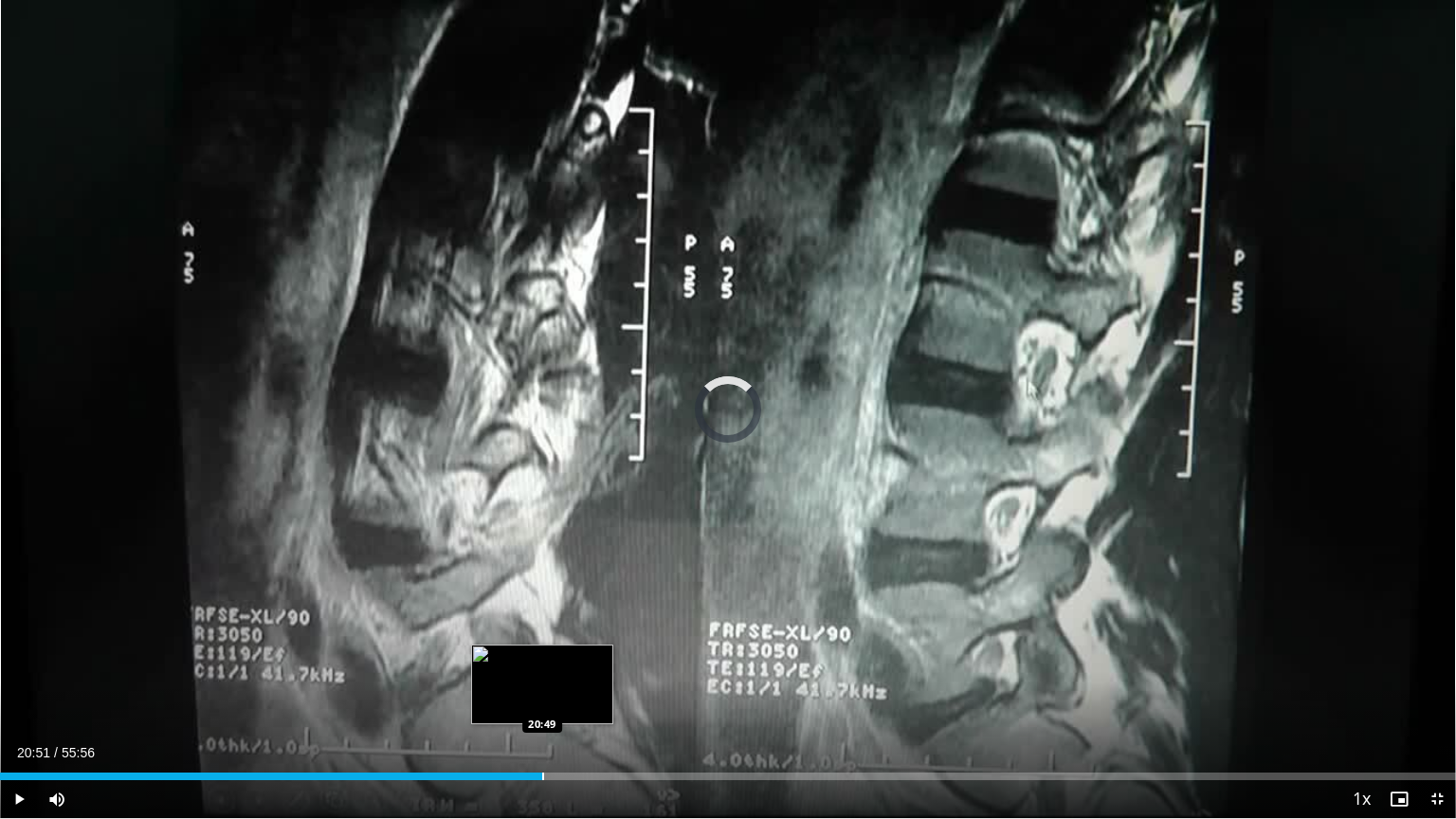 click at bounding box center [543, 776] 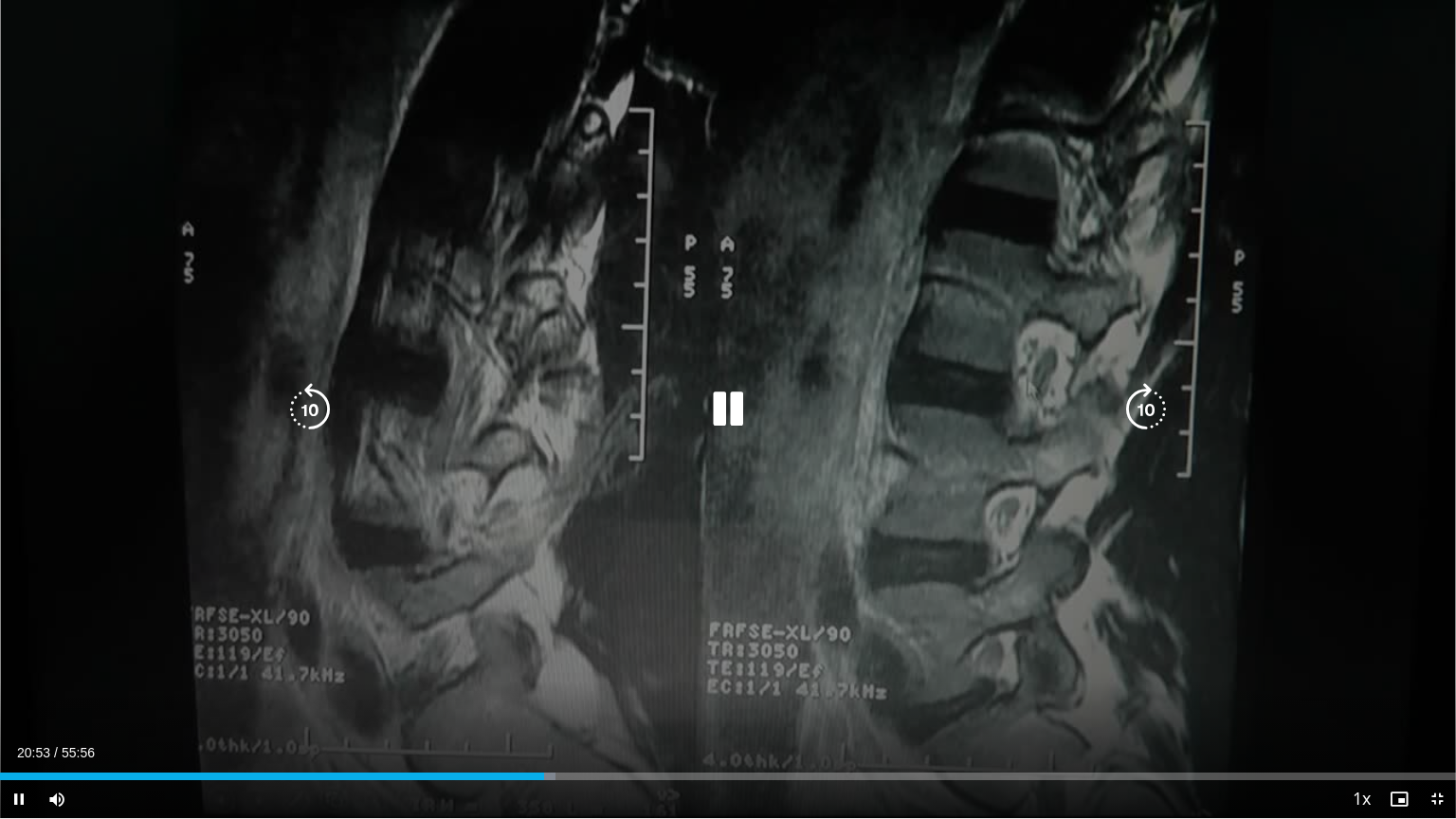 click on "20:53" at bounding box center [272, 776] 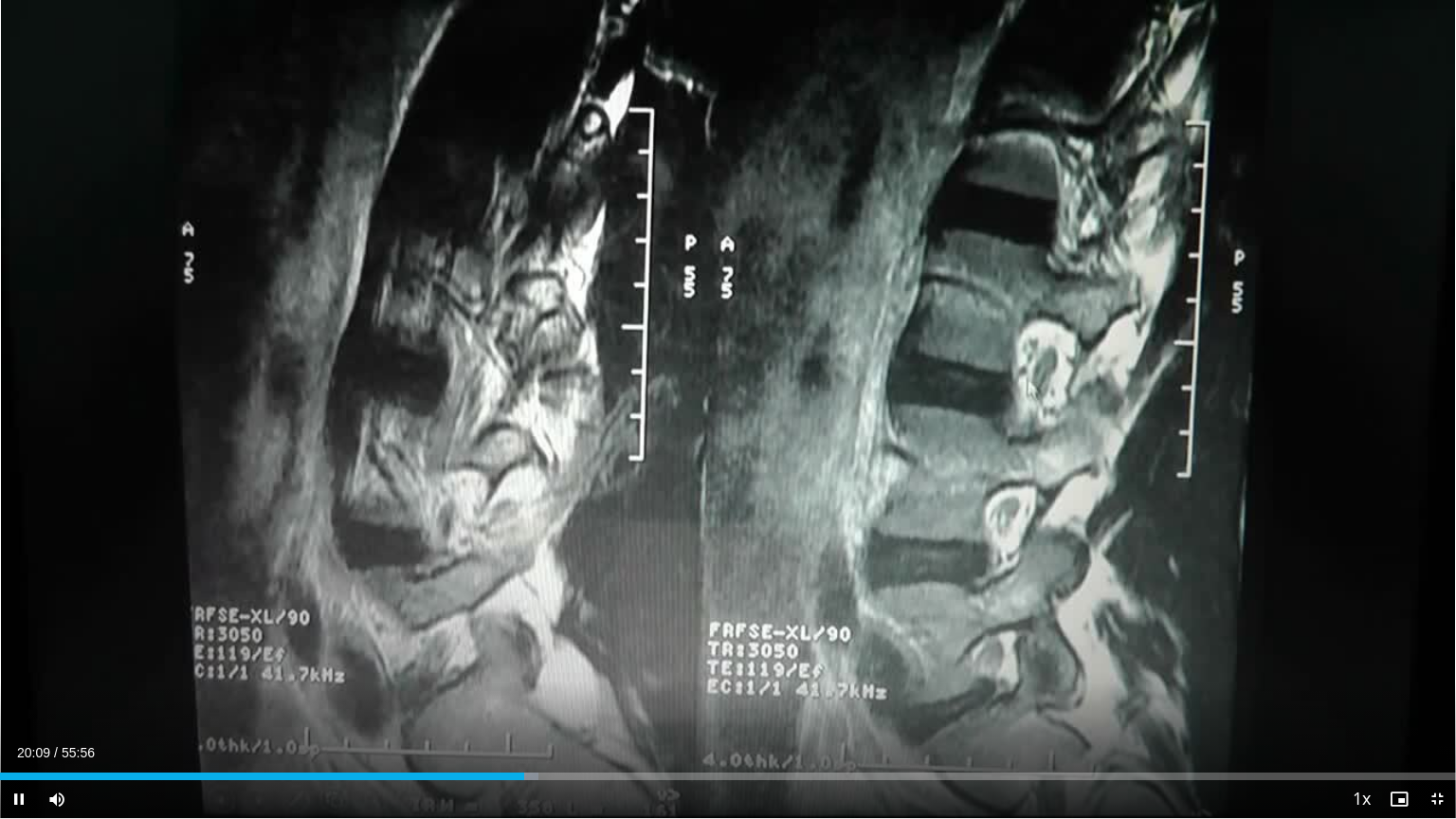 click on "Current Time  20:09 / Duration  55:56 Pause Skip Backward Skip Forward Mute Loaded :  36.95% 20:09 20:06 Stream Type  LIVE Seek to live, currently behind live LIVE   1x Playback Rate 0.5x 0.75x 1x , selected 1.25x 1.5x 1.75x 2x Chapters Chapters Descriptions descriptions off , selected Captions captions settings , opens captions settings dialog captions off , selected Audio Track en (Main) , selected Exit Fullscreen Enable picture-in-picture mode" at bounding box center [728, 799] 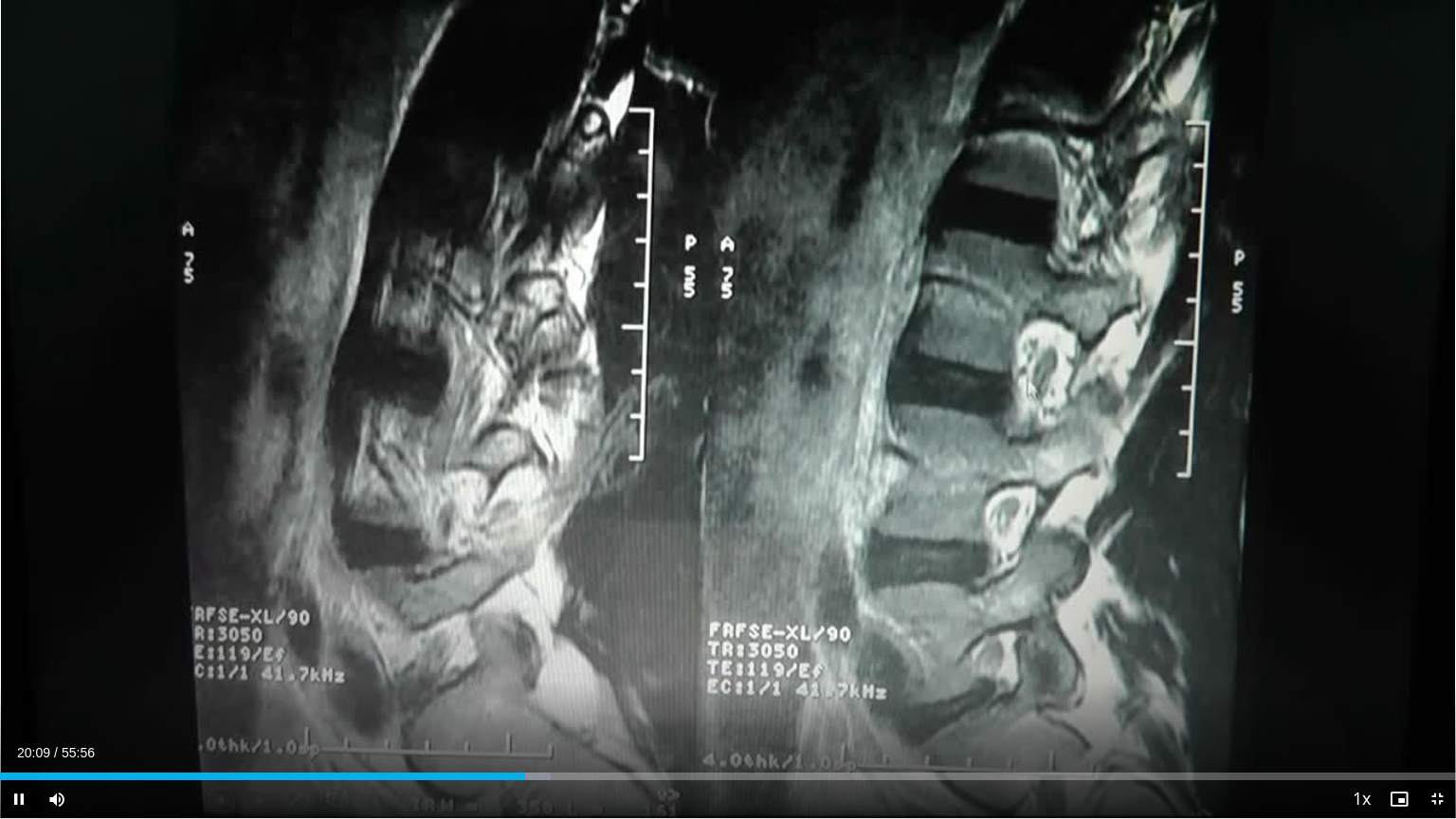 click on "Current Time  20:09 / Duration  55:56 Pause Skip Backward Skip Forward Mute Loaded :  37.84% 20:09 20:06 Stream Type  LIVE Seek to live, currently behind live LIVE   1x Playback Rate 0.5x 0.75x 1x , selected 1.25x 1.5x 1.75x 2x Chapters Chapters Descriptions descriptions off , selected Captions captions settings , opens captions settings dialog captions off , selected Audio Track en (Main) , selected Exit Fullscreen Enable picture-in-picture mode" at bounding box center (728, 799) 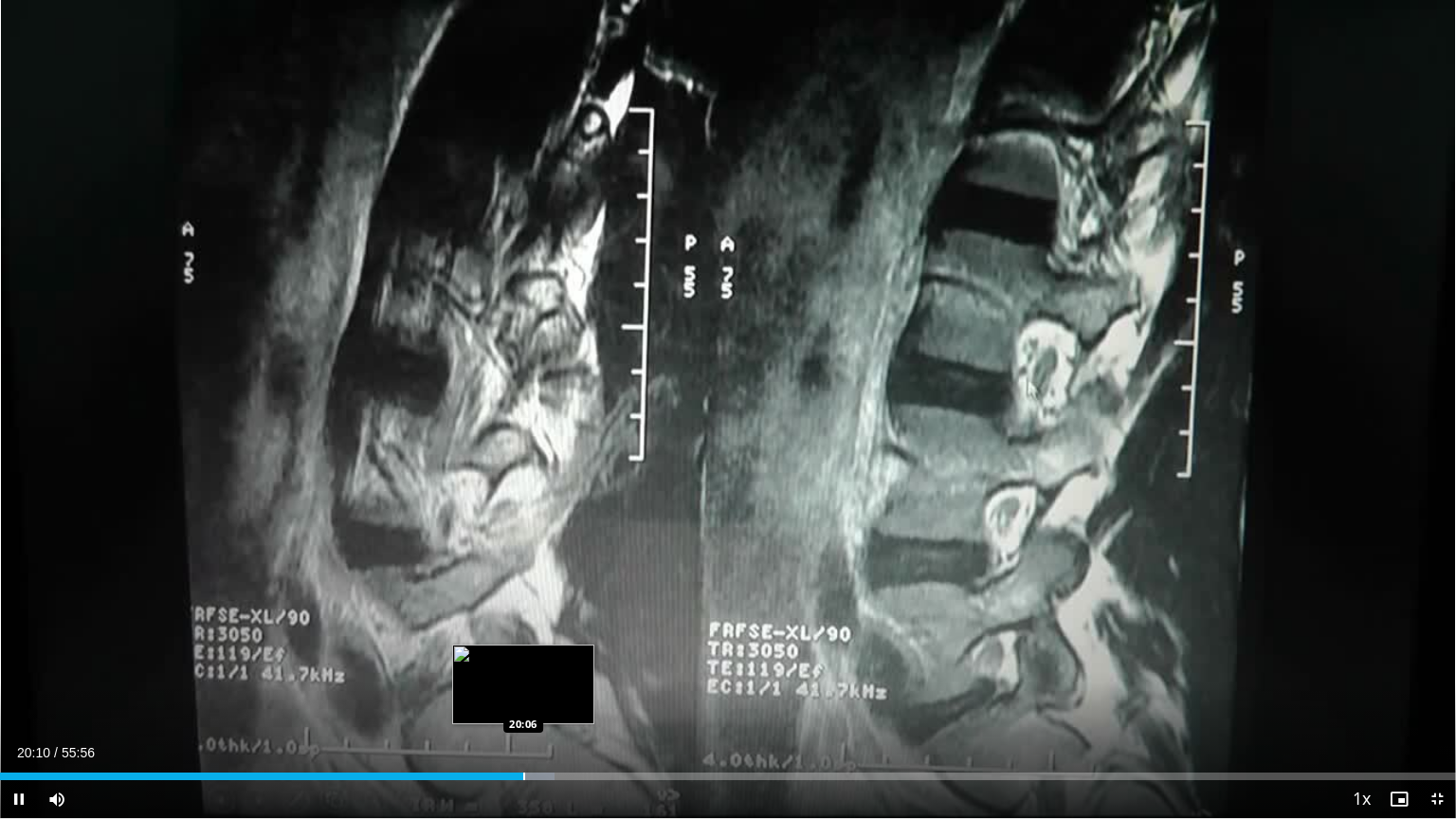 click on "Loaded :  38.08% 20:10 20:06" at bounding box center [728, 776] 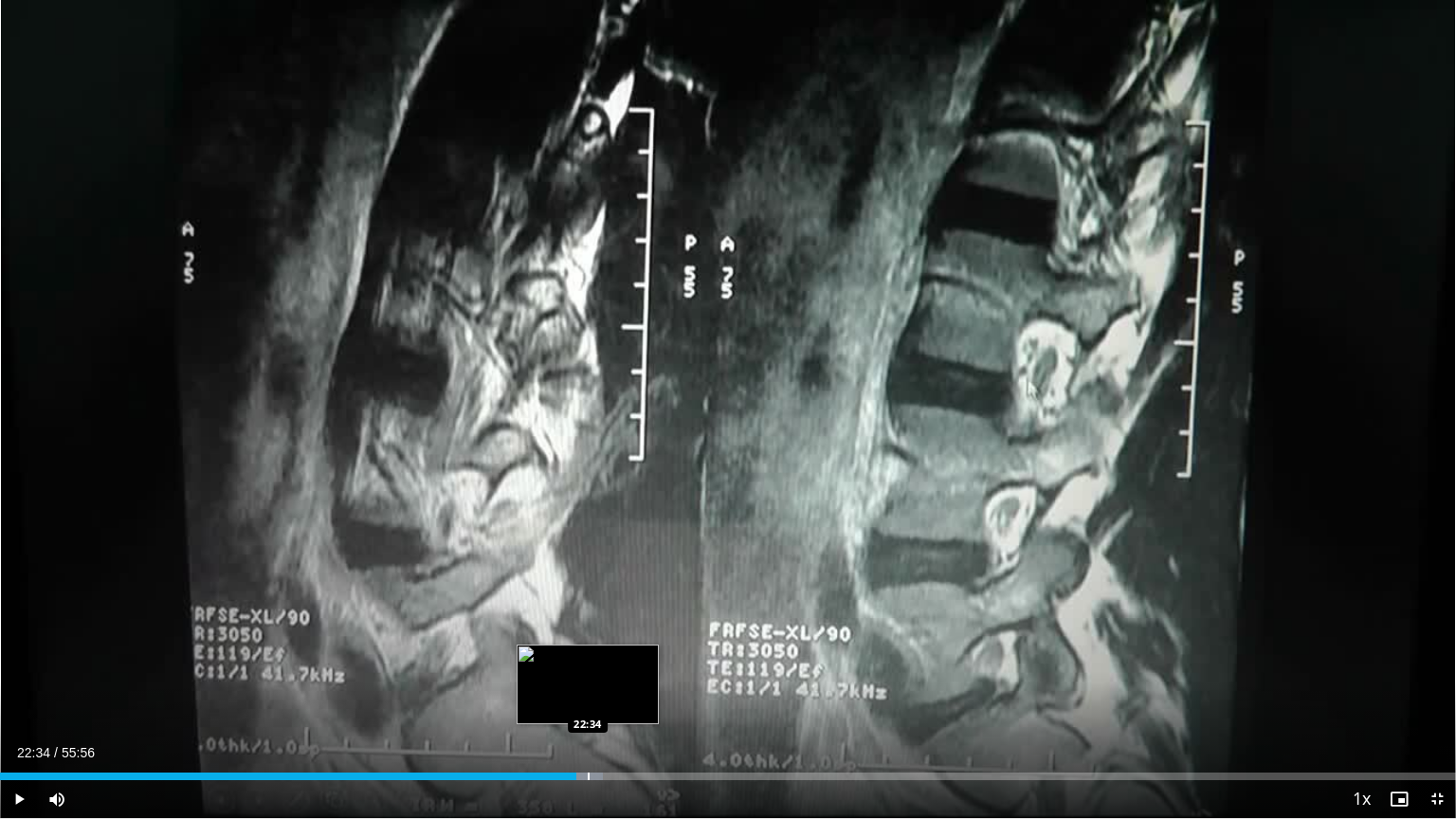 click at bounding box center [589, 776] 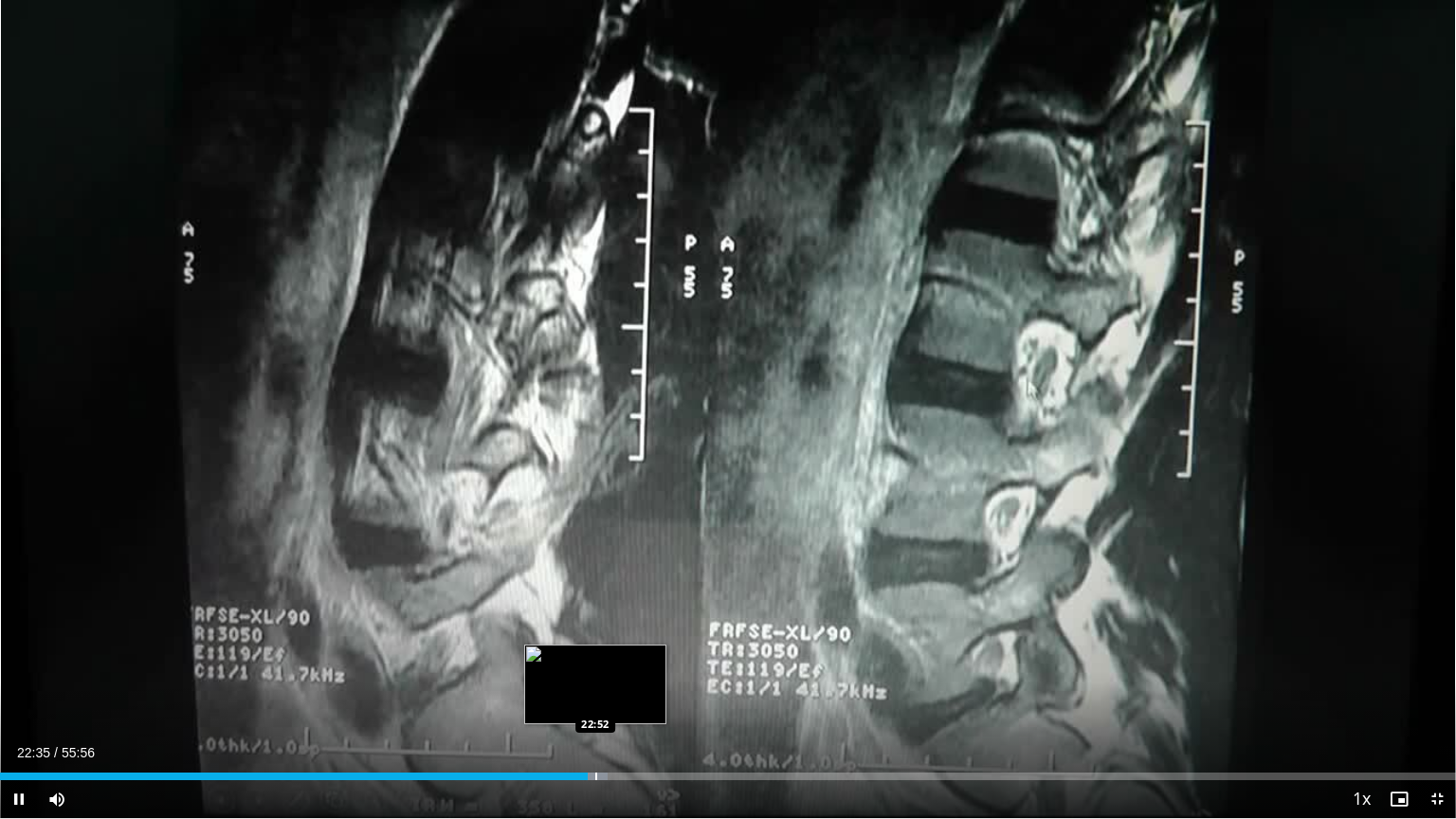click at bounding box center [596, 776] 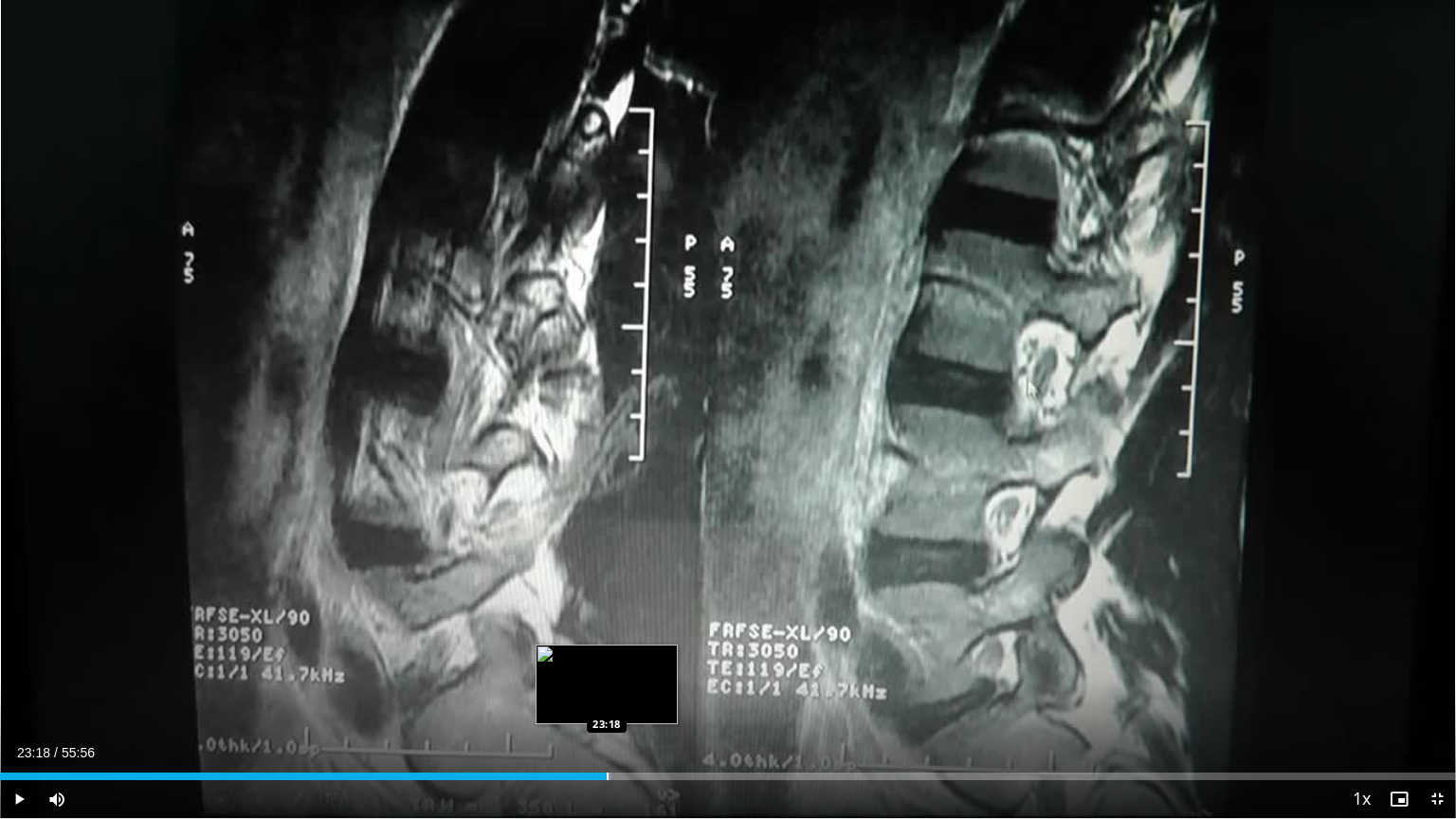 click at bounding box center [608, 776] 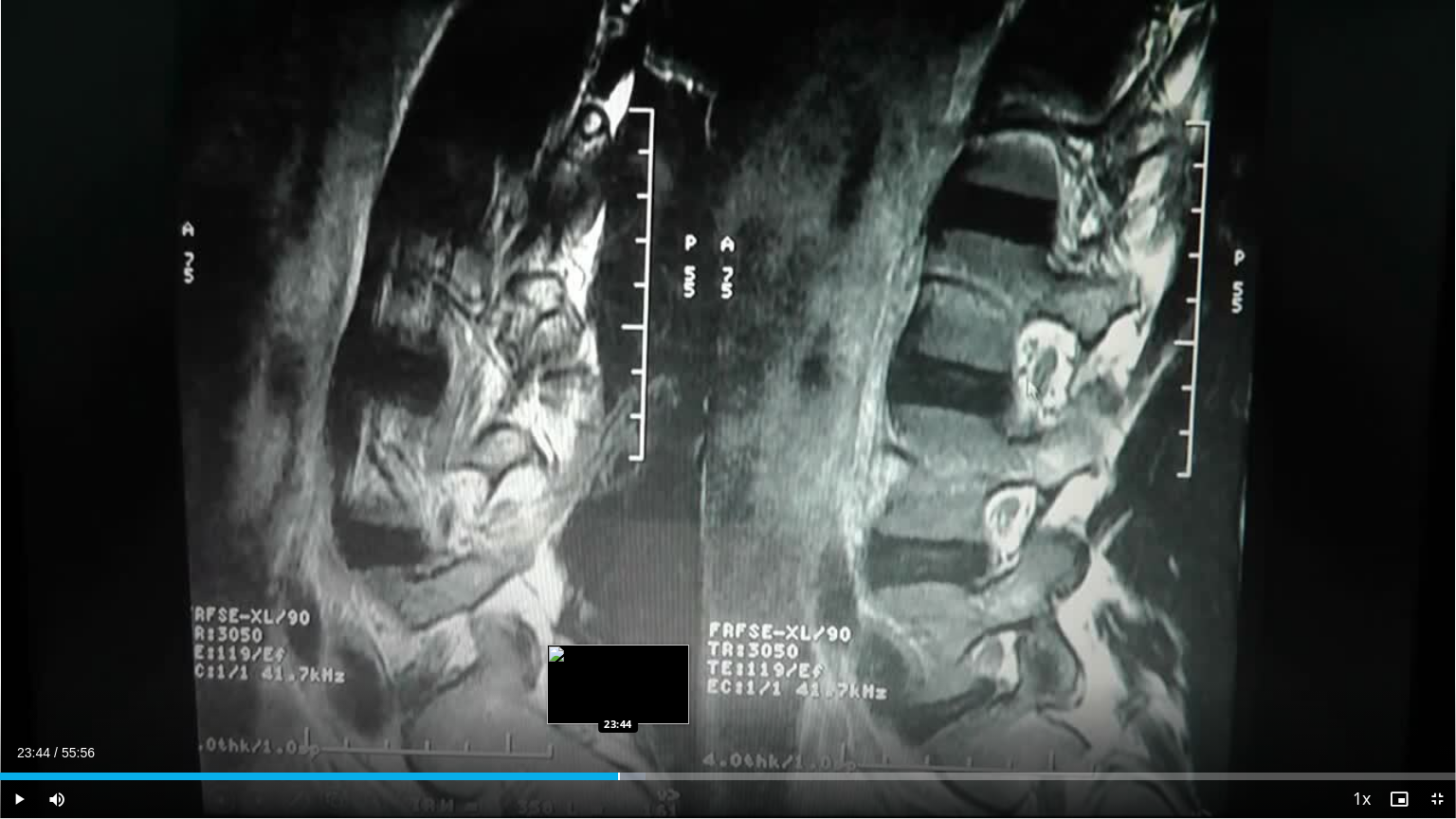 click at bounding box center [619, 776] 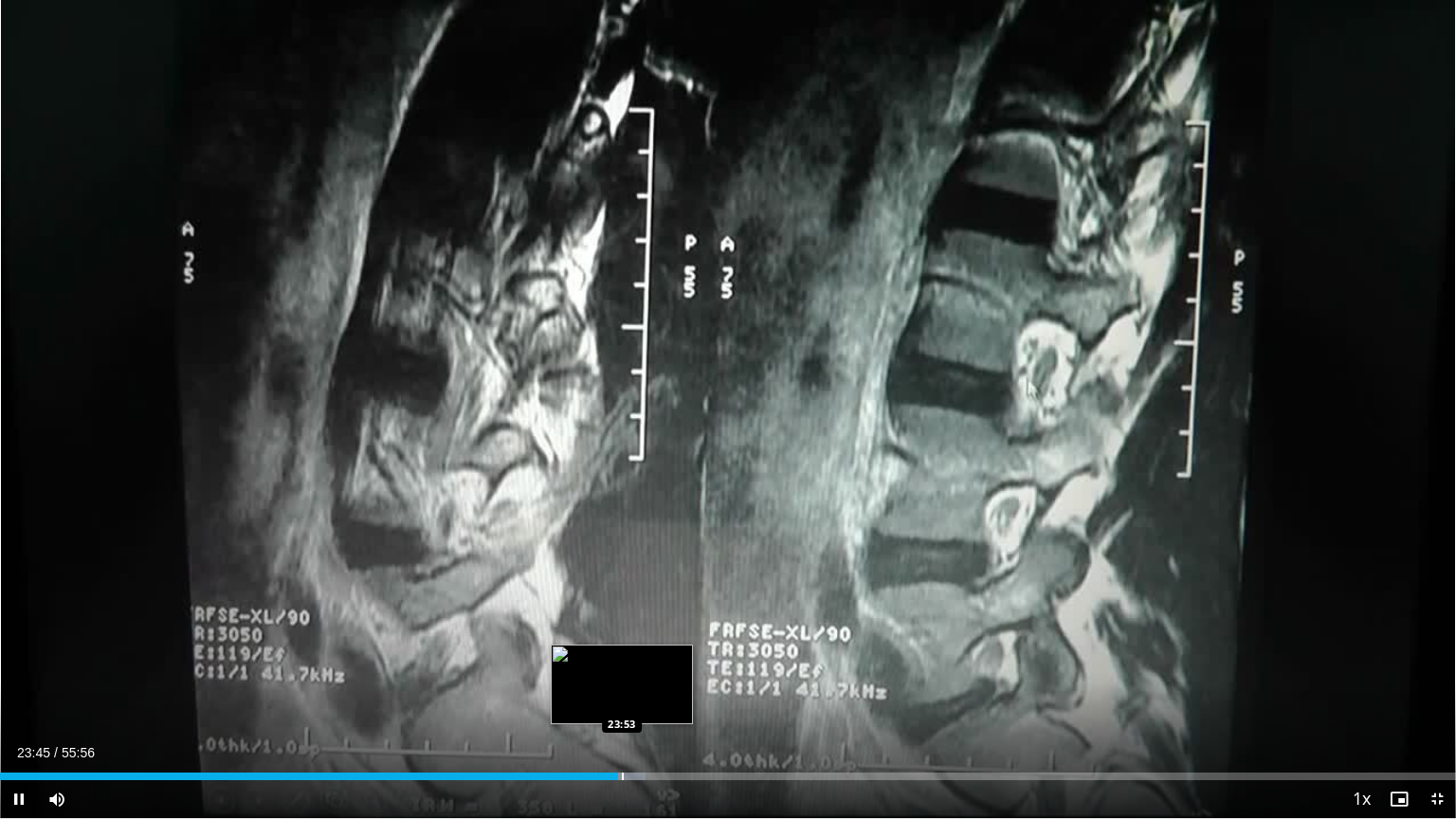 click at bounding box center [623, 776] 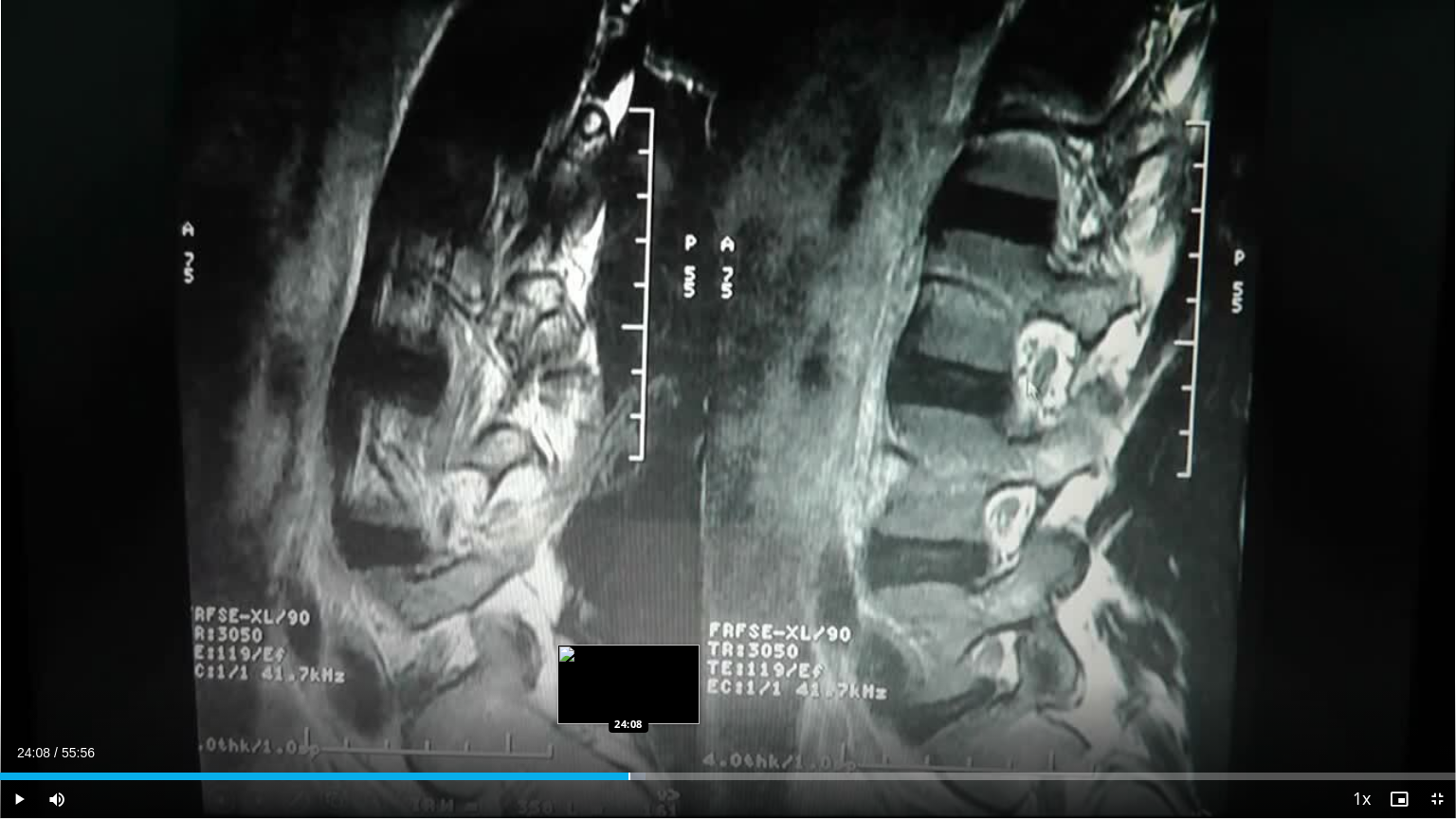 click at bounding box center [629, 776] 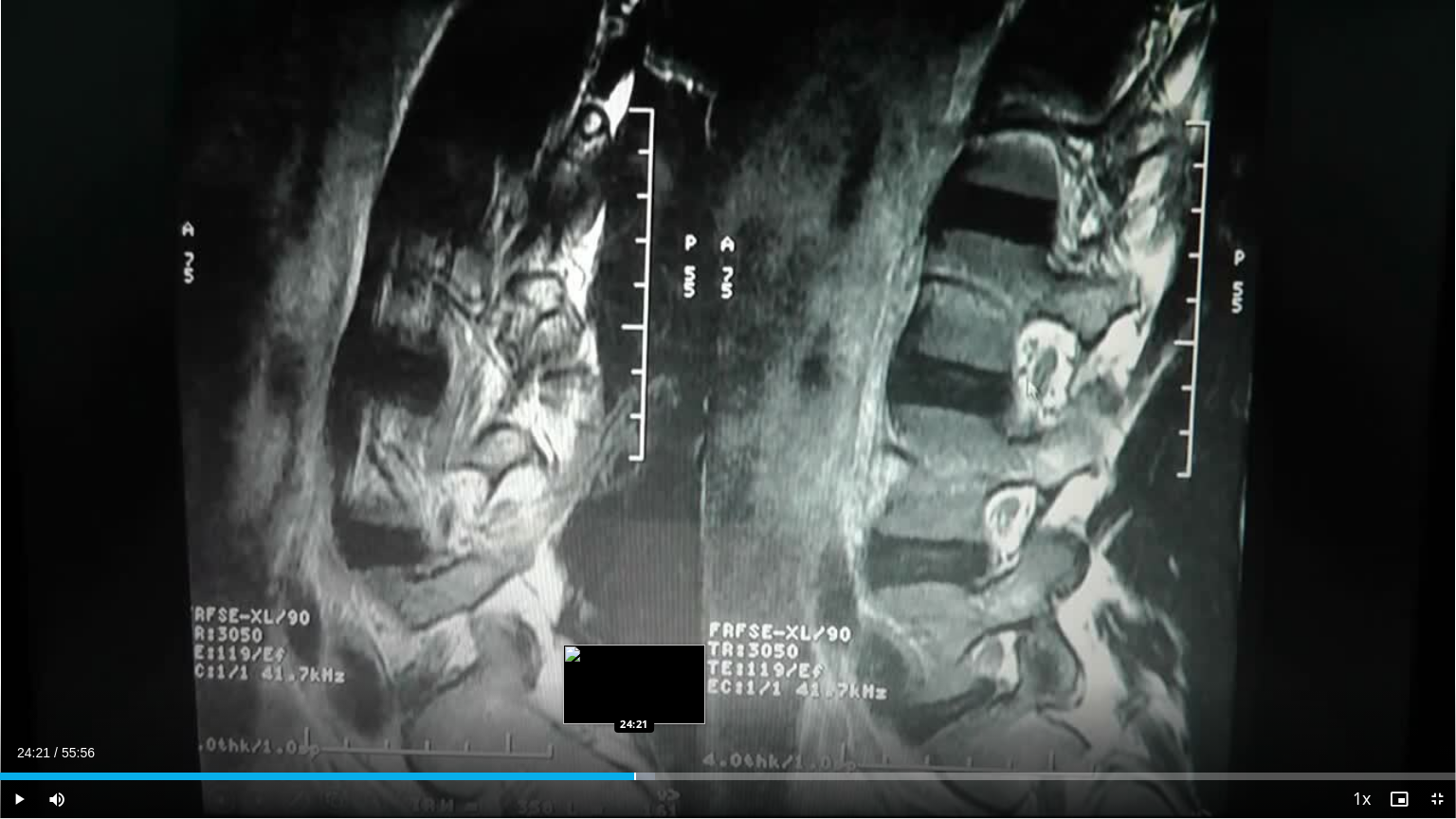 click at bounding box center [635, 776] 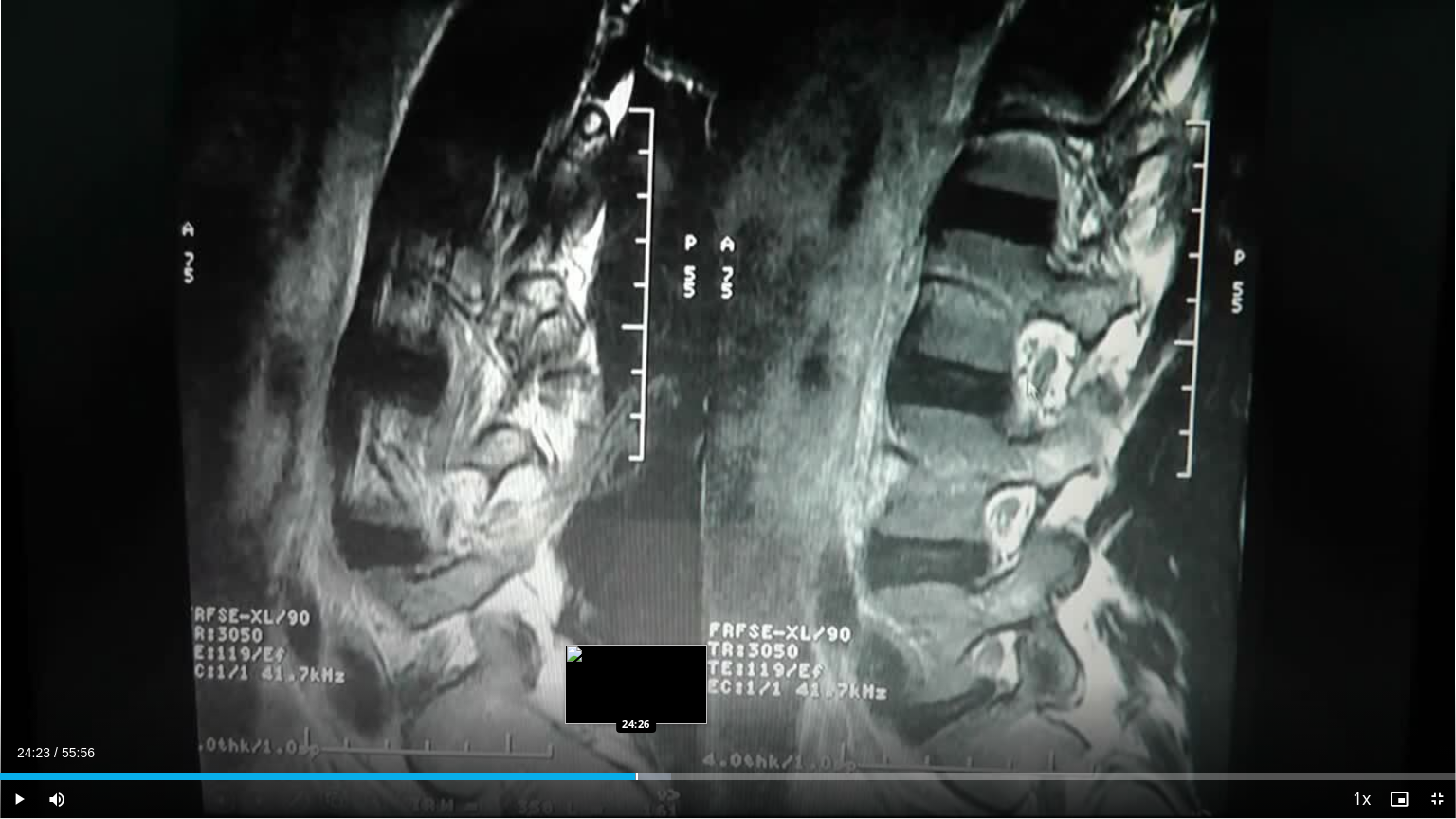 click at bounding box center (637, 776) 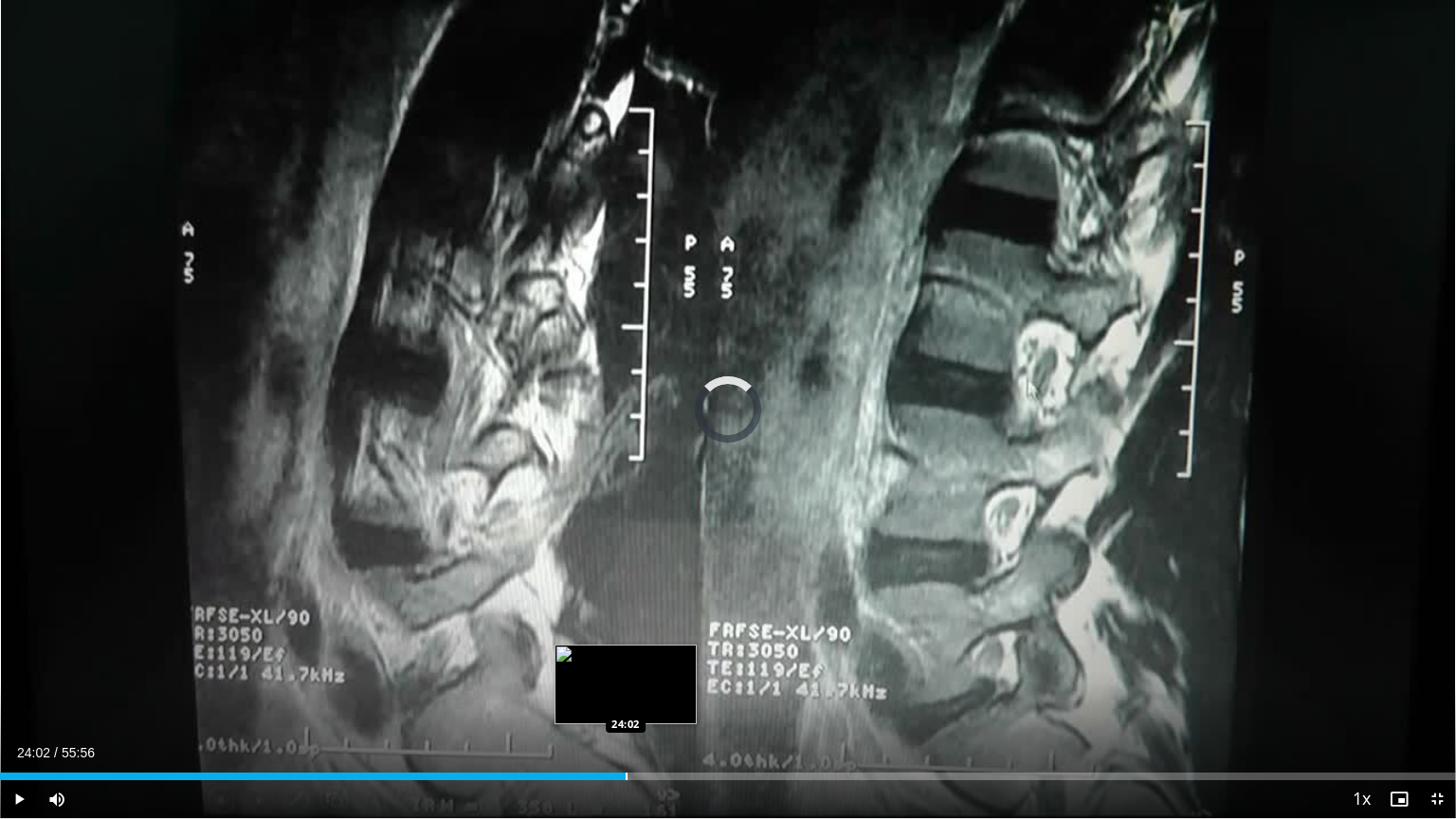 click at bounding box center (627, 776) 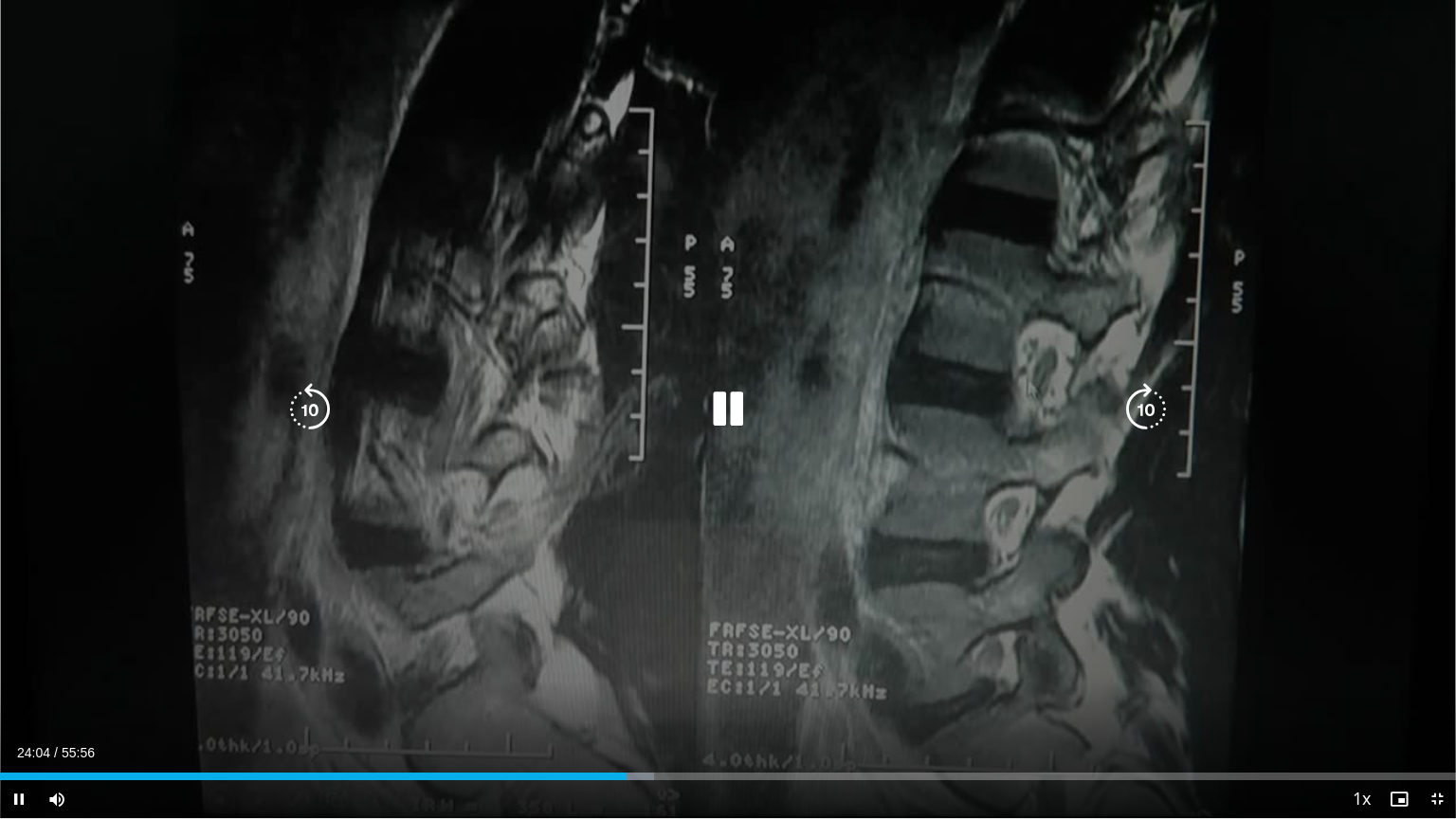 click on "**********" at bounding box center (728, 410) 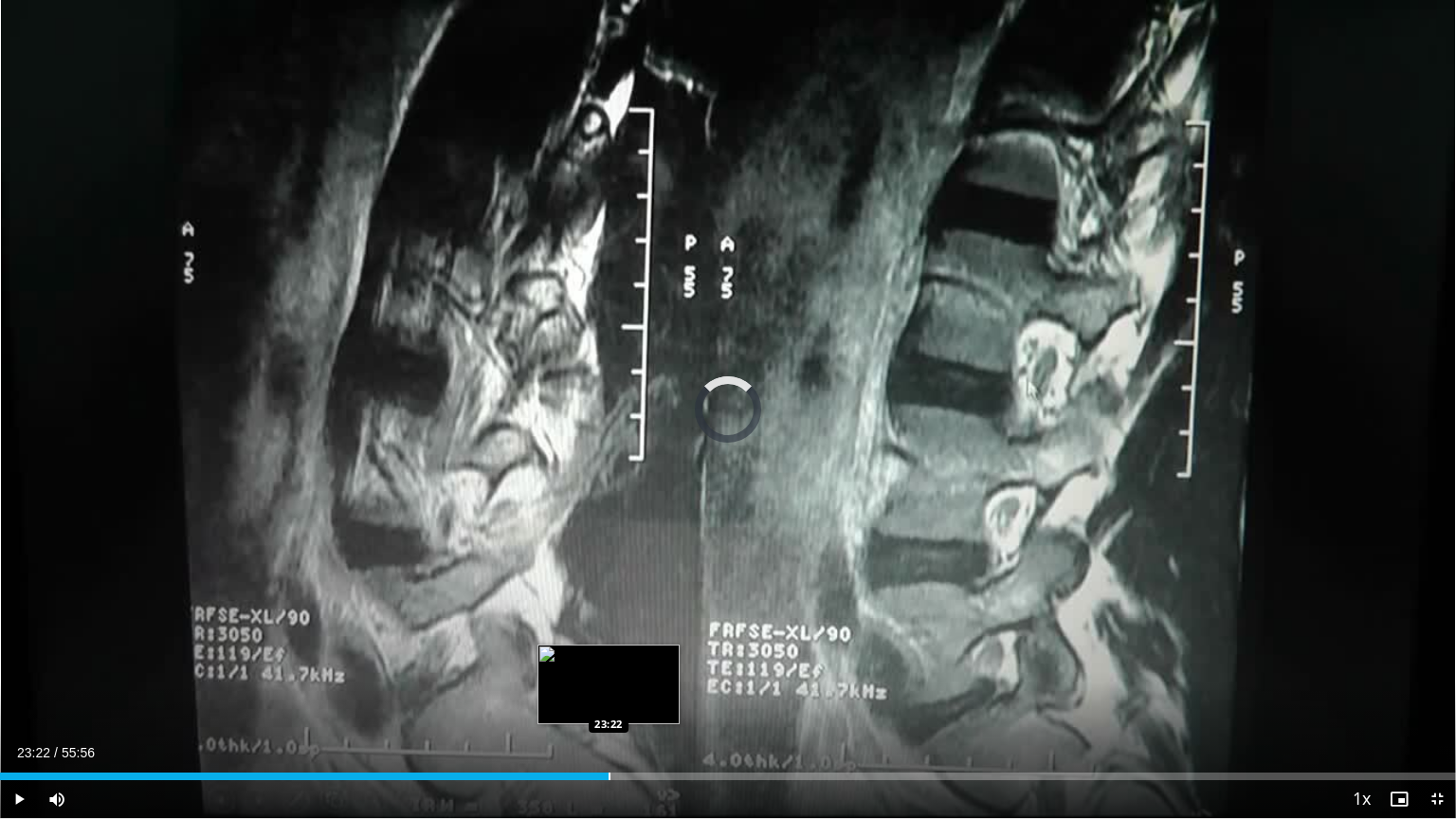 click at bounding box center [610, 776] 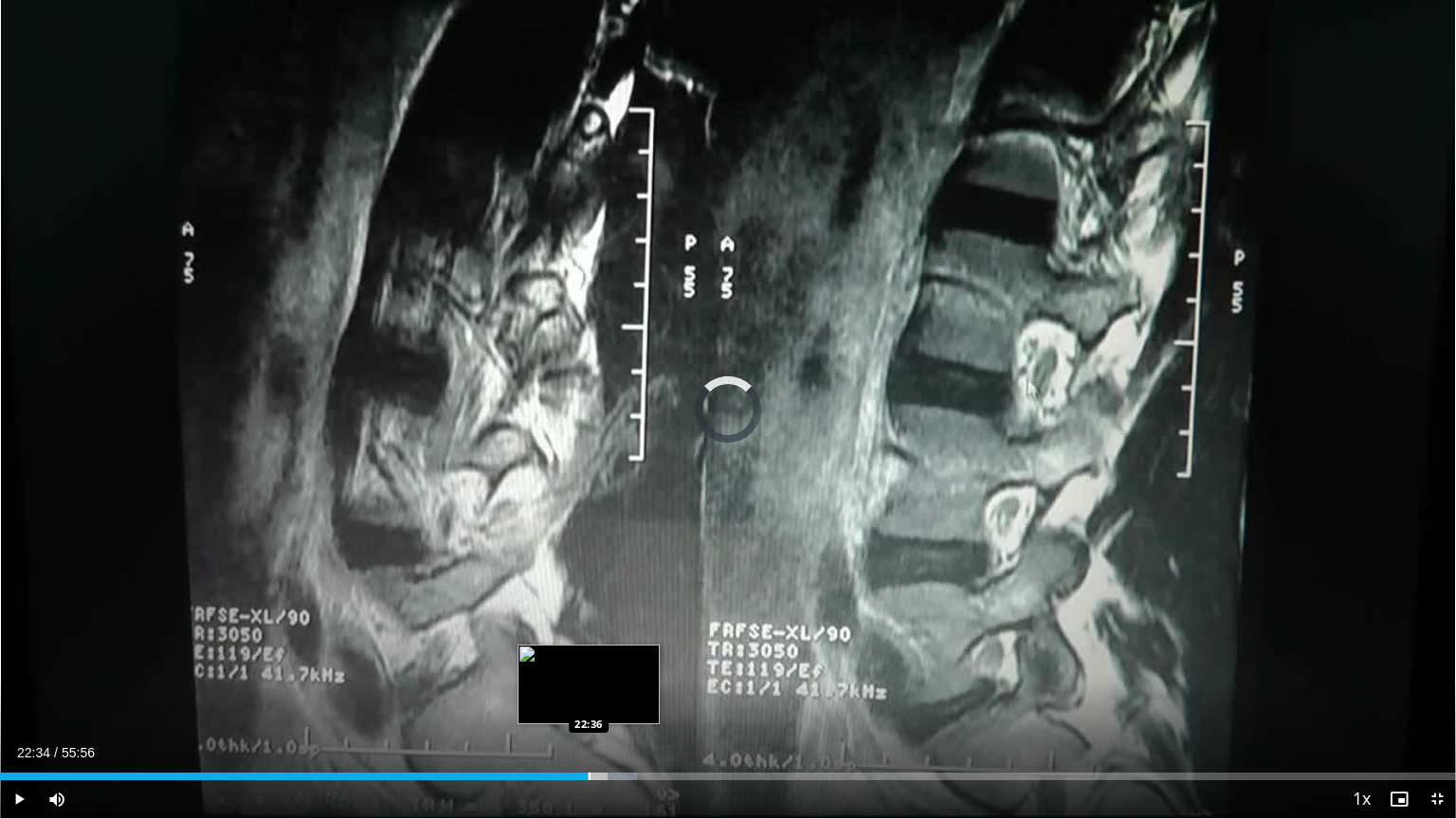 click on "Loaded :  43.73% 22:34 22:36" at bounding box center [728, 776] 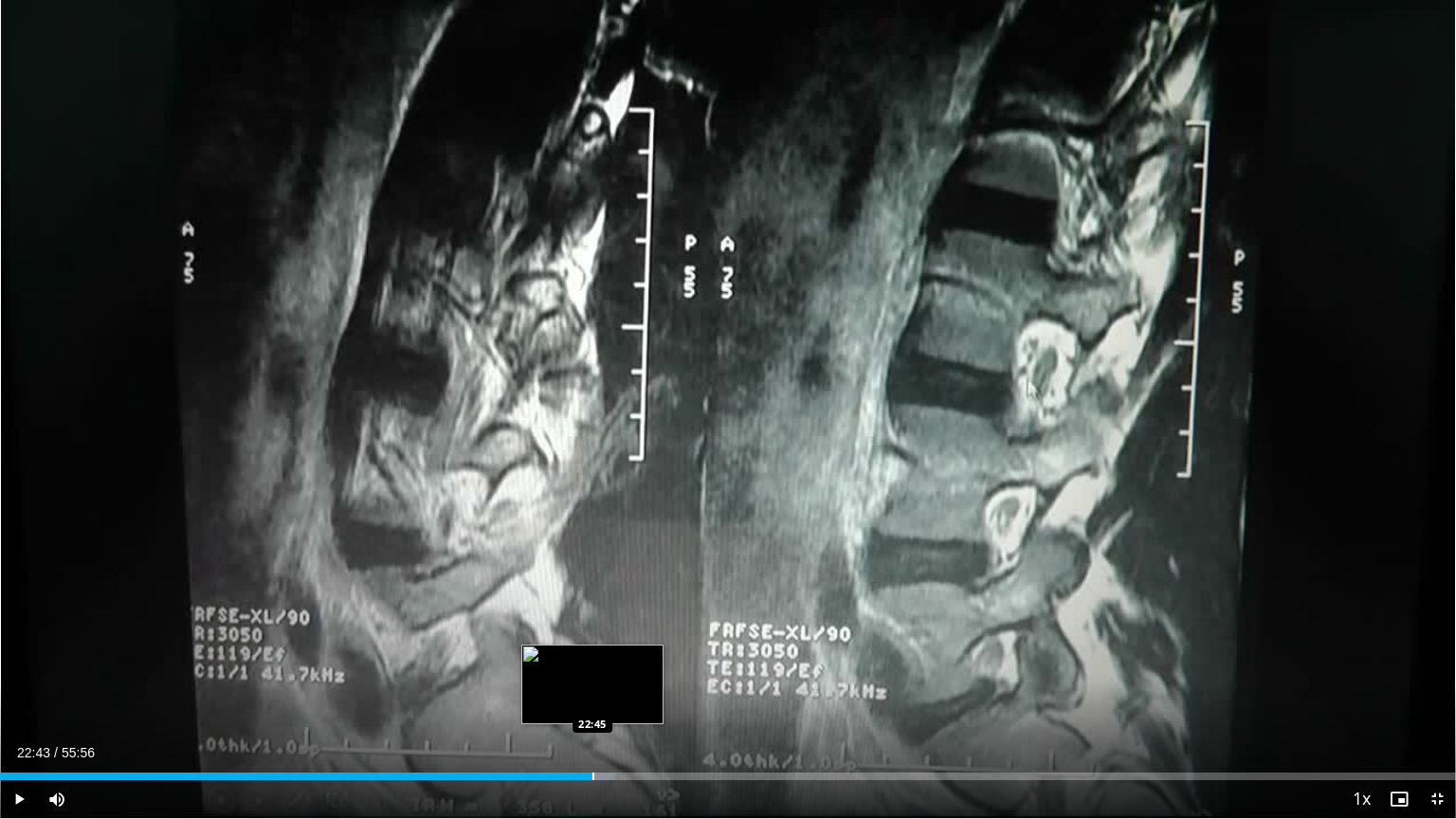 click on "Loaded :  42.24% 22:43 22:45" at bounding box center [728, 771] 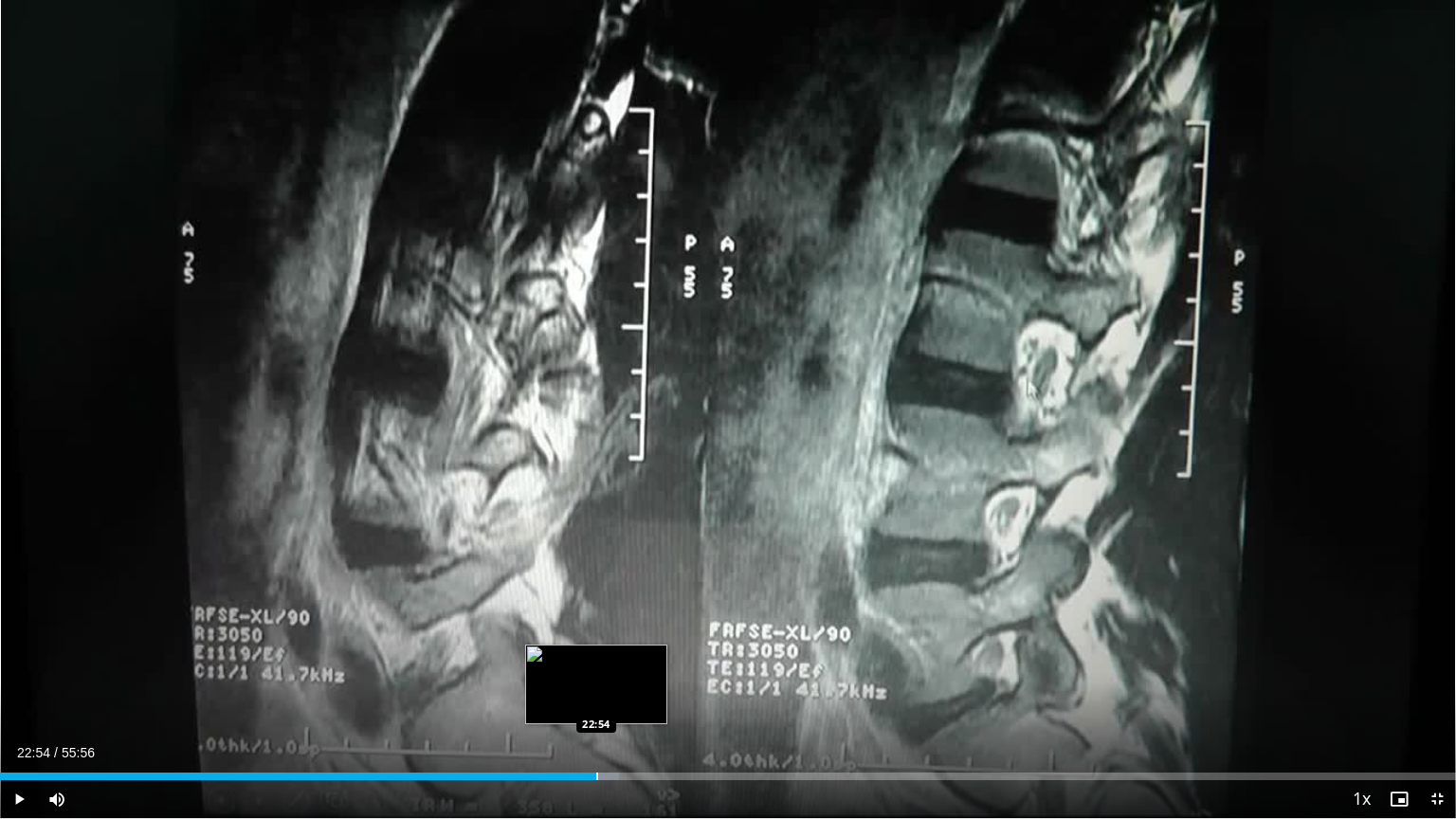 click at bounding box center (597, 776) 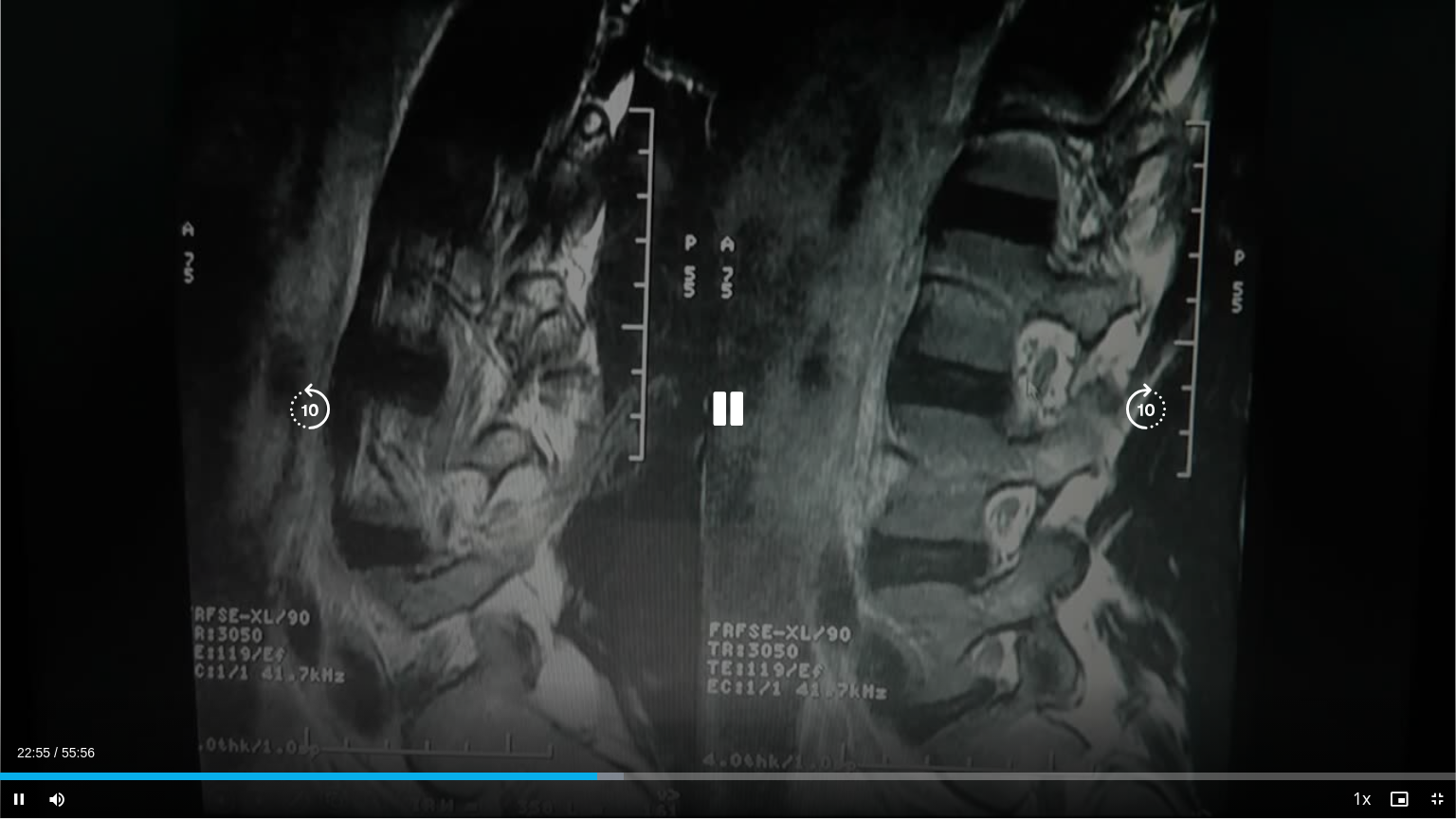 click at bounding box center [1146, 410] 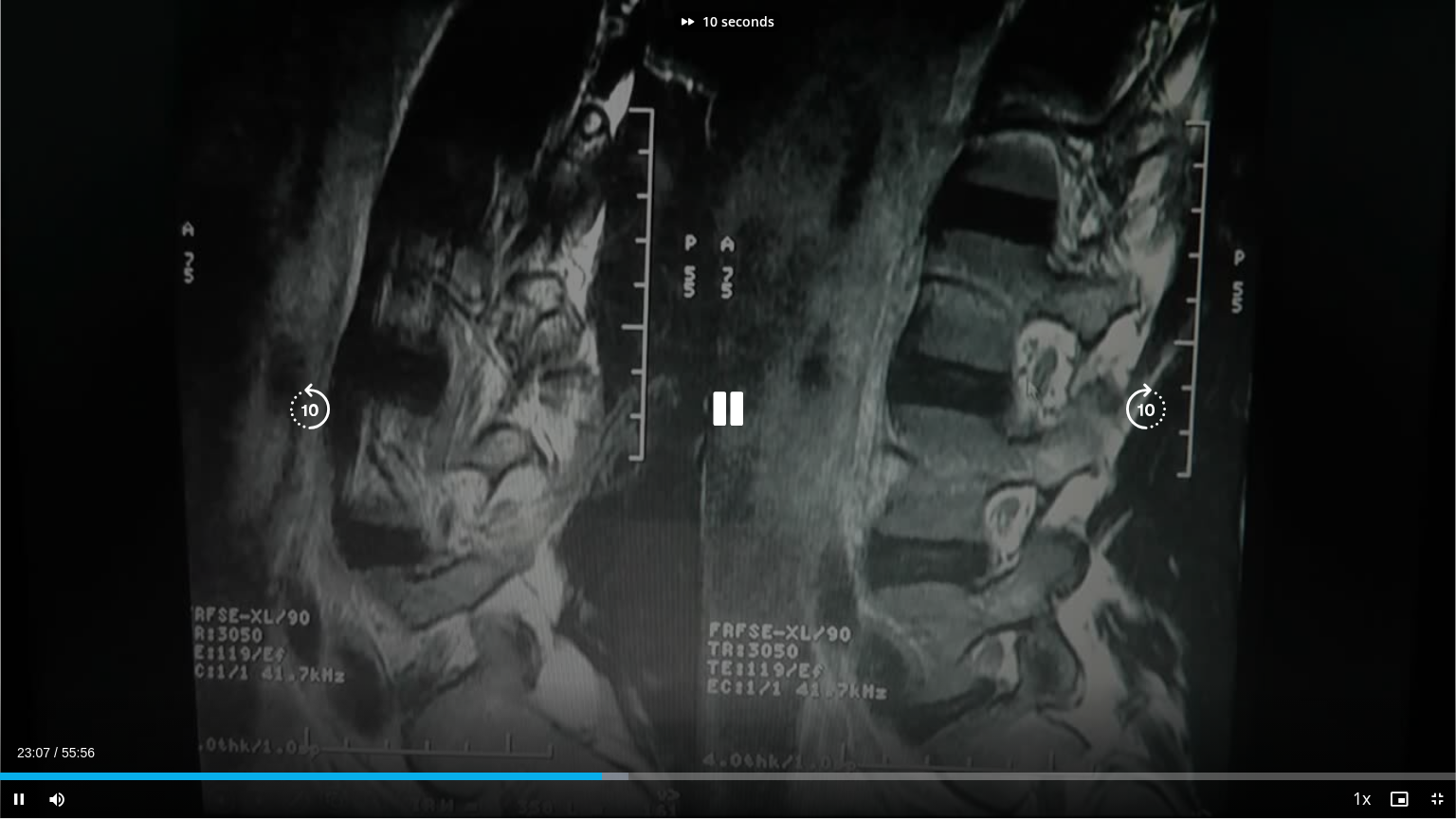 click at bounding box center [1146, 410] 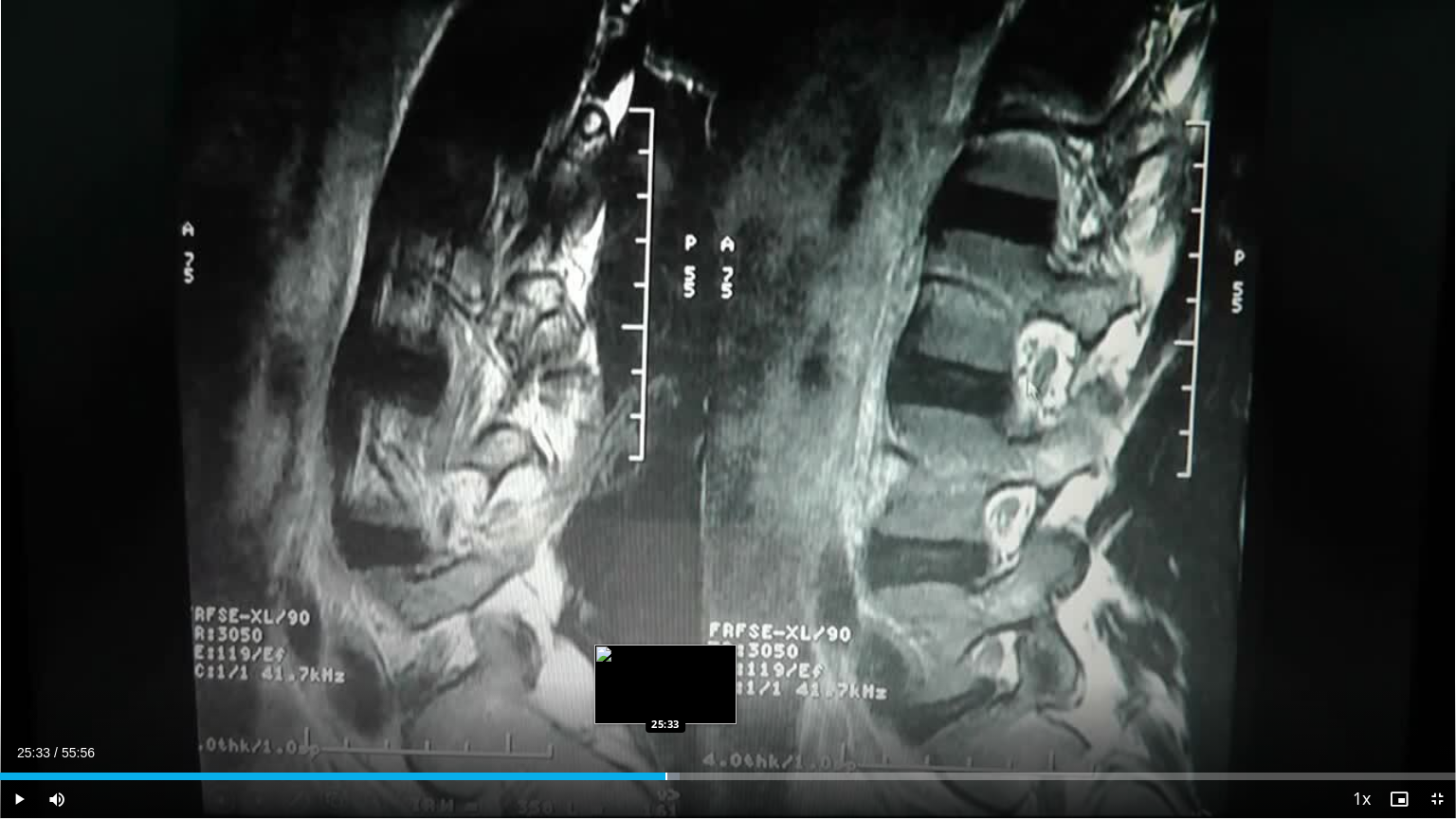 click at bounding box center (666, 776) 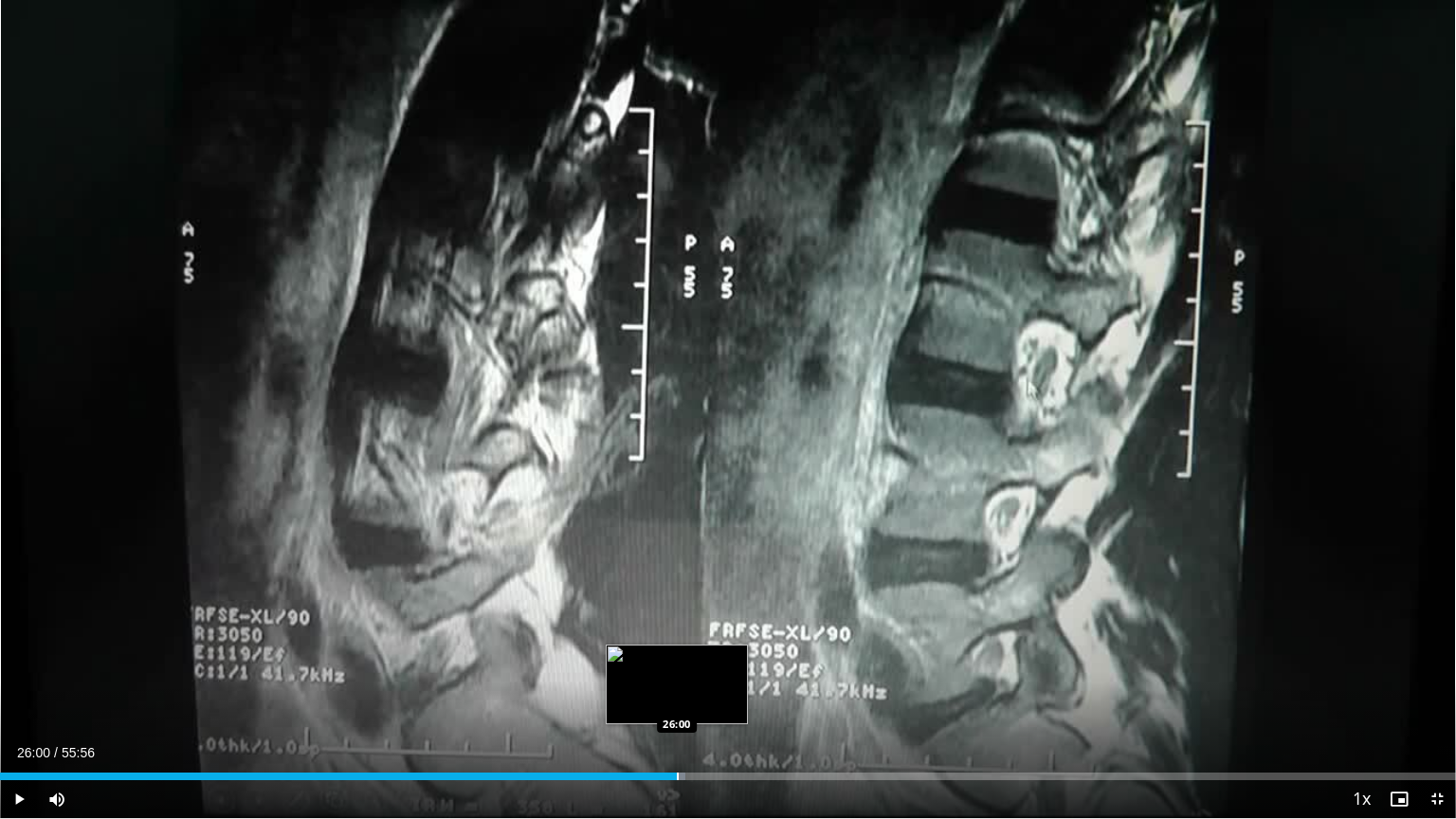 click at bounding box center (678, 776) 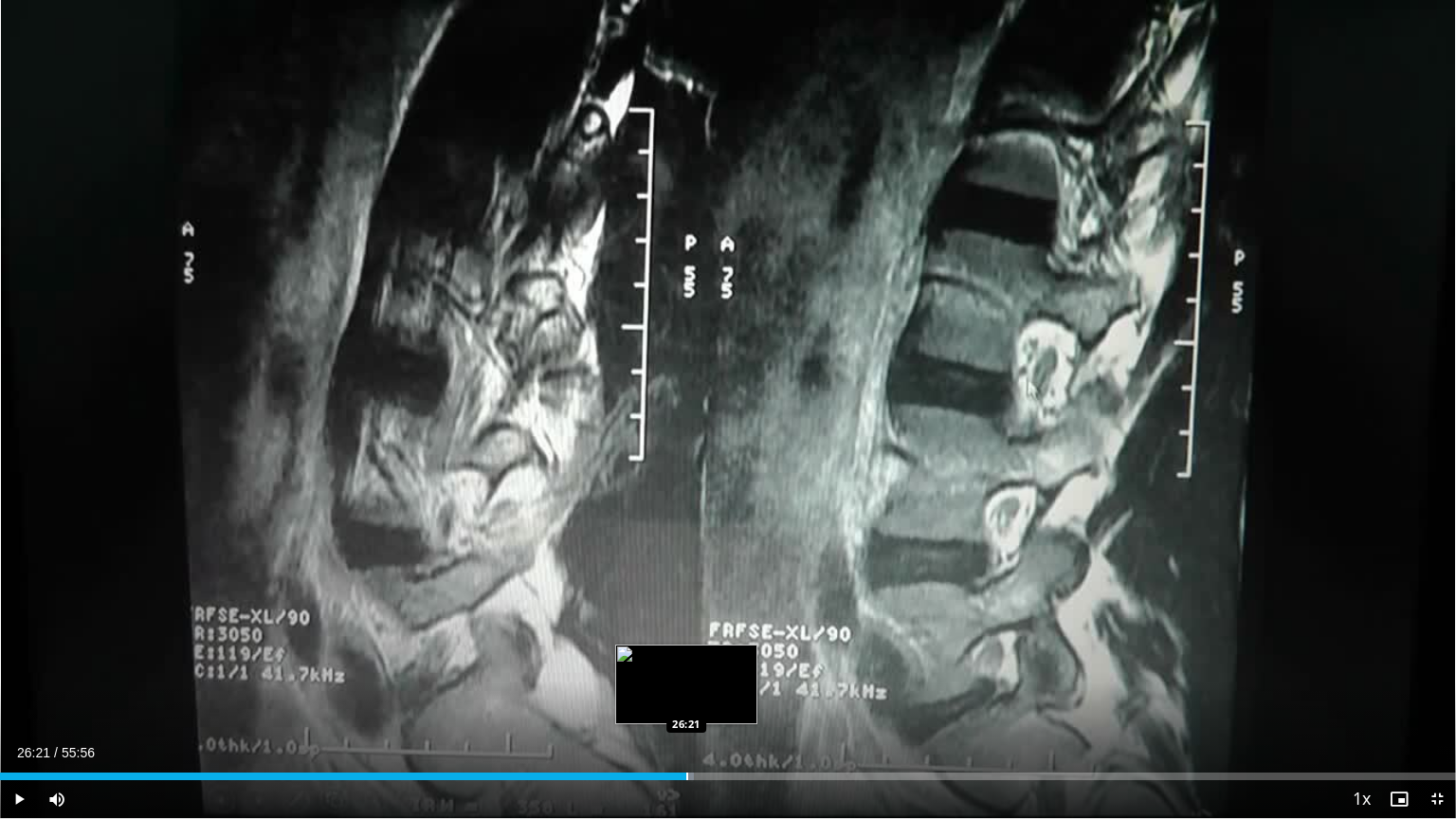 click at bounding box center (687, 776) 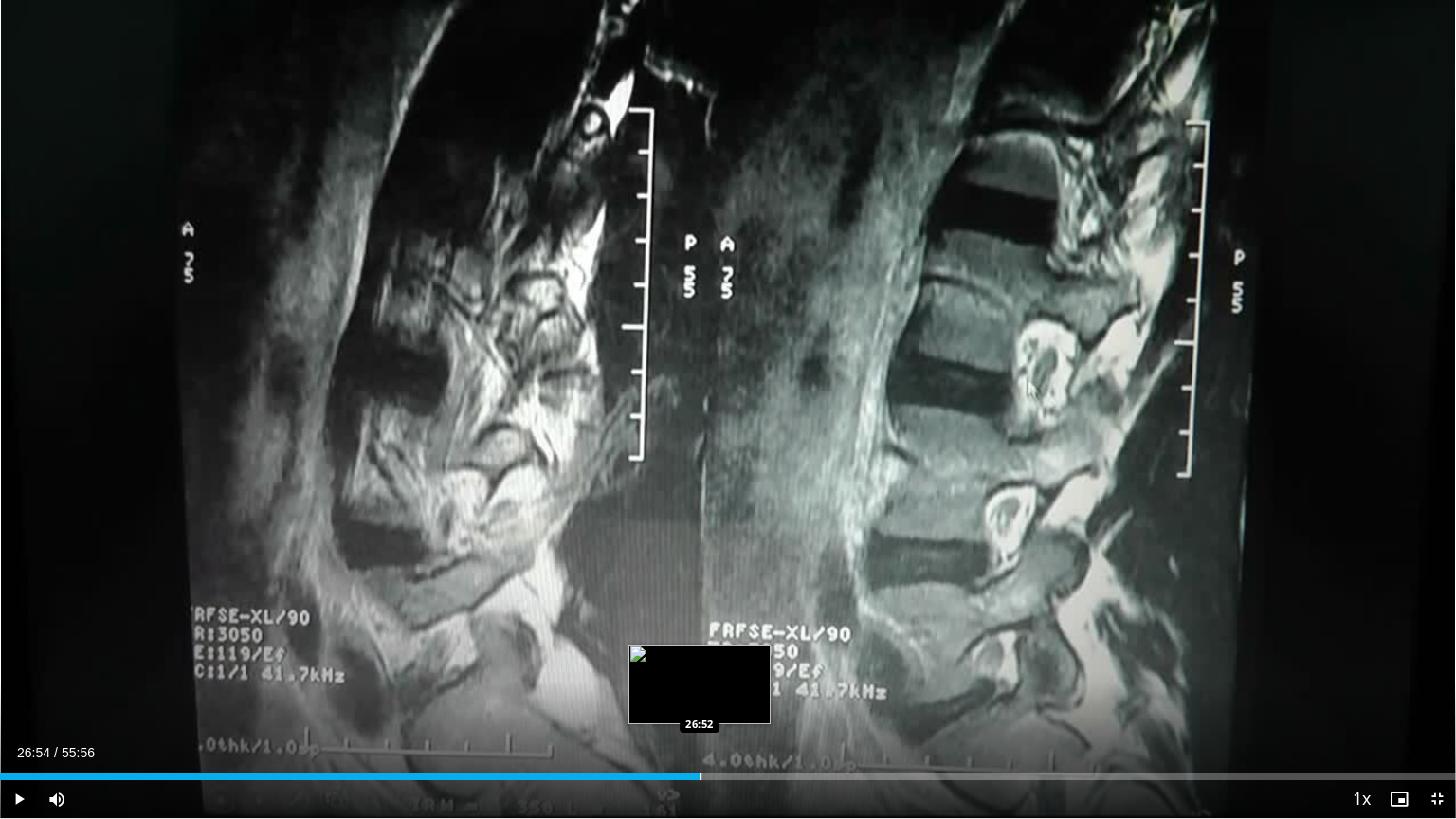 click on "Loaded :  48.27% 26:22 26:52" at bounding box center [728, 771] 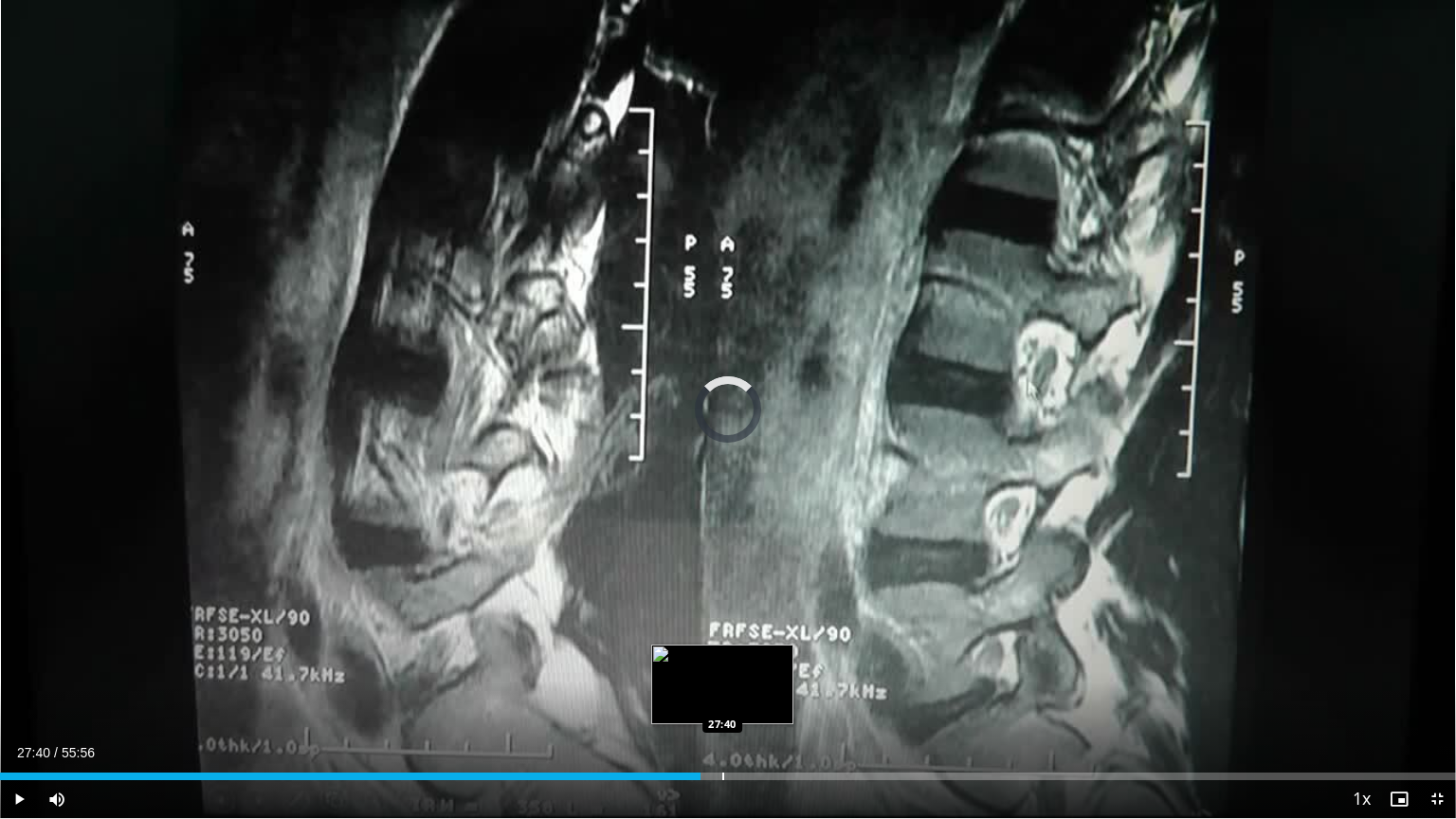 click at bounding box center (723, 776) 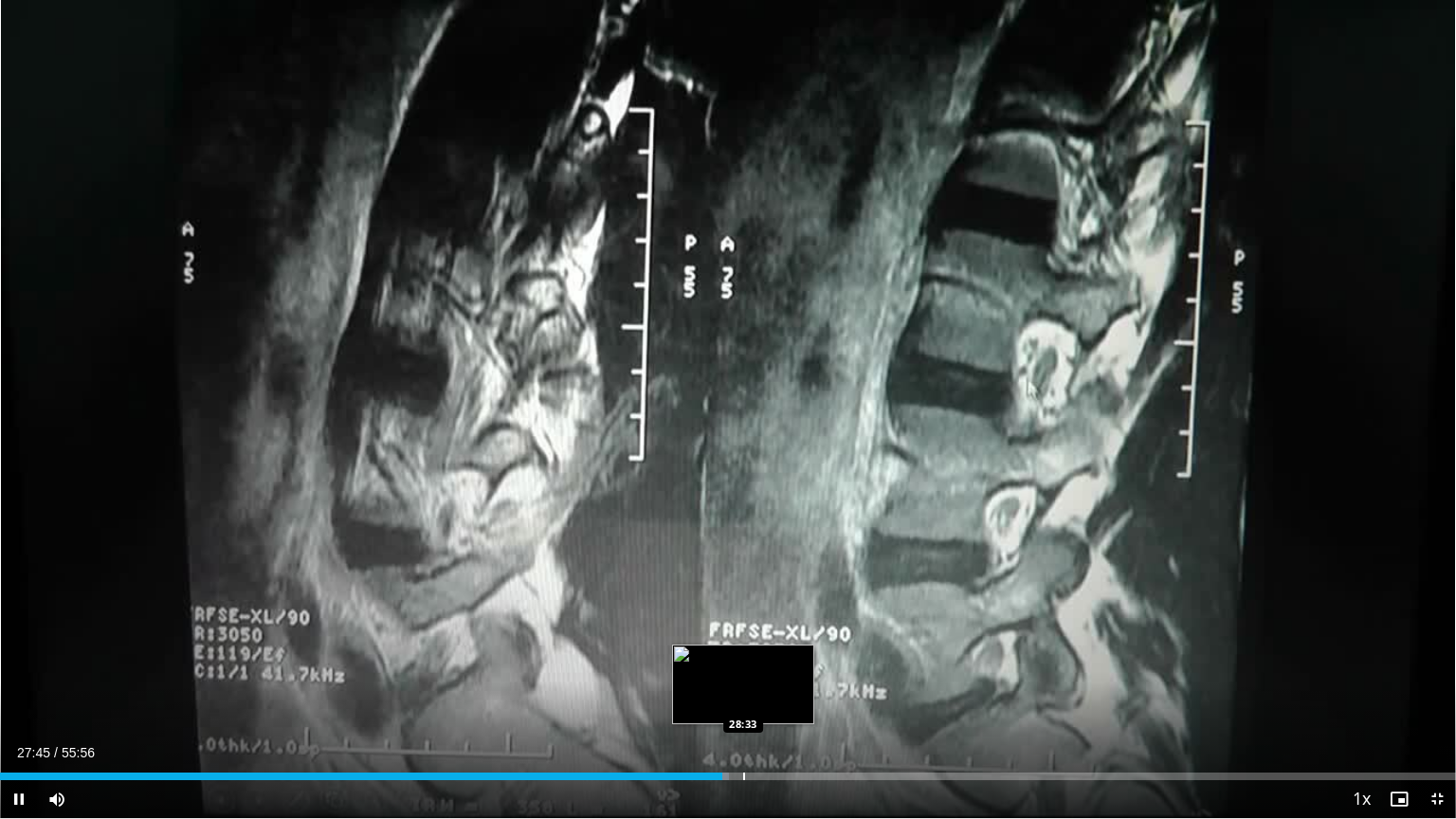 click at bounding box center (744, 776) 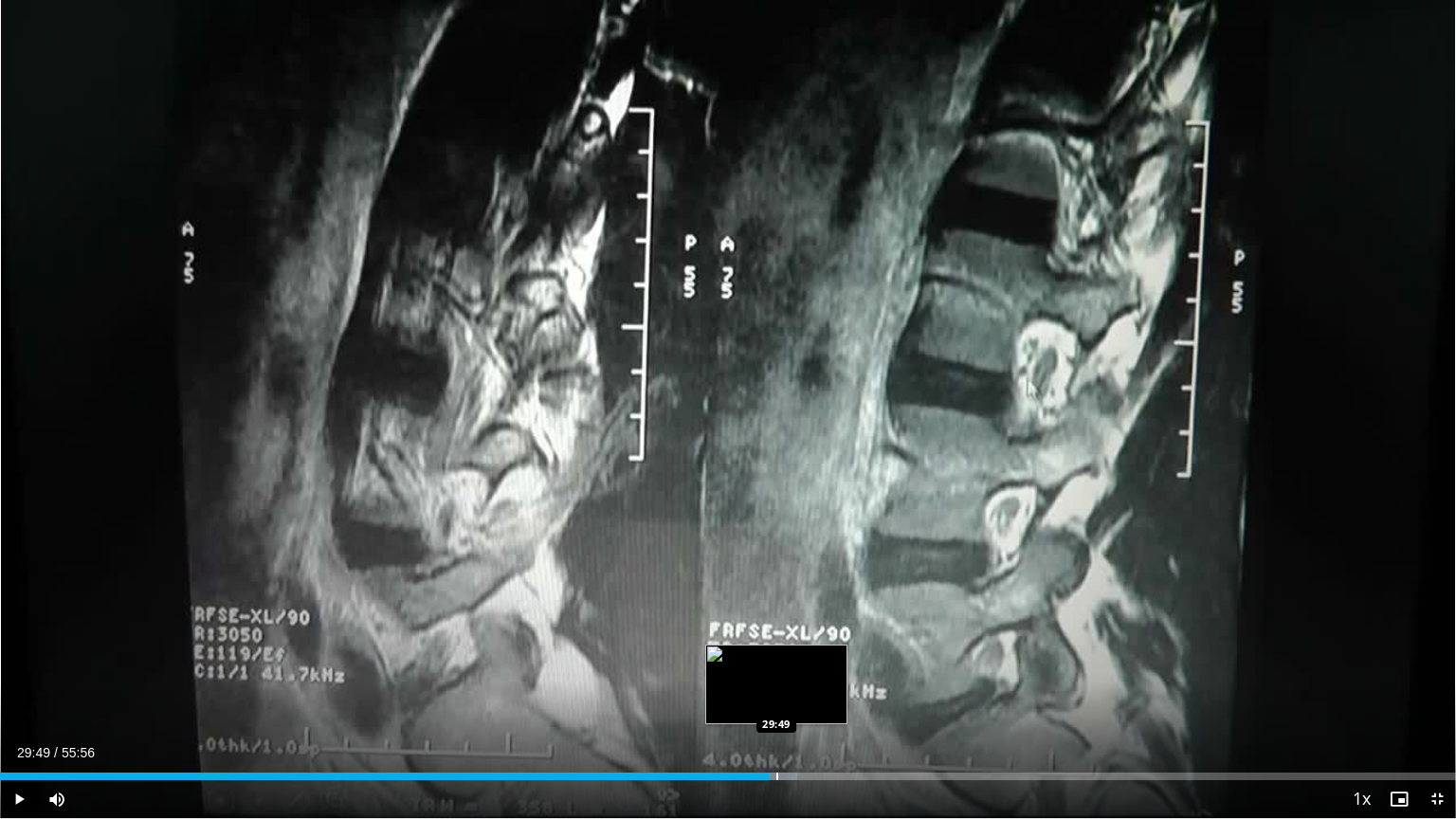 click at bounding box center (777, 776) 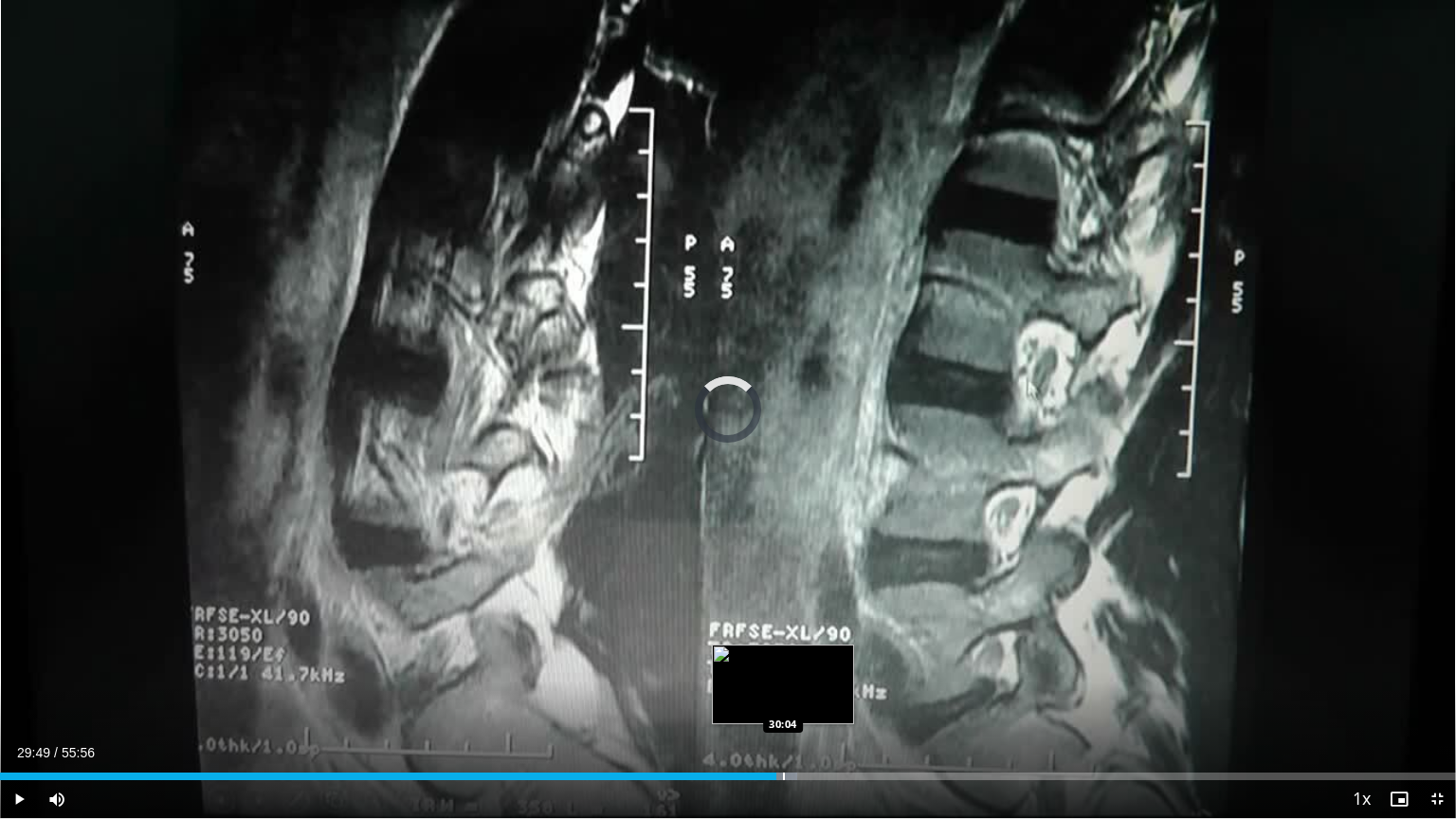 click at bounding box center (784, 776) 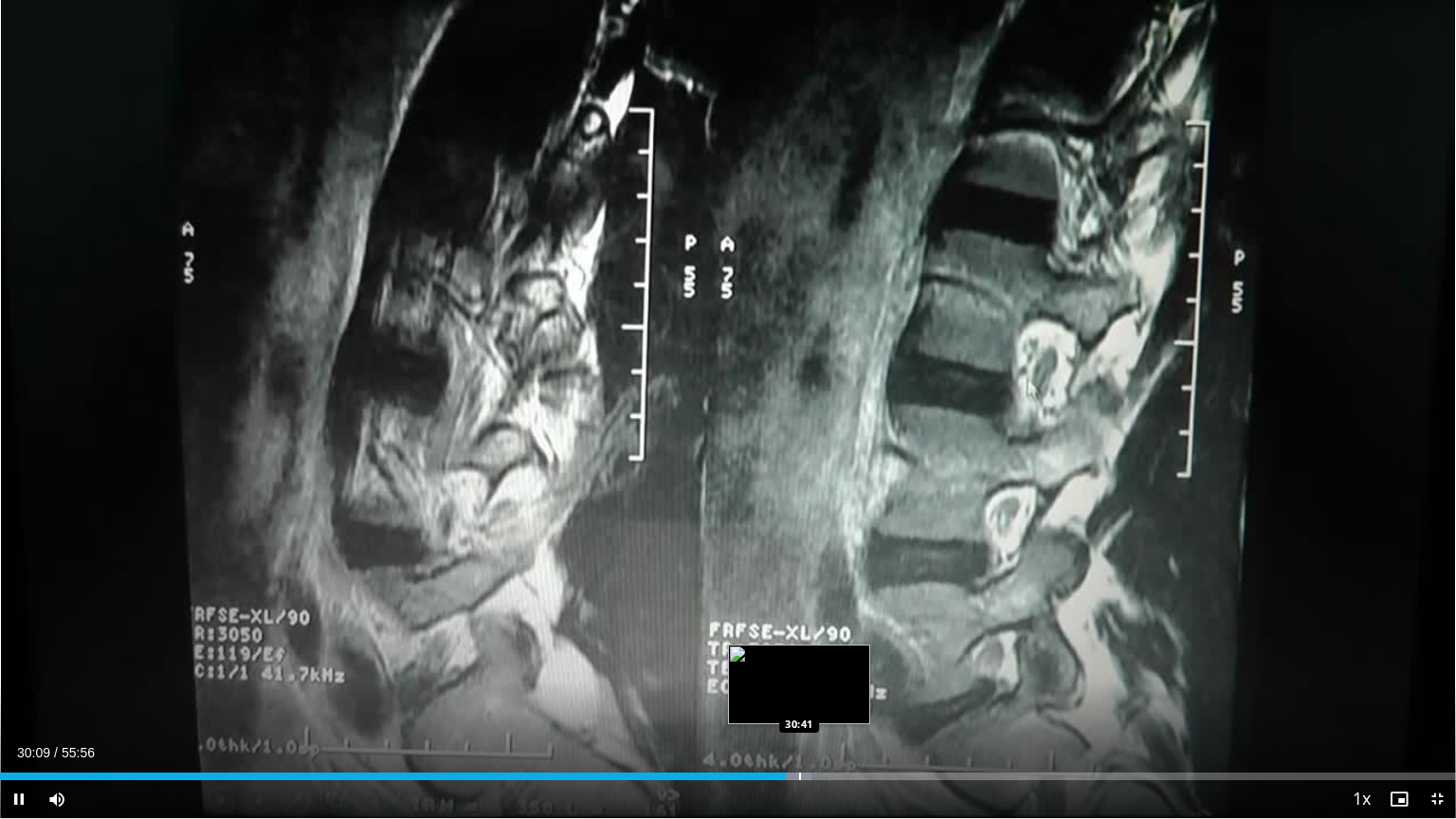 click at bounding box center [800, 776] 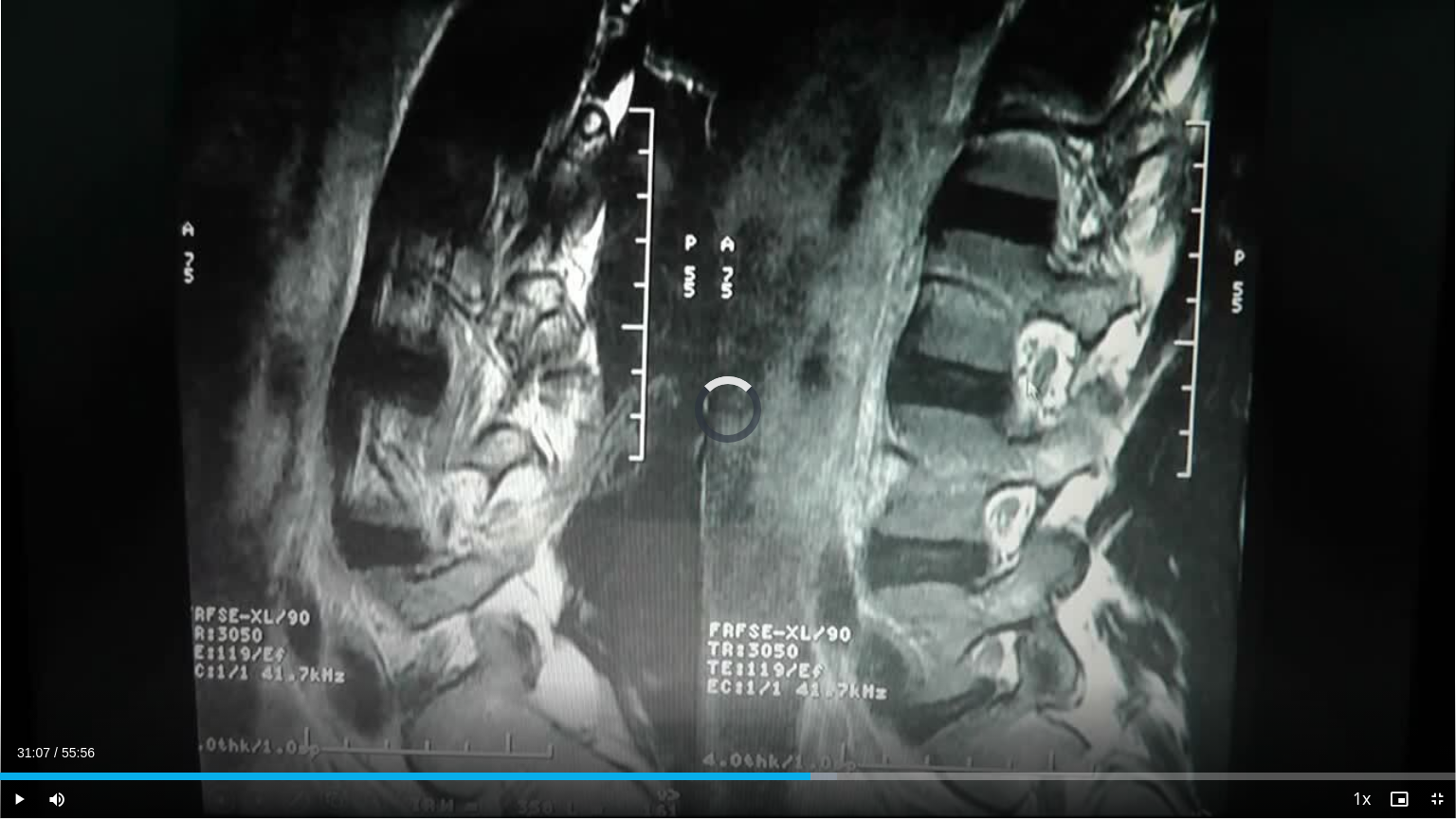 click on "Current Time  31:07 / Duration  55:56 Play Skip Backward Skip Forward Mute Loaded :  57.51% 31:07 31:23 Stream Type  LIVE Seek to live, currently behind live LIVE   1x Playback Rate 0.5x 0.75x 1x , selected 1.25x 1.5x 1.75x 2x Chapters Chapters Descriptions descriptions off , selected Captions captions settings , opens captions settings dialog captions off , selected Audio Track en (Main) , selected Exit Fullscreen Enable picture-in-picture mode" at bounding box center [728, 799] 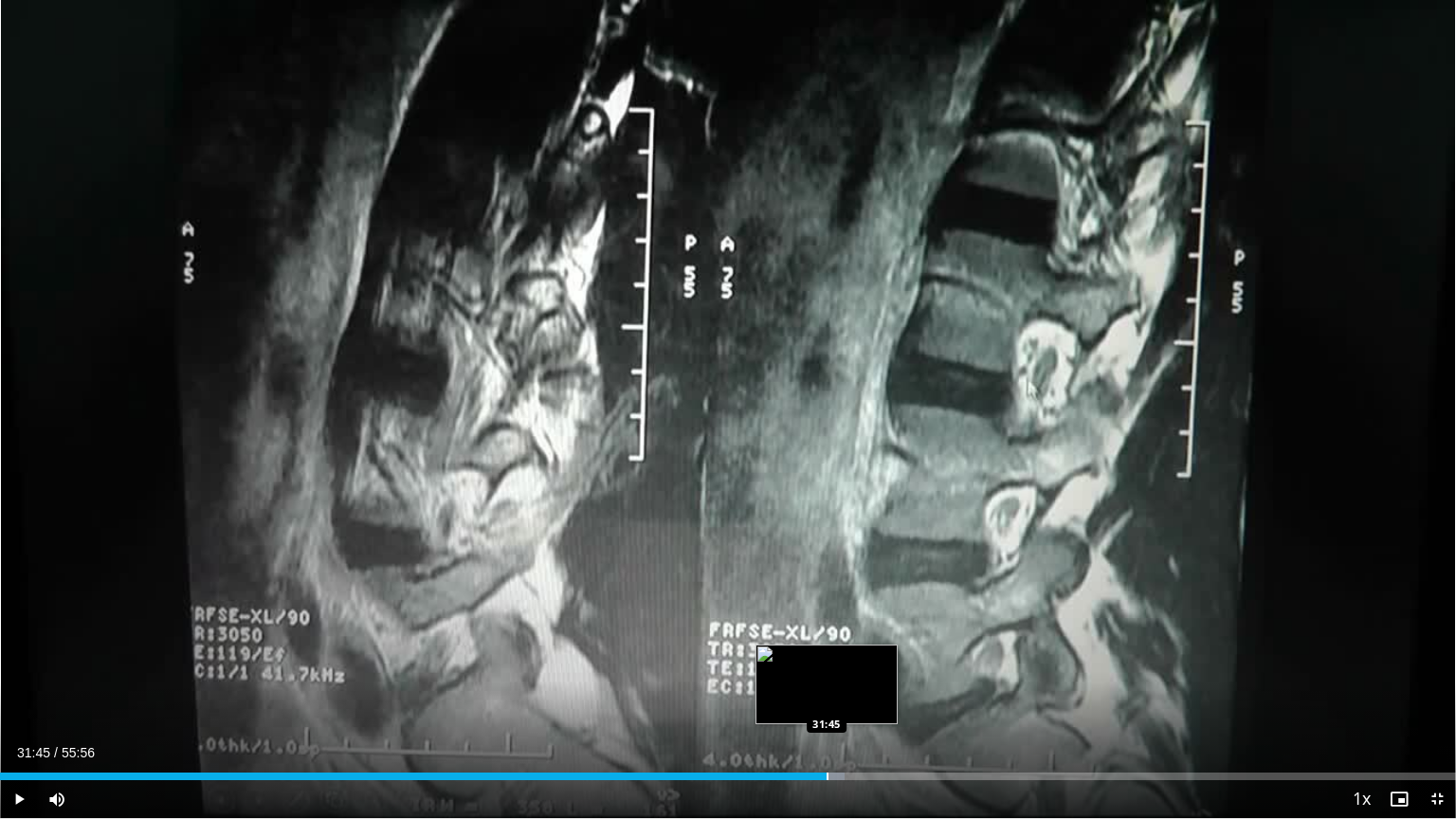 click at bounding box center (828, 776) 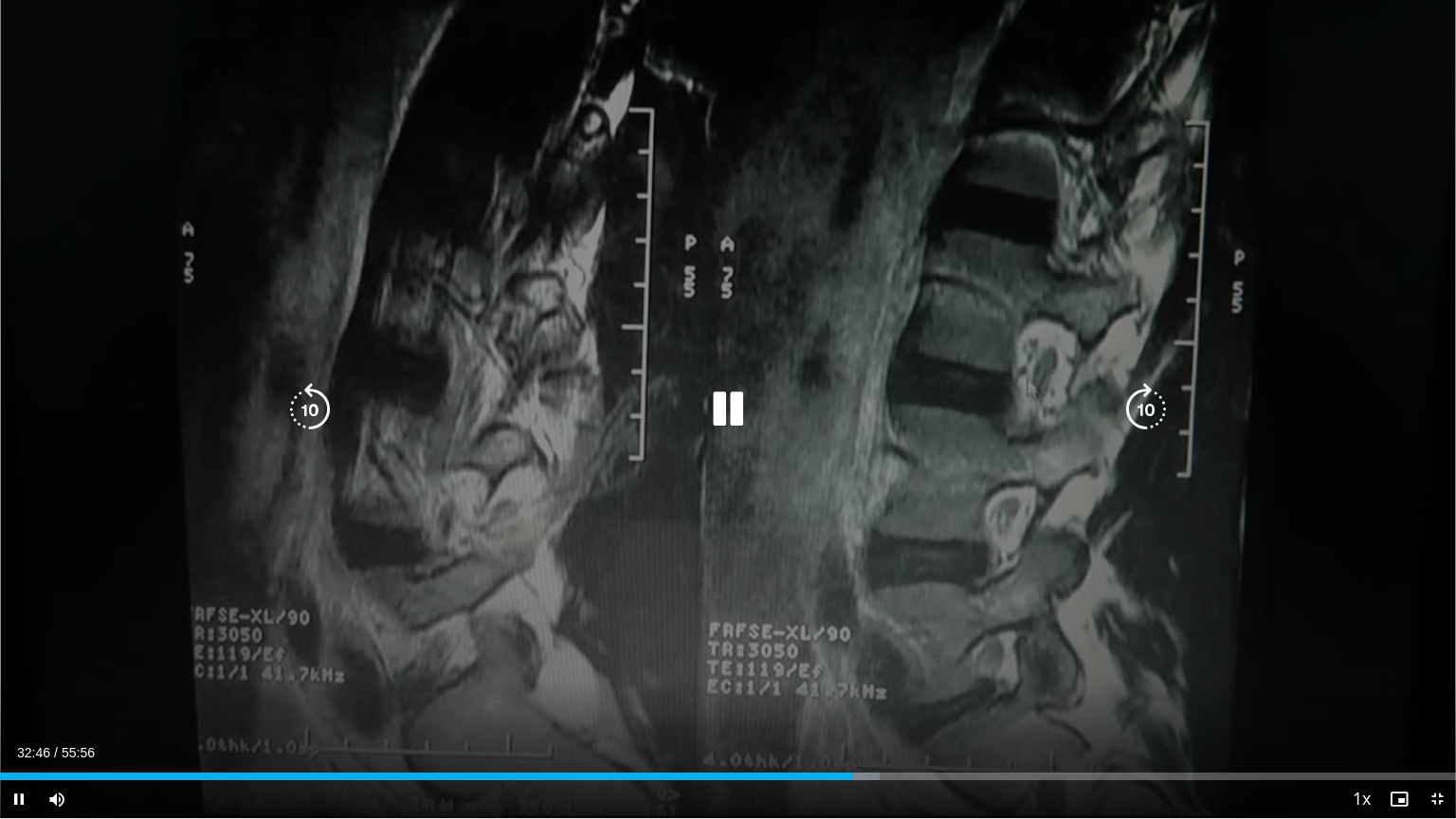 click on "20 seconds
Tap to unmute" at bounding box center (728, 409) 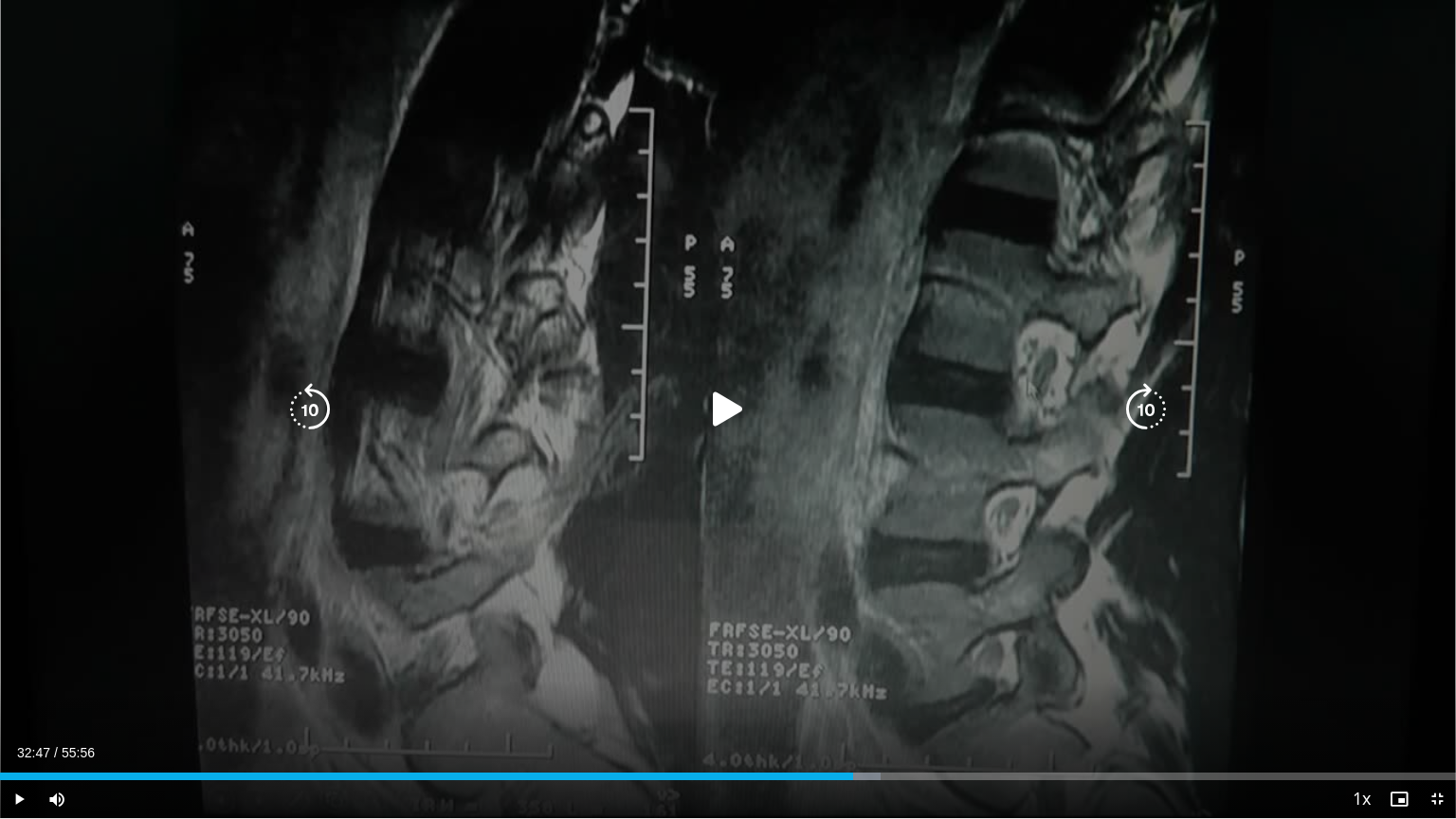 click at bounding box center (728, 410) 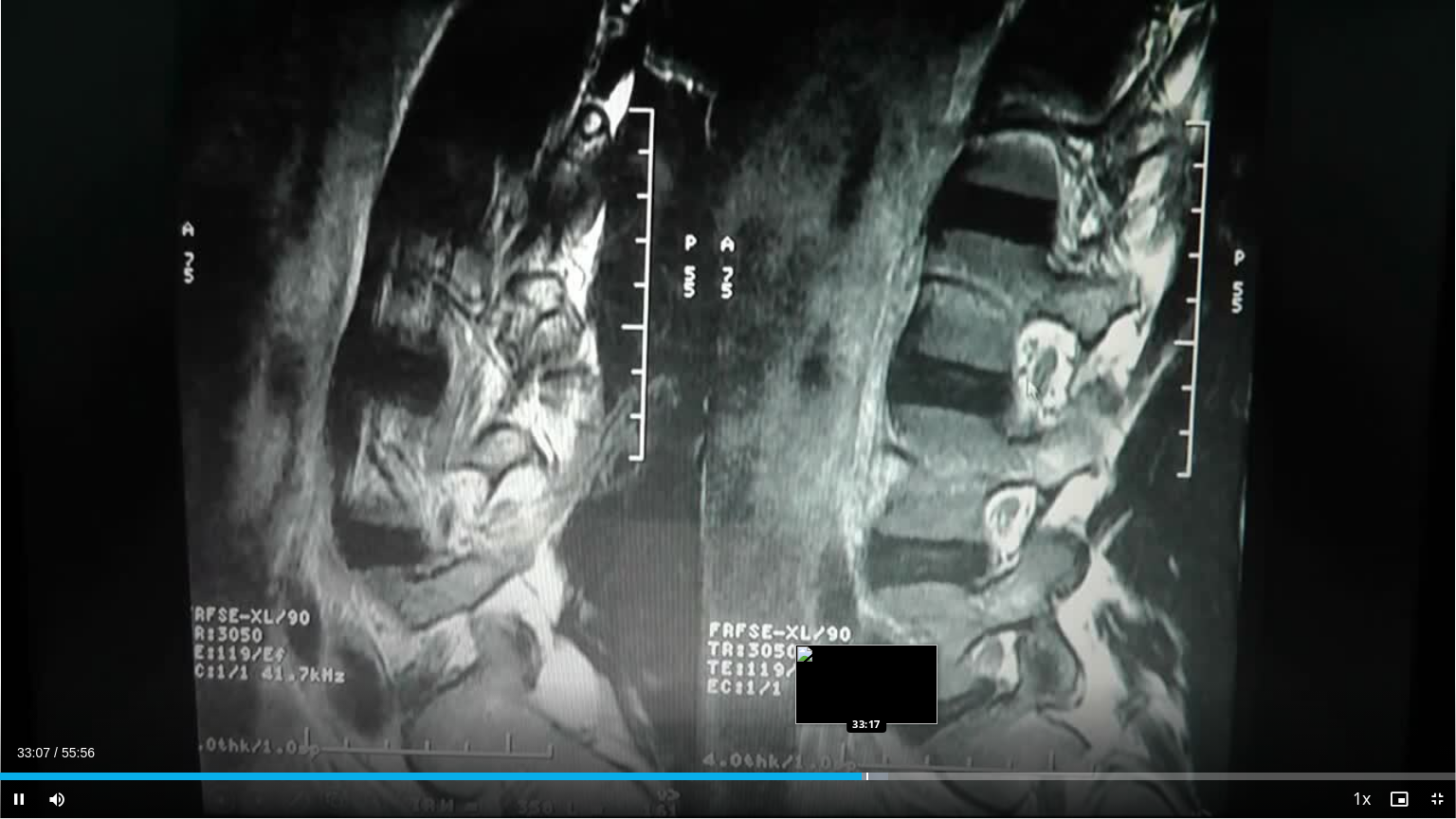 click at bounding box center [867, 776] 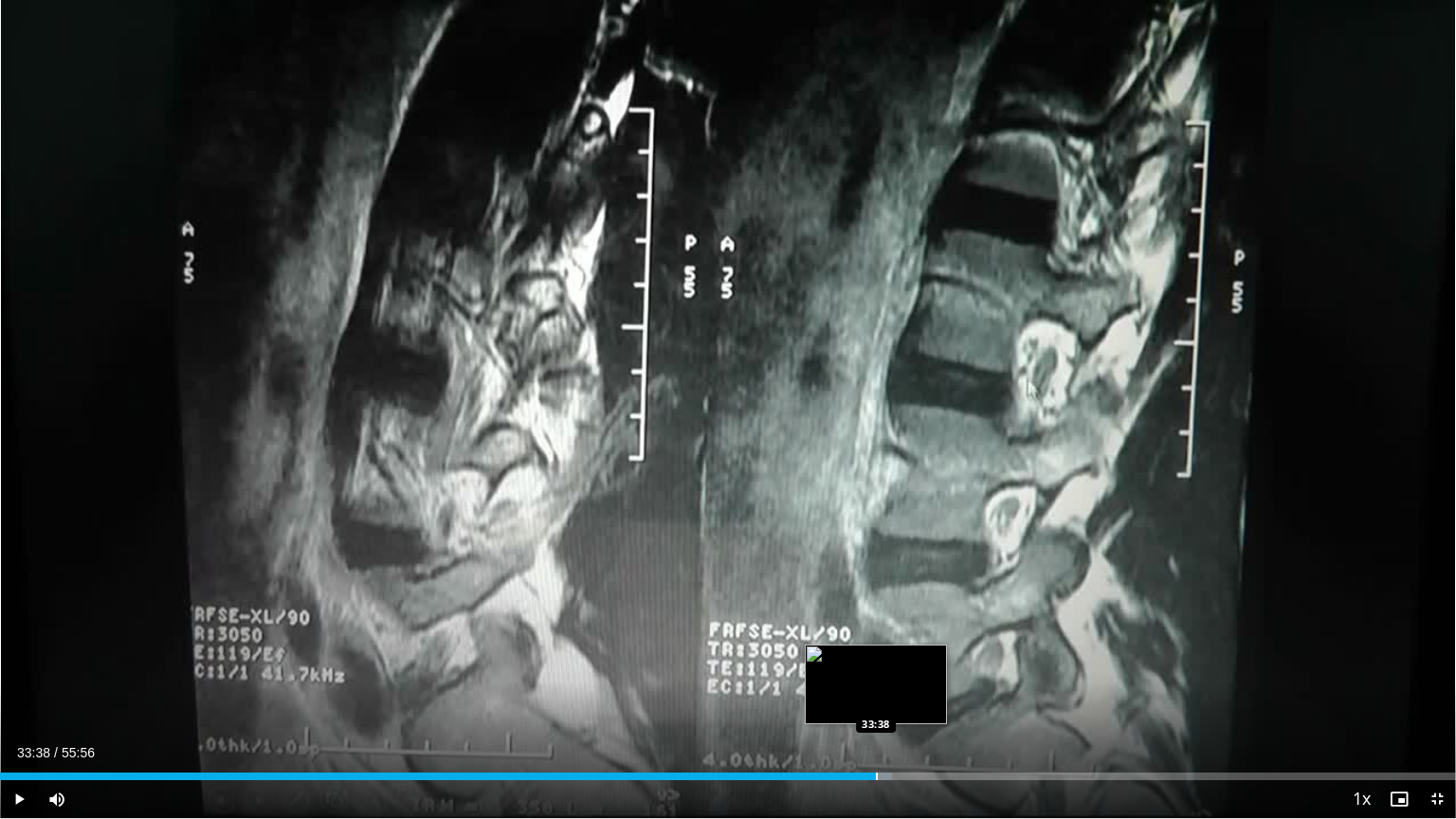 click at bounding box center [877, 776] 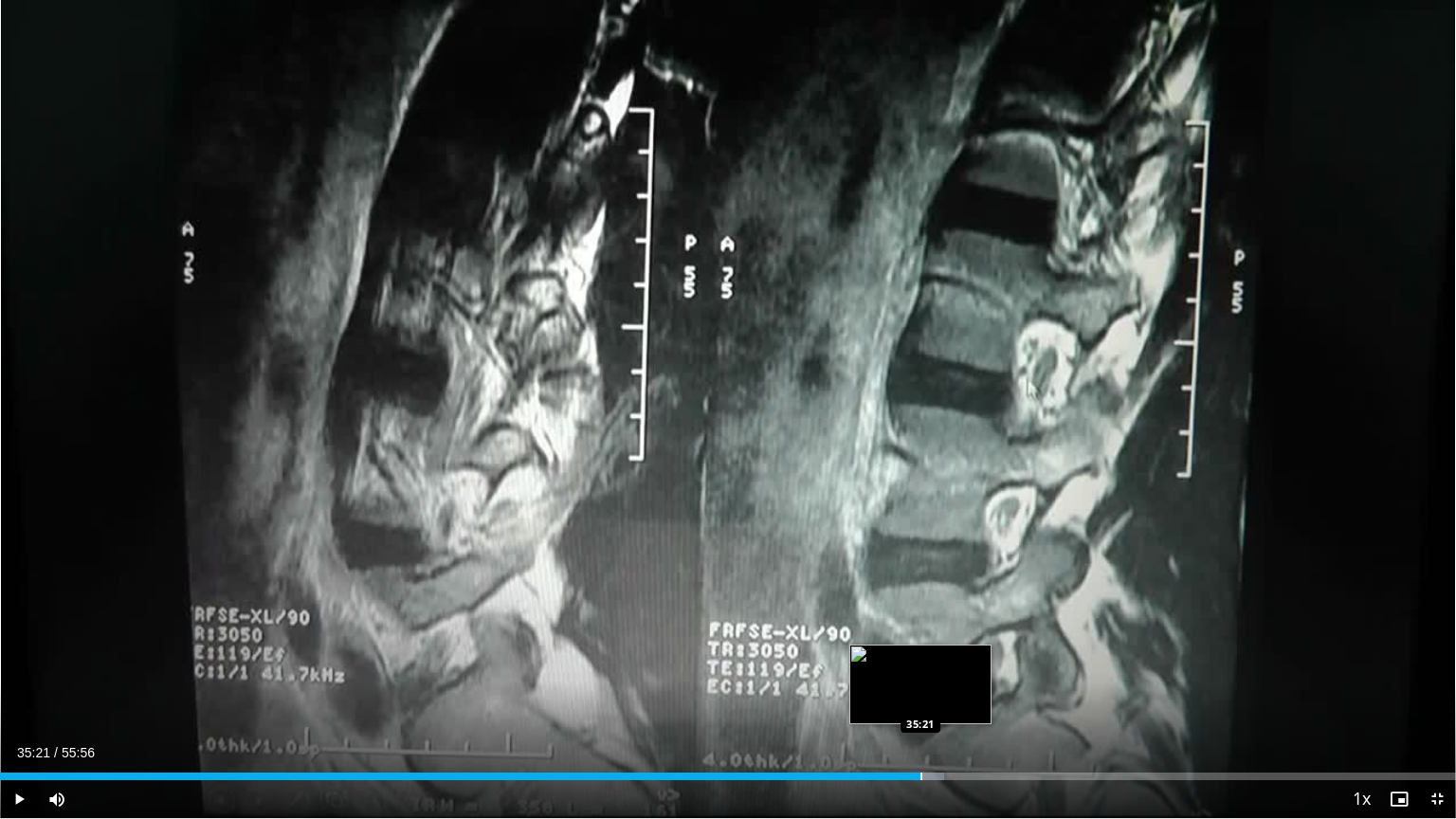 click at bounding box center [921, 776] 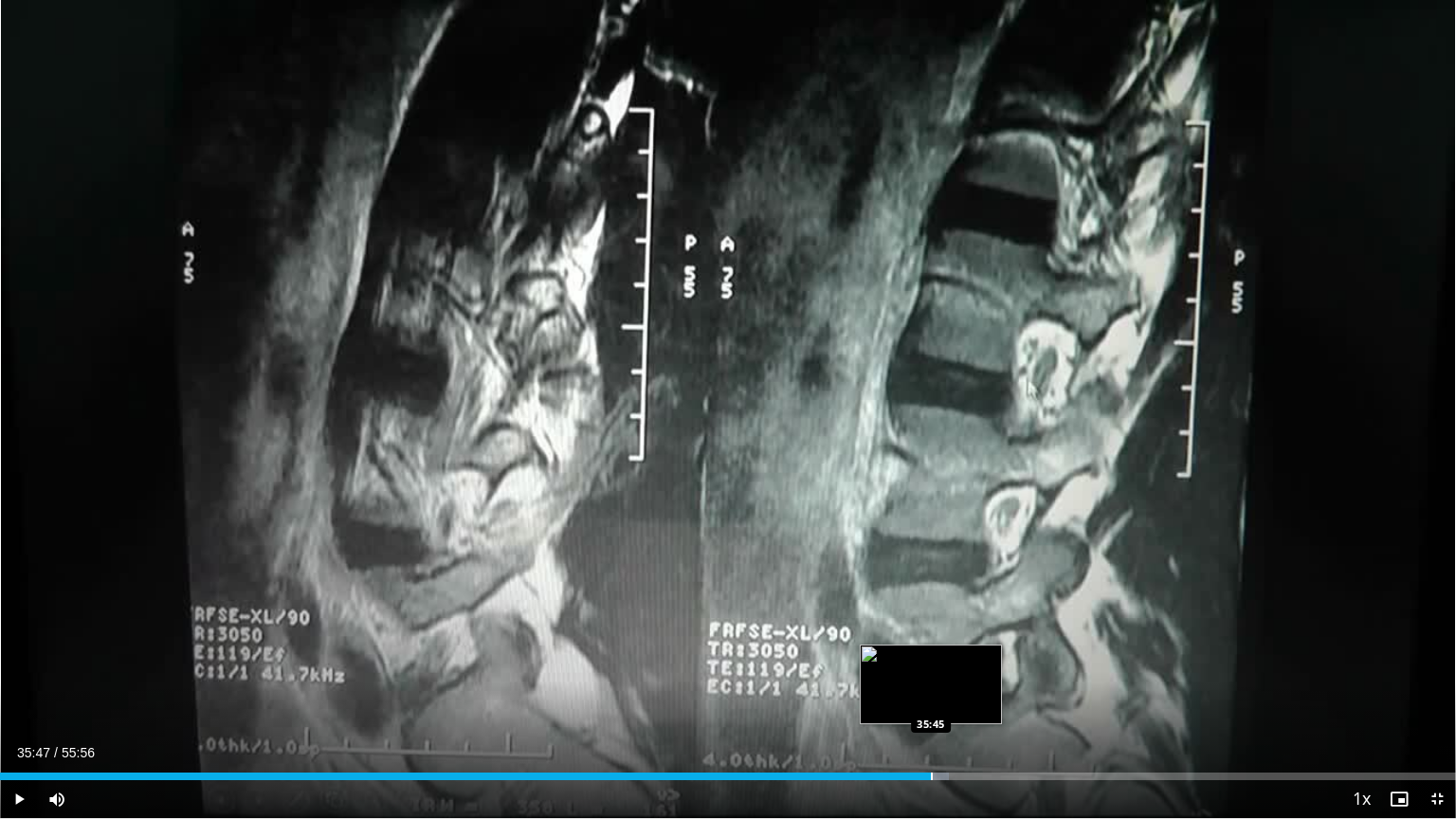 click at bounding box center (932, 776) 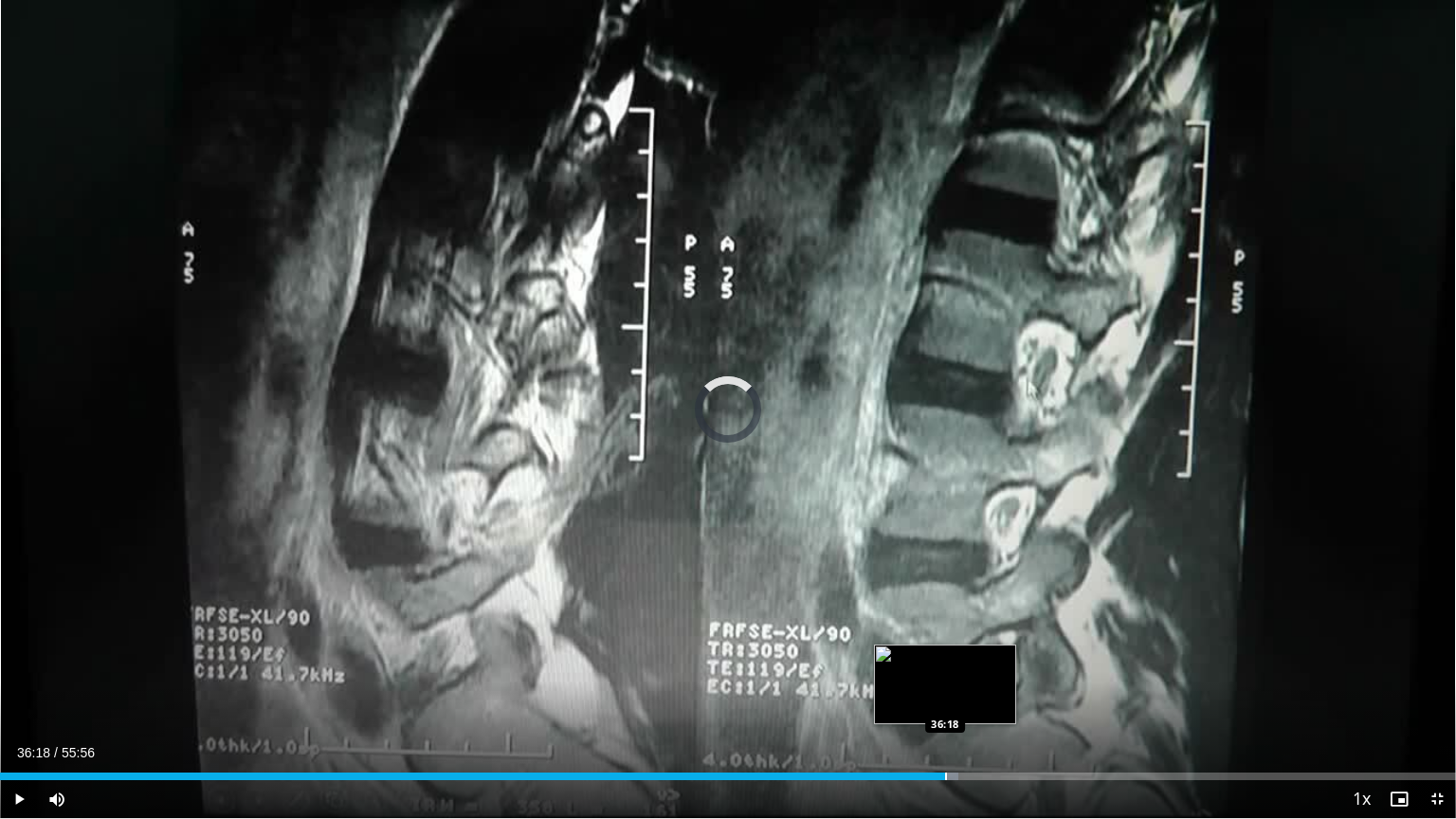 click at bounding box center (946, 776) 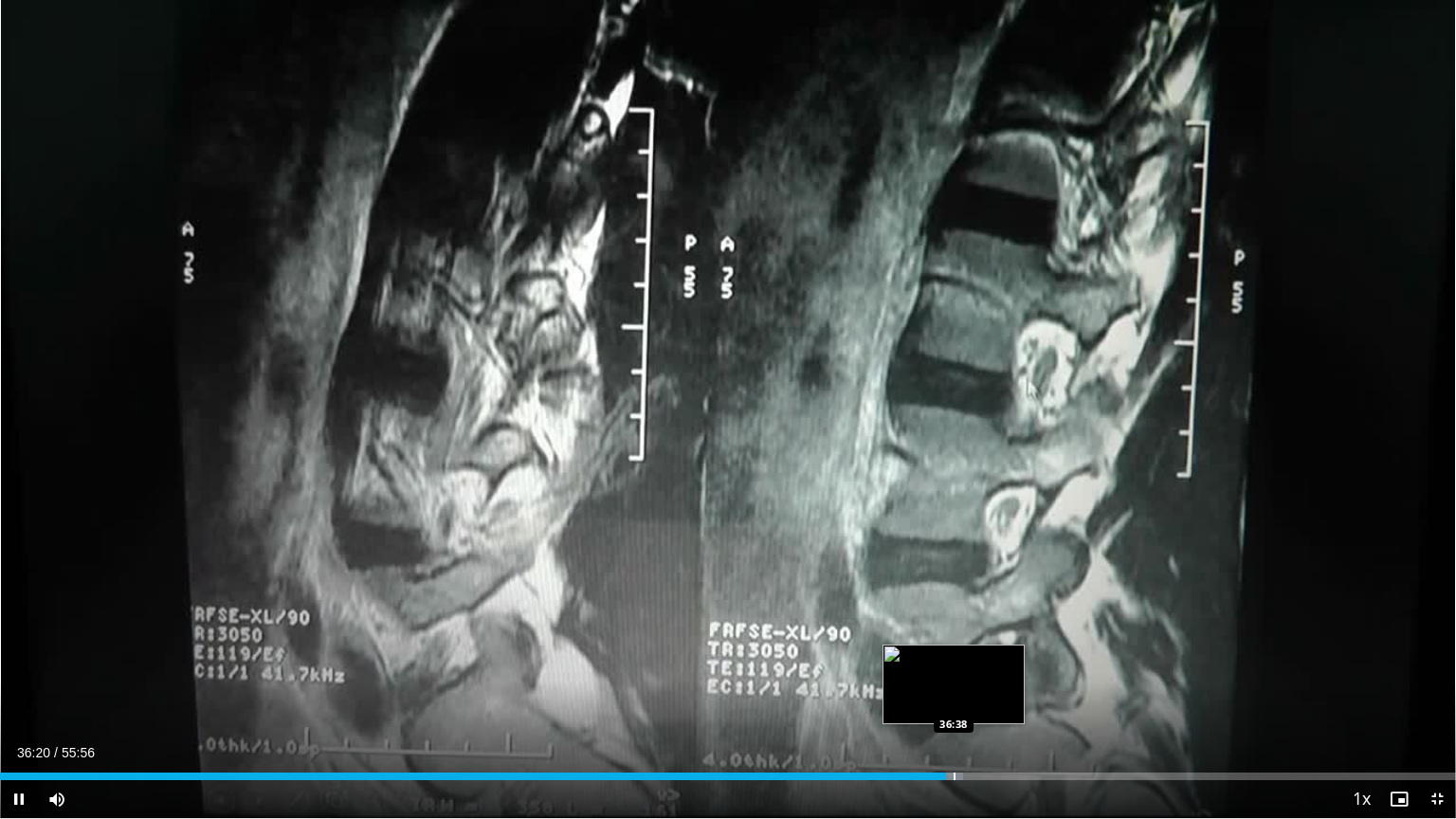 click at bounding box center [955, 776] 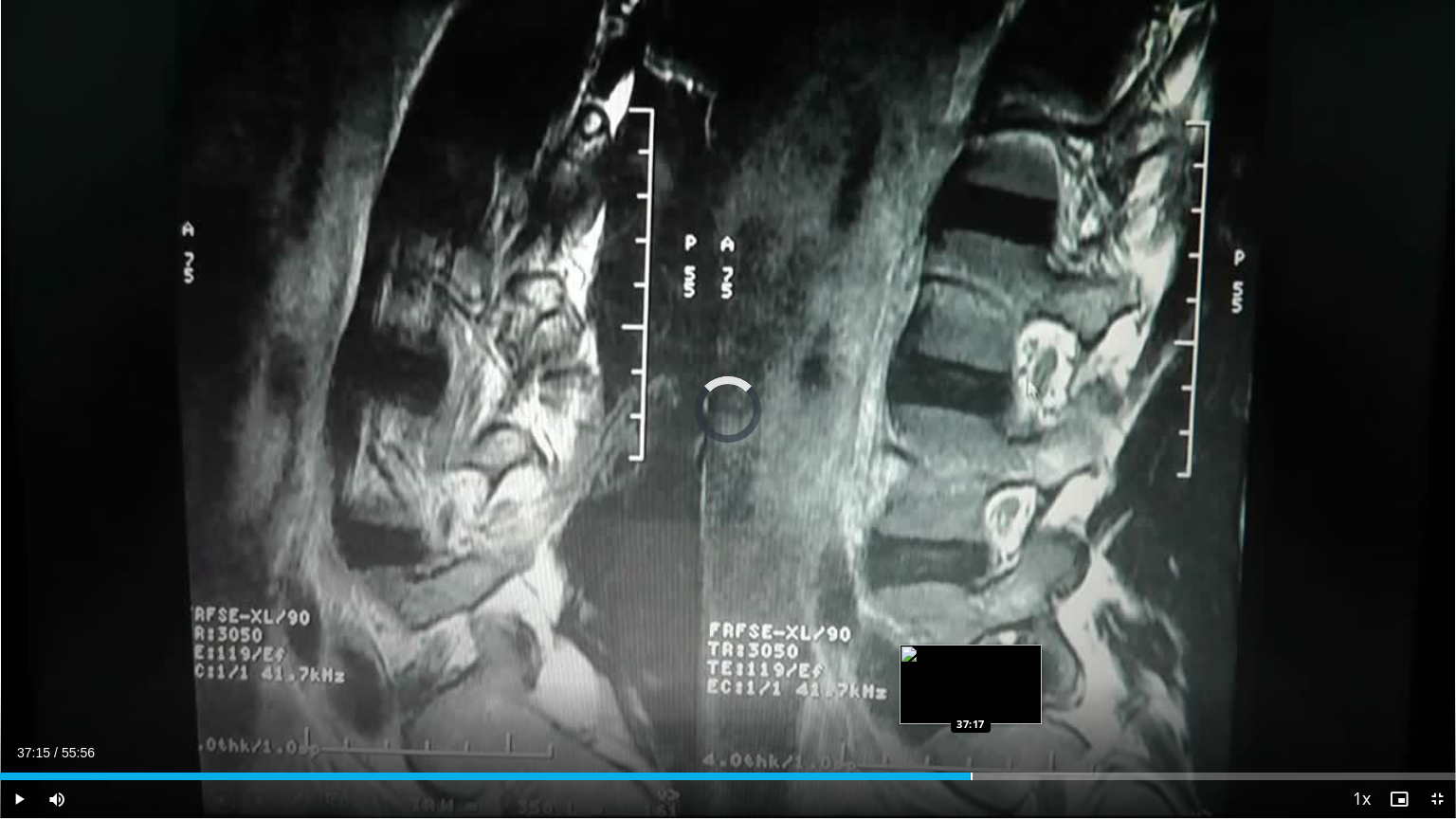 click at bounding box center [972, 776] 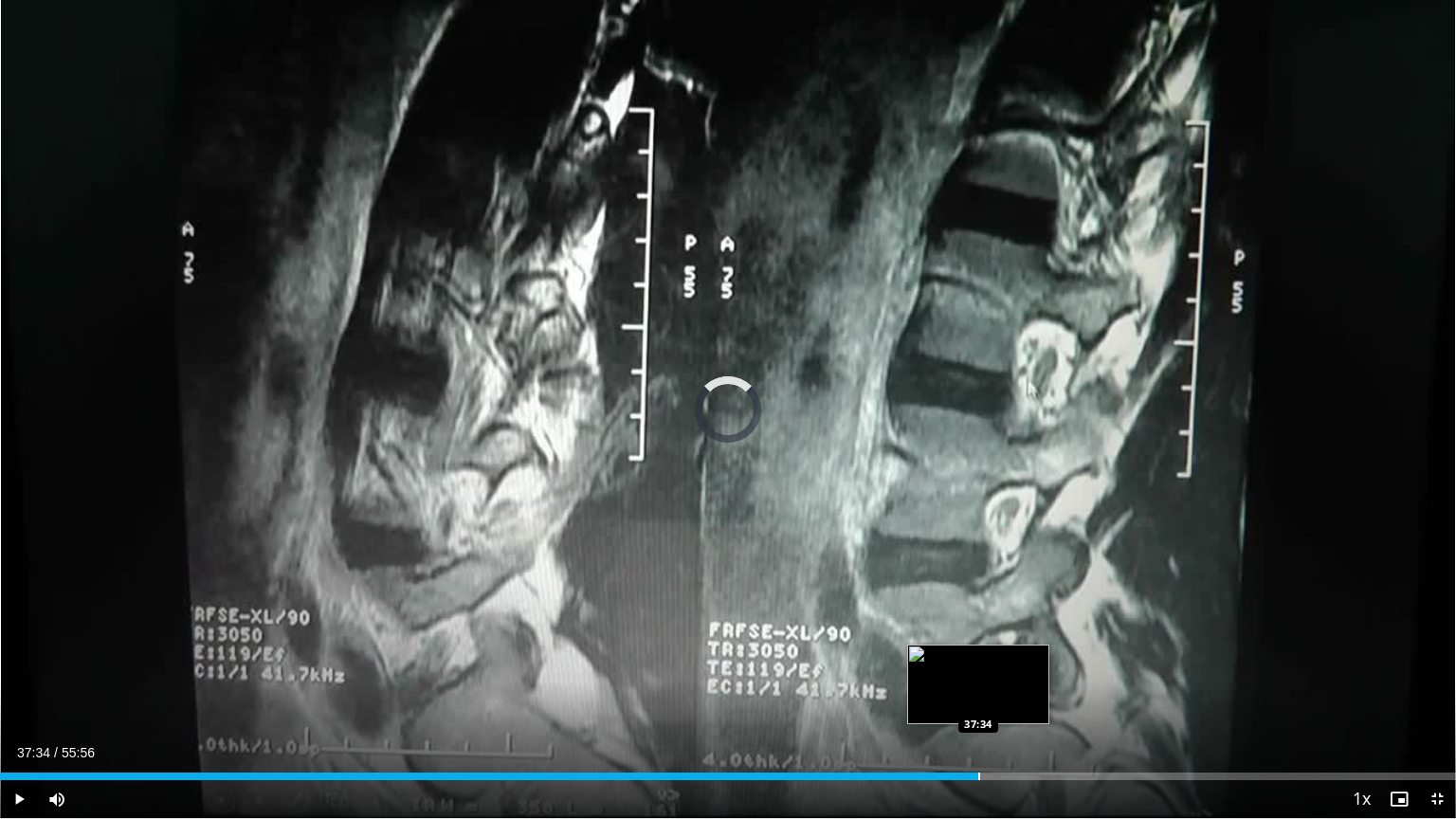 click at bounding box center [979, 776] 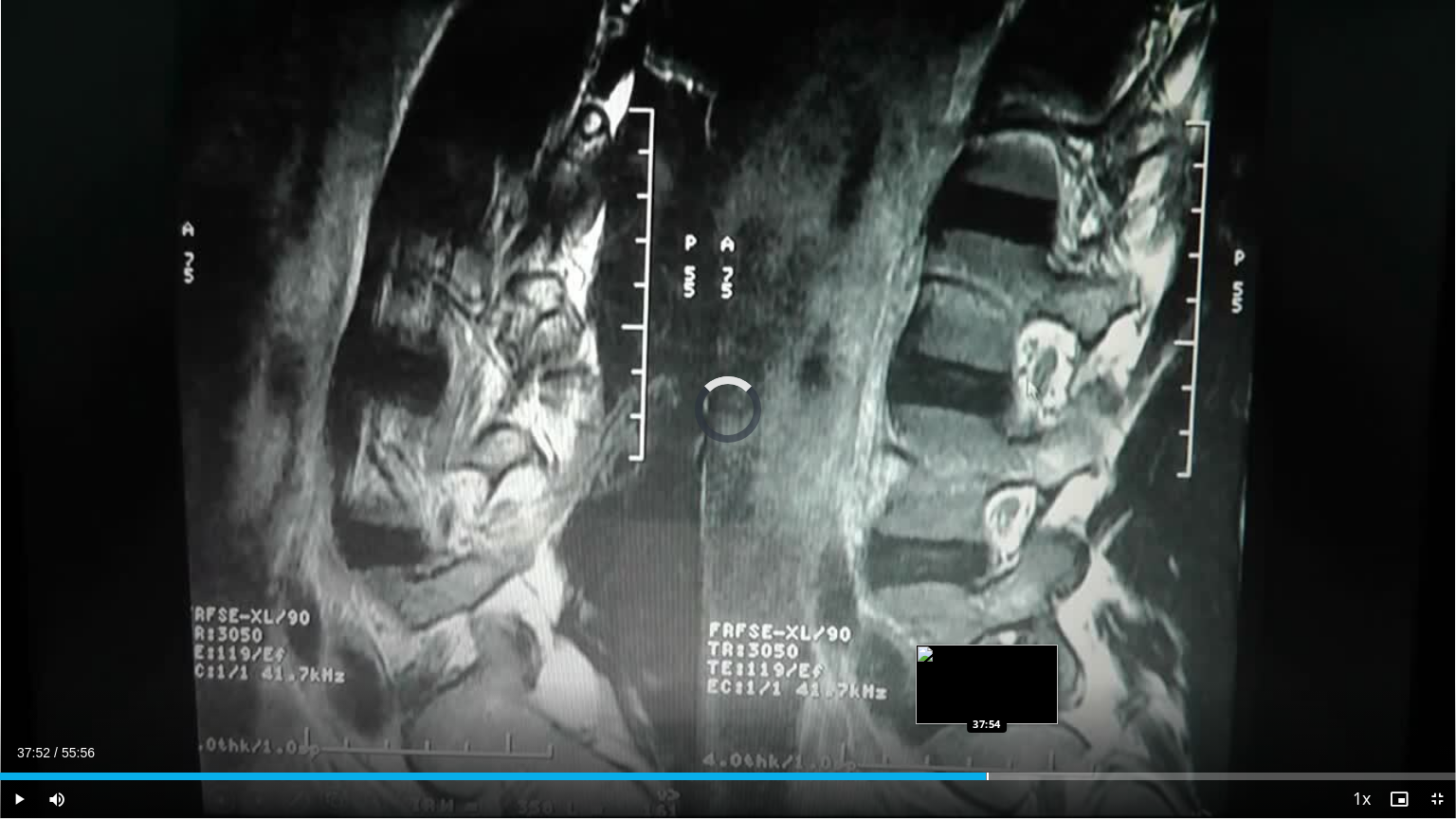 click at bounding box center (988, 776) 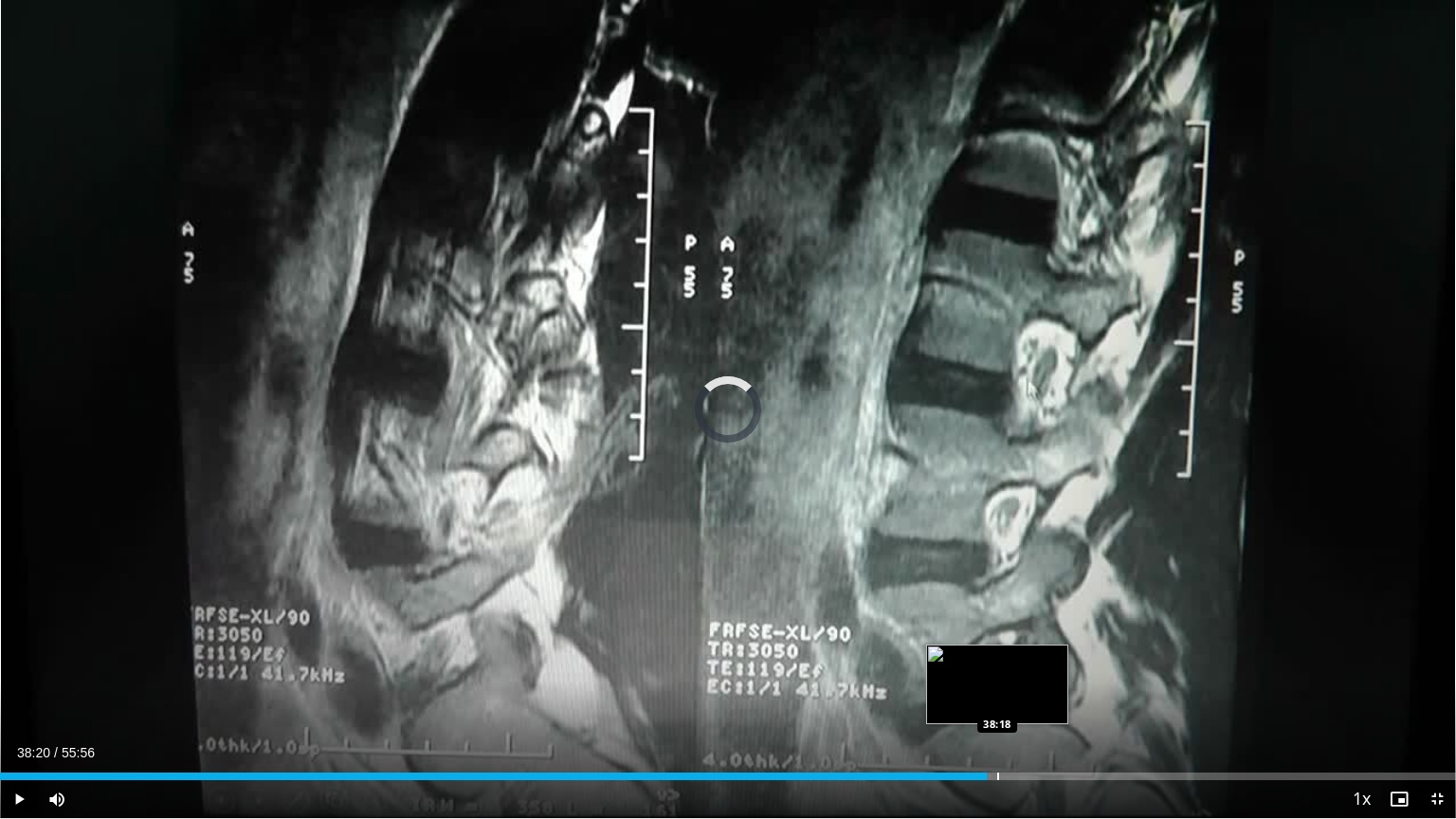 click at bounding box center [998, 776] 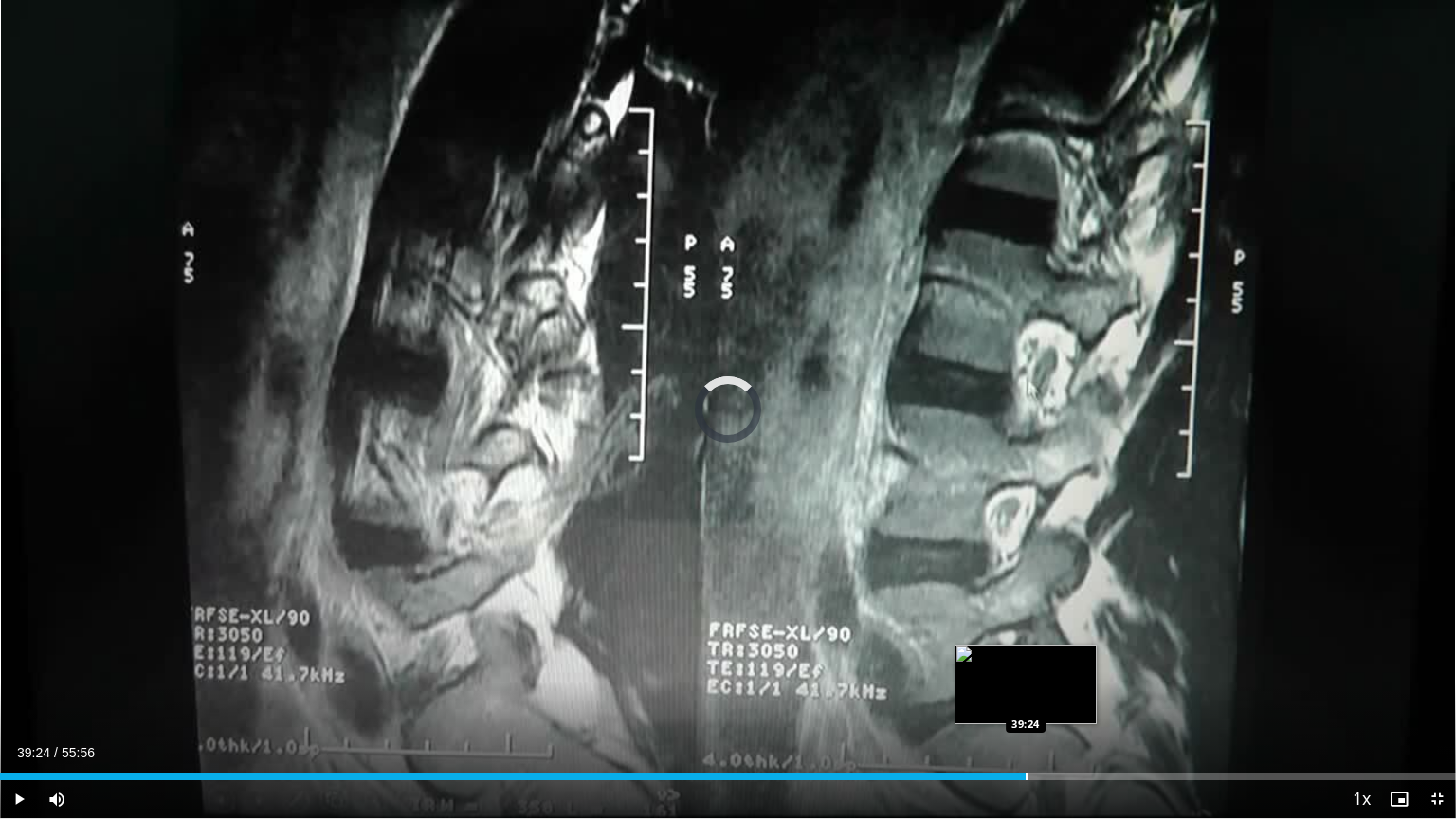click on "Loaded :  0.00% 39:24 39:24" at bounding box center [728, 771] 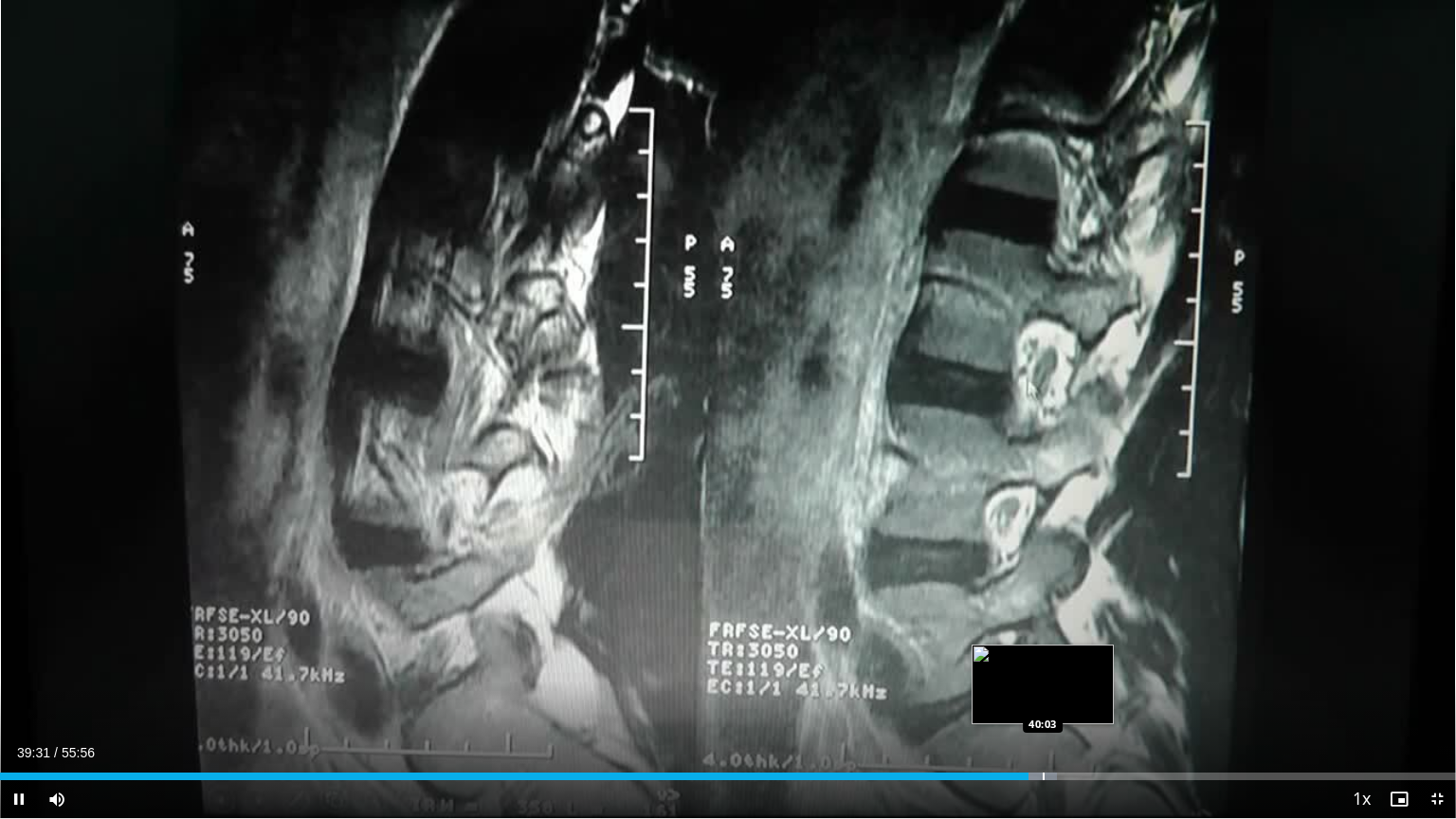 click at bounding box center [1044, 776] 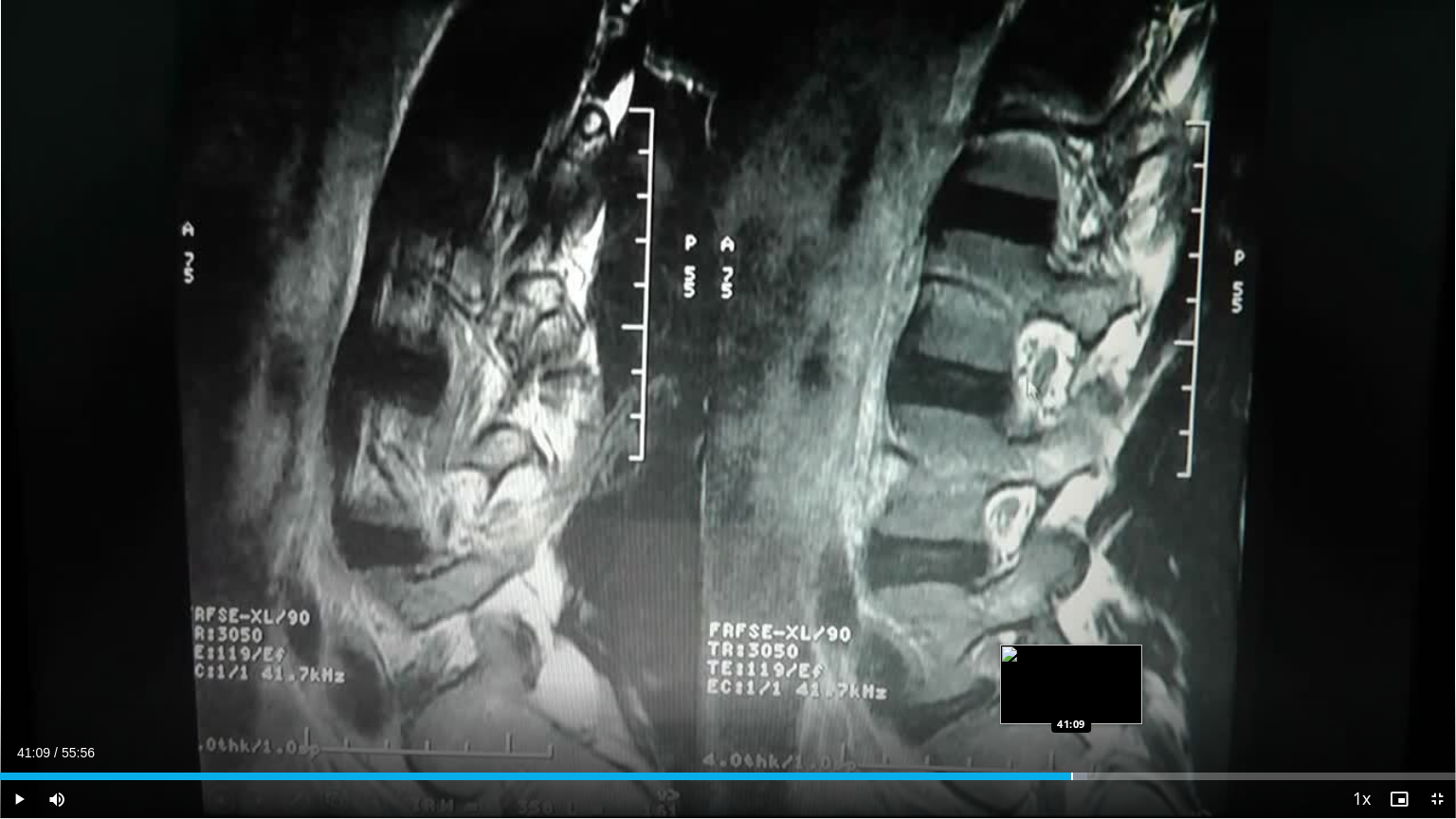 click at bounding box center [1072, 776] 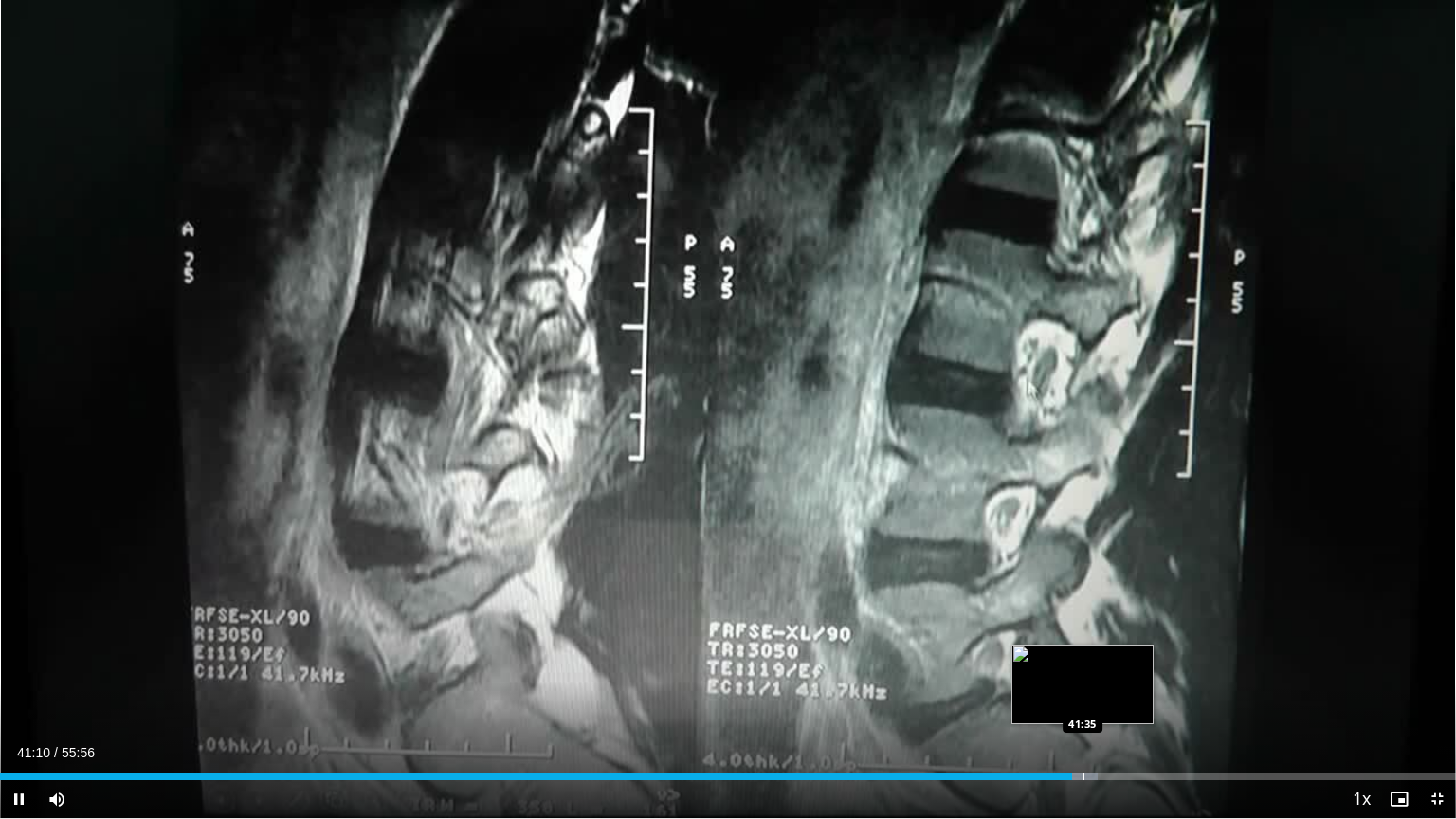 click at bounding box center (1083, 776) 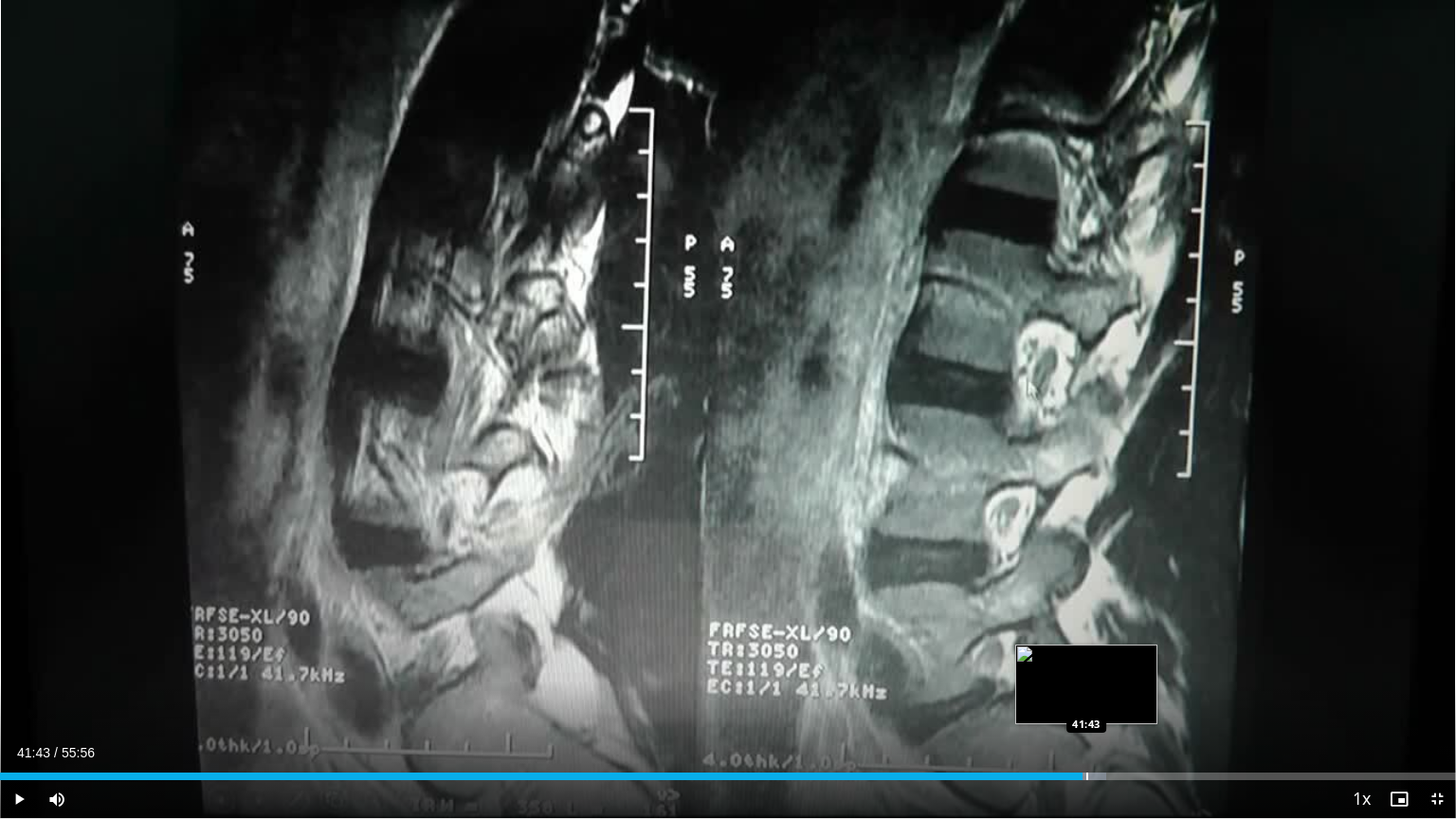click at bounding box center (1087, 776) 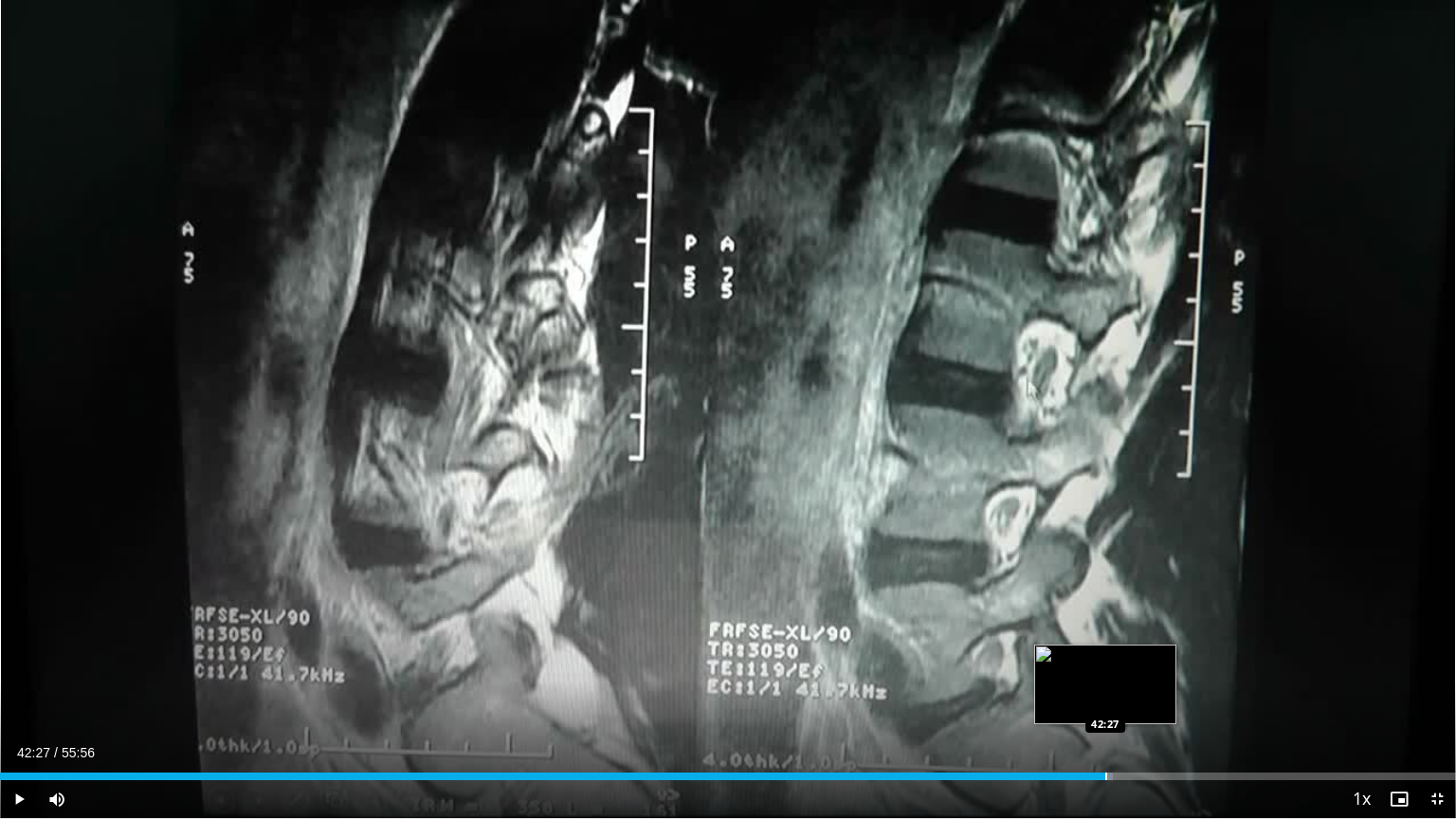 click at bounding box center (1106, 776) 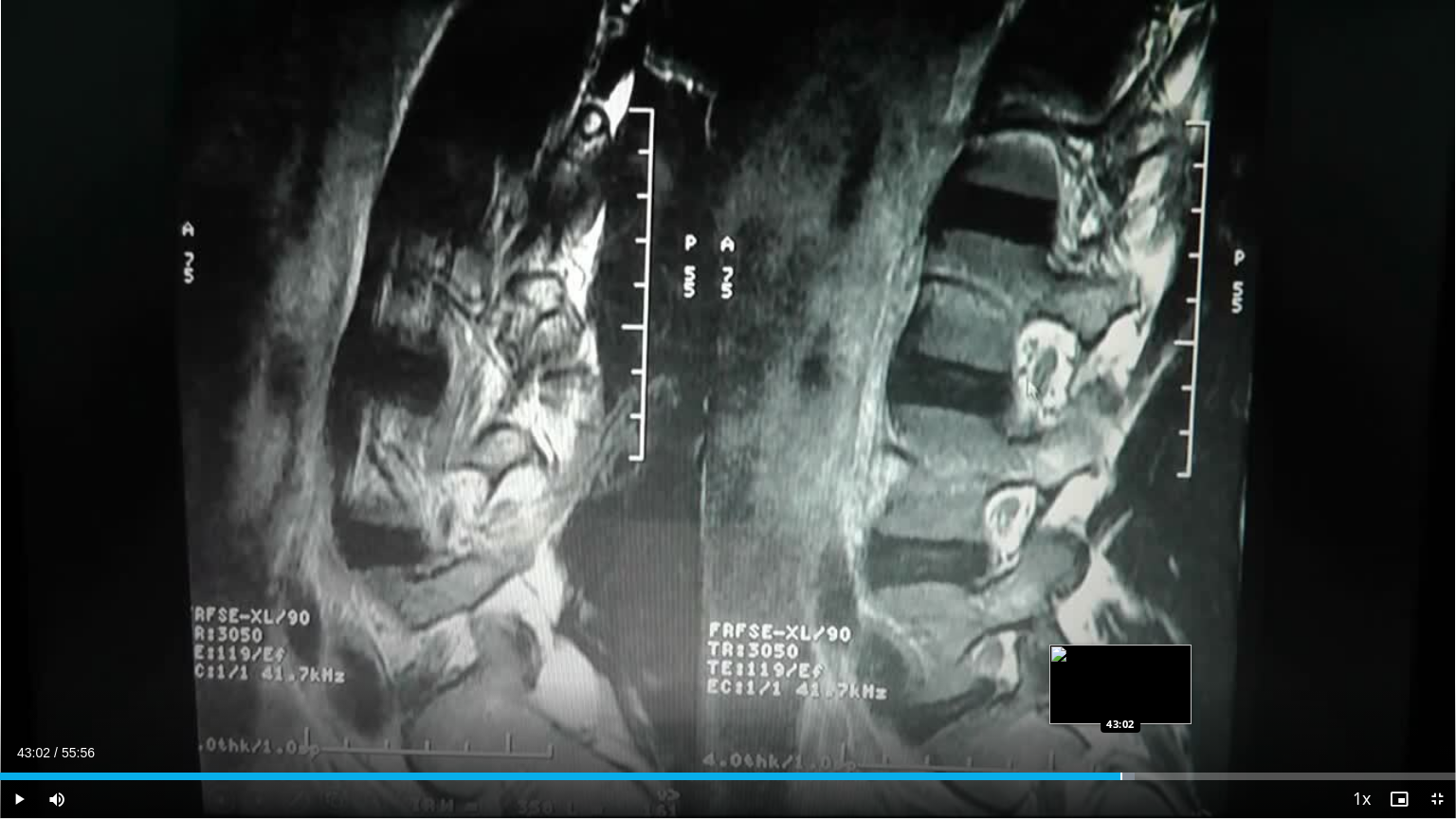 click on "Loaded :  77.94% 43:02 43:02" at bounding box center (728, 771) 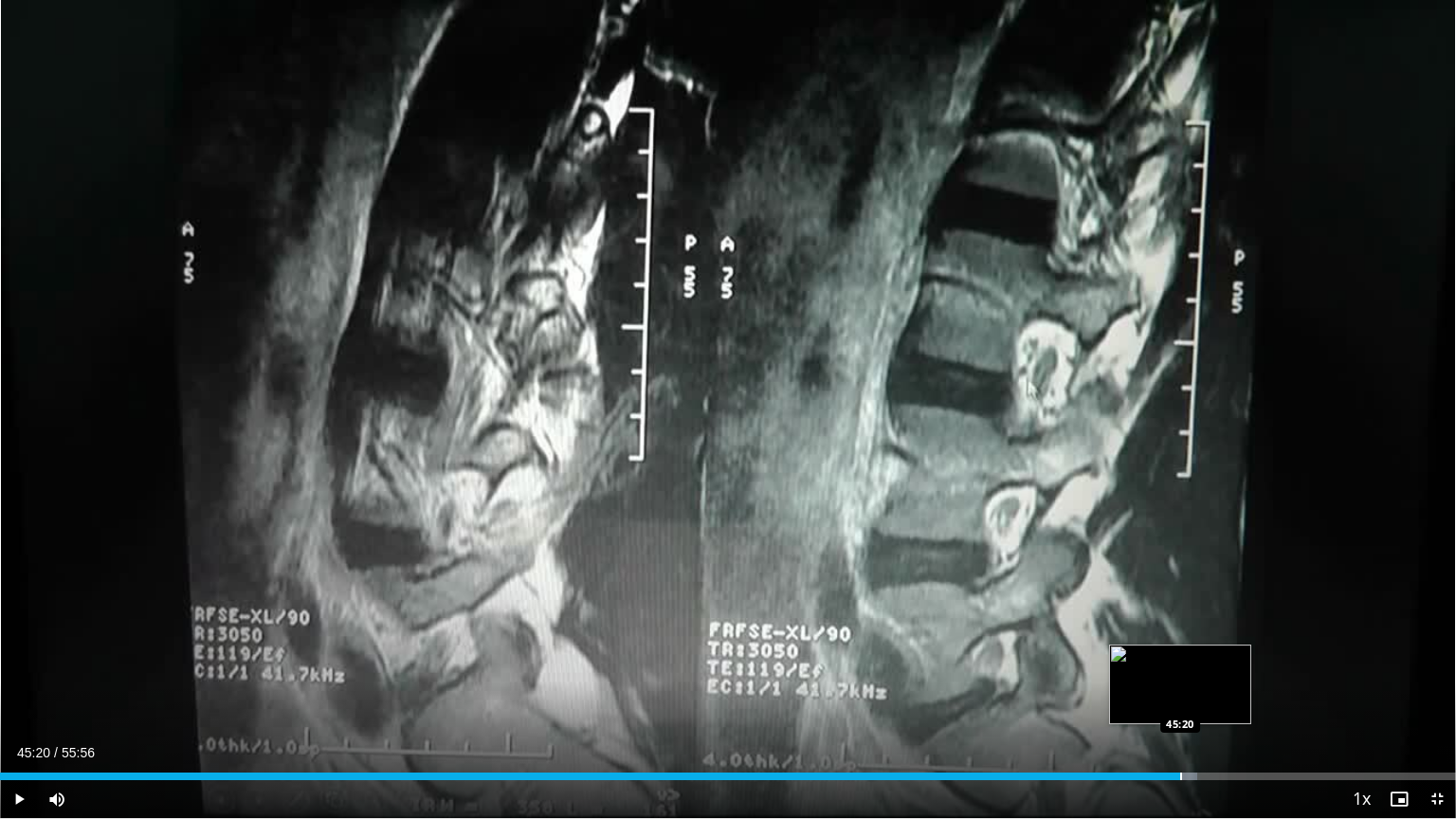 click on "Loaded :  82.24% 45:20 45:20" at bounding box center [728, 776] 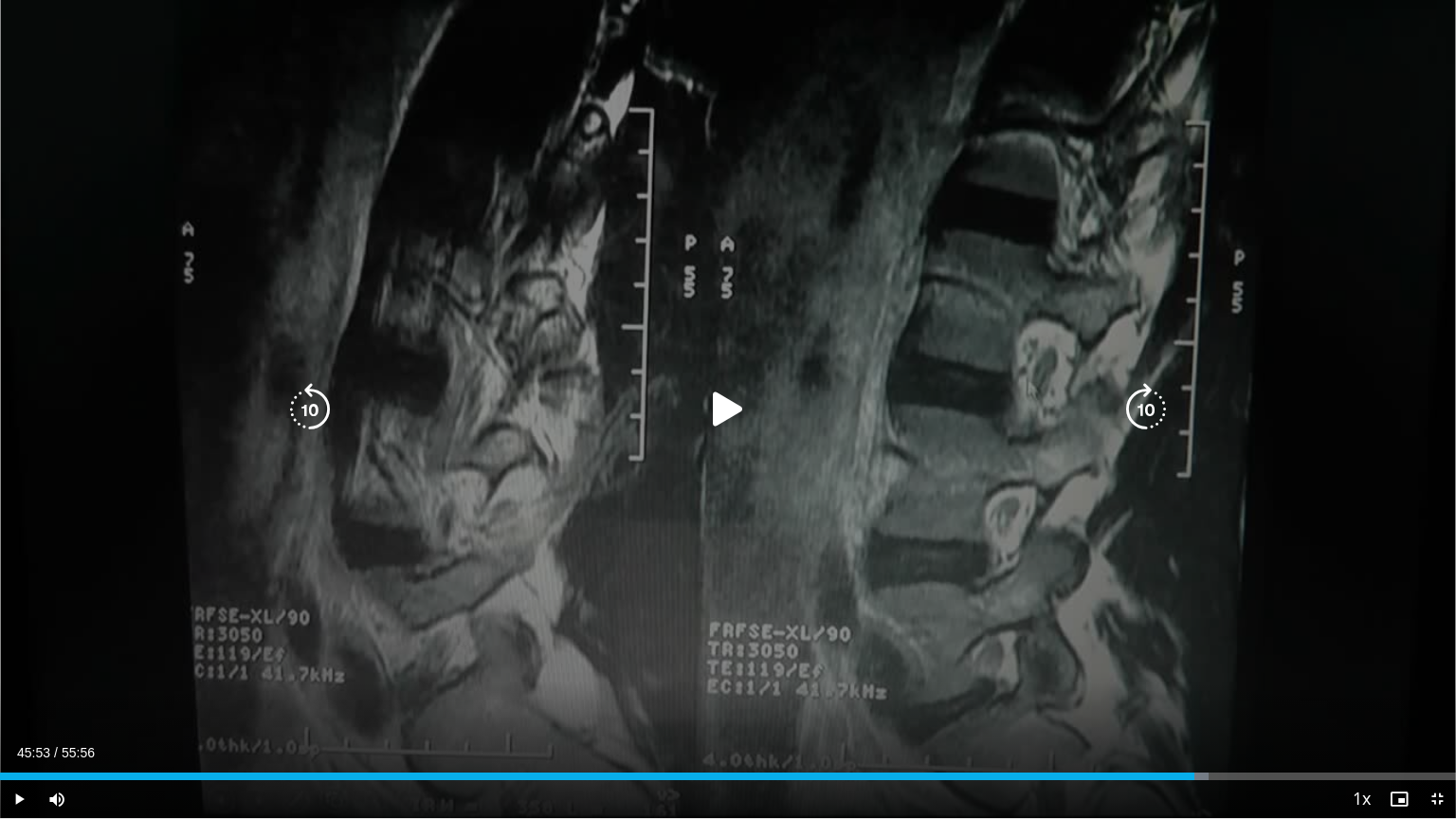 click on "Loaded :  83.00% 45:53 45:53" at bounding box center (728, 771) 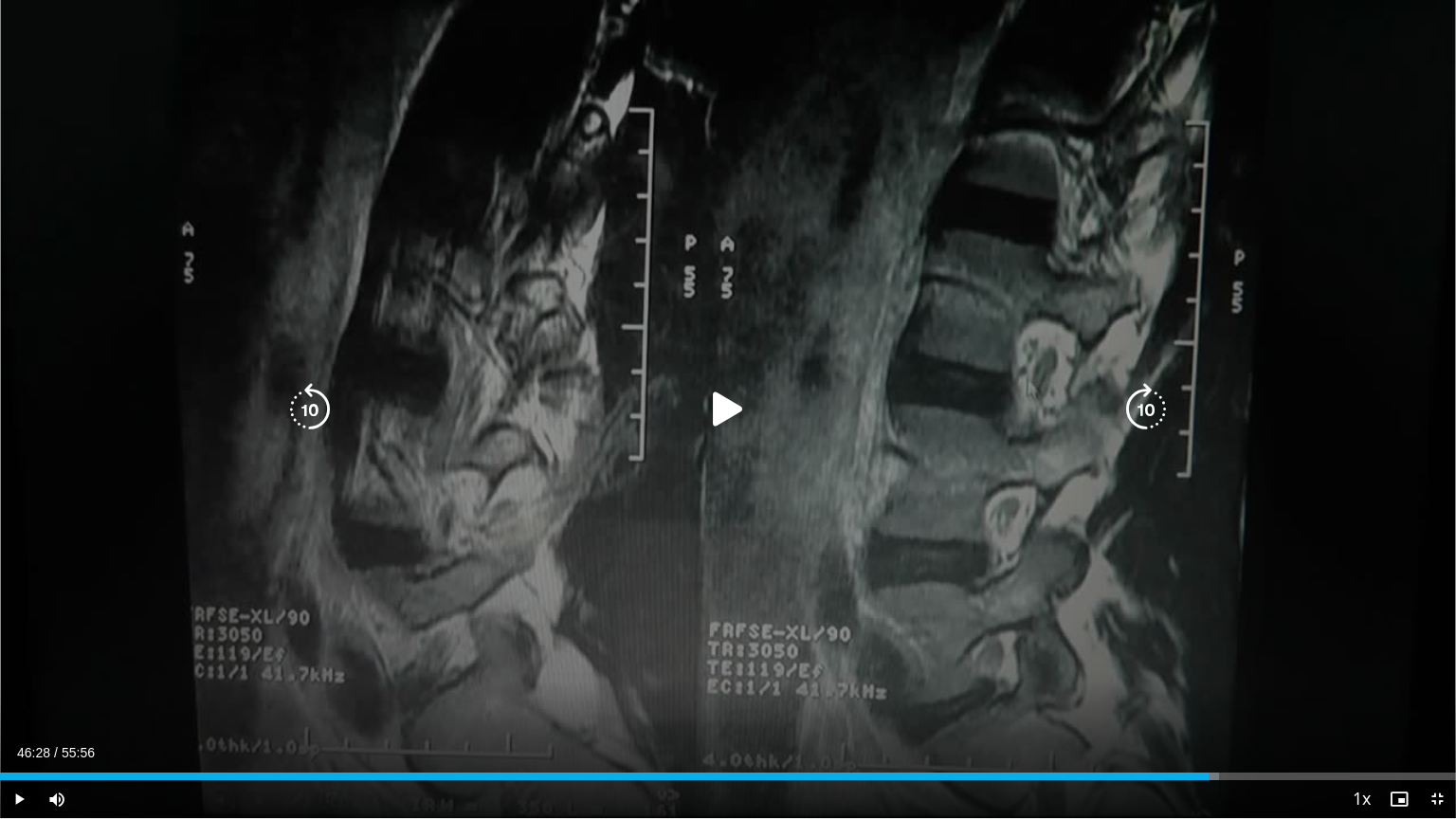 click on "Loaded :  83.73% 46:25 46:28" at bounding box center [728, 771] 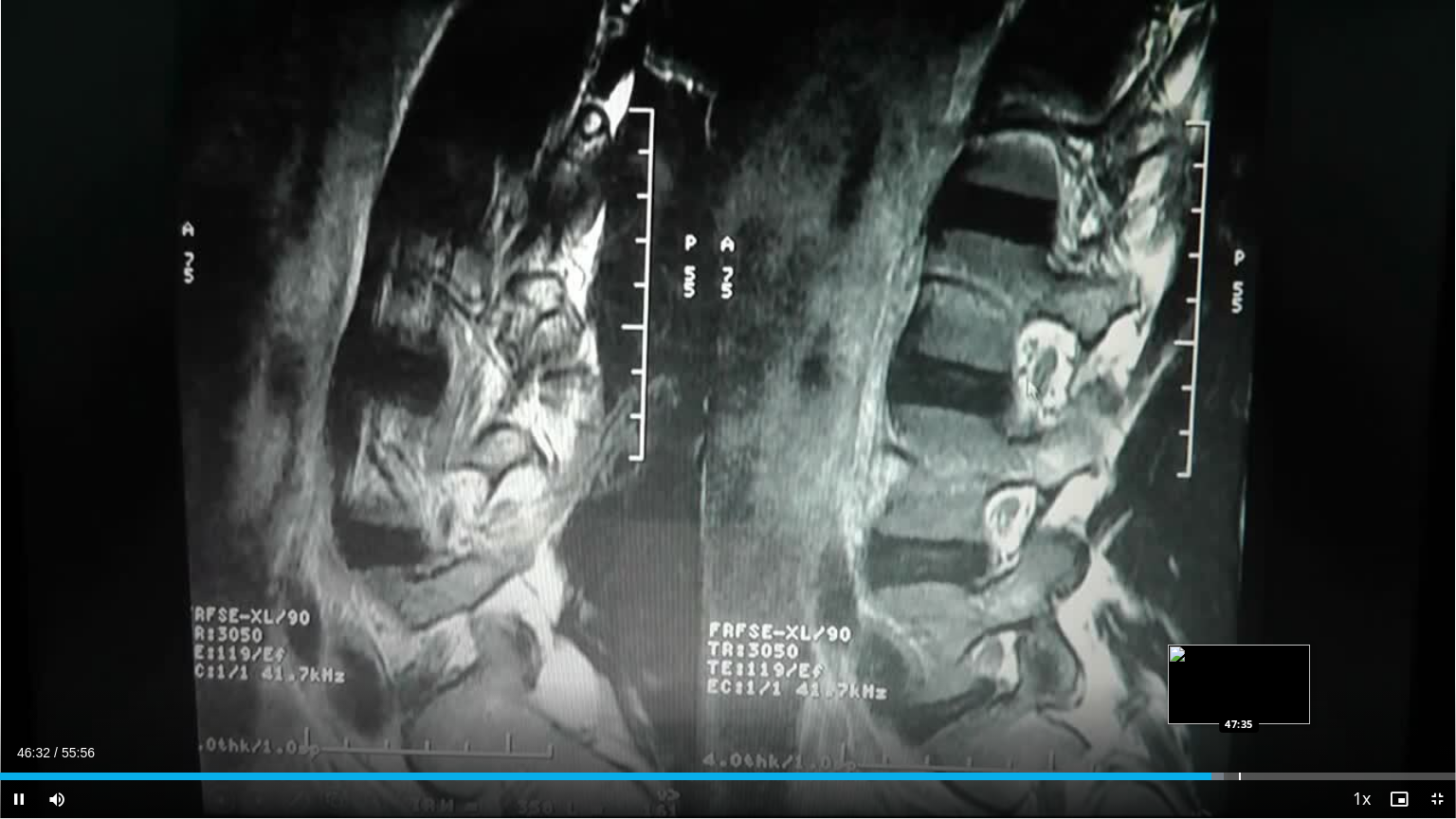 click on "Loaded :  84.03% 46:32 47:35" at bounding box center (728, 771) 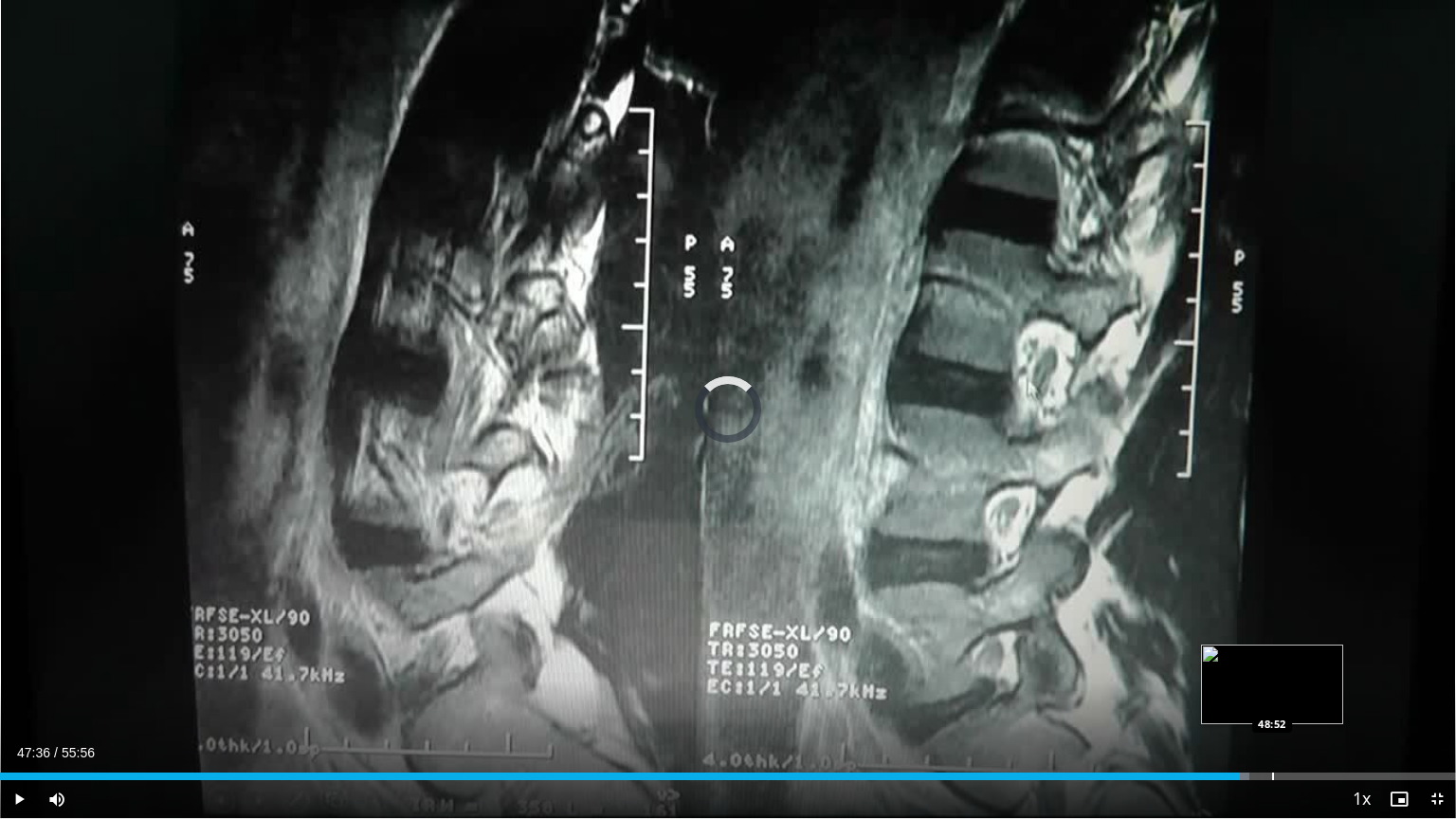 click at bounding box center [1273, 776] 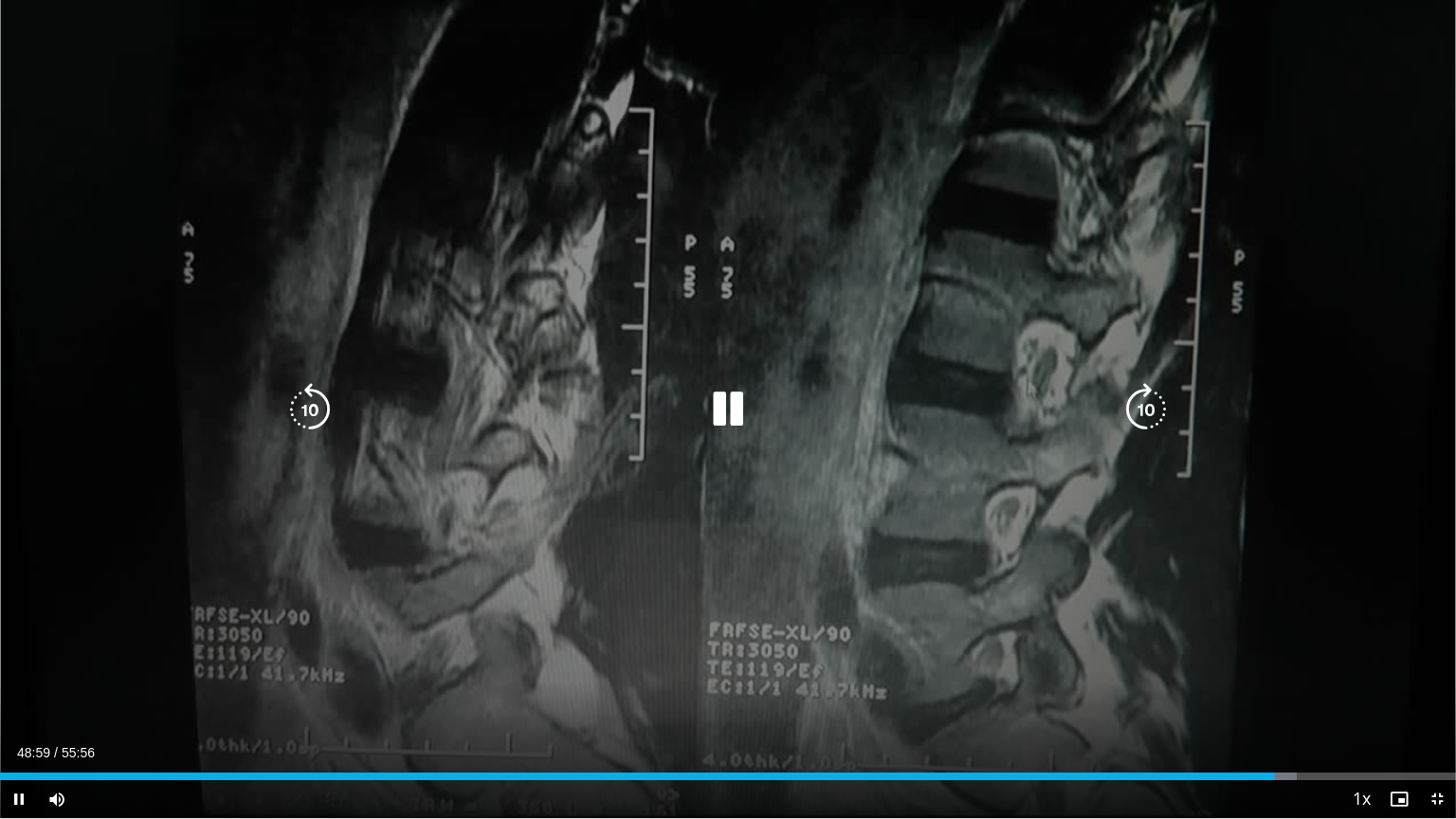 click on "20 seconds
Tap to unmute" at bounding box center [728, 409] 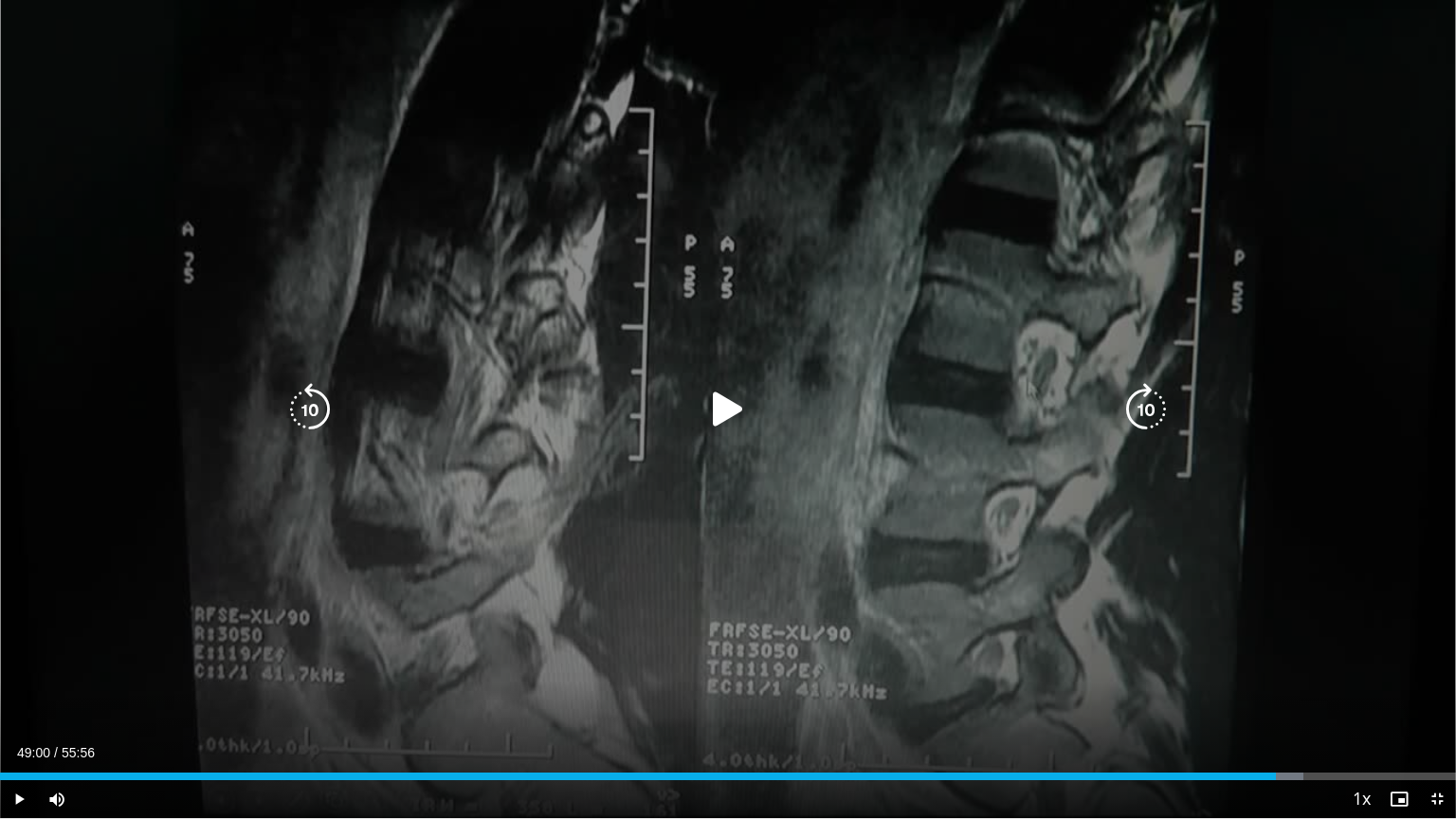 click on "20 seconds
Tap to unmute" at bounding box center (728, 409) 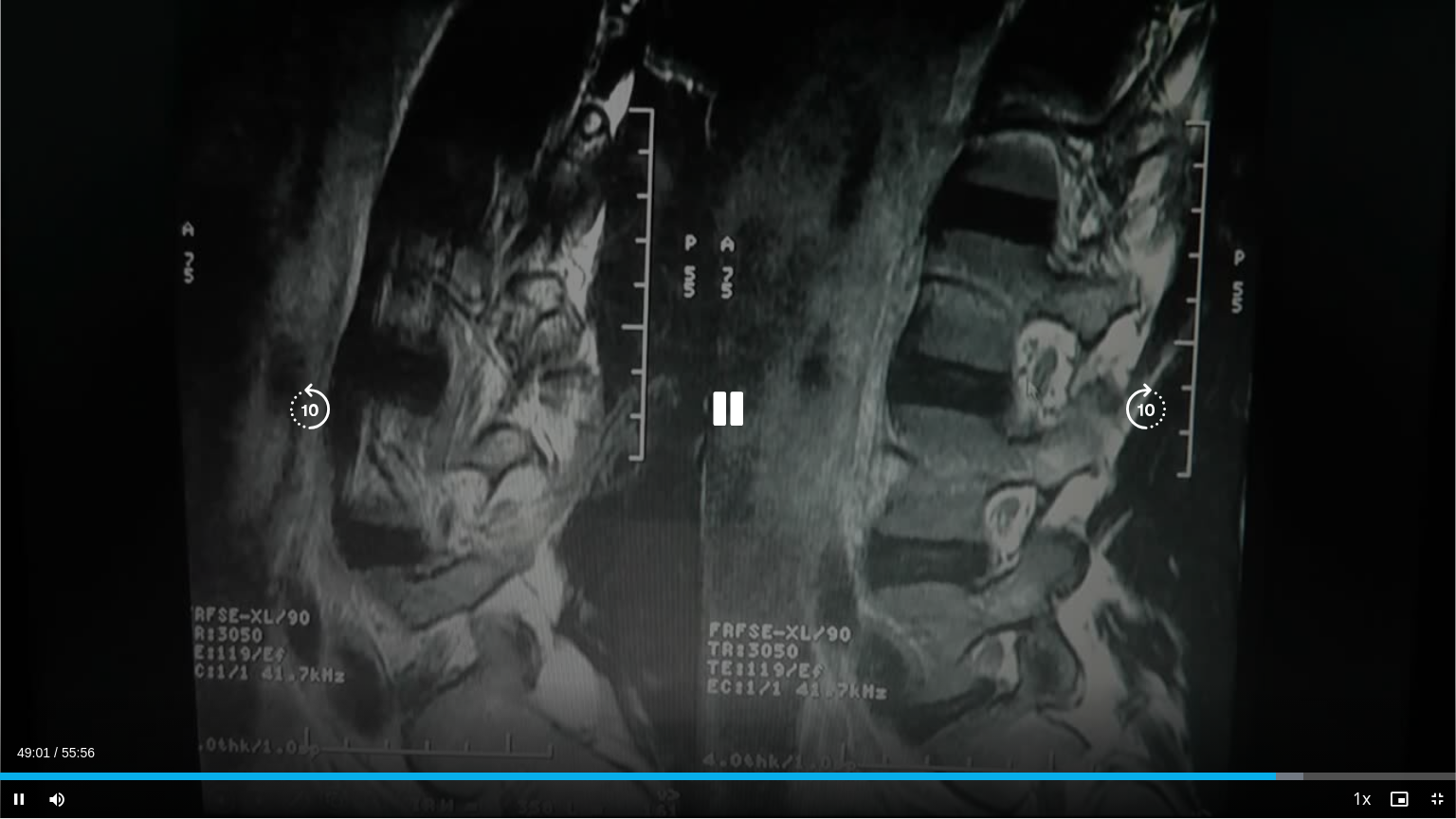 click on "20 seconds
Tap to unmute" at bounding box center (728, 409) 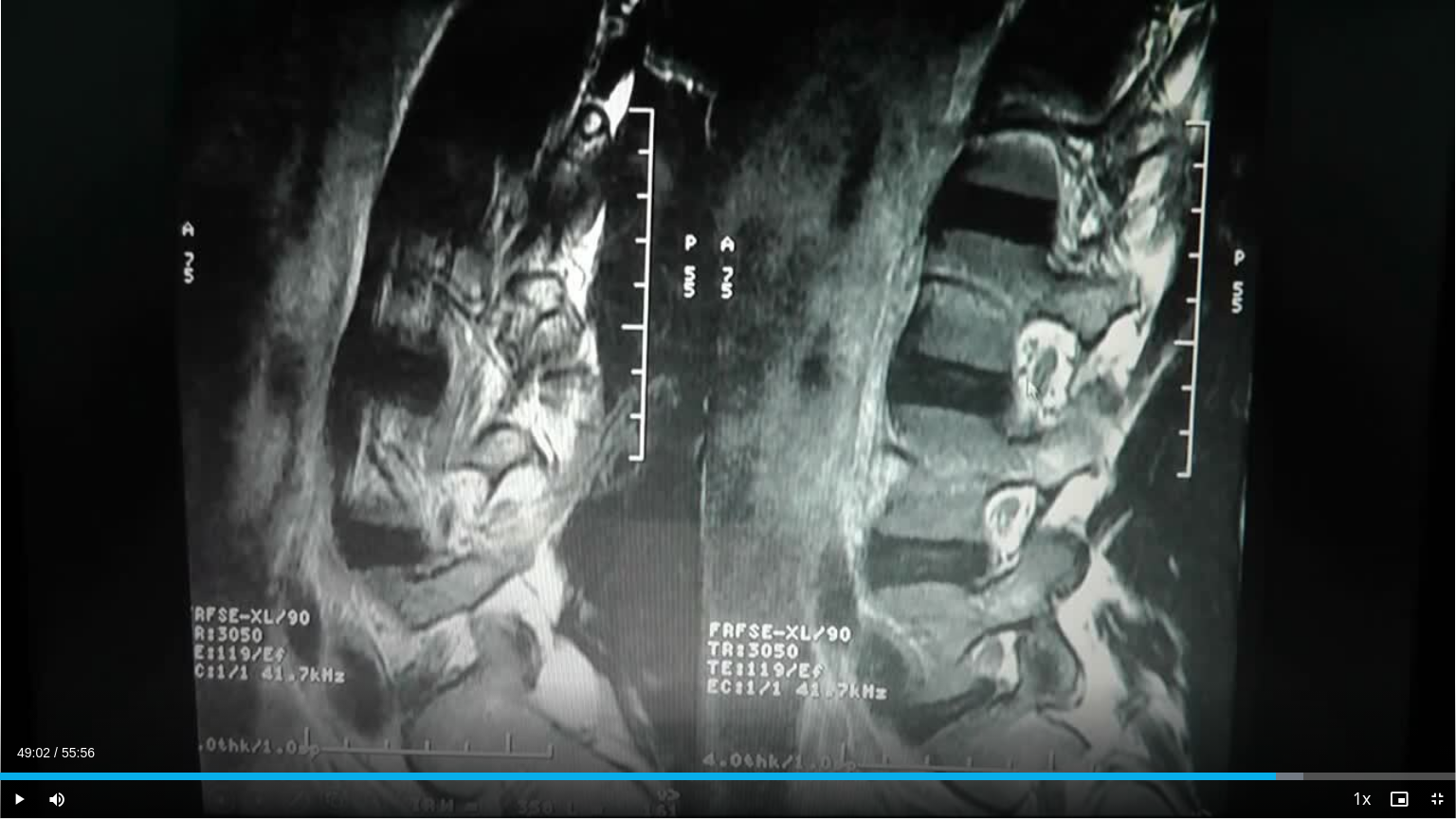 click on "20 seconds
Tap to unmute" at bounding box center [728, 409] 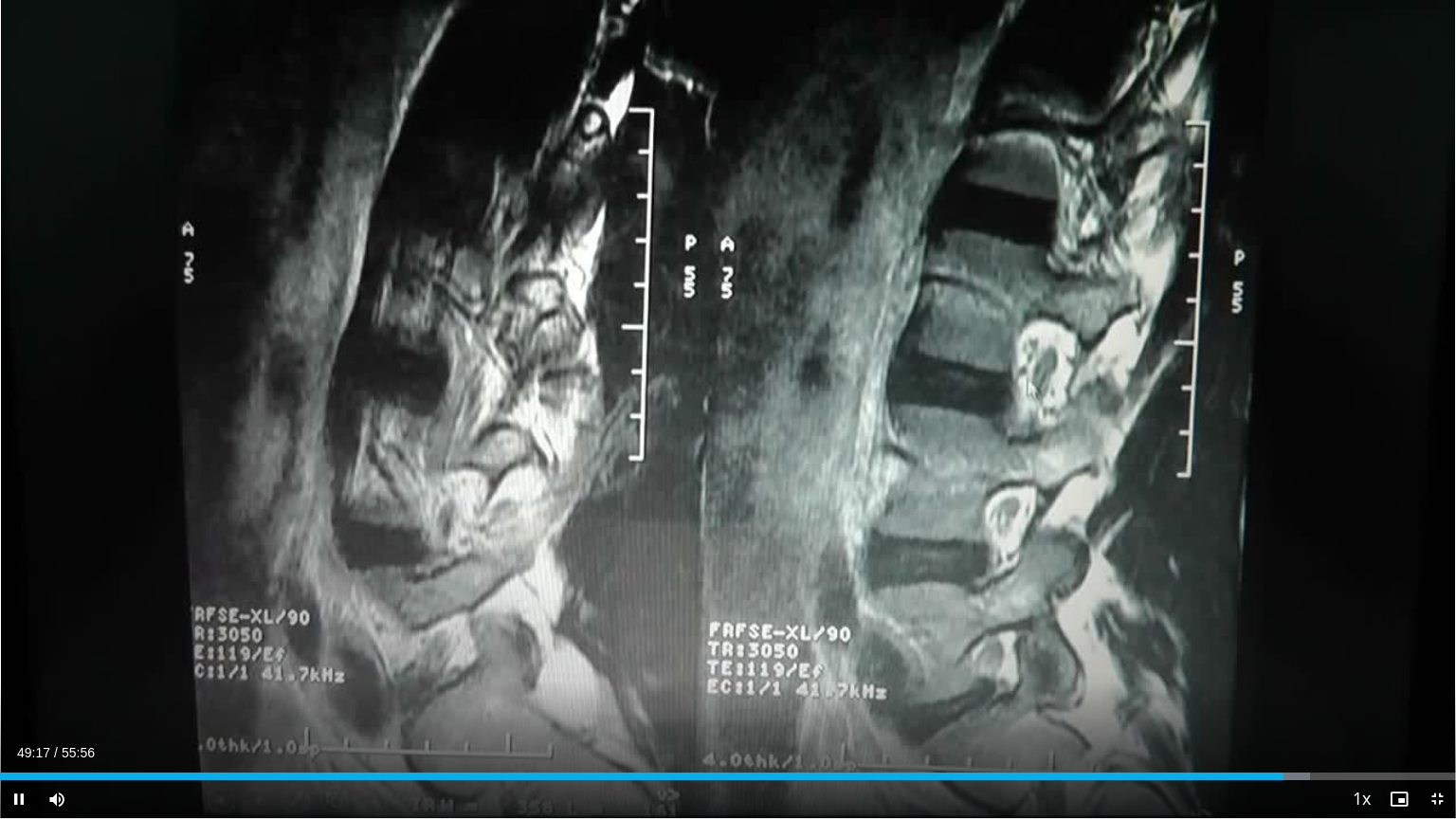 click on "Current Time  49:17 / Duration  55:56 Pause Skip Backward Skip Forward Mute Loaded :  89.98% 49:17 47:00 Stream Type  LIVE Seek to live, currently behind live LIVE   1x Playback Rate 0.5x 0.75x 1x , selected 1.25x 1.5x 1.75x 2x Chapters Chapters Descriptions descriptions off , selected Captions captions settings , opens captions settings dialog captions off , selected Audio Track en (Main) , selected Exit Fullscreen Enable picture-in-picture mode" at bounding box center (728, 799) 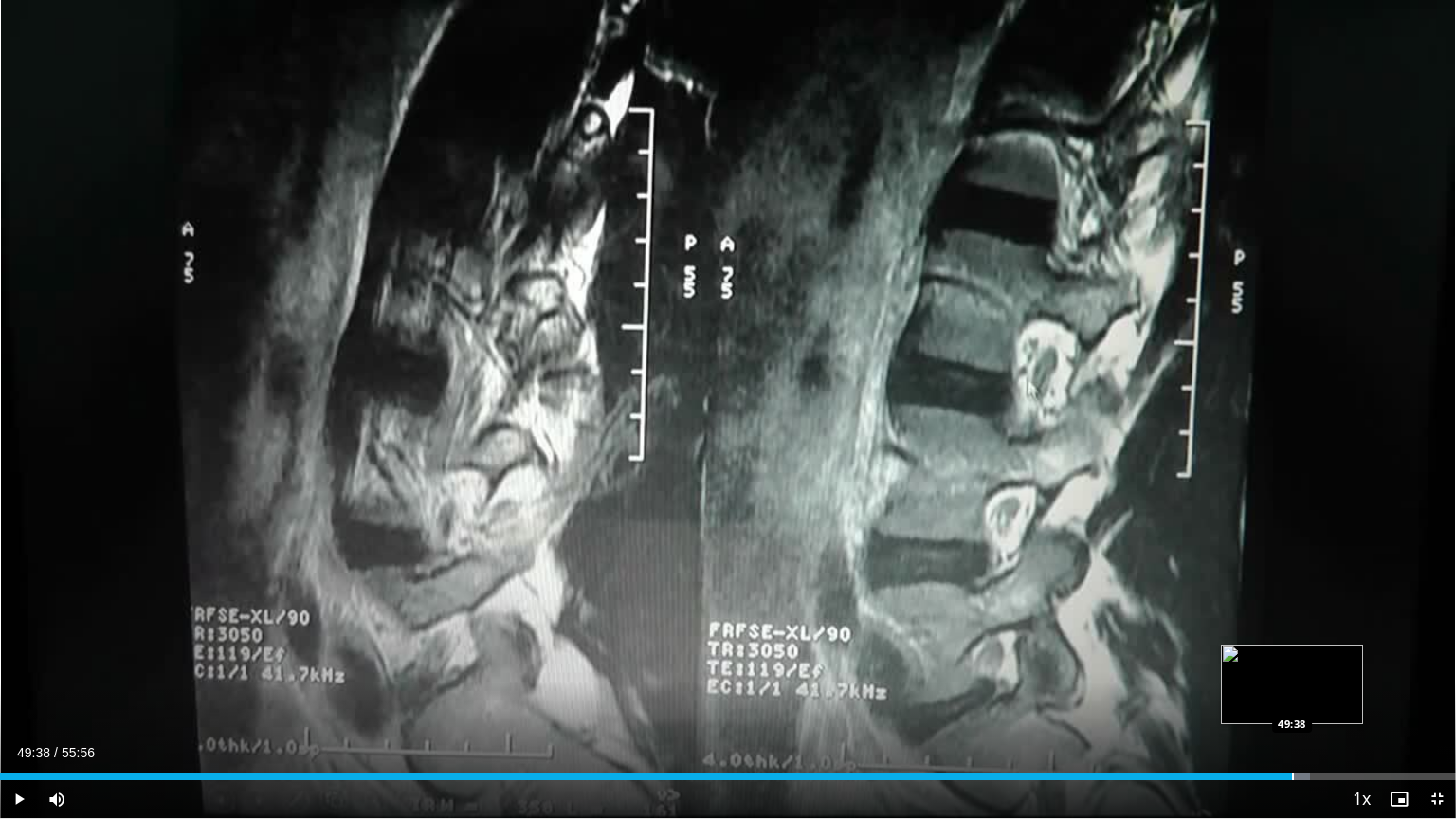 click at bounding box center (1293, 776) 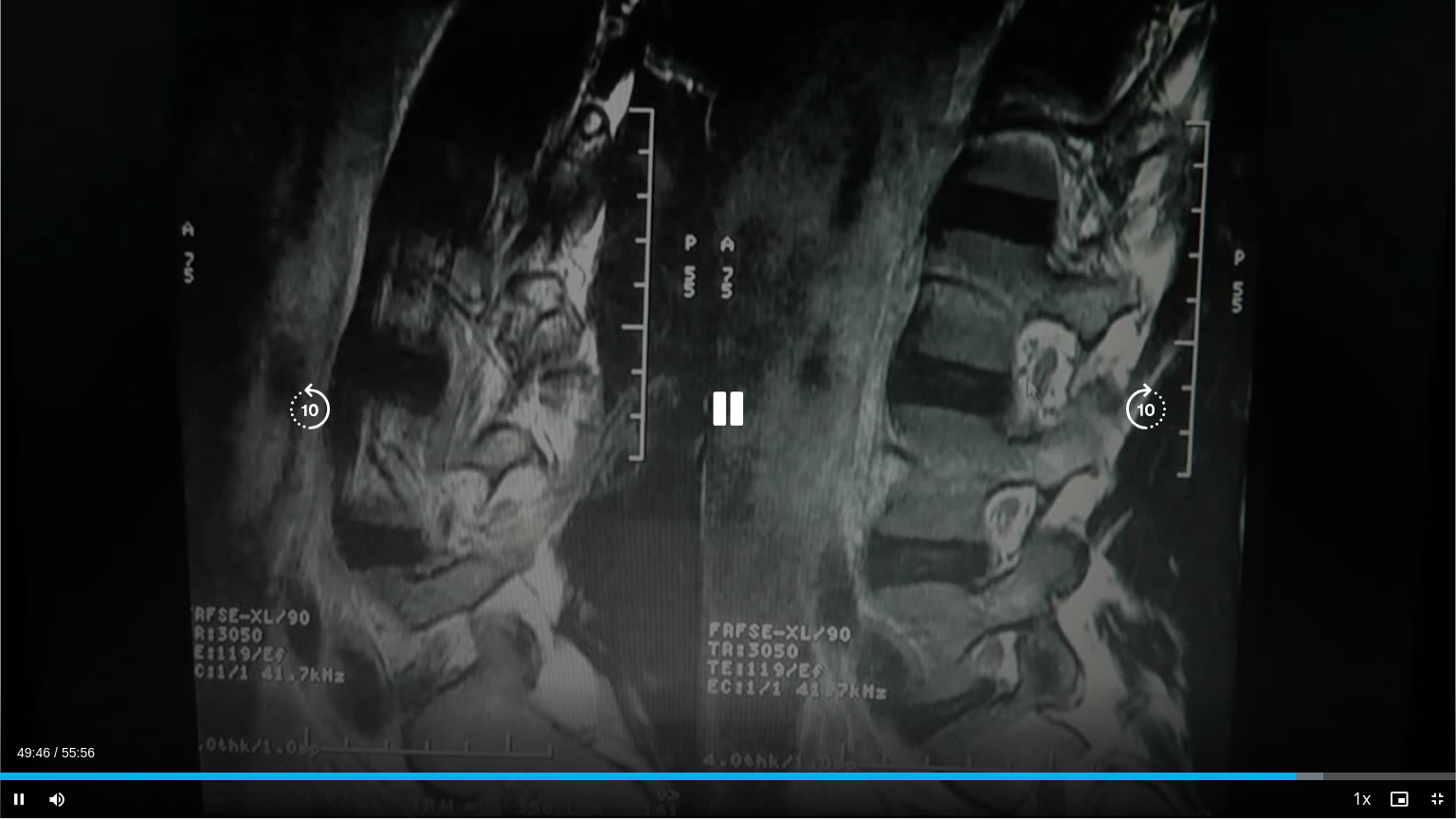 click on "20 seconds
Tap to unmute" at bounding box center [728, 409] 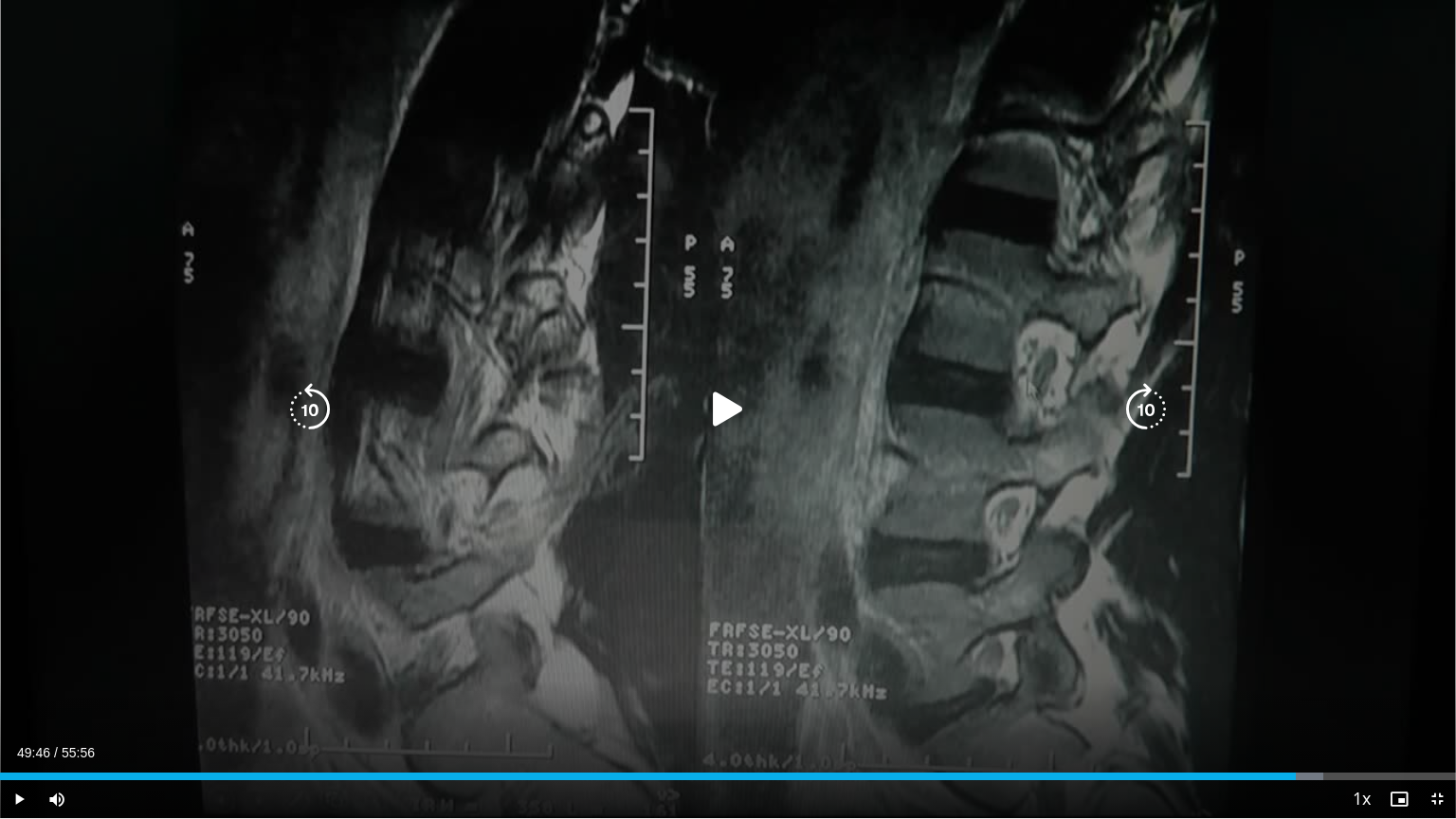 click at bounding box center [728, 410] 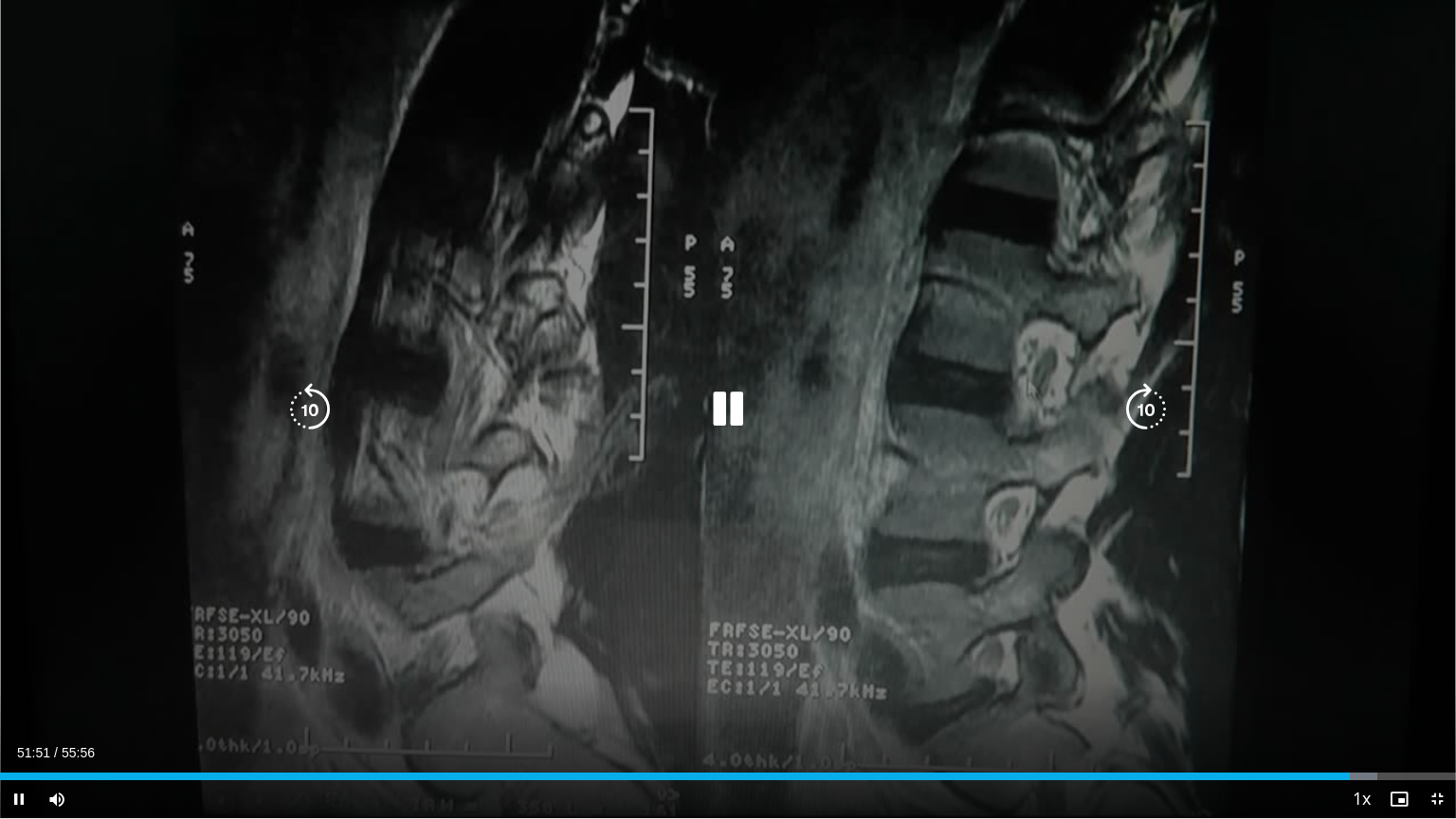 click at bounding box center [1146, 410] 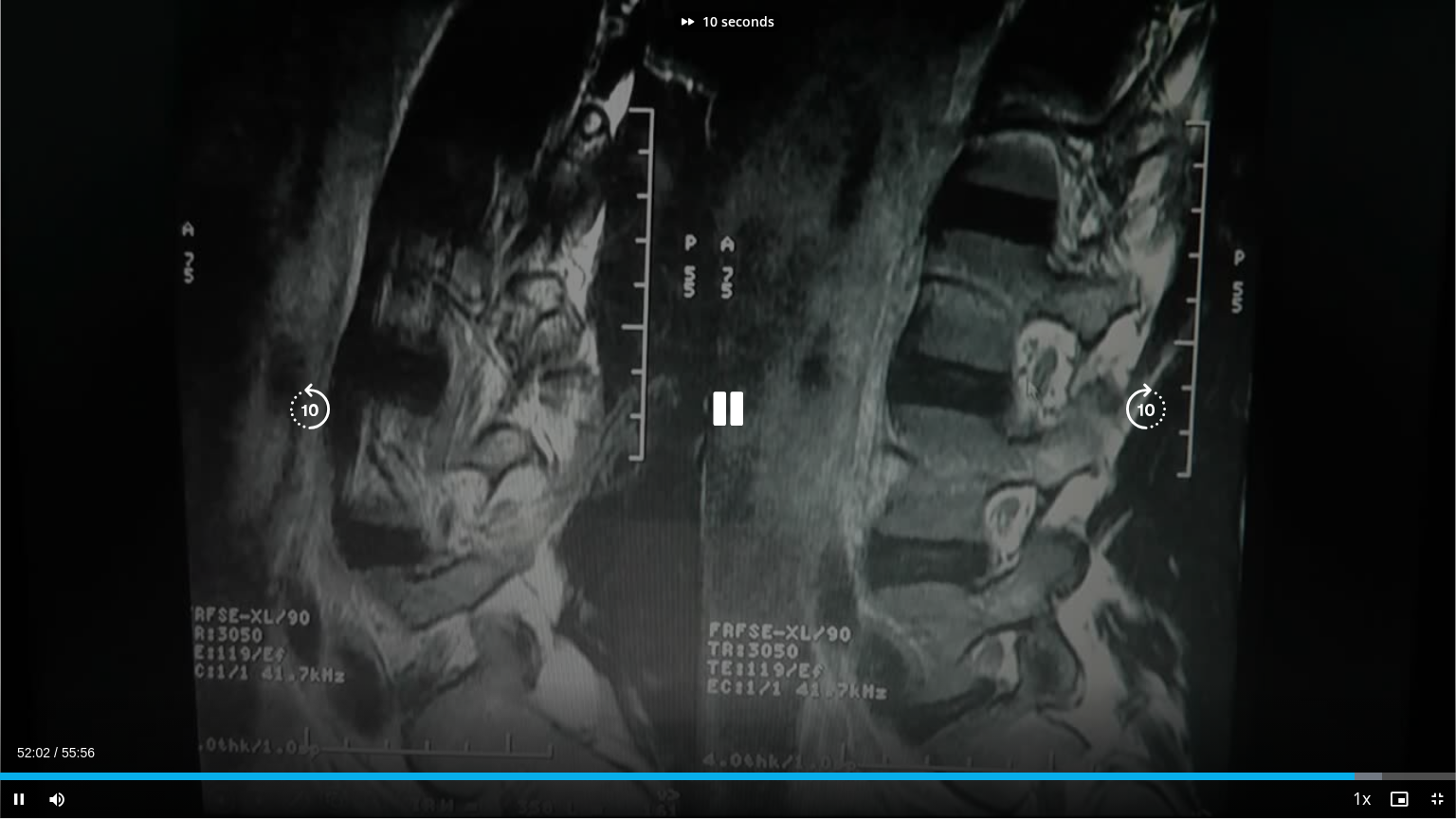 click at bounding box center (1146, 410) 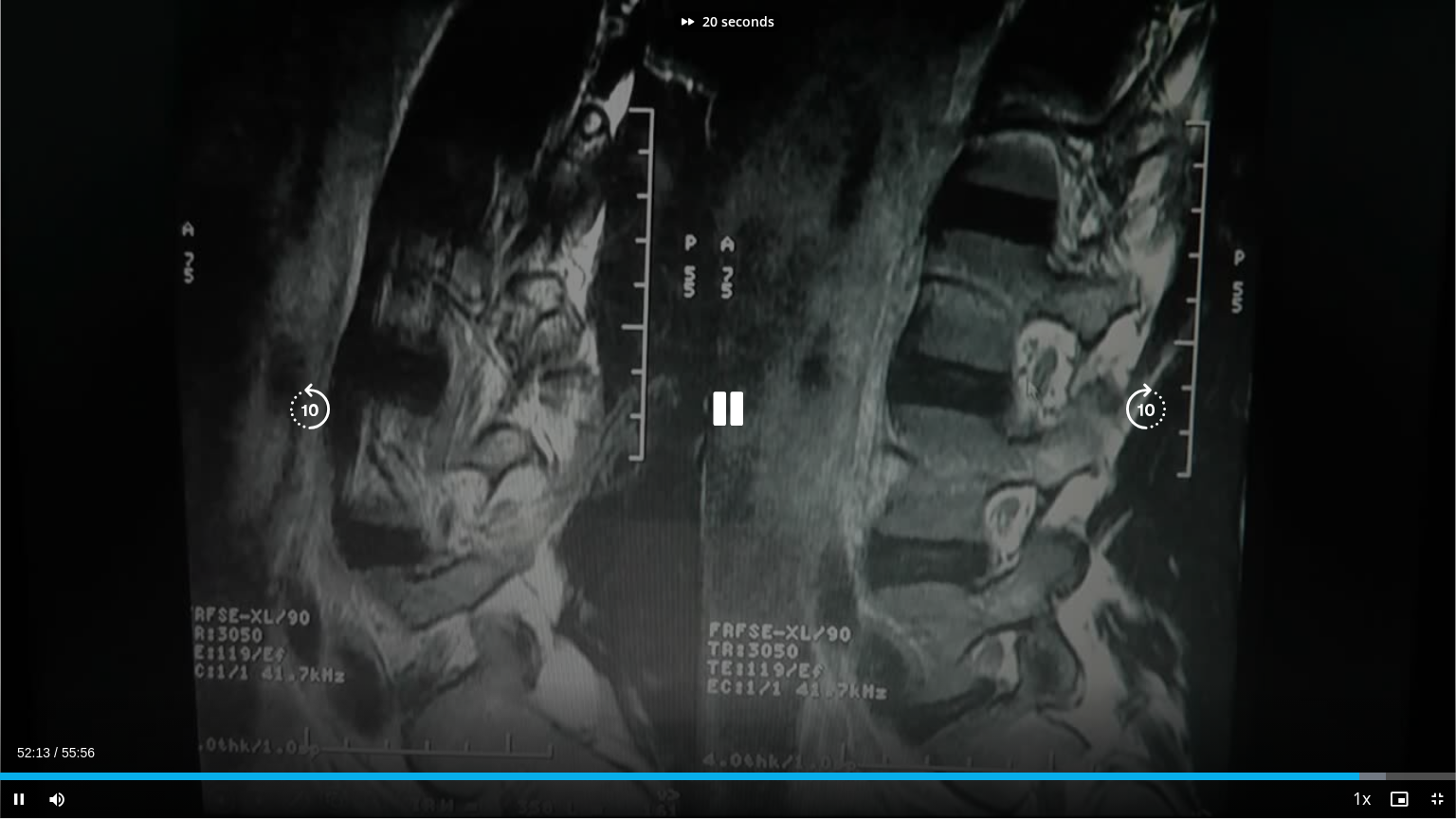 click at bounding box center [1146, 410] 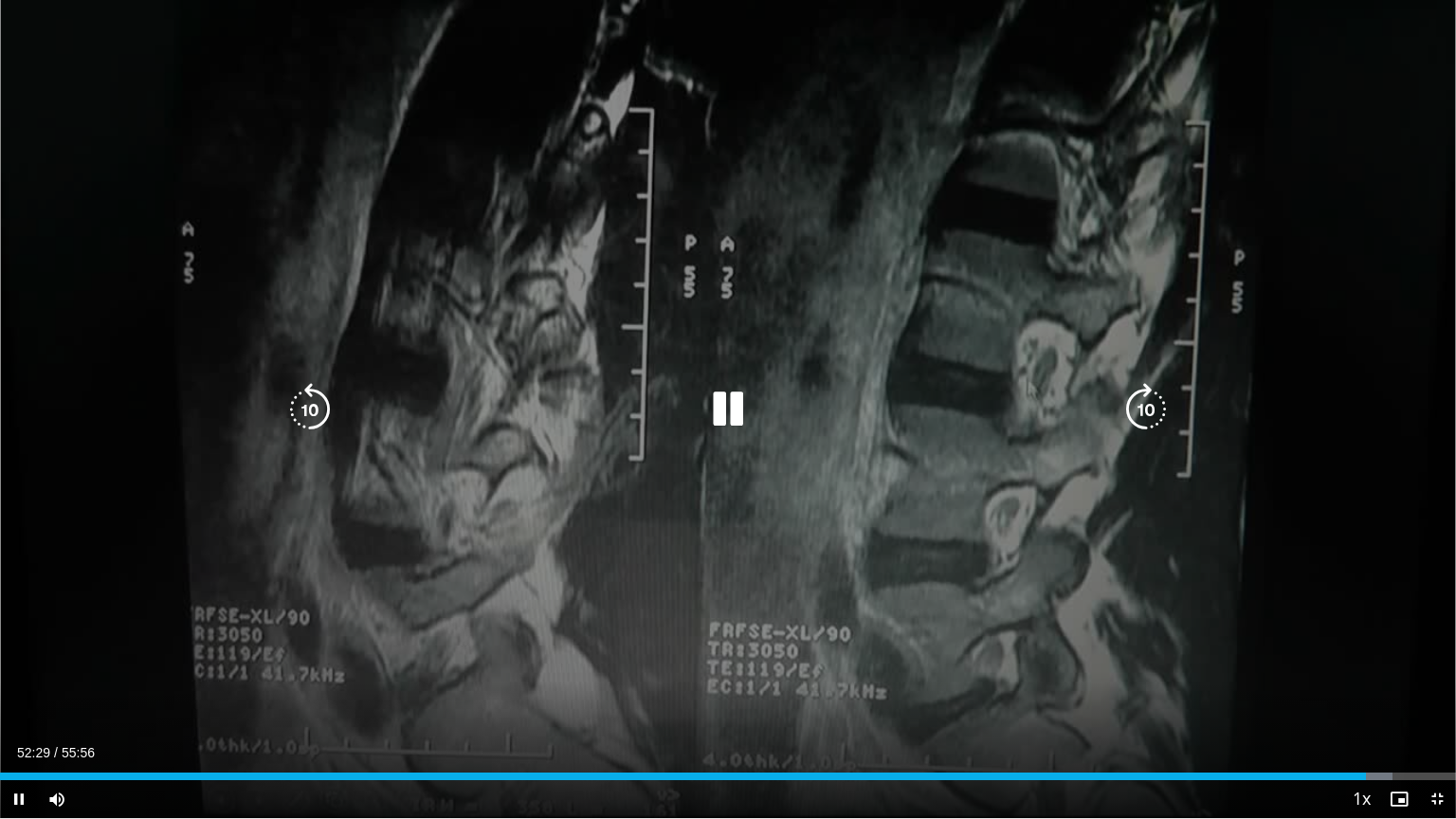 click at bounding box center [1146, 410] 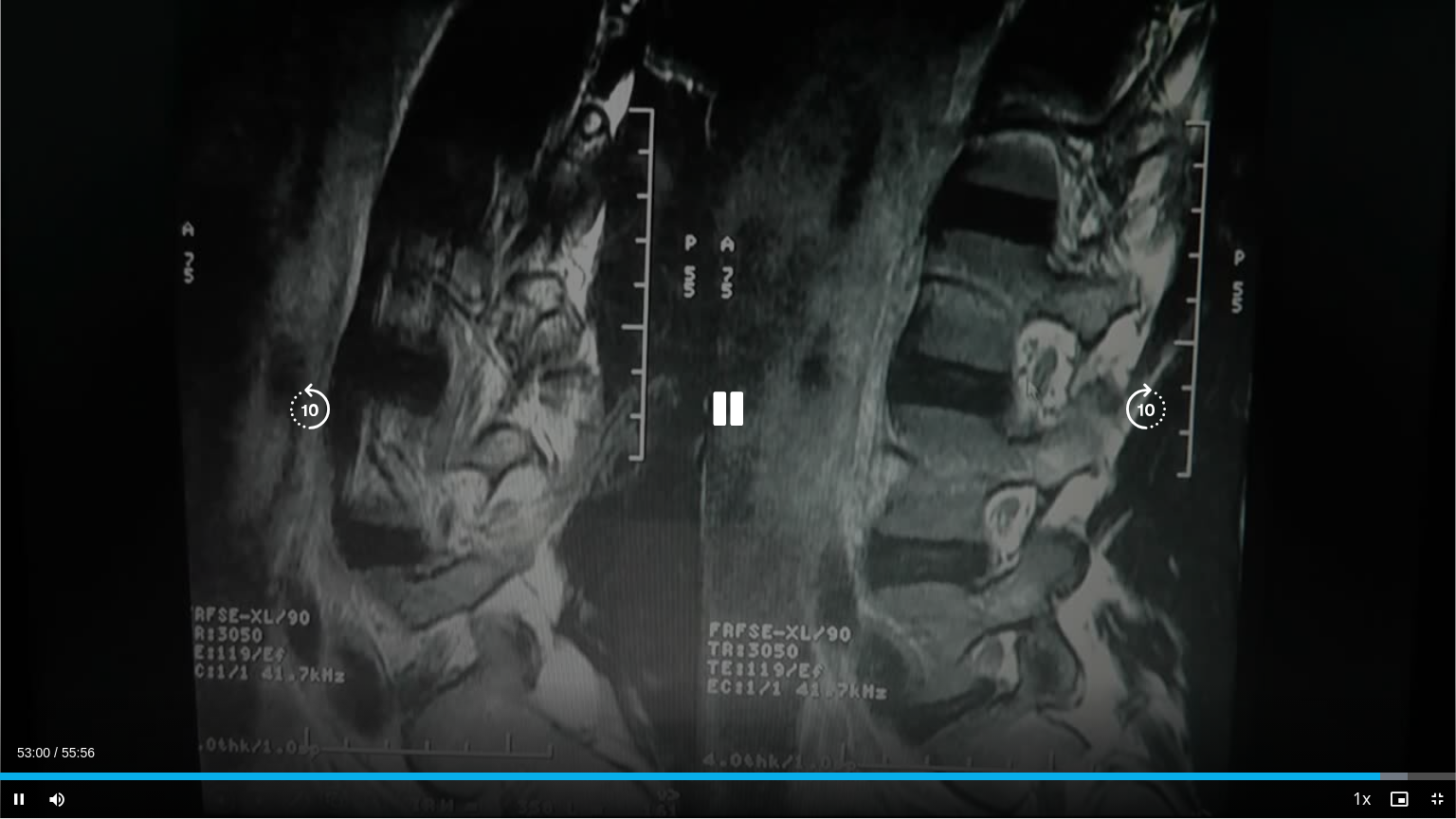 click at bounding box center [1146, 410] 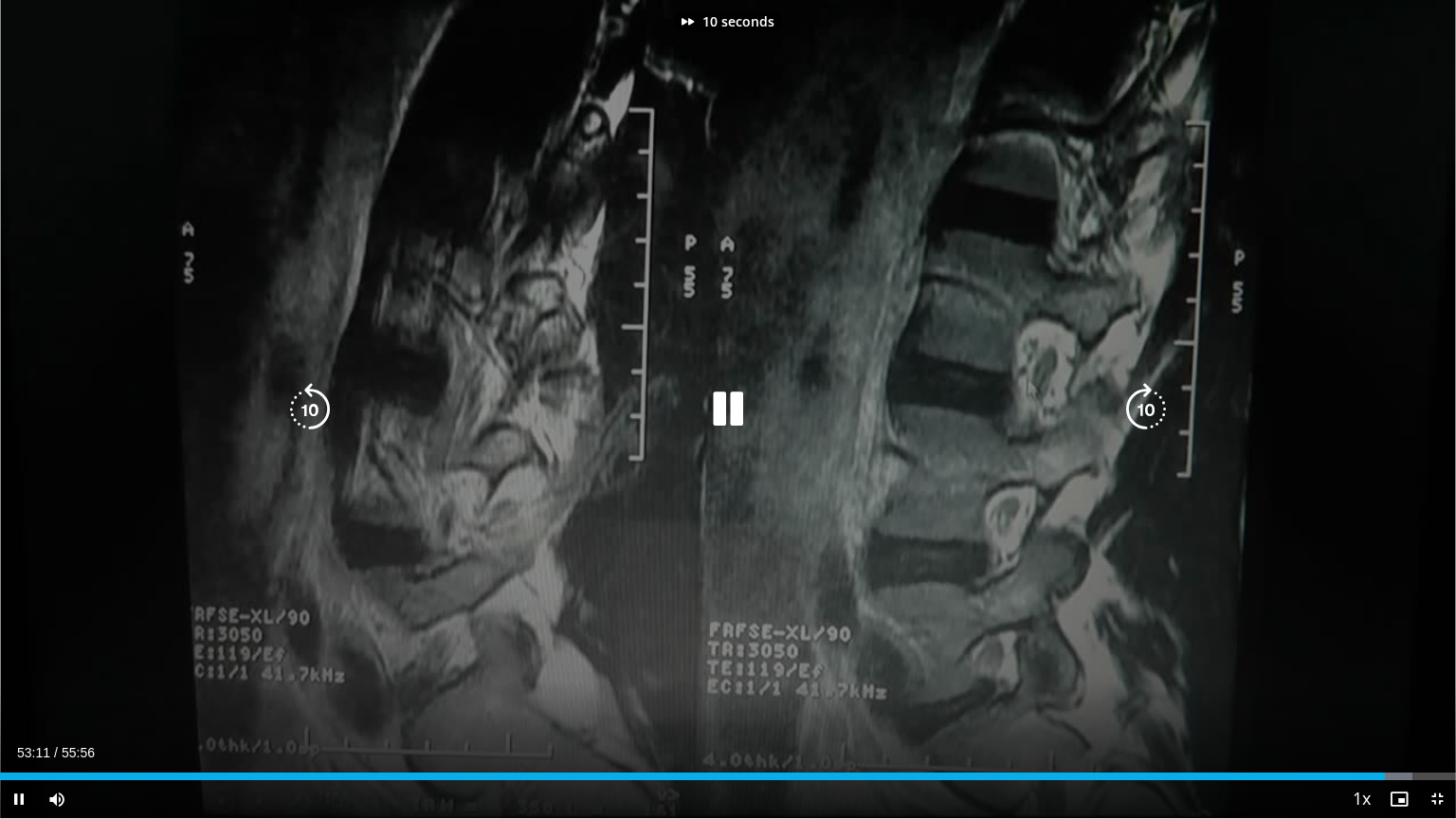 click at bounding box center (1146, 410) 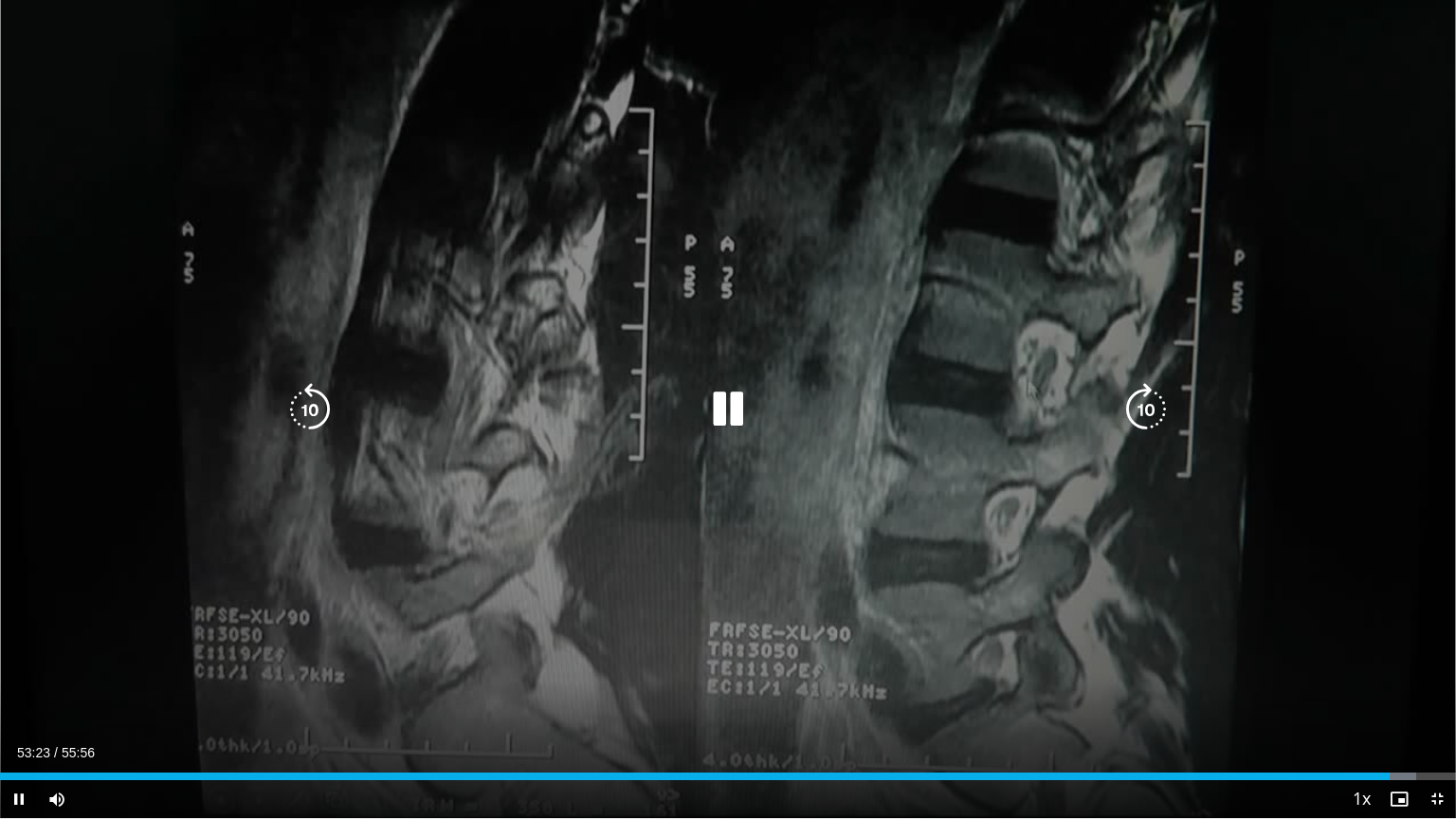 click at bounding box center [1146, 410] 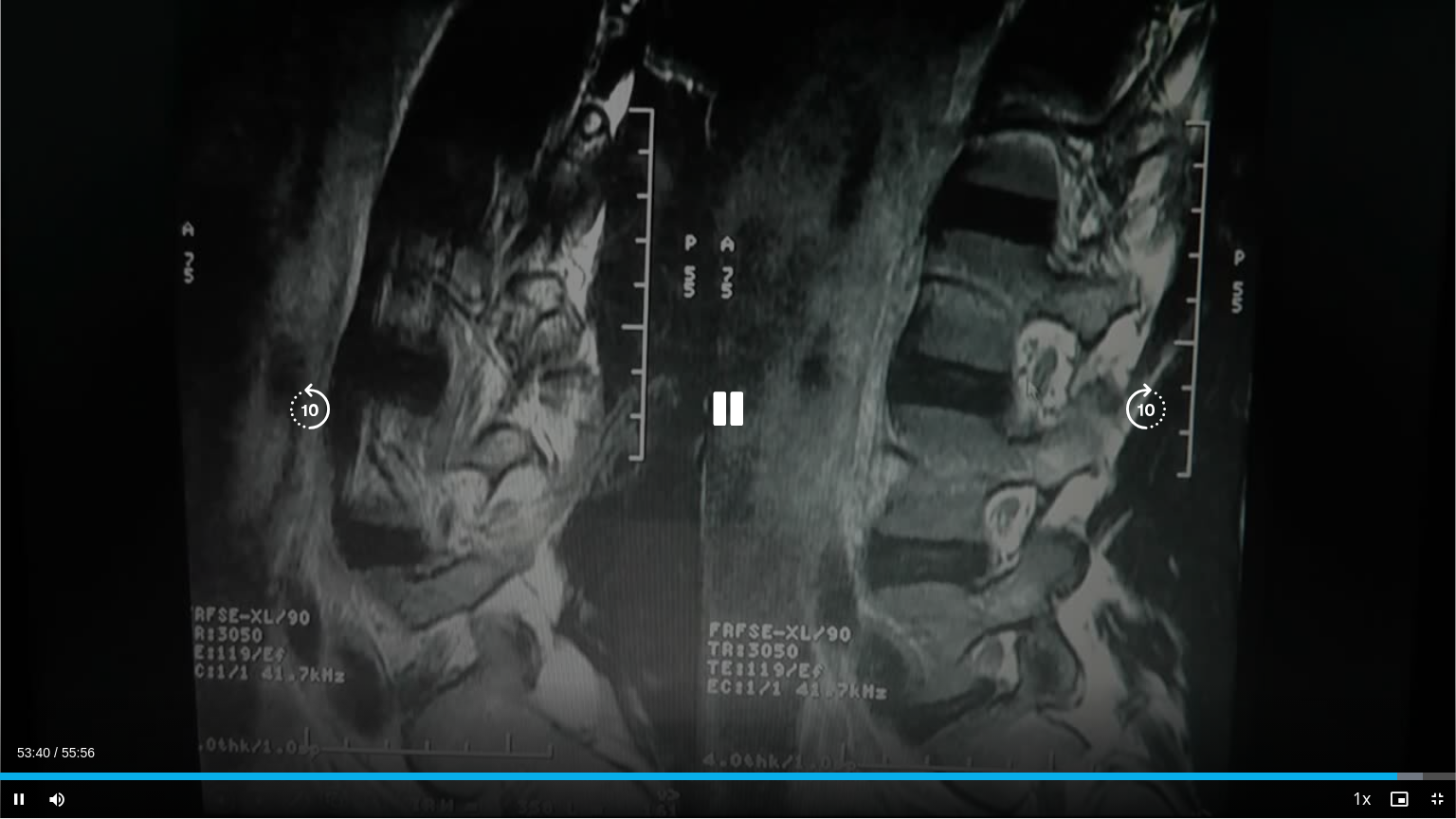click at bounding box center [1146, 410] 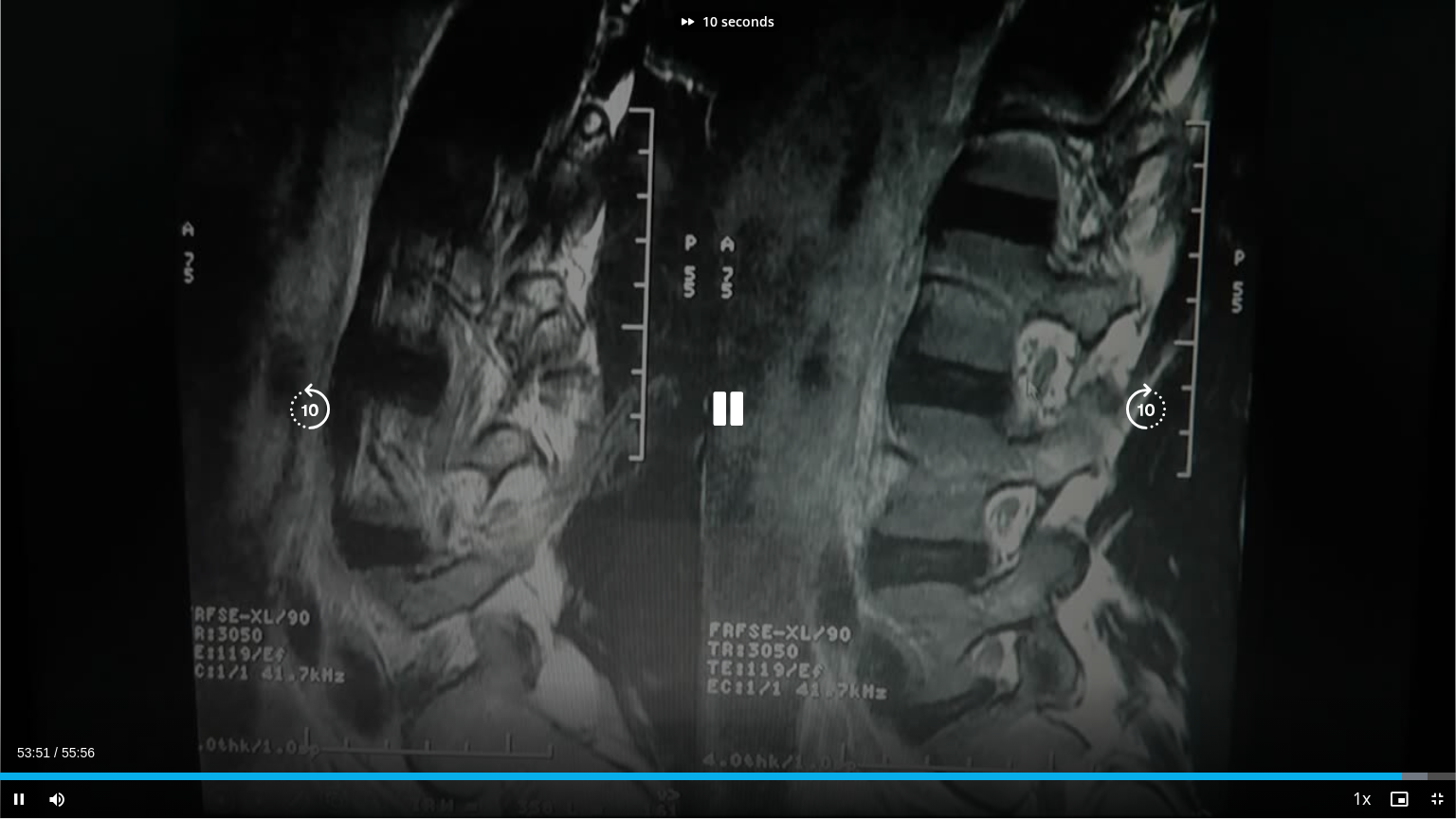 click at bounding box center [1146, 410] 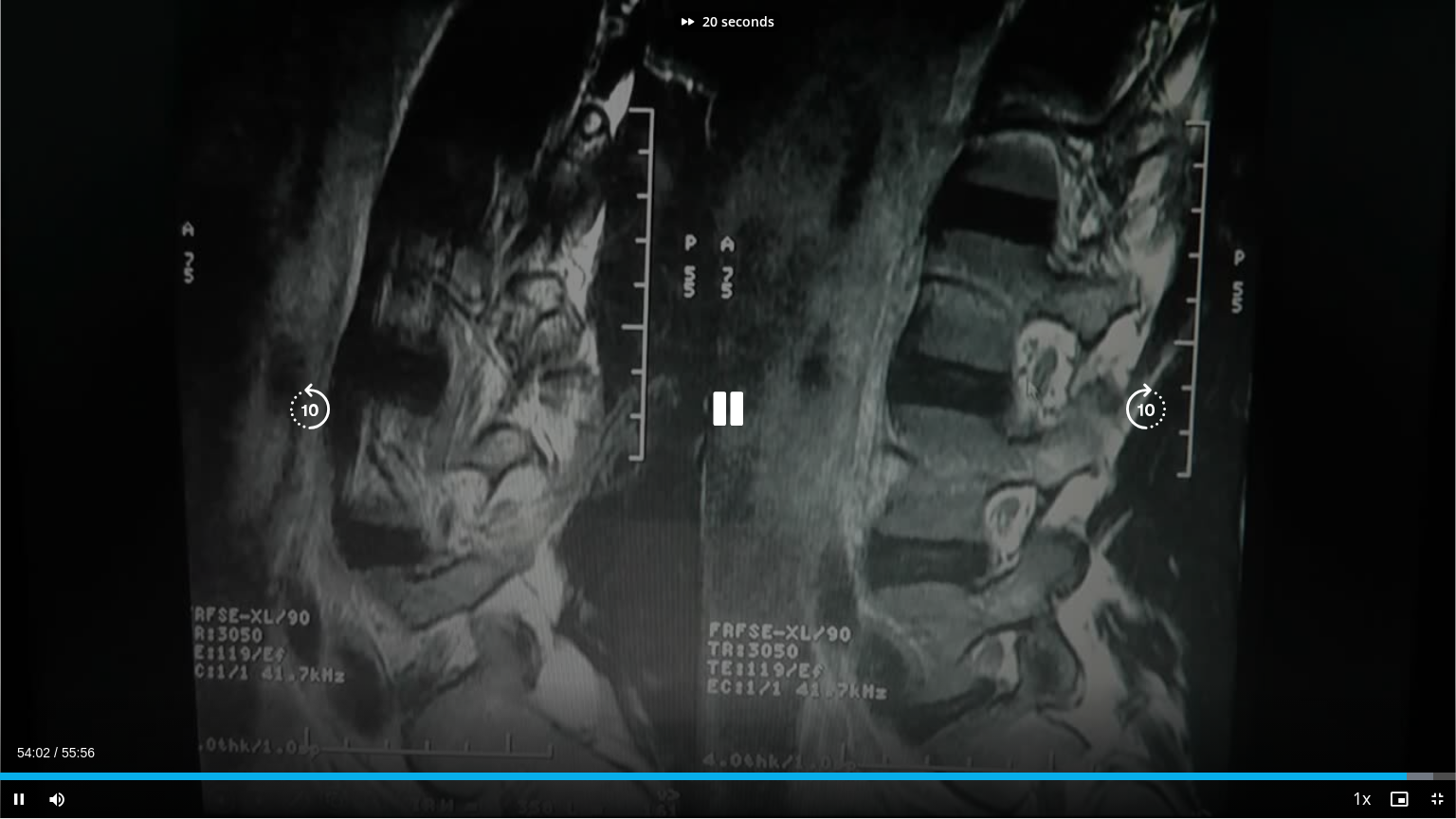 click at bounding box center (1146, 410) 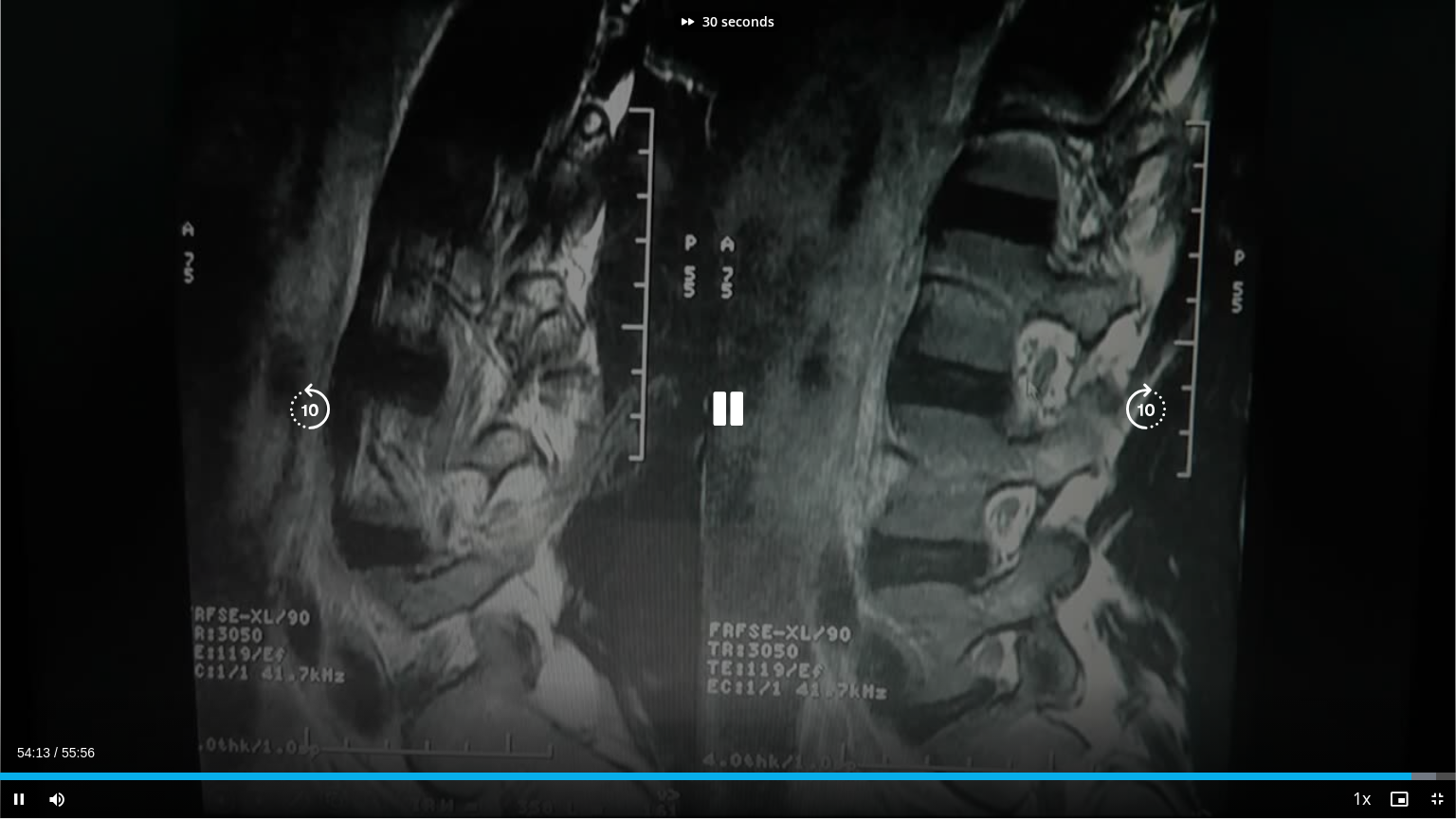 click at bounding box center [1146, 410] 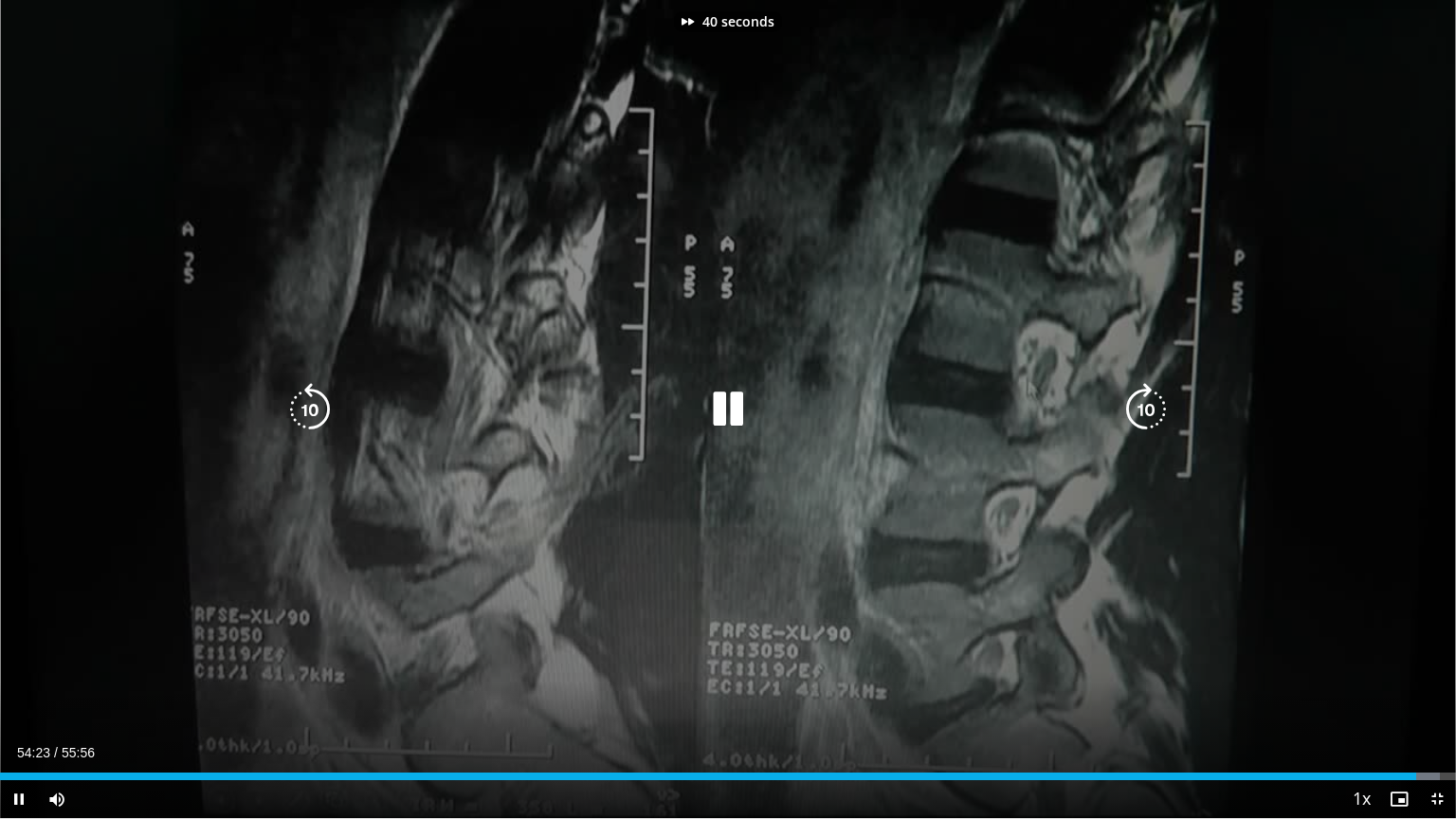click at bounding box center (1146, 410) 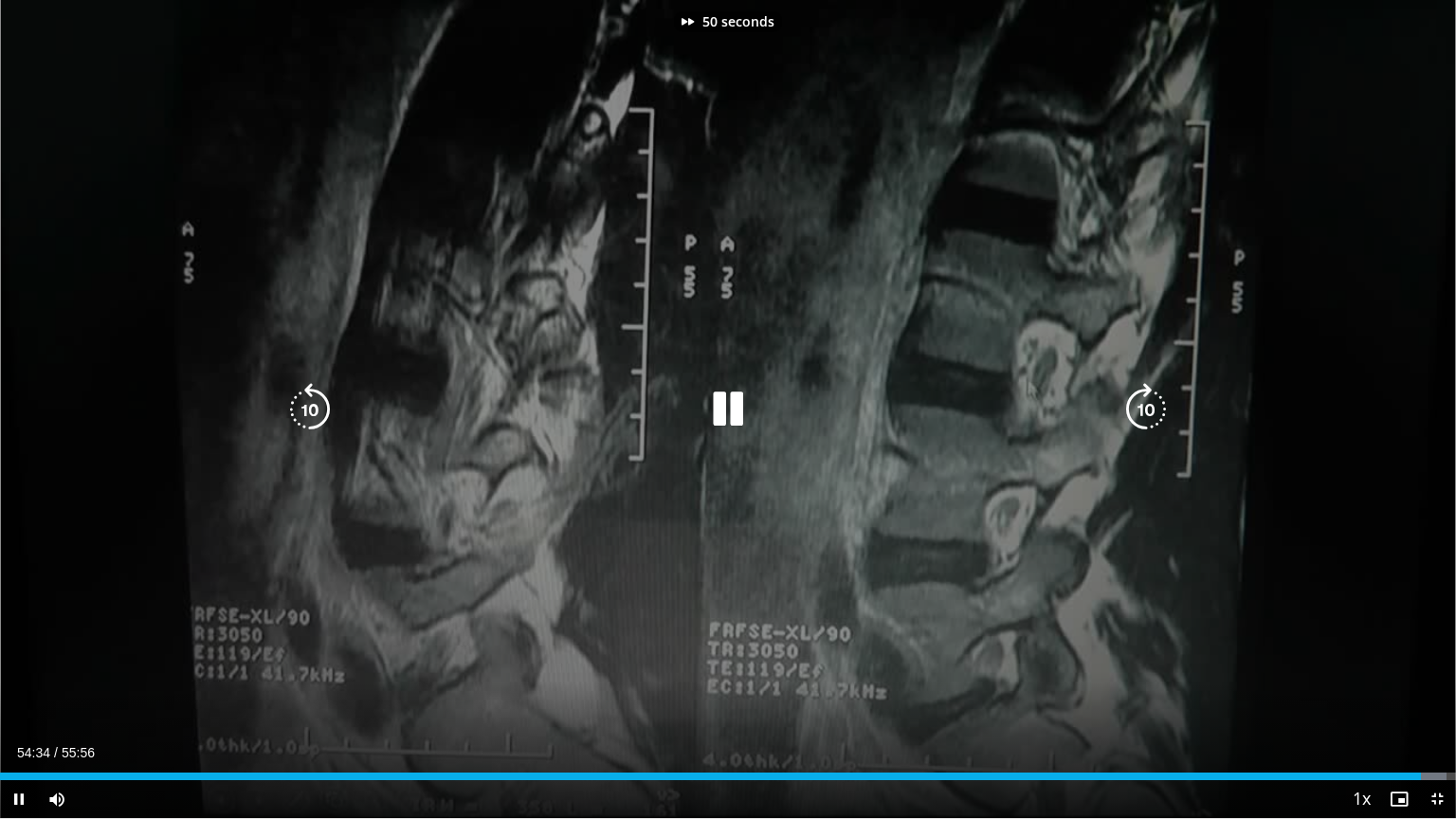 click at bounding box center (1146, 410) 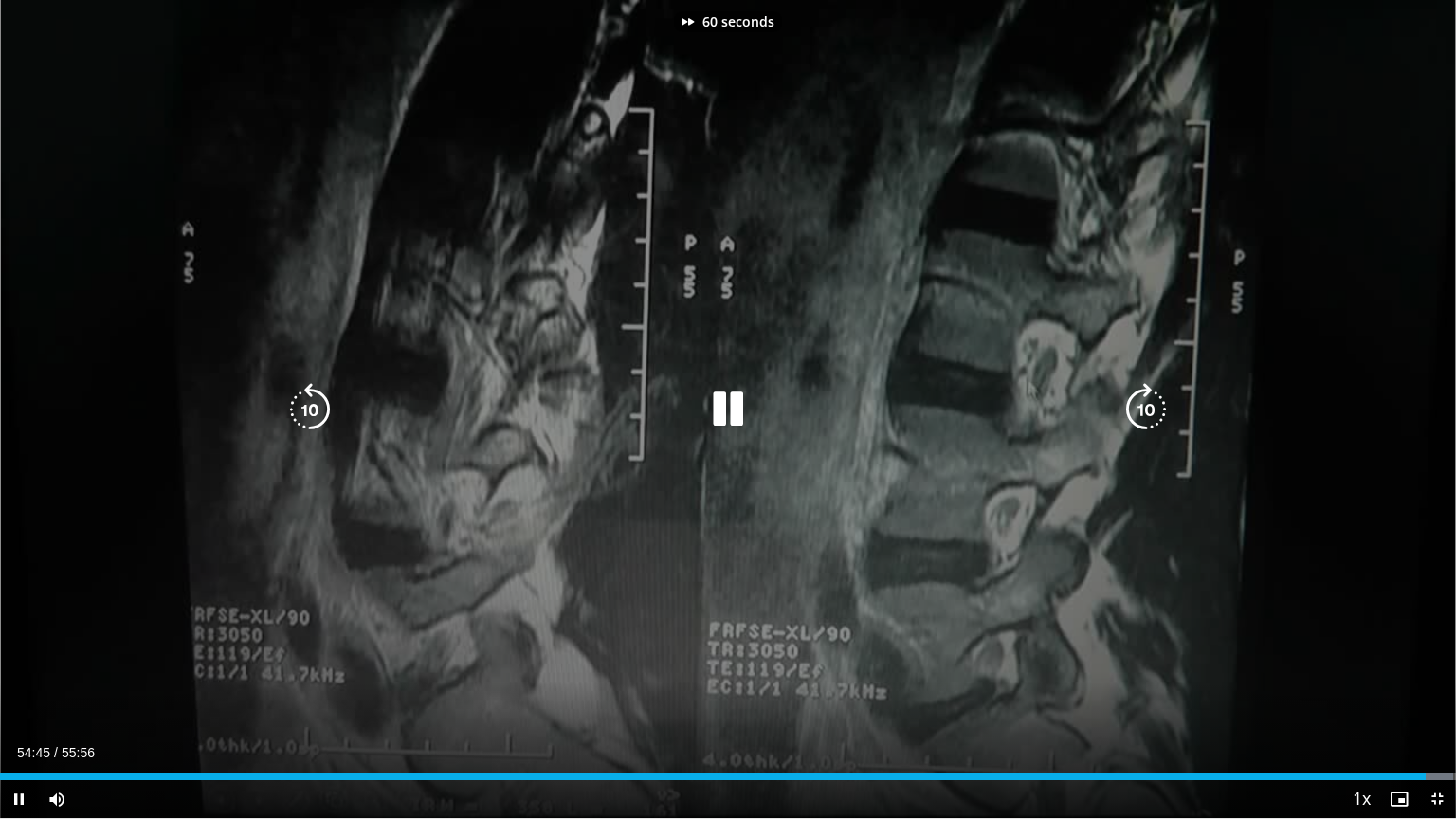 click at bounding box center [1146, 410] 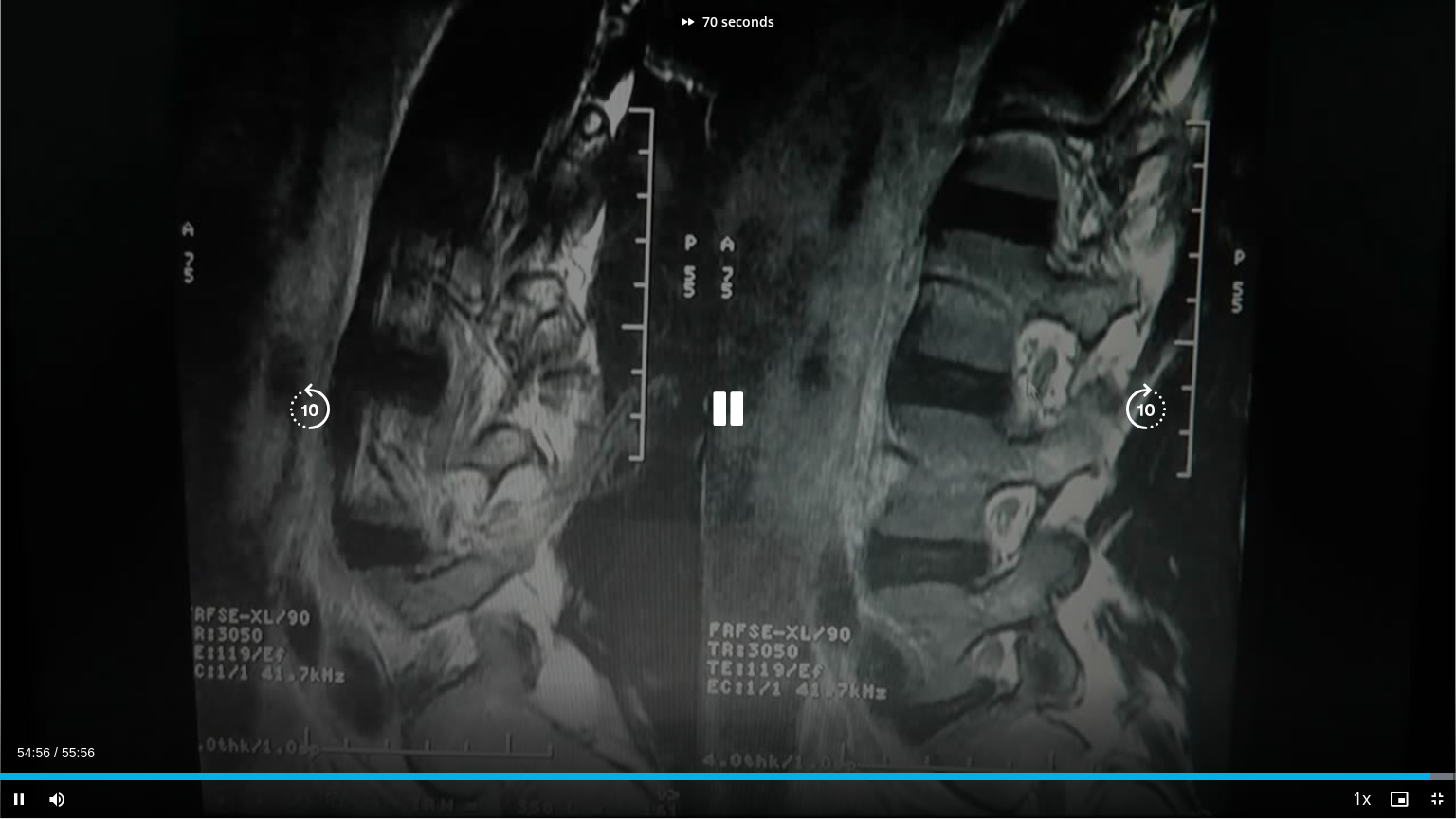 click at bounding box center (1146, 410) 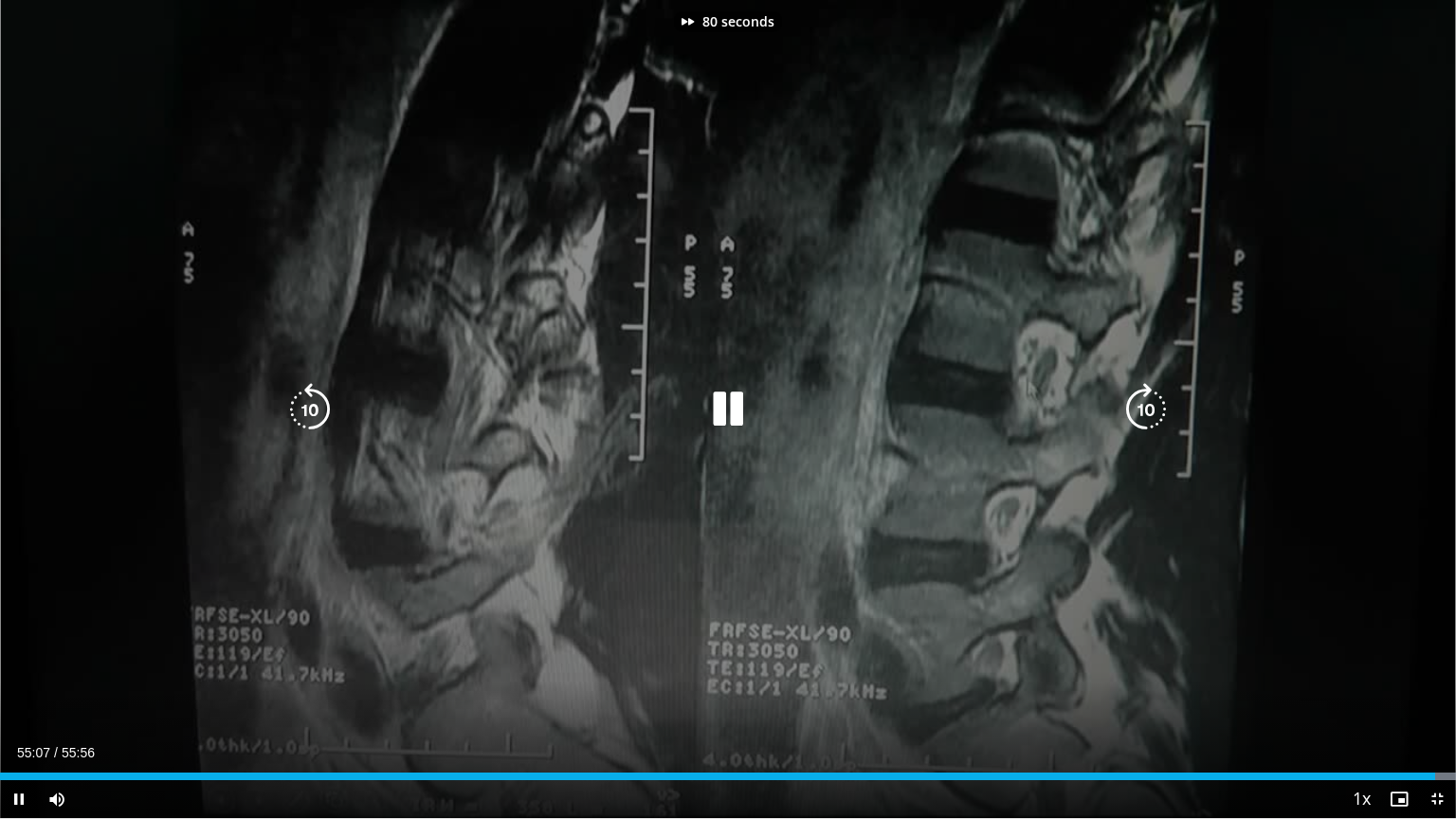 click at bounding box center [1146, 410] 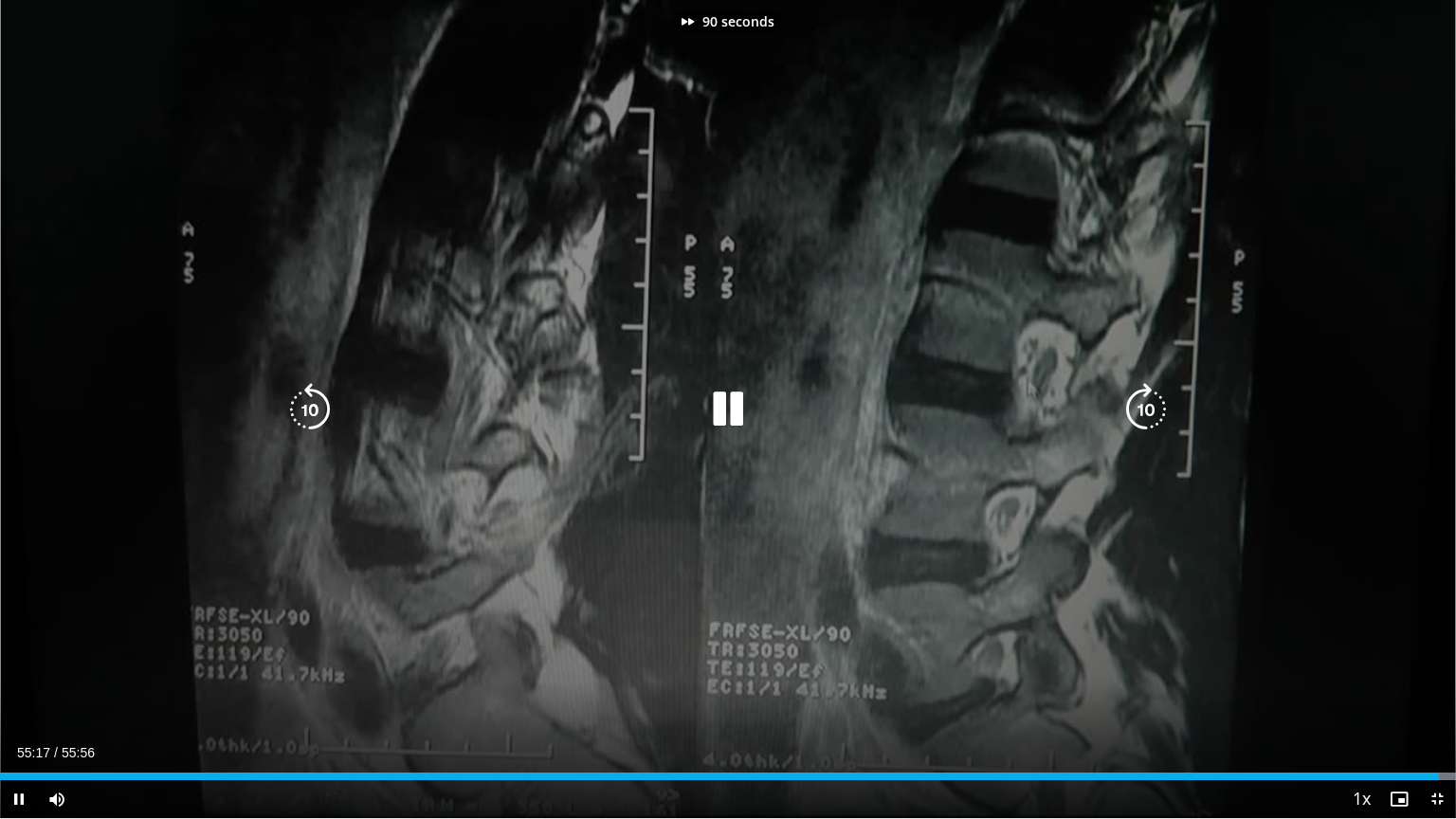 click at bounding box center [1146, 410] 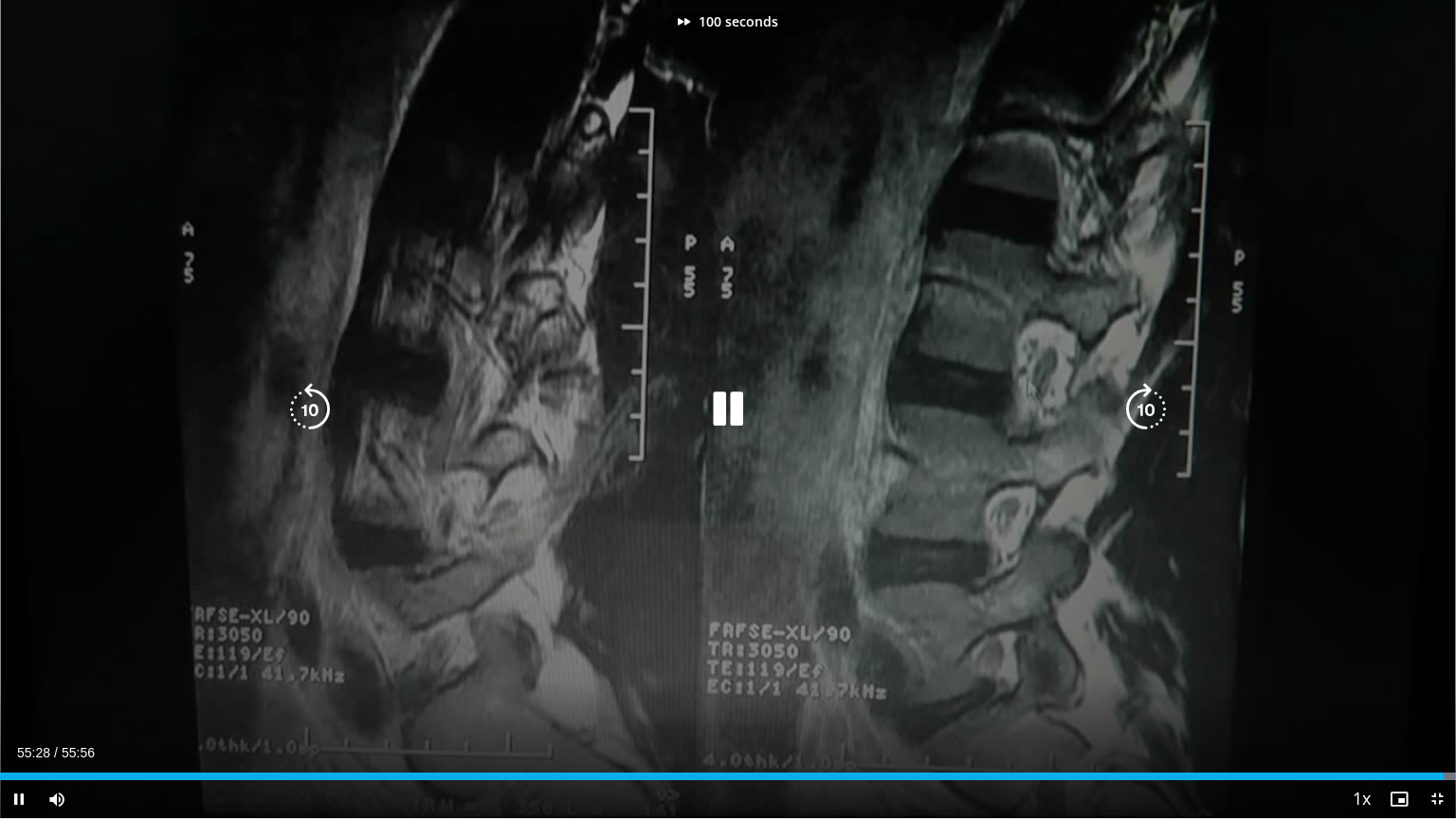 click at bounding box center [1146, 410] 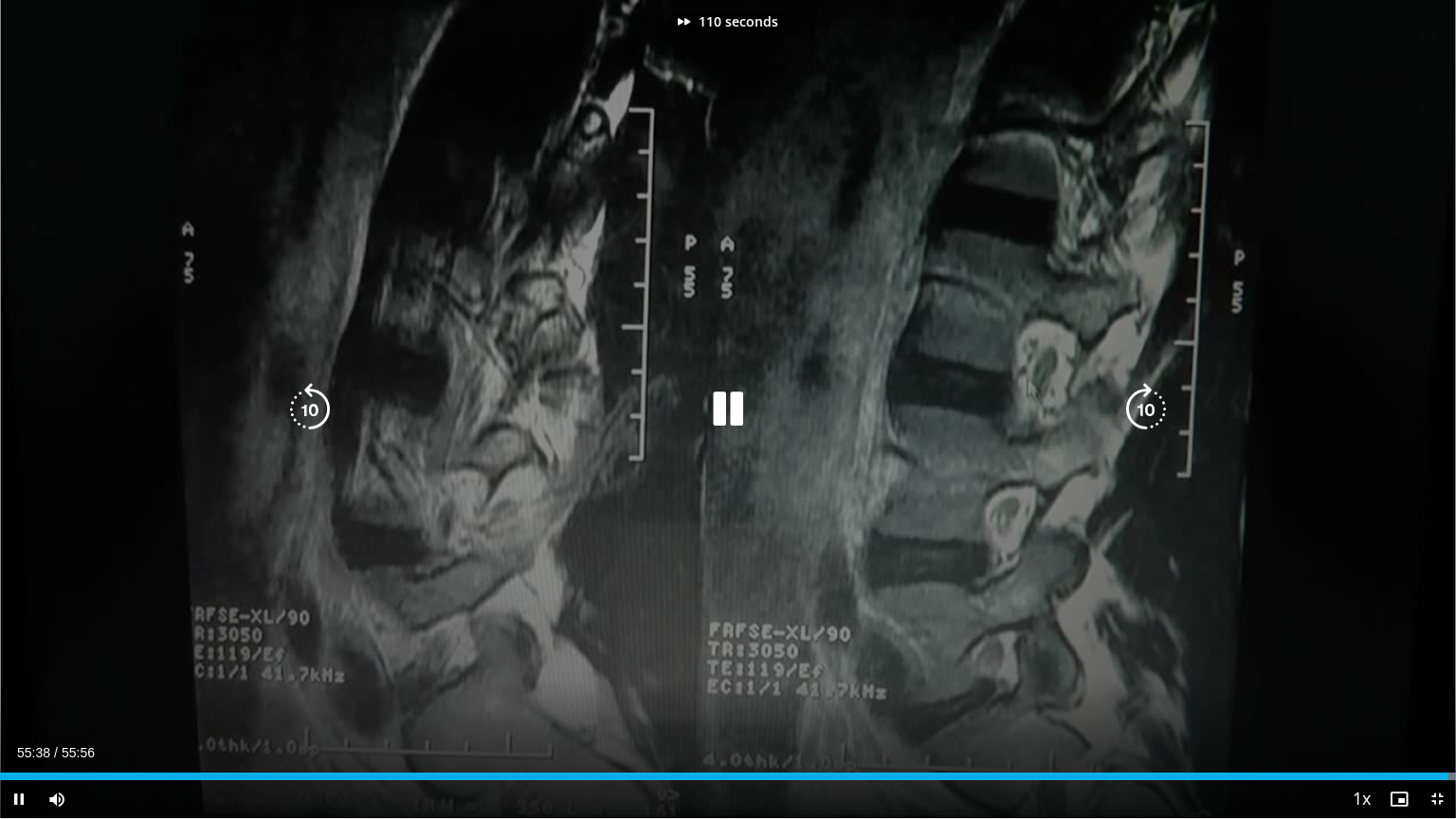 click at bounding box center (1146, 410) 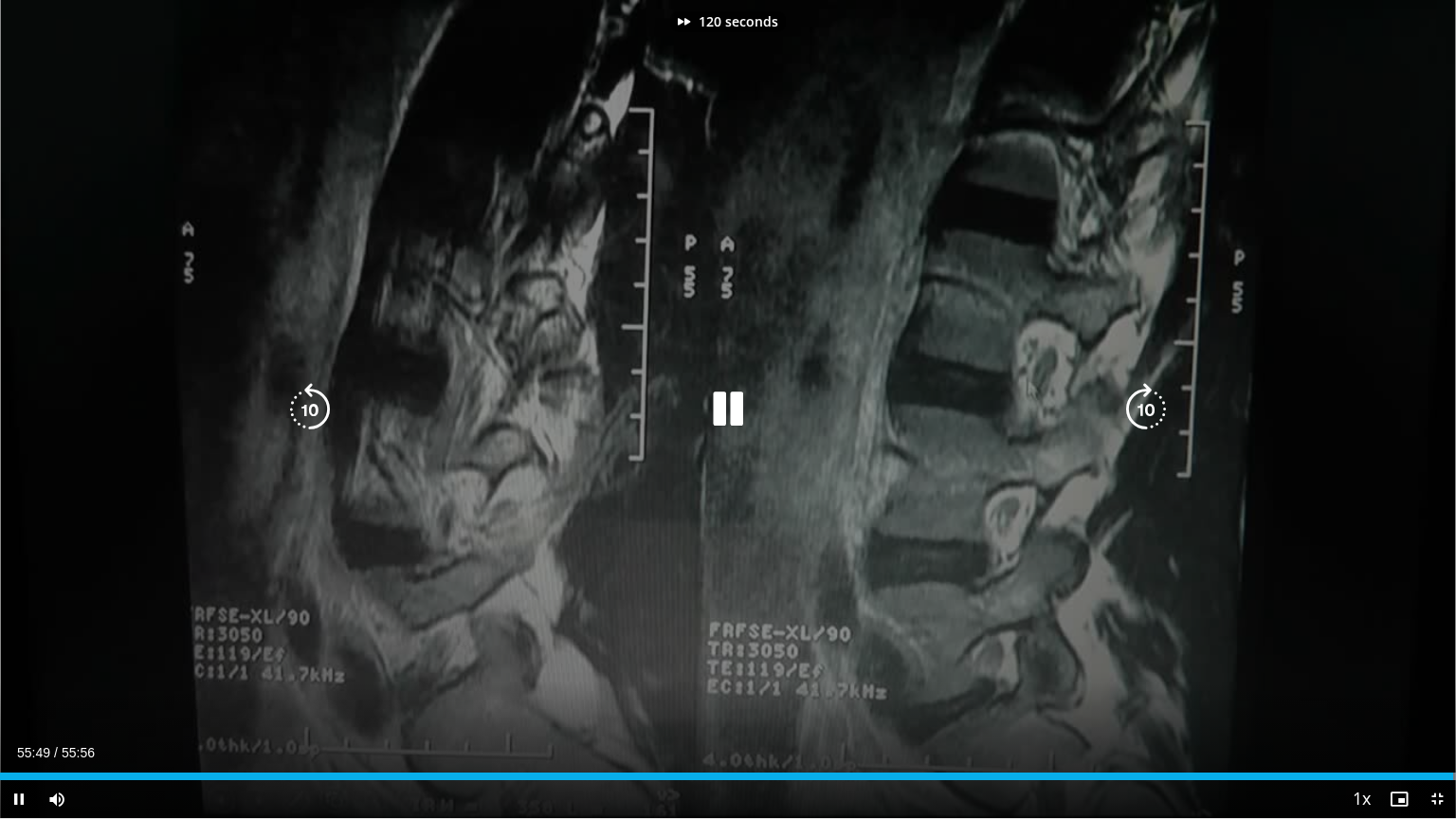 click at bounding box center (1146, 410) 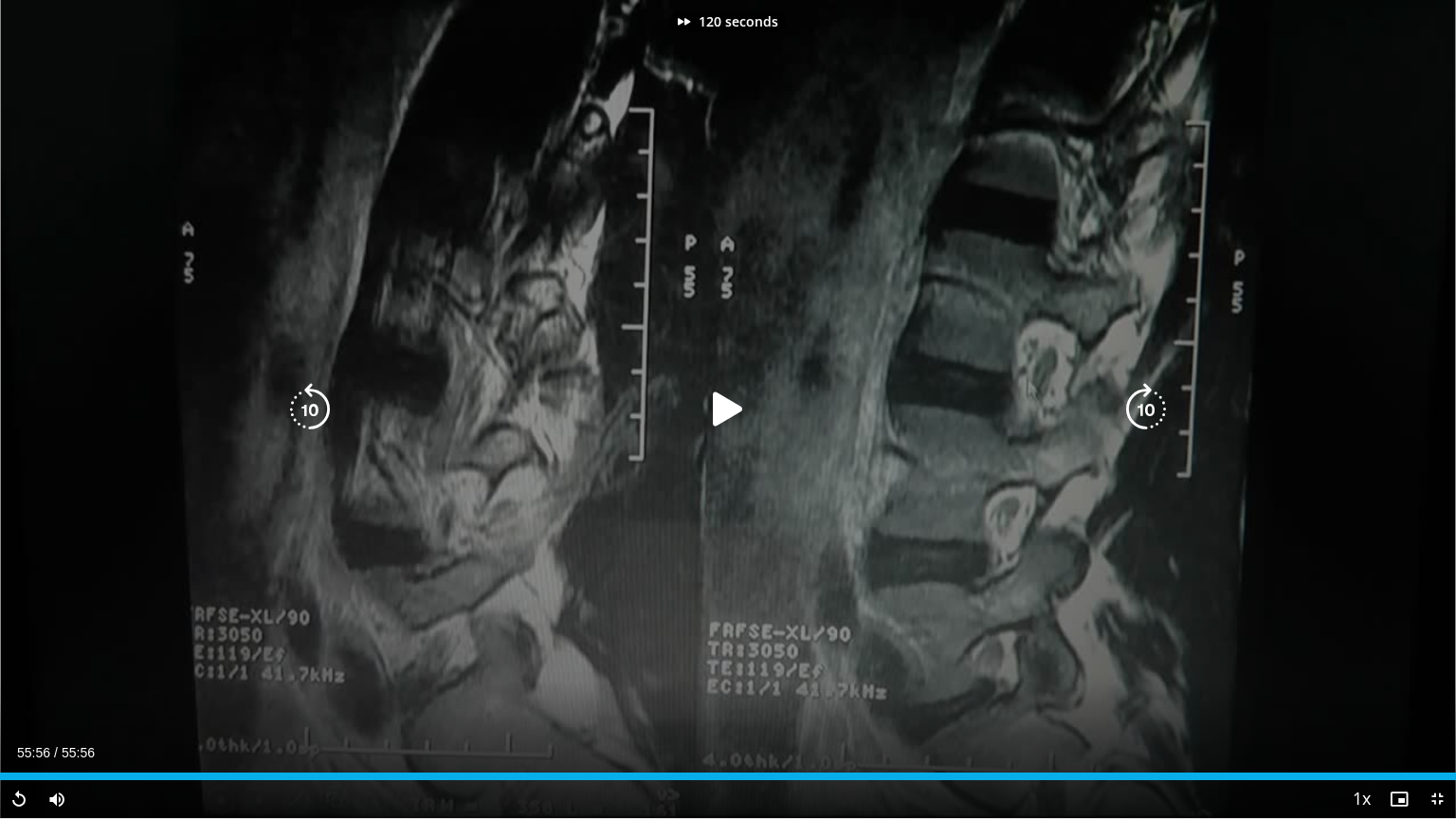 click on "120 seconds
Tap to unmute" at bounding box center [728, 409] 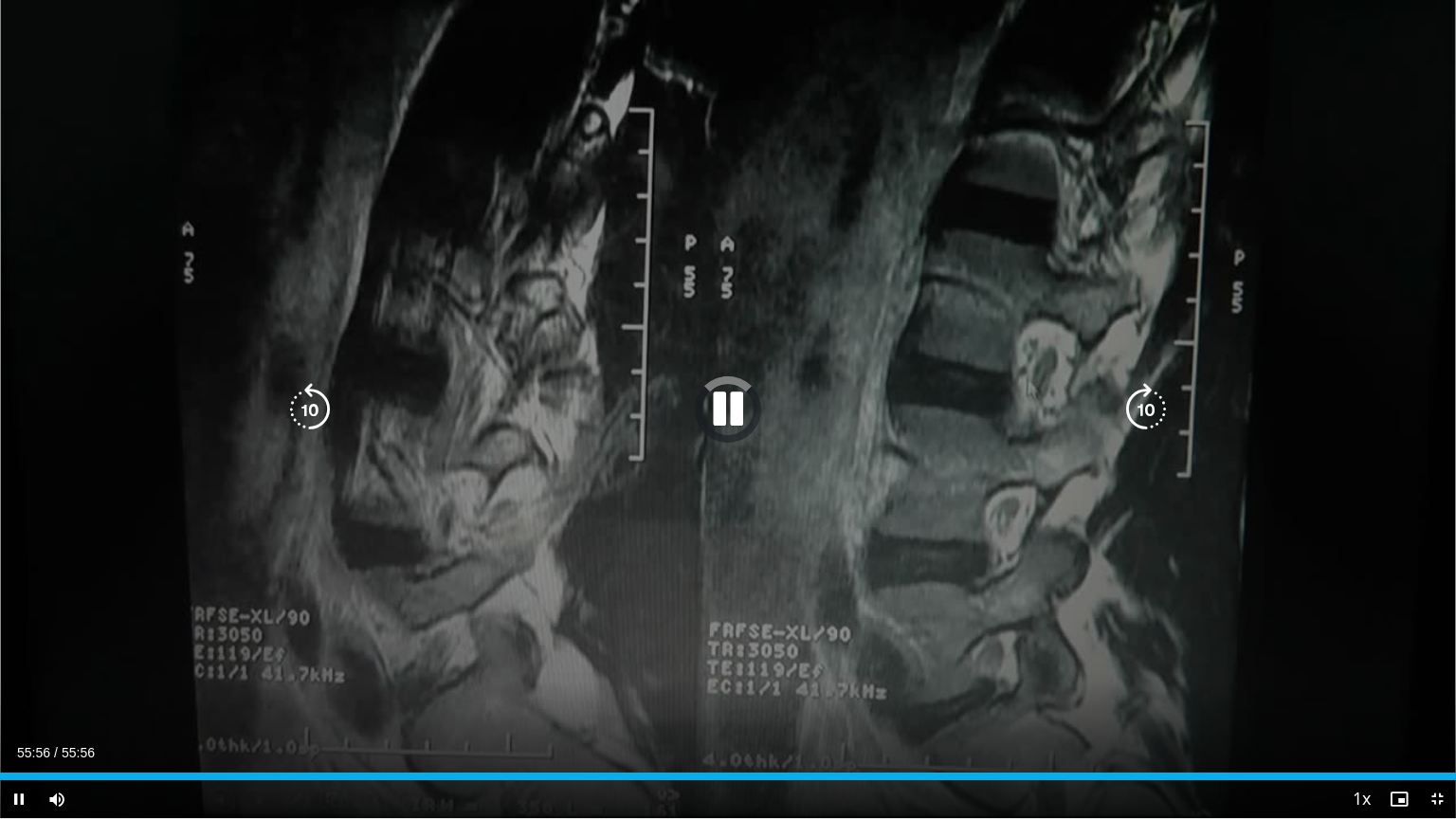 click on "120 seconds
Tap to unmute" at bounding box center [728, 409] 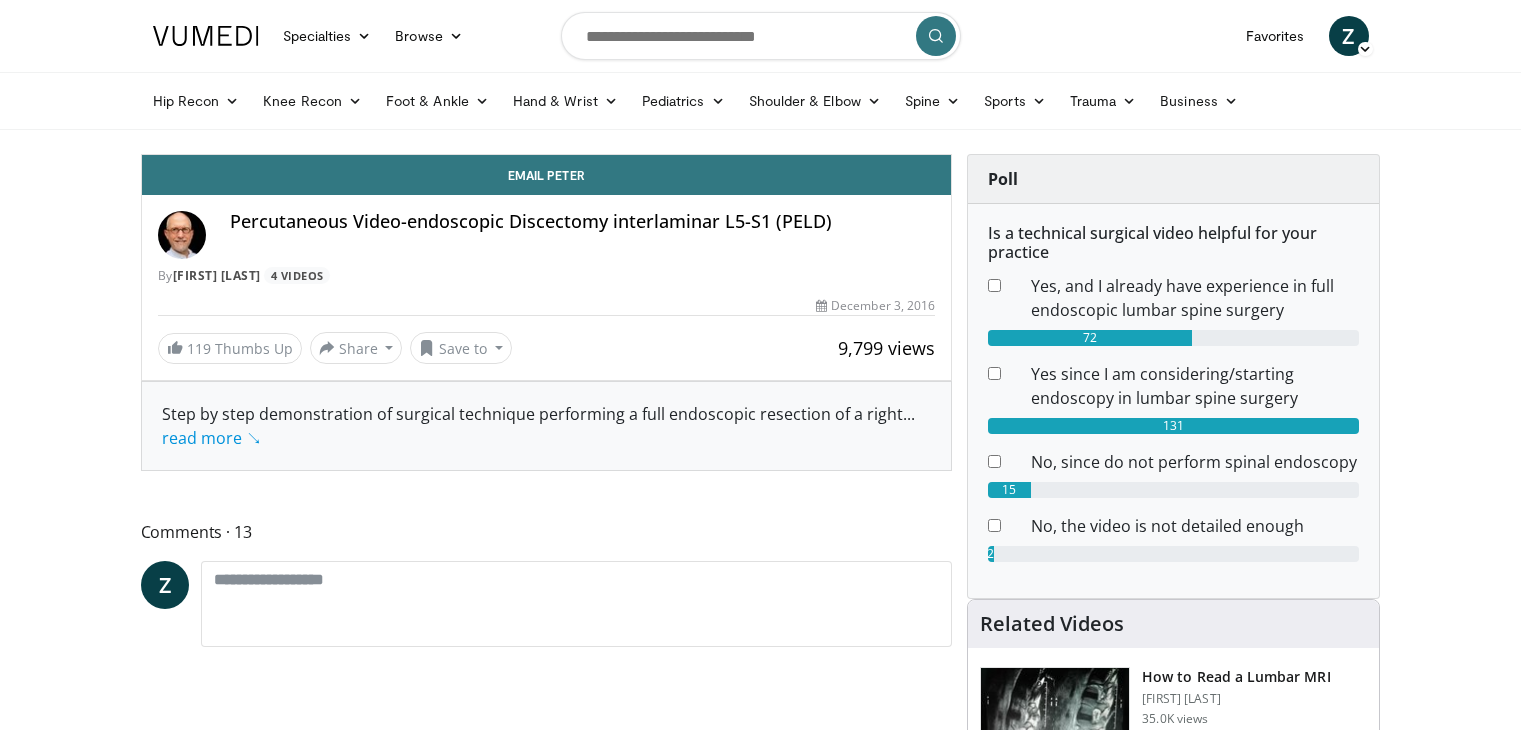 scroll, scrollTop: 0, scrollLeft: 0, axis: both 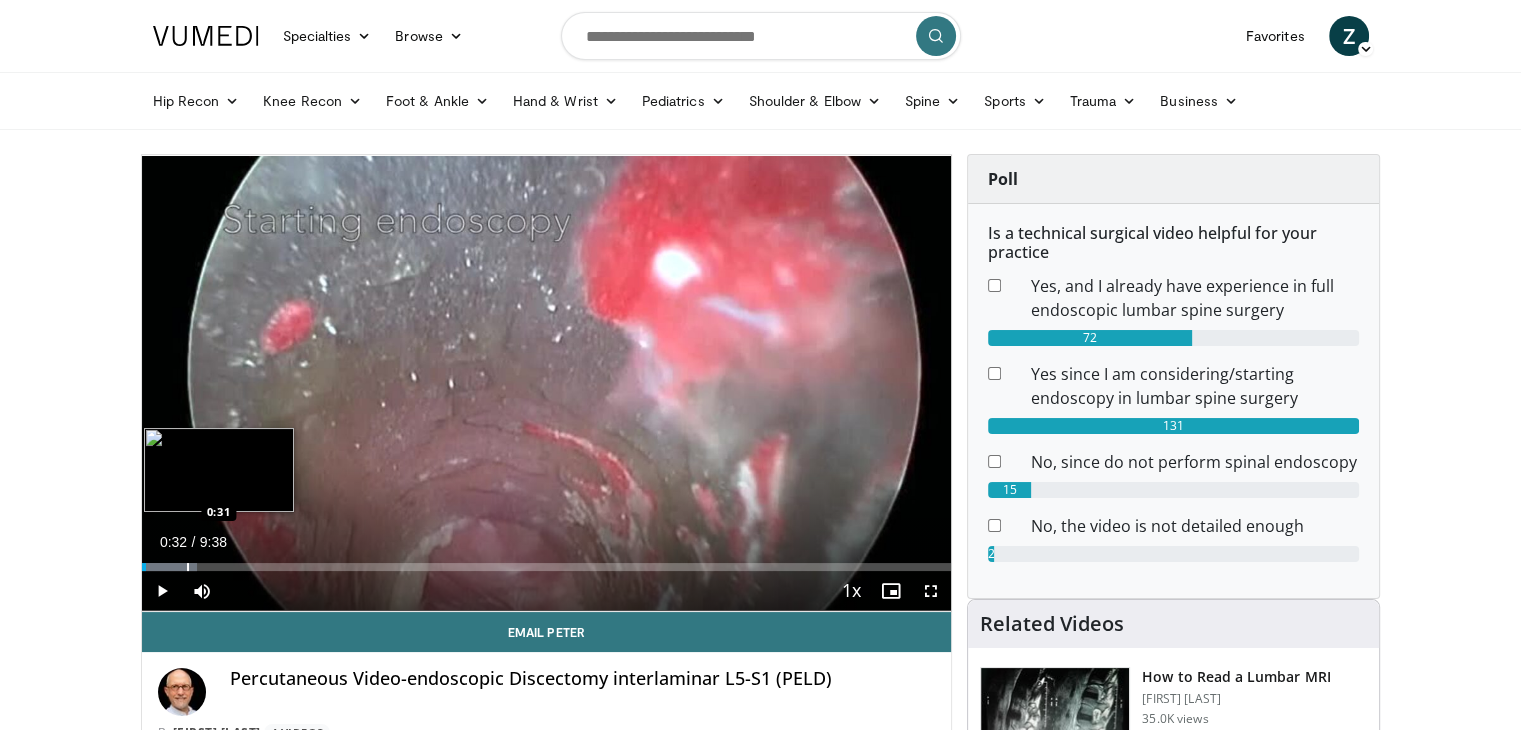 click at bounding box center [188, 567] 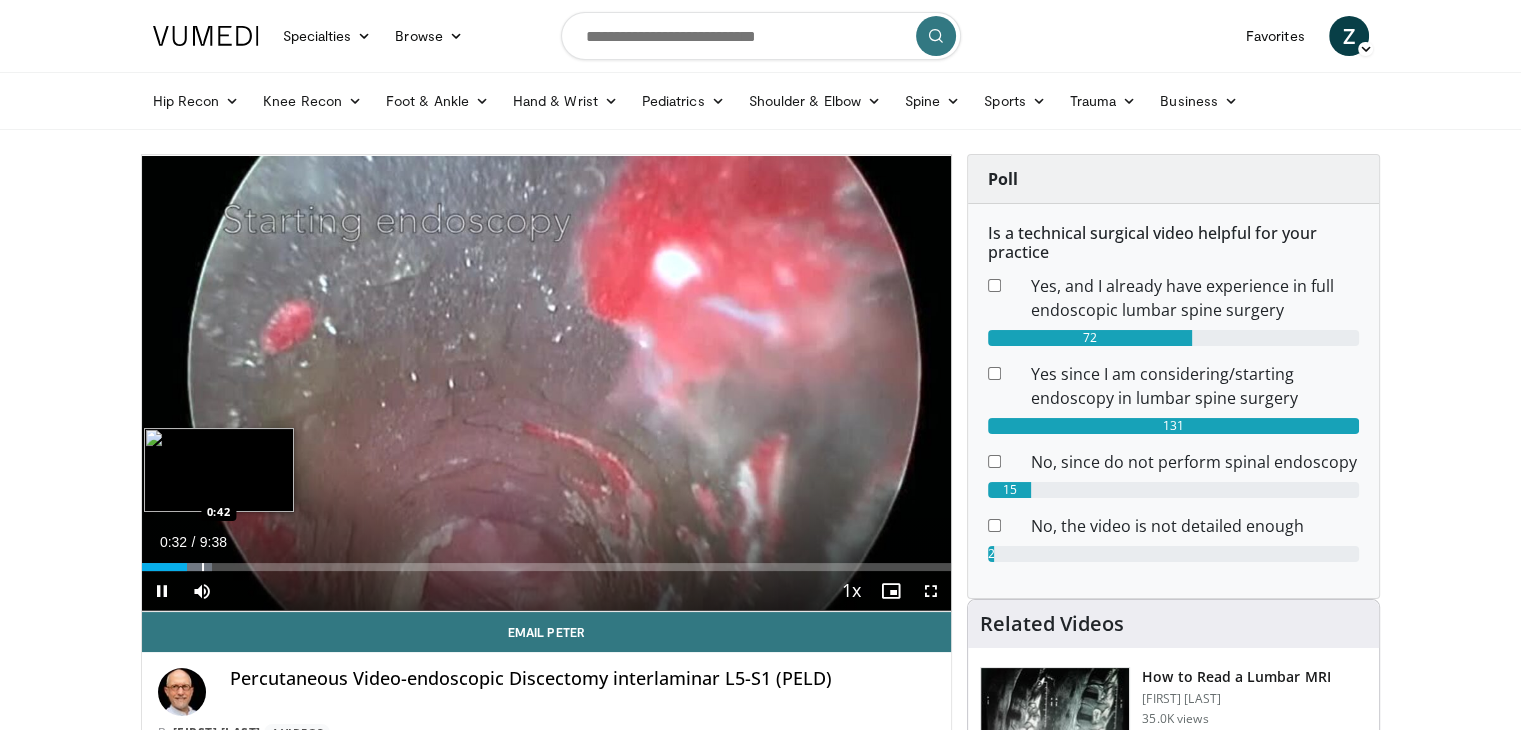 click on "Loaded :  8.66% 0:32 0:42" at bounding box center [547, 561] 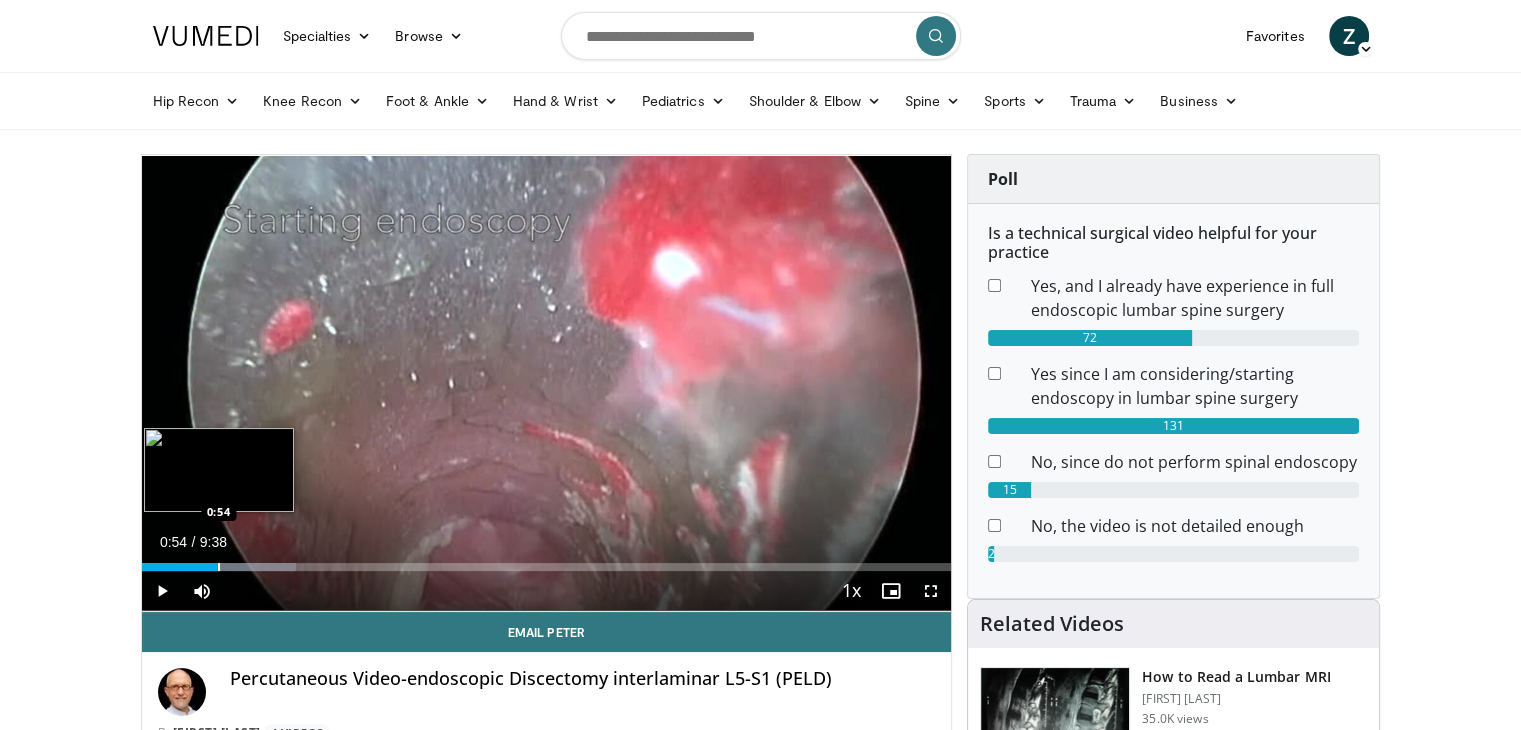 click on "Loaded :  19.04% 0:54 0:54" at bounding box center [547, 561] 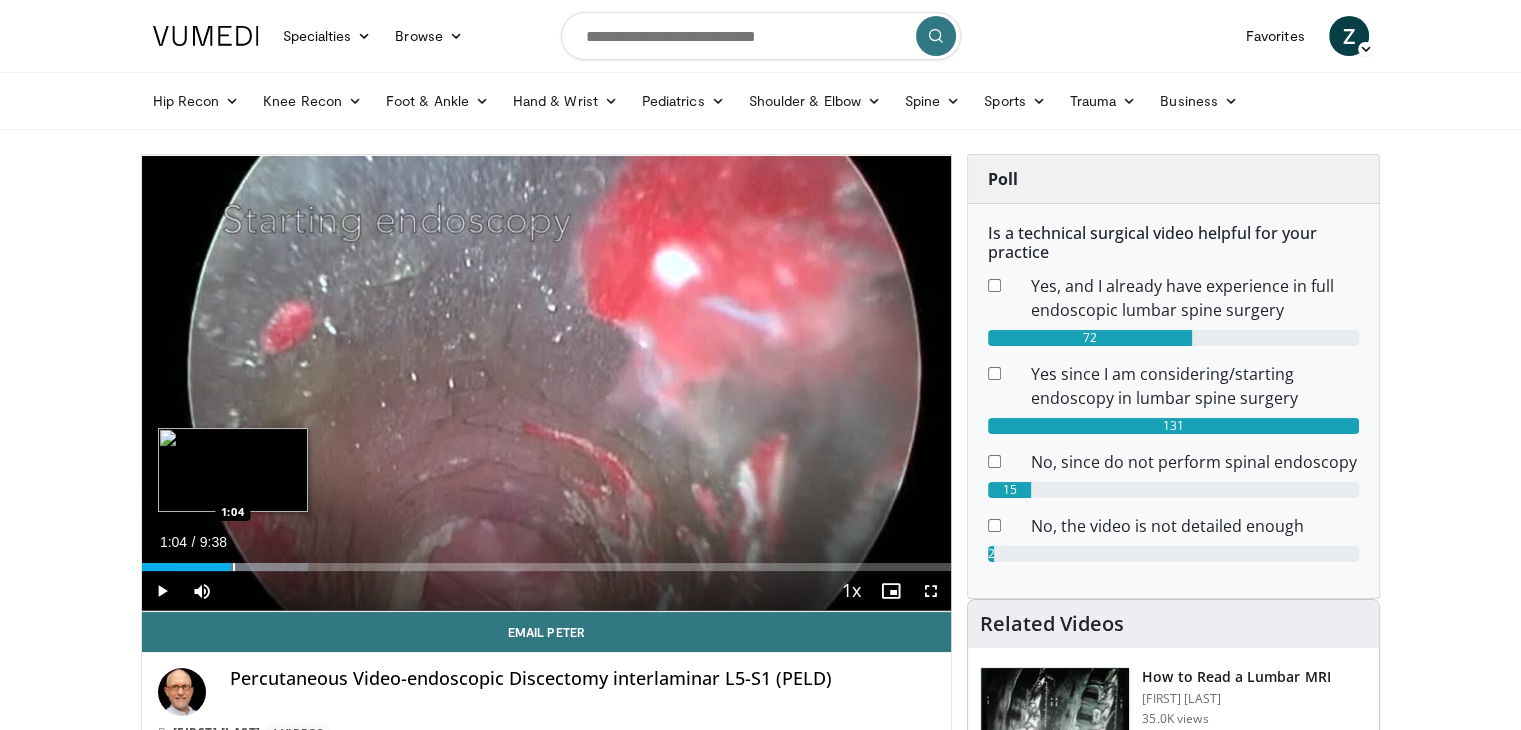 click at bounding box center (234, 567) 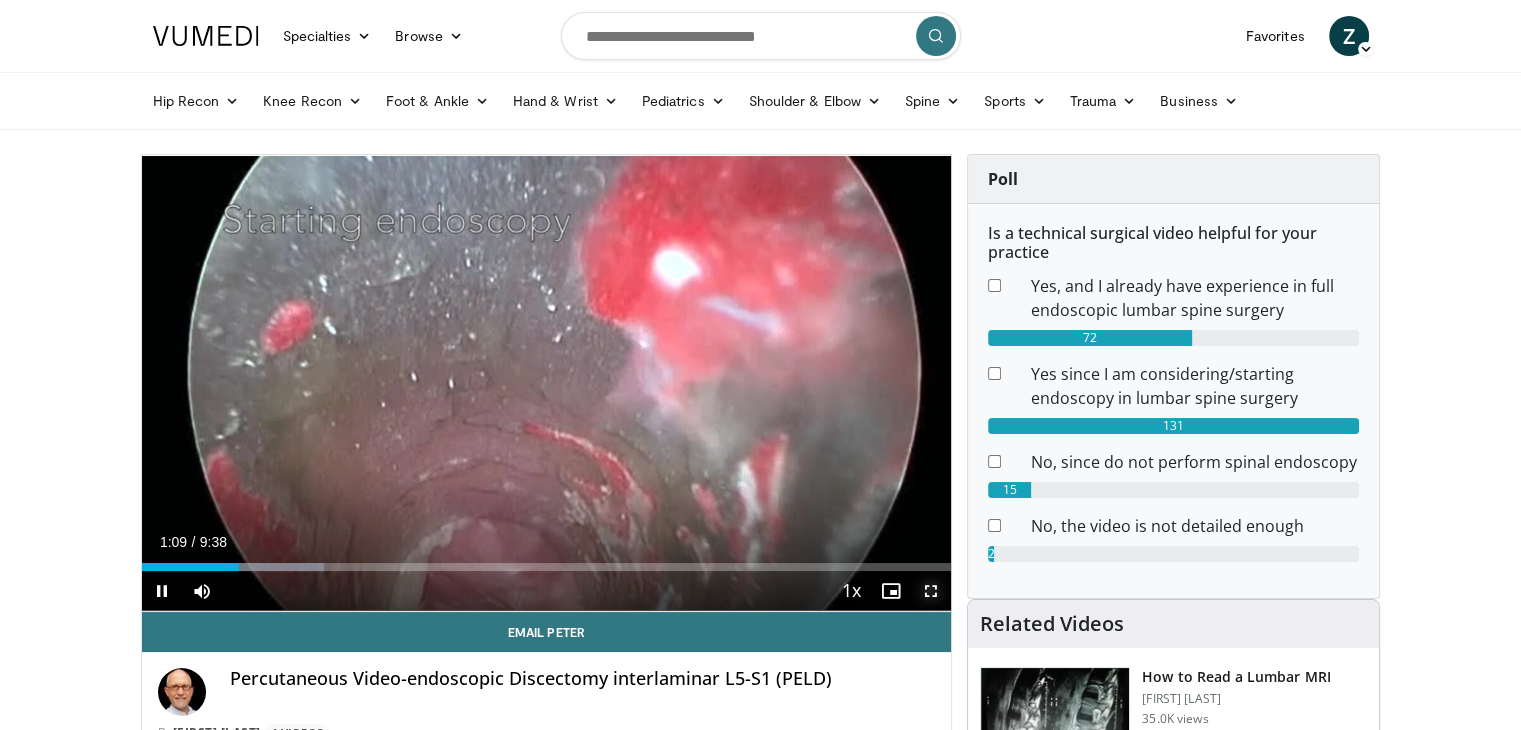click at bounding box center [931, 591] 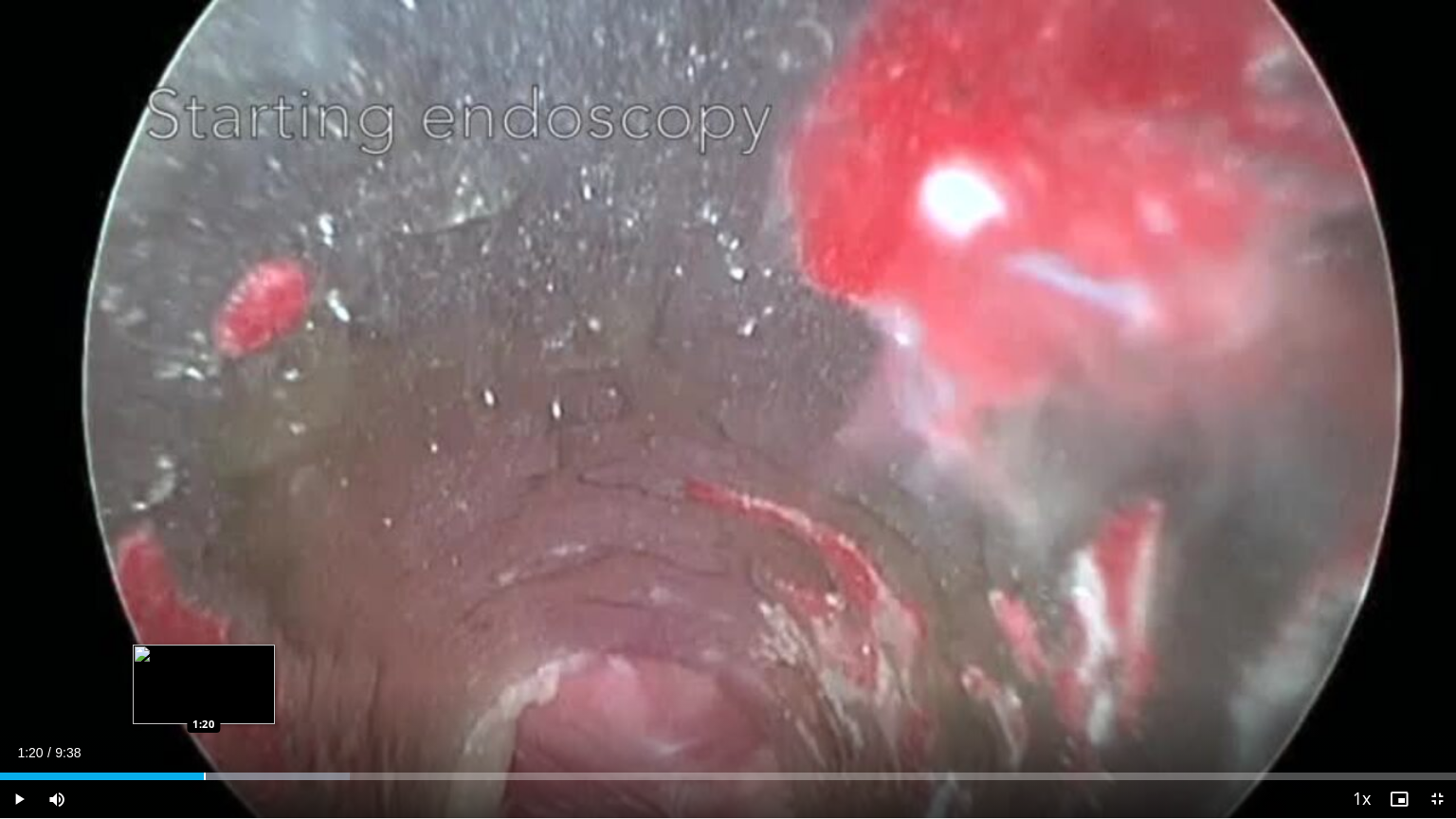 click on "Loaded :  24.00% 1:20 1:20" at bounding box center [728, 771] 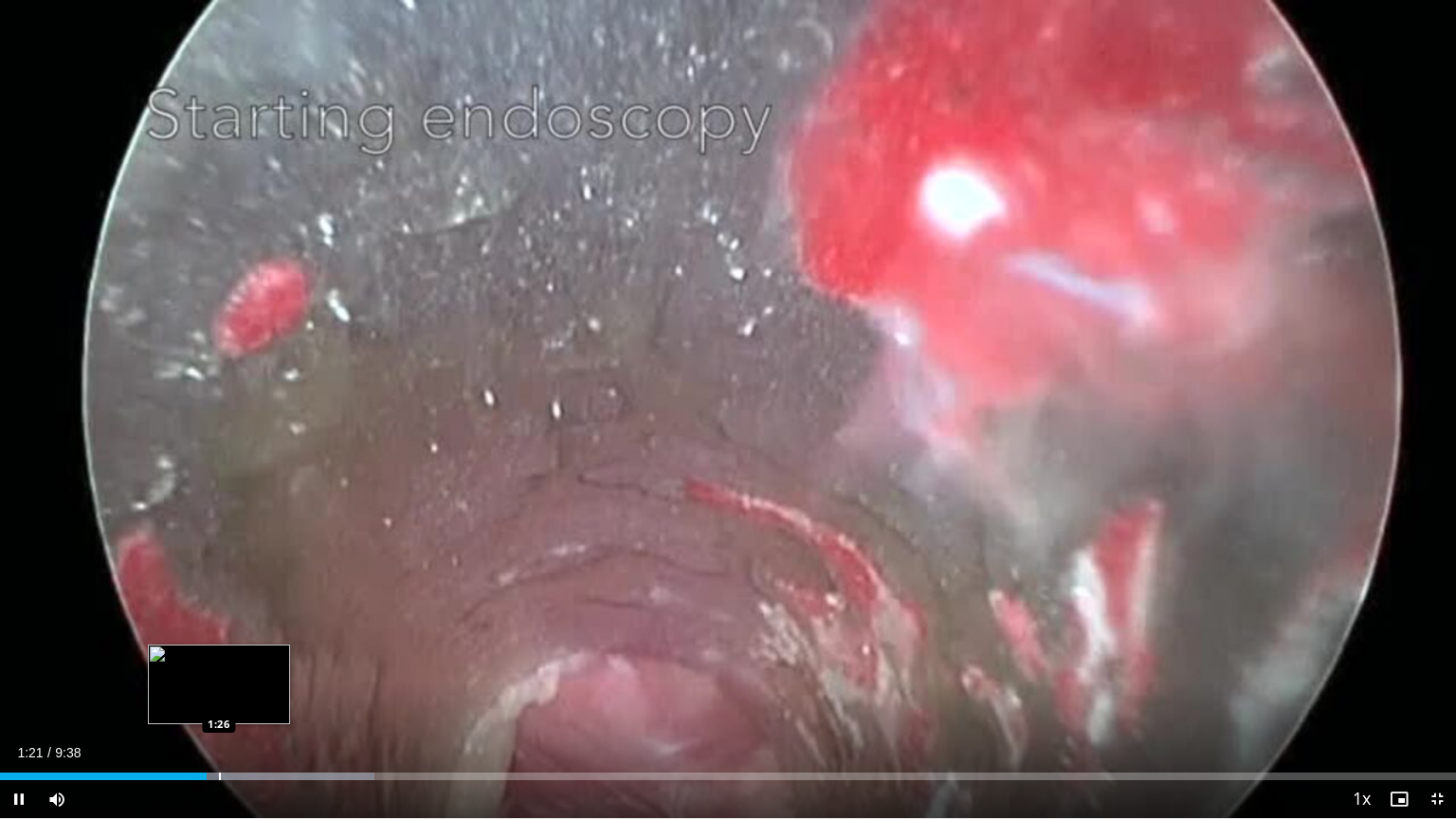 click at bounding box center (220, 776) 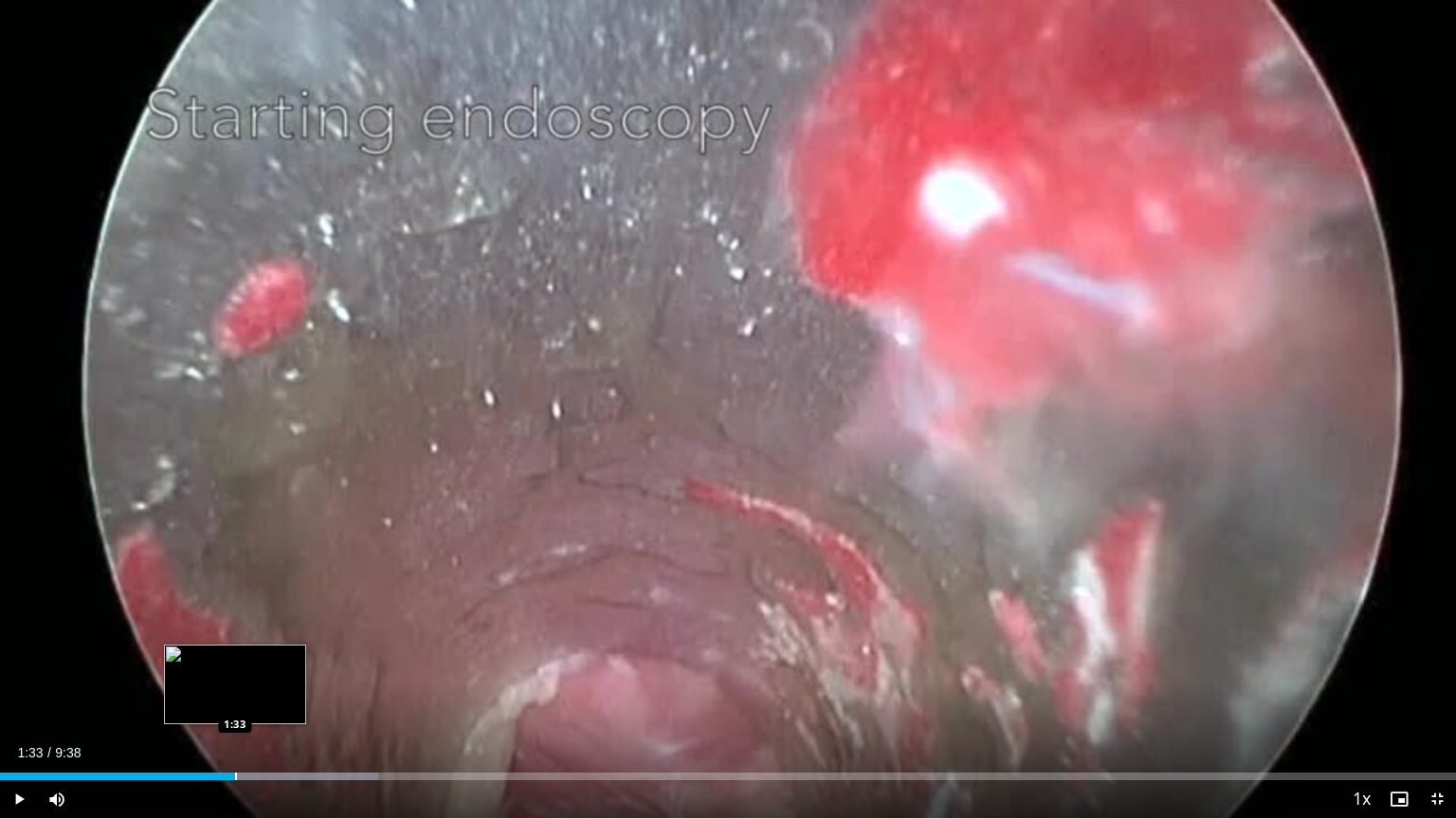 click at bounding box center (236, 776) 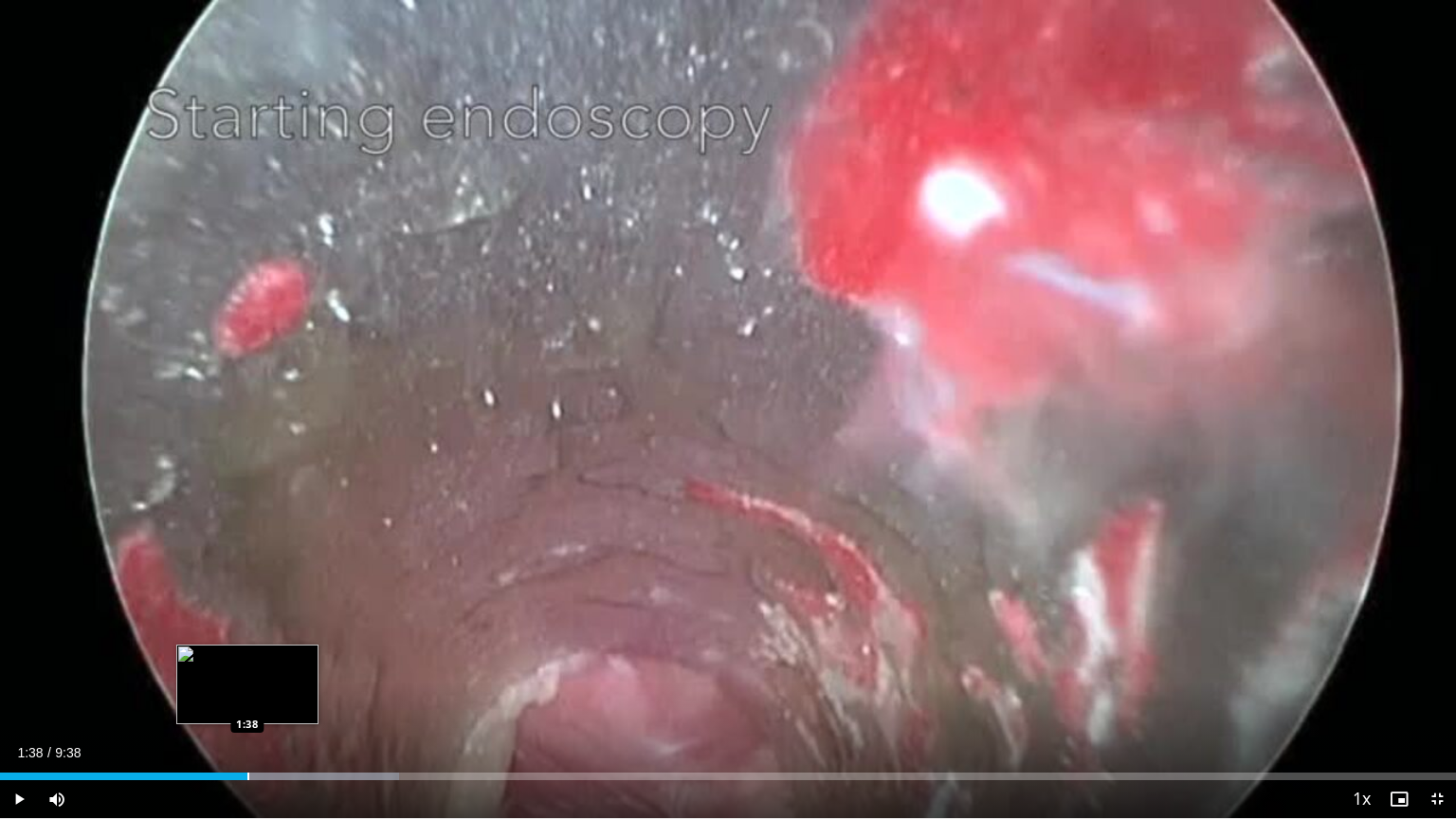 click on "Loaded :  27.44% 1:34 1:38" at bounding box center [728, 776] 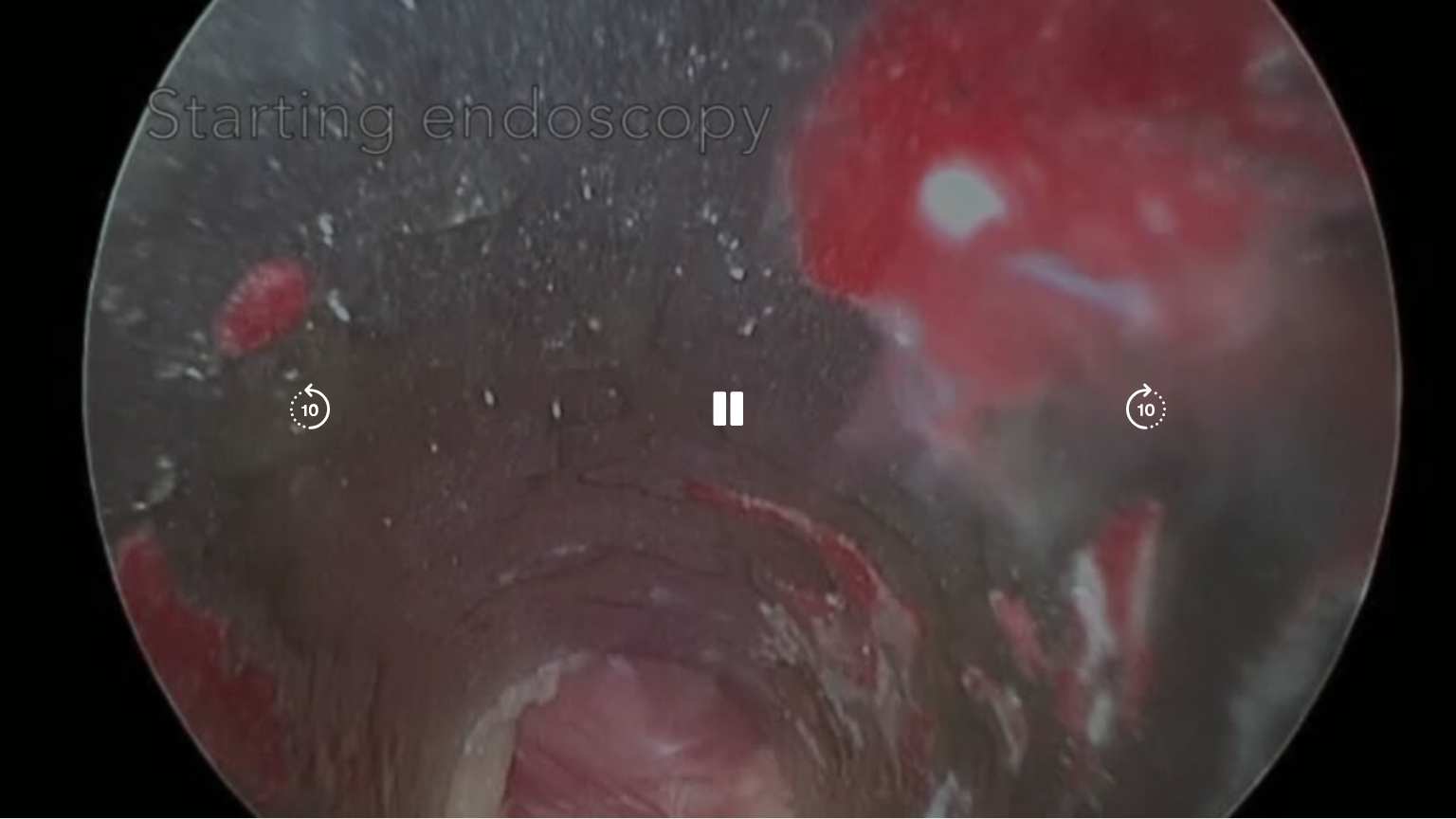 click on "10 seconds
Tap to unmute" at bounding box center (728, 409) 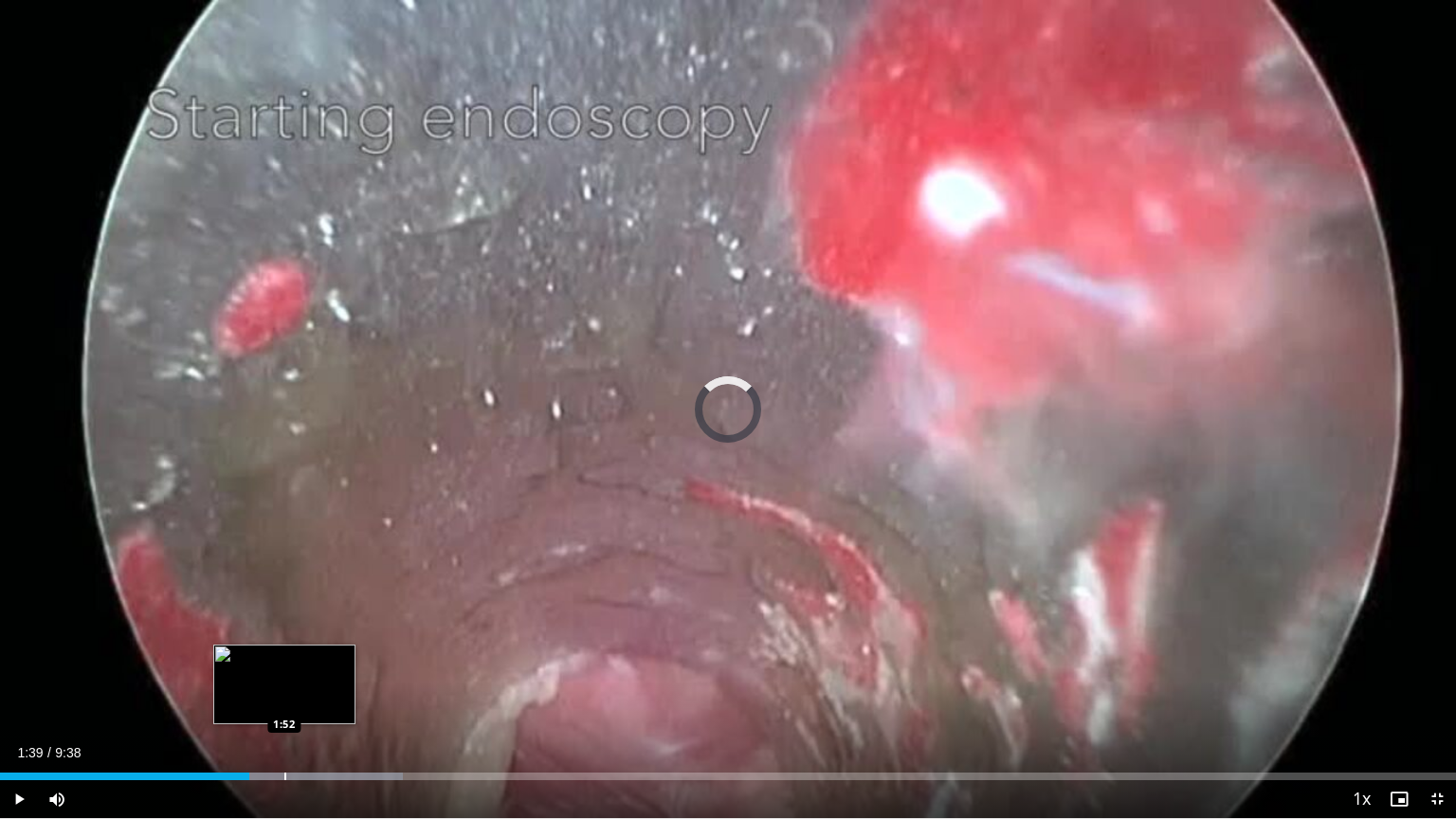 click at bounding box center [285, 776] 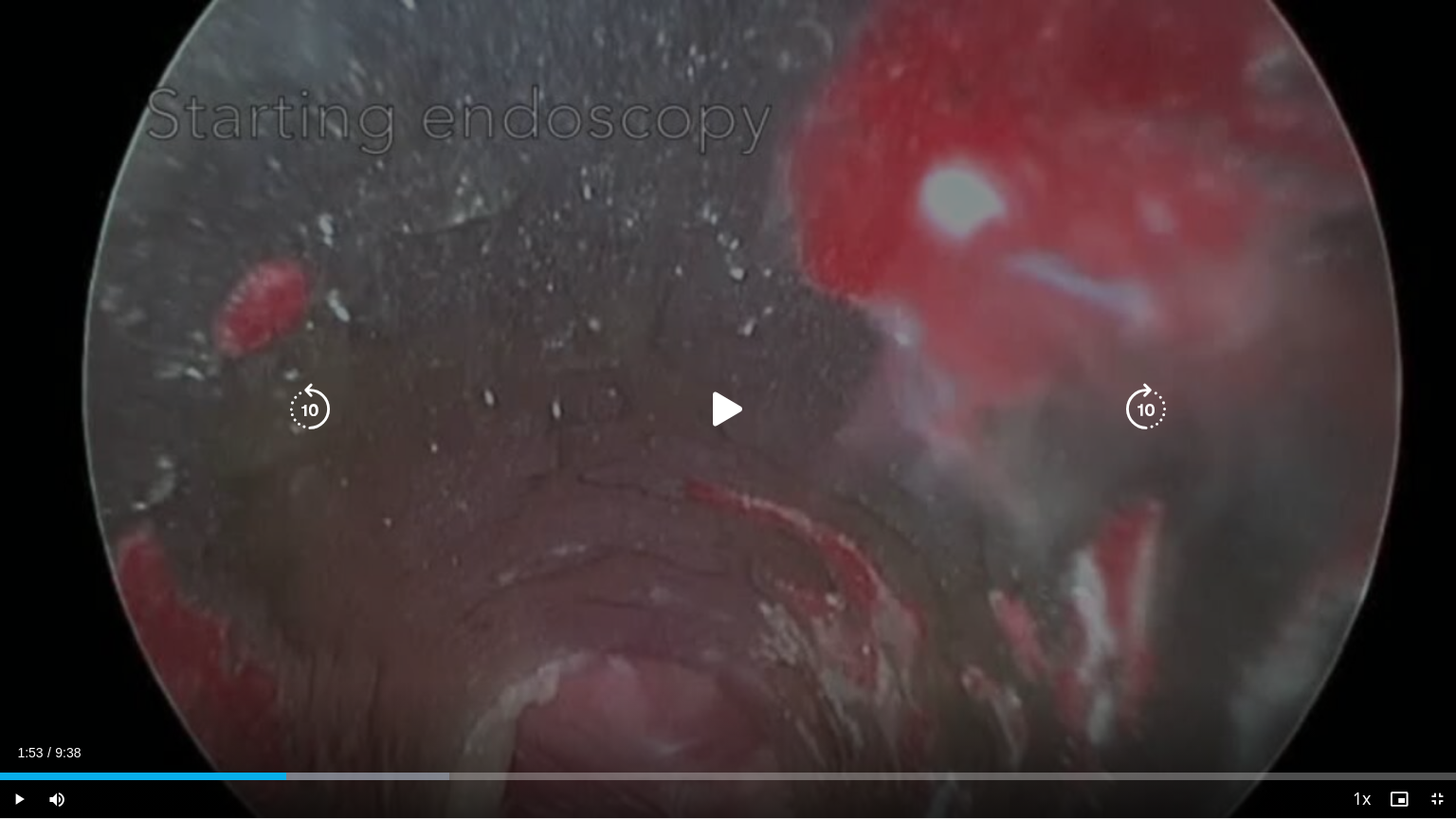 click at bounding box center [728, 410] 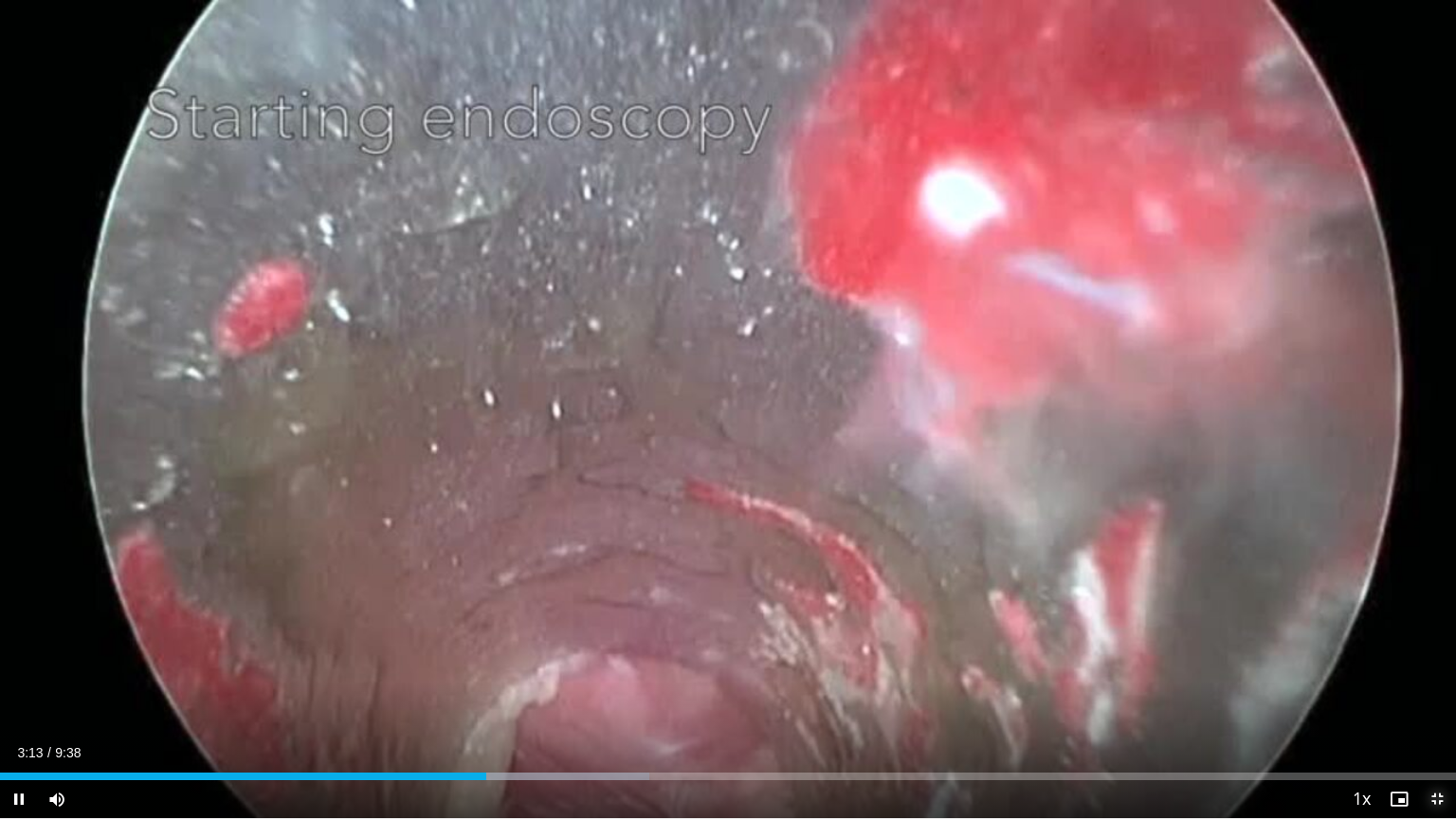 click at bounding box center (1437, 799) 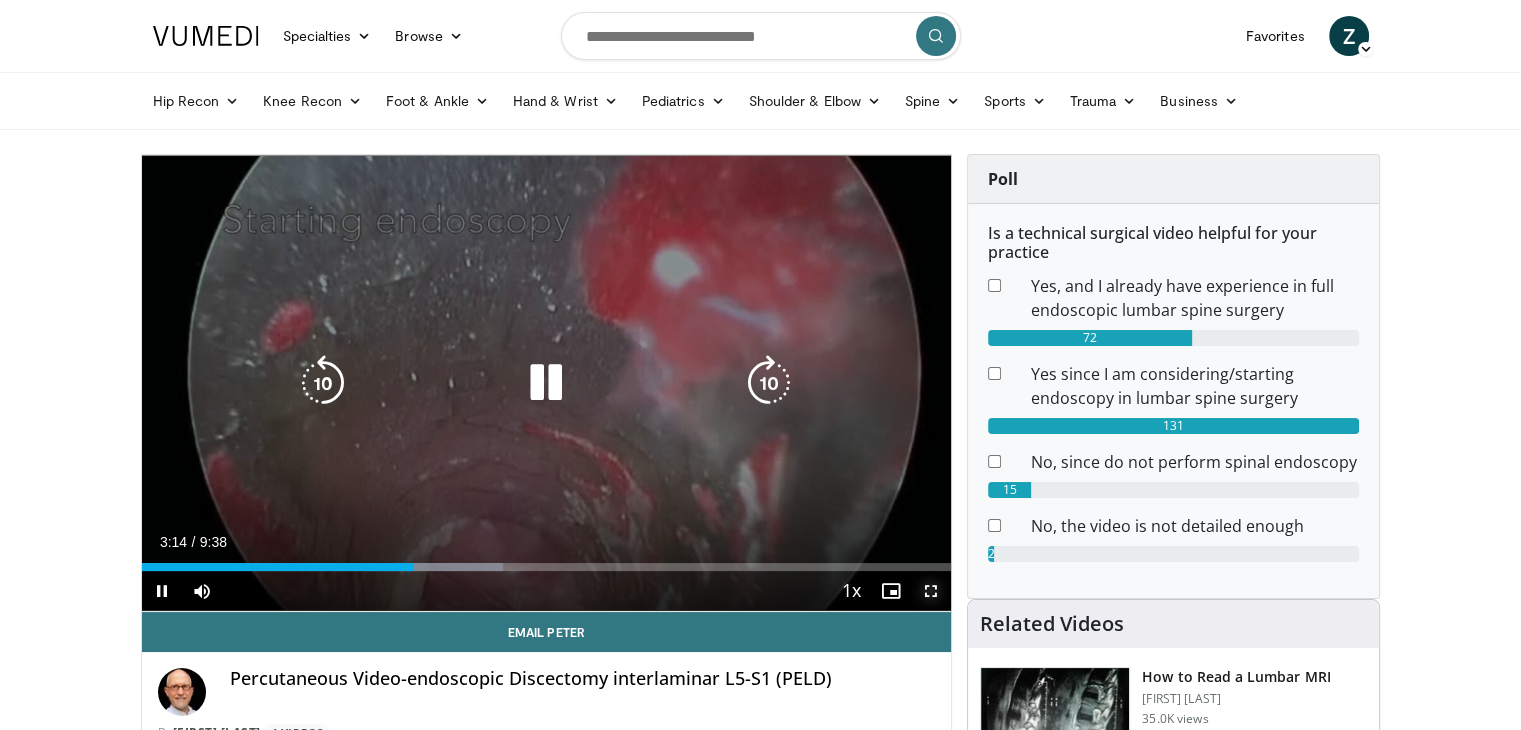 drag, startPoint x: 924, startPoint y: 585, endPoint x: 924, endPoint y: 676, distance: 91 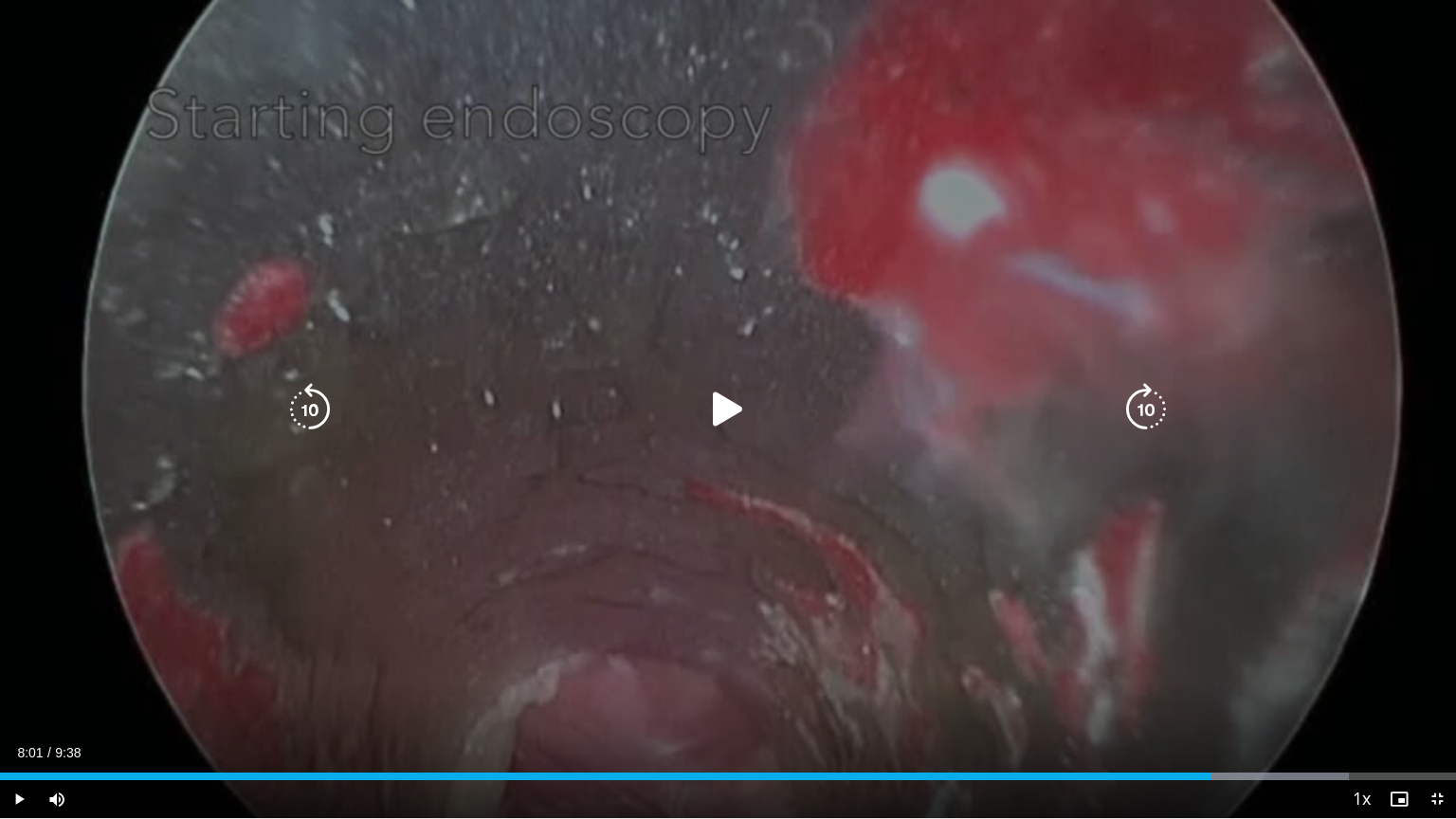 click on "Loaded :  92.62% 8:01 8:01" at bounding box center (728, 771) 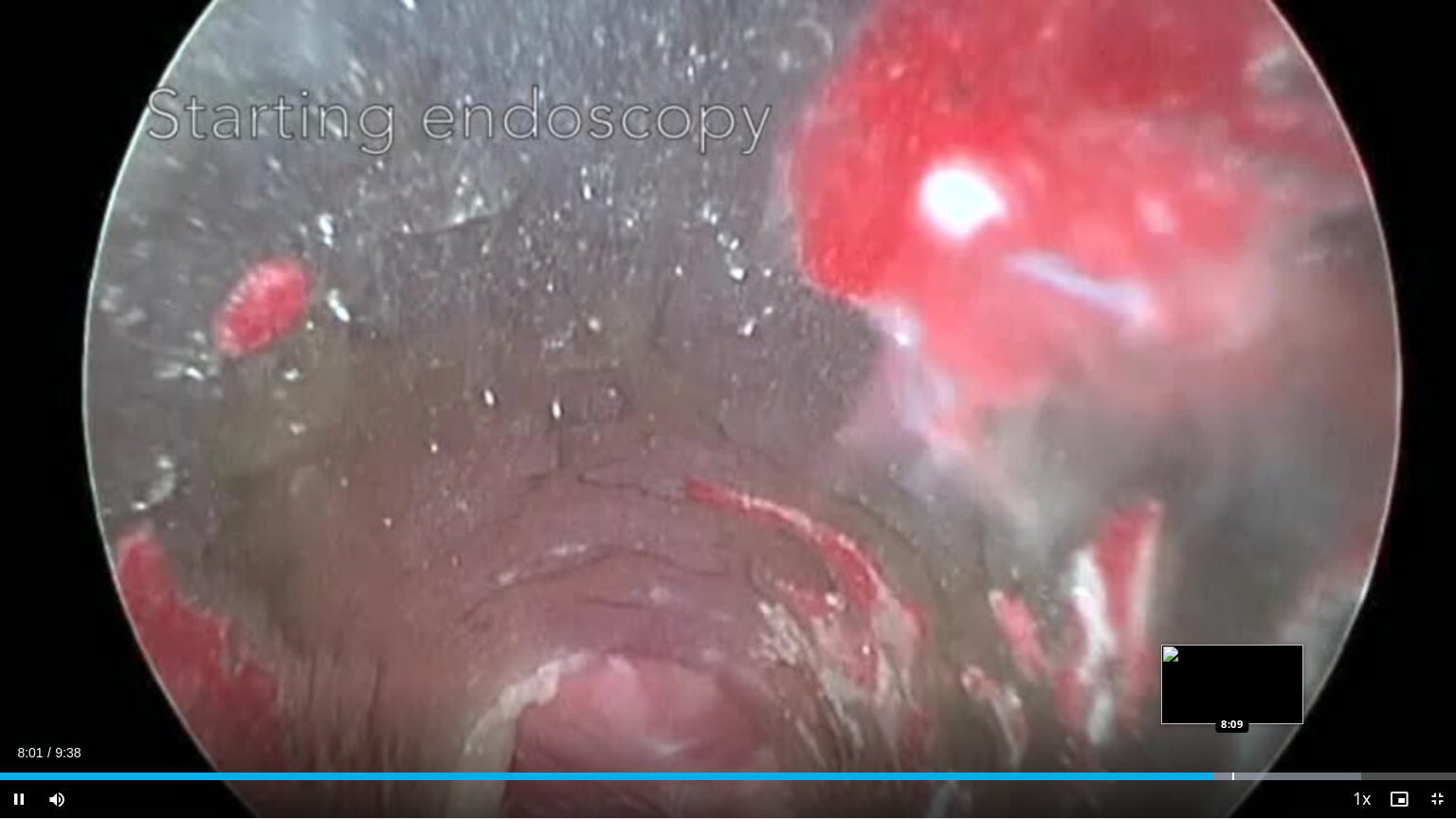 click at bounding box center [1233, 776] 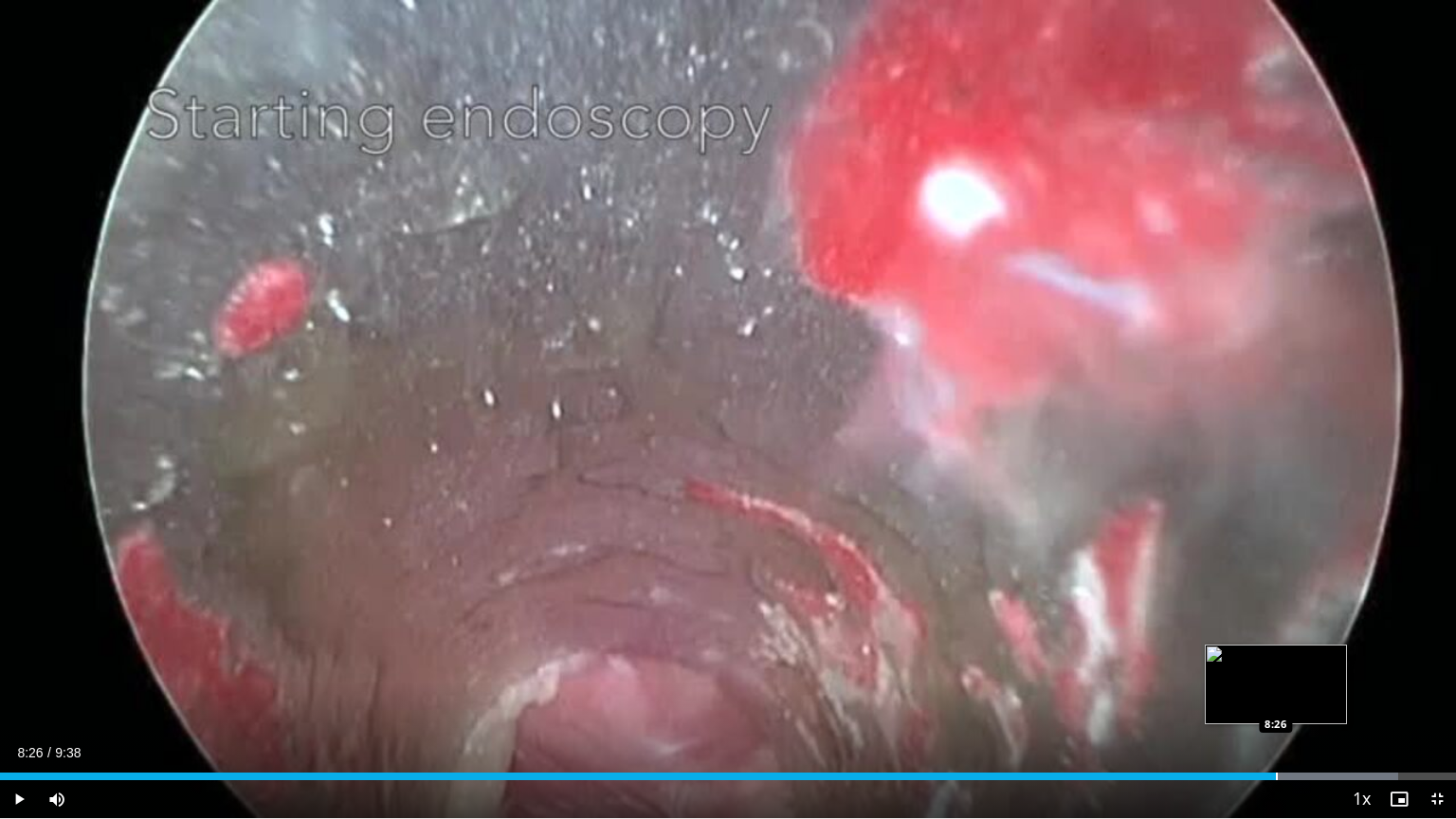 click at bounding box center (1277, 776) 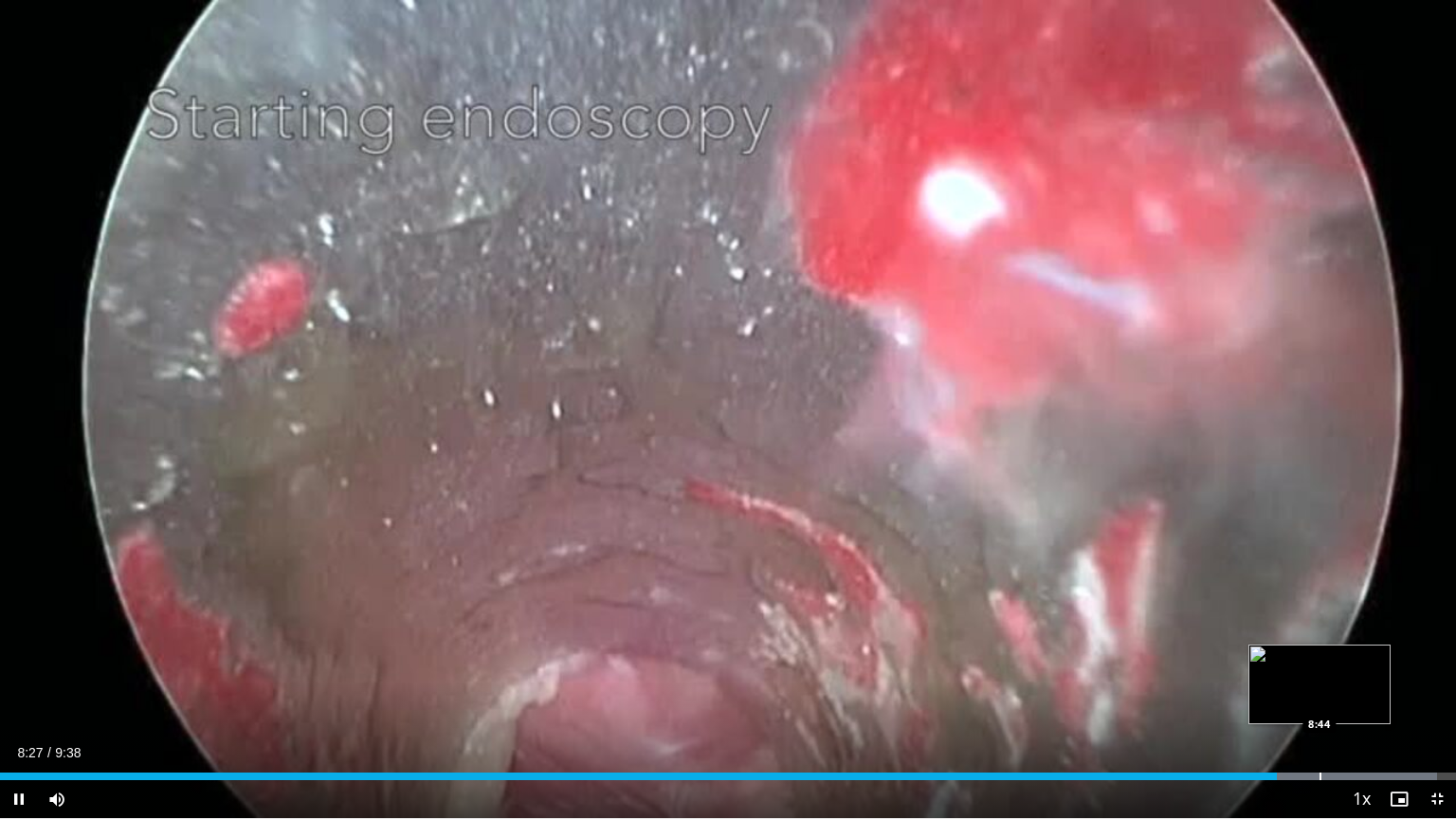 click at bounding box center (1320, 776) 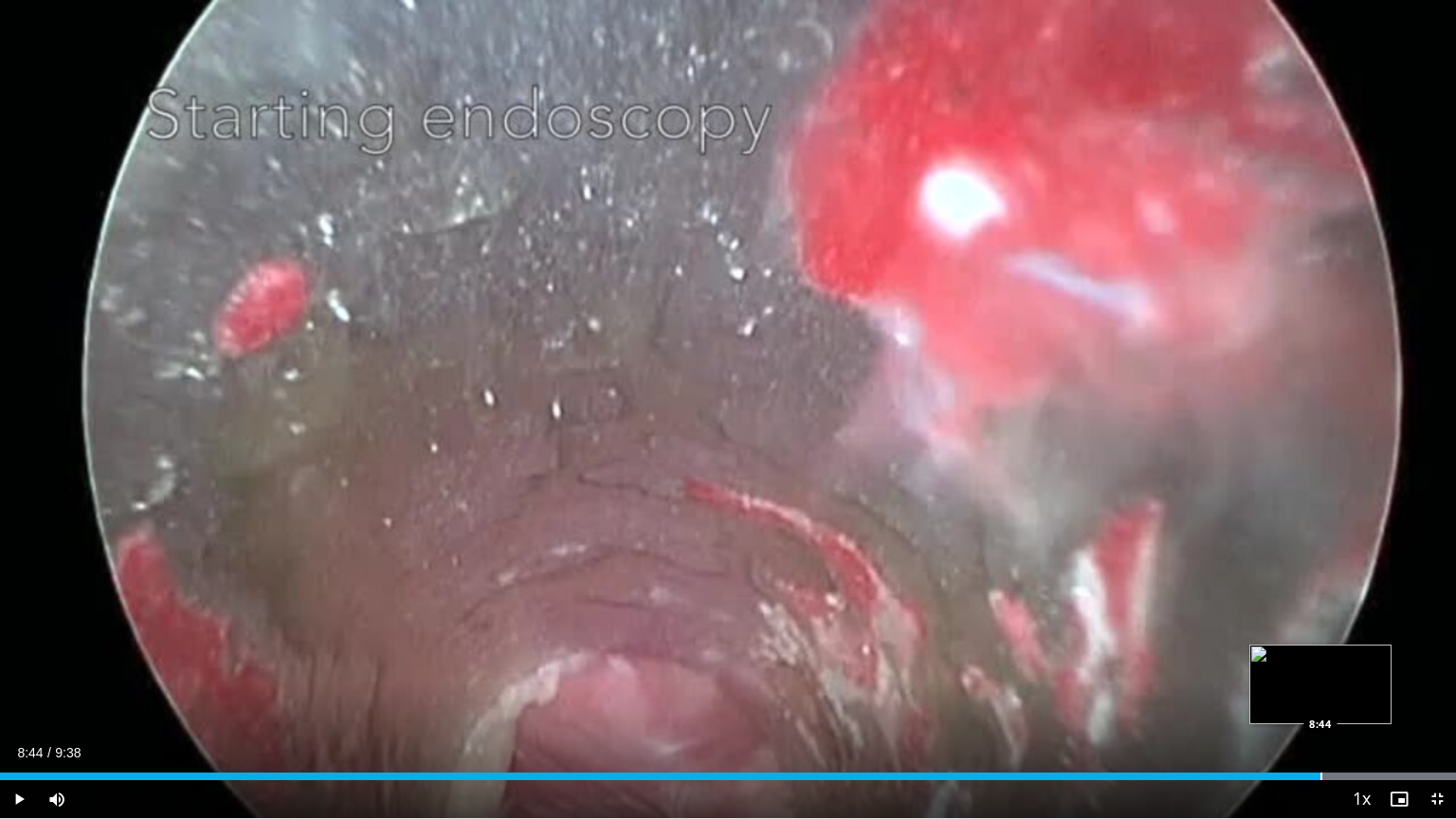 click on "Loaded :  100.00% 8:44 8:44" at bounding box center (728, 771) 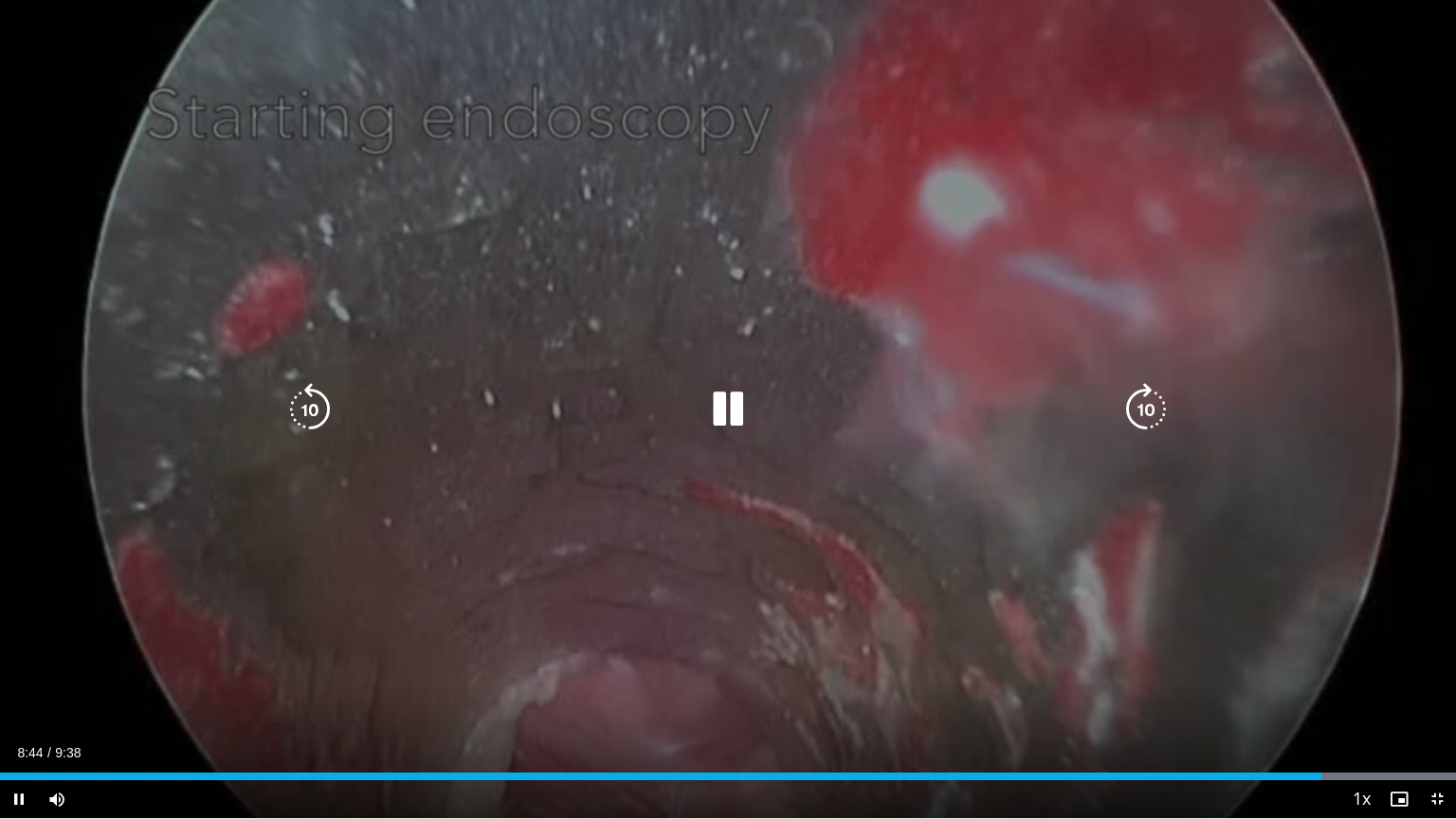 click on "**********" at bounding box center (728, 410) 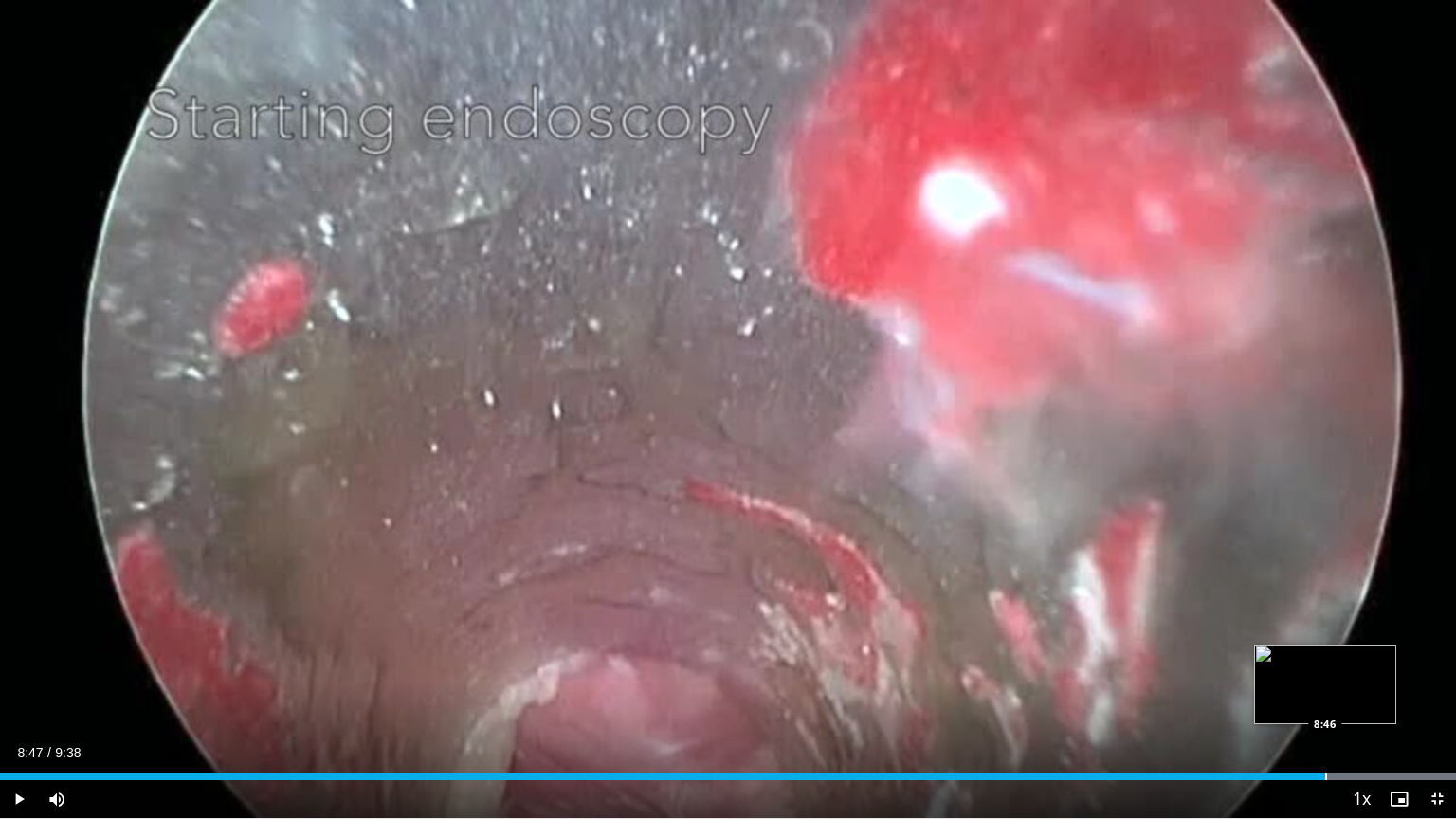 drag, startPoint x: 1327, startPoint y: 773, endPoint x: 1338, endPoint y: 774, distance: 11.045361 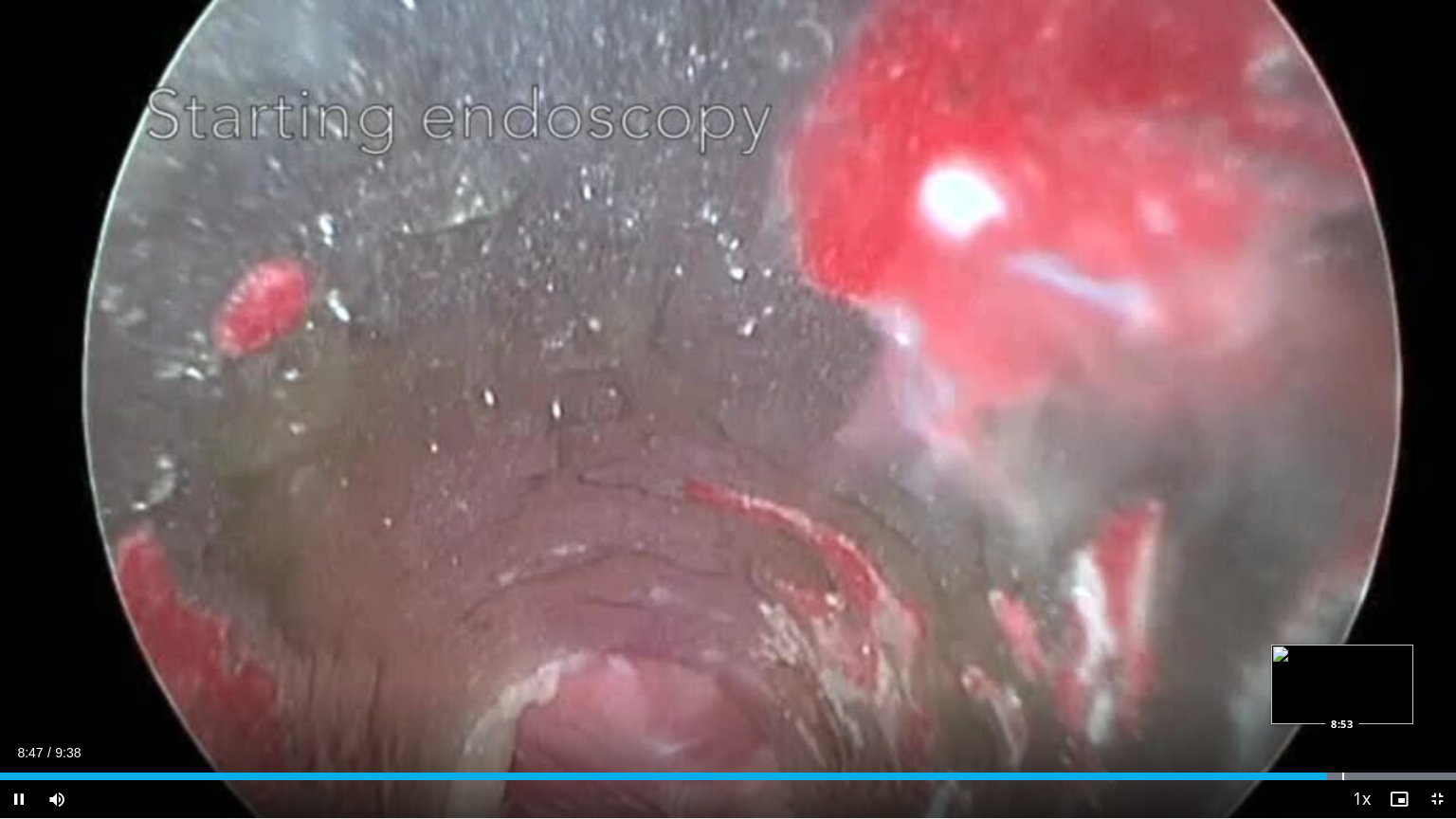 click at bounding box center (1343, 776) 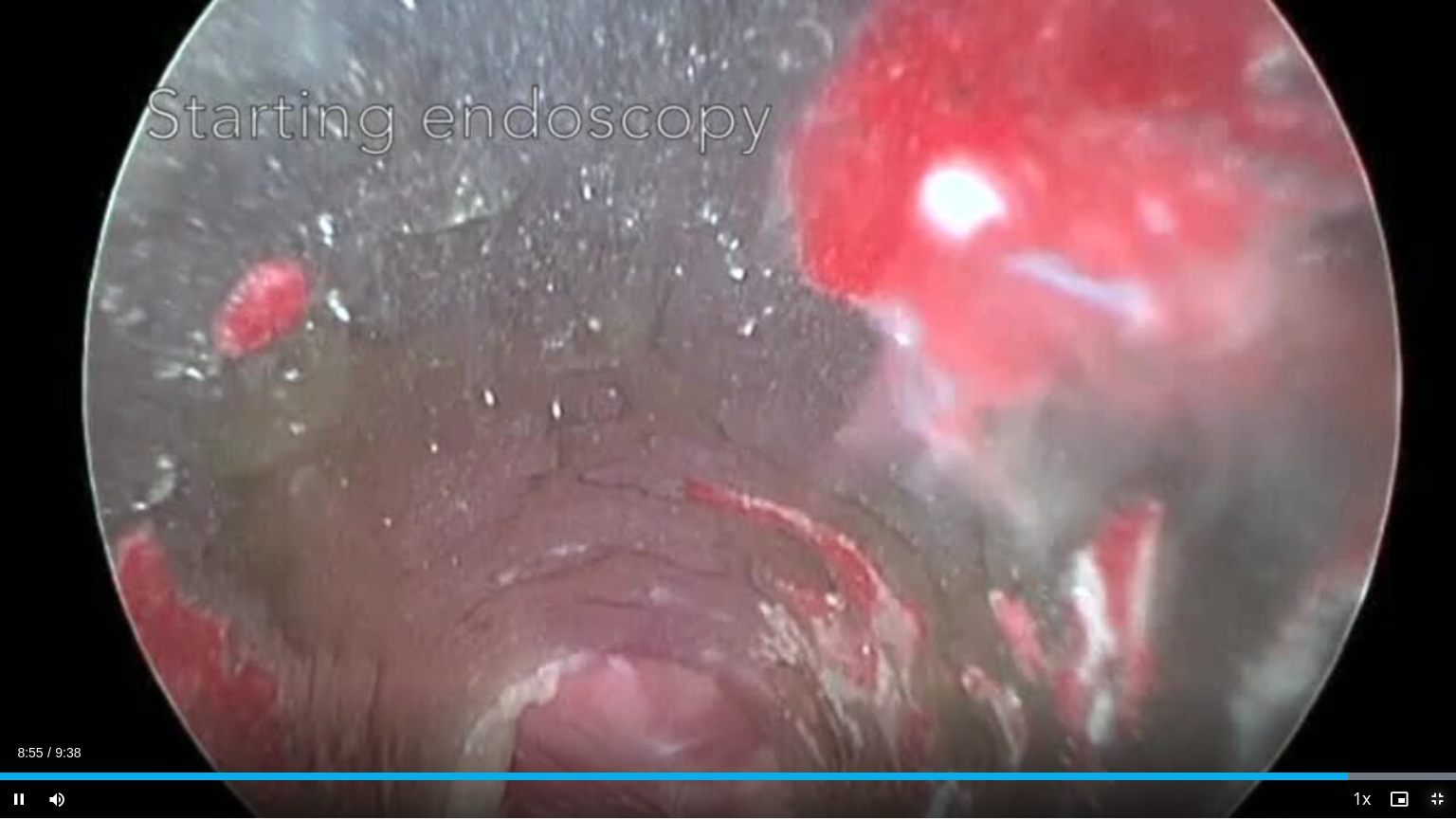 click at bounding box center [1437, 799] 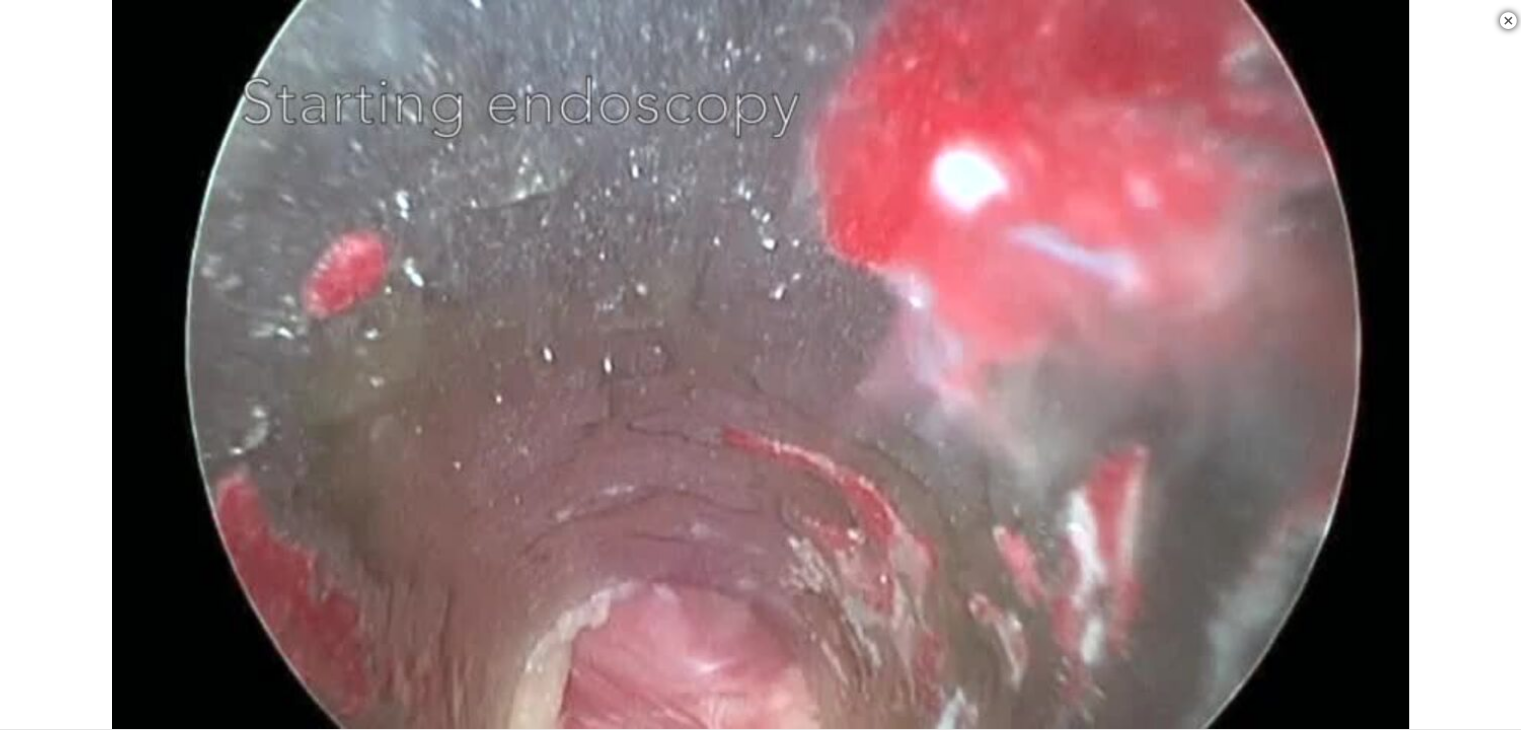 scroll, scrollTop: 900, scrollLeft: 0, axis: vertical 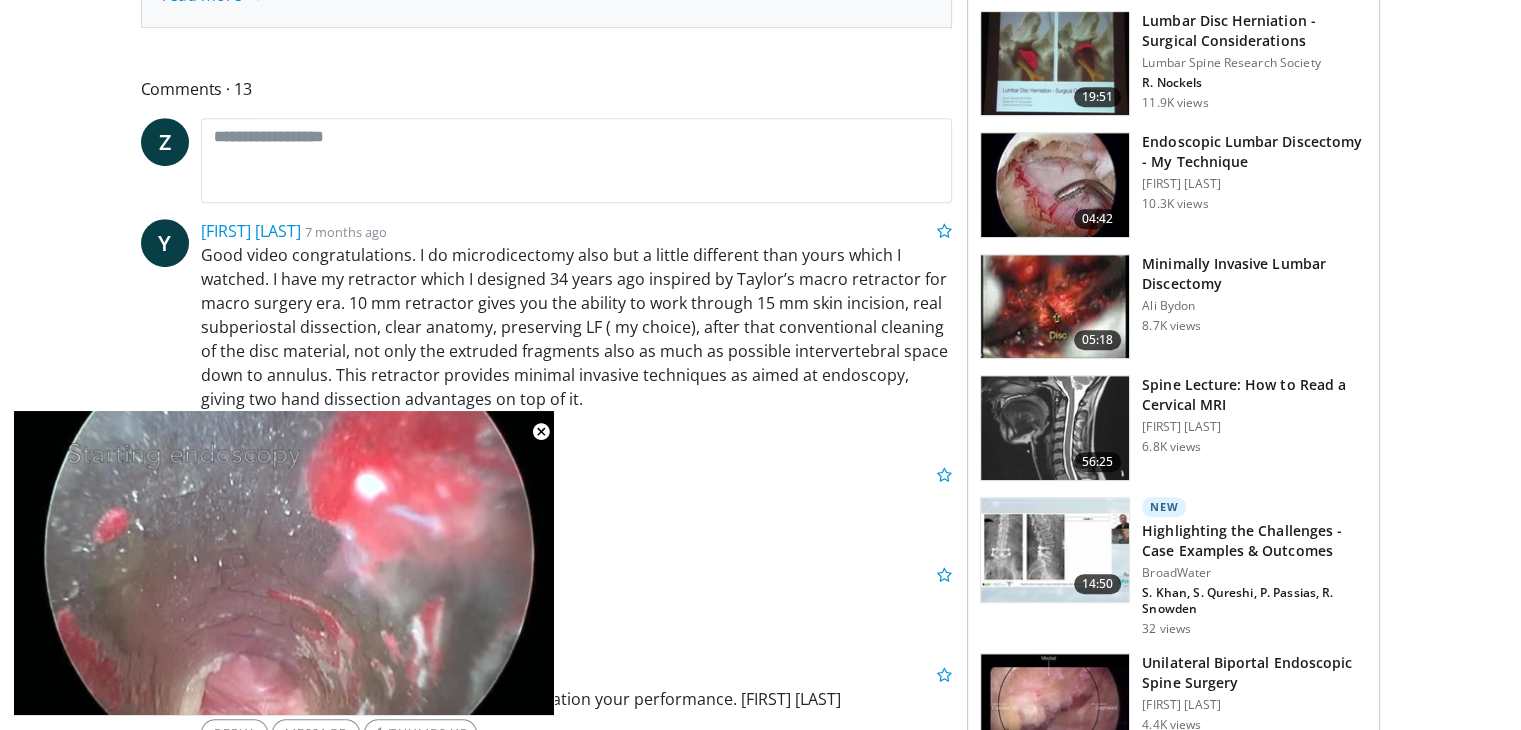 click at bounding box center (1055, 428) 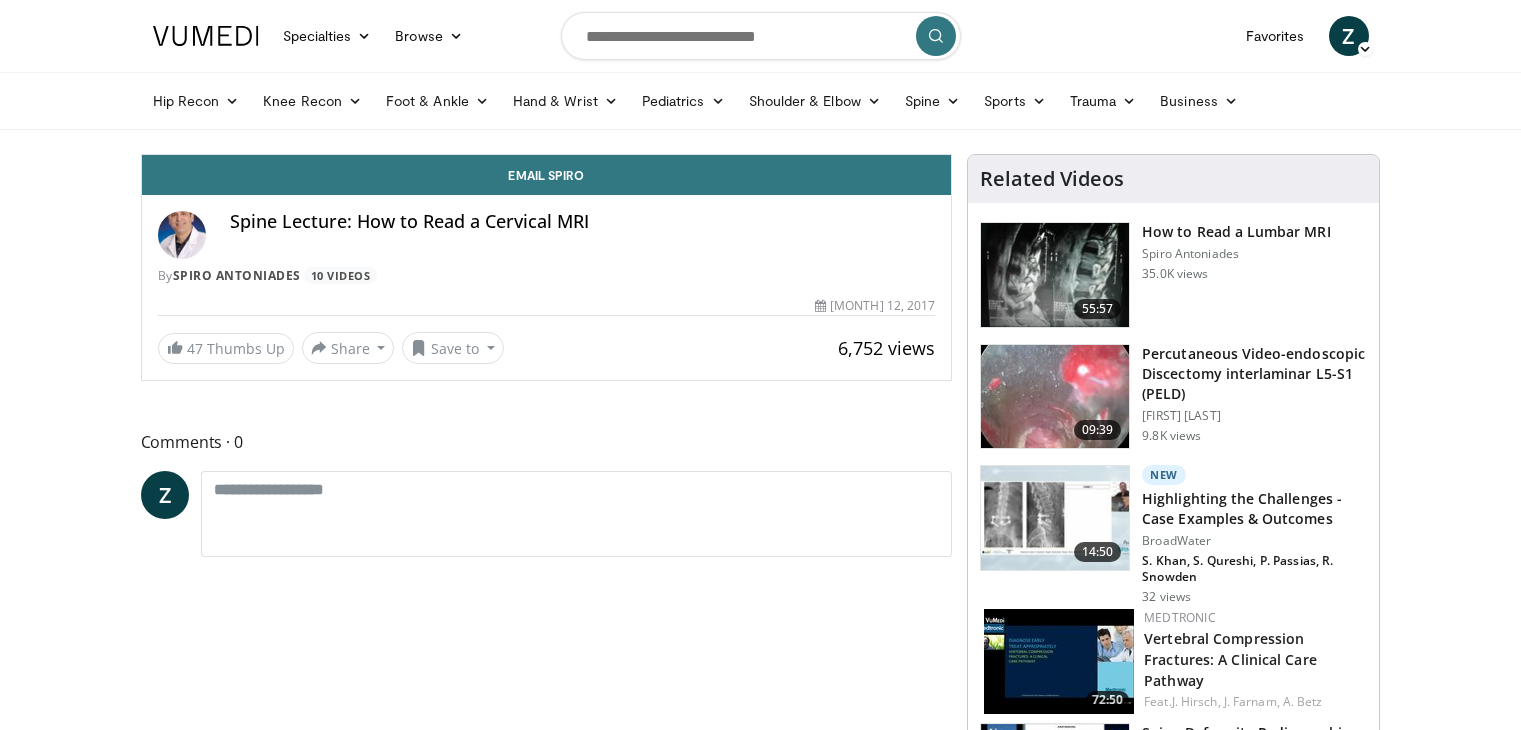 scroll, scrollTop: 0, scrollLeft: 0, axis: both 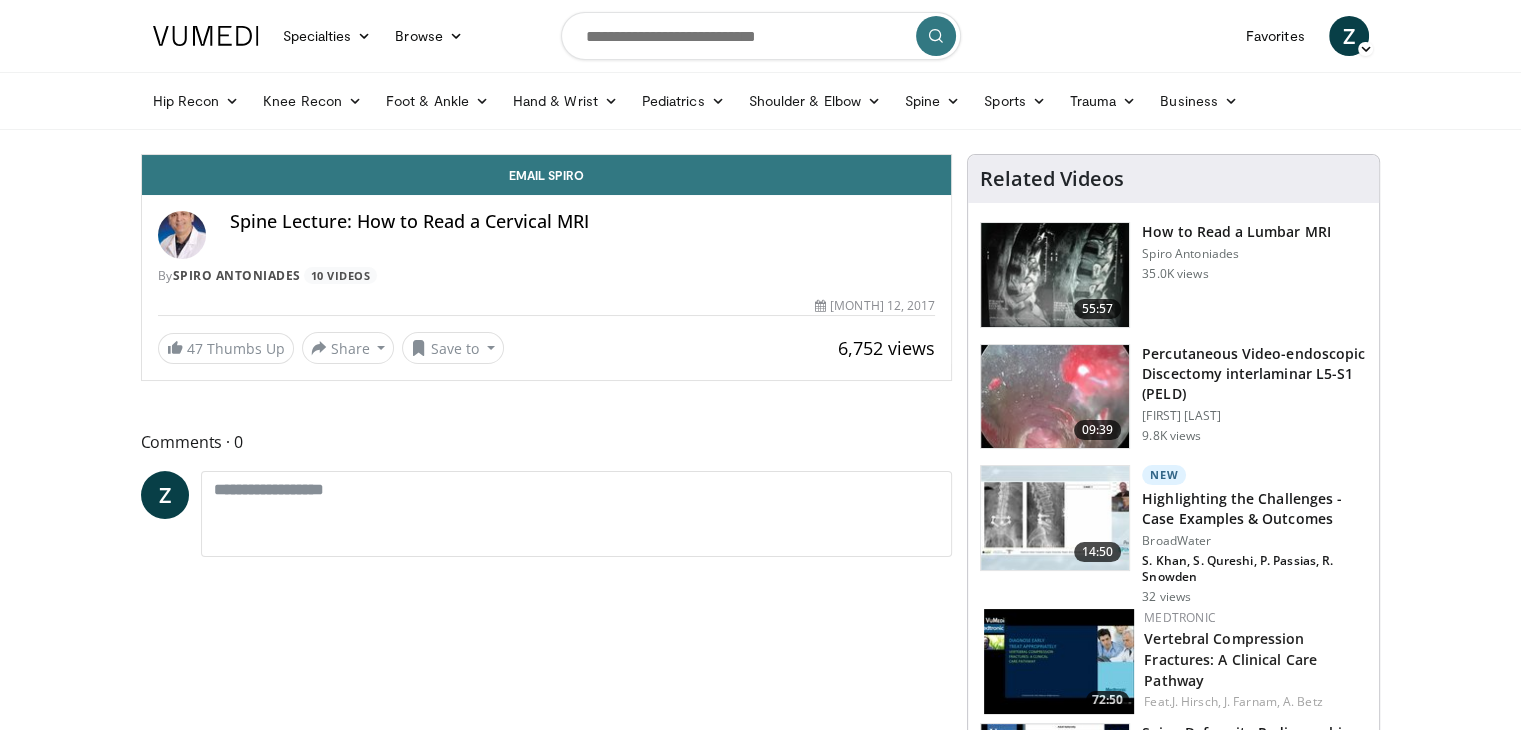 click at bounding box center (1055, 397) 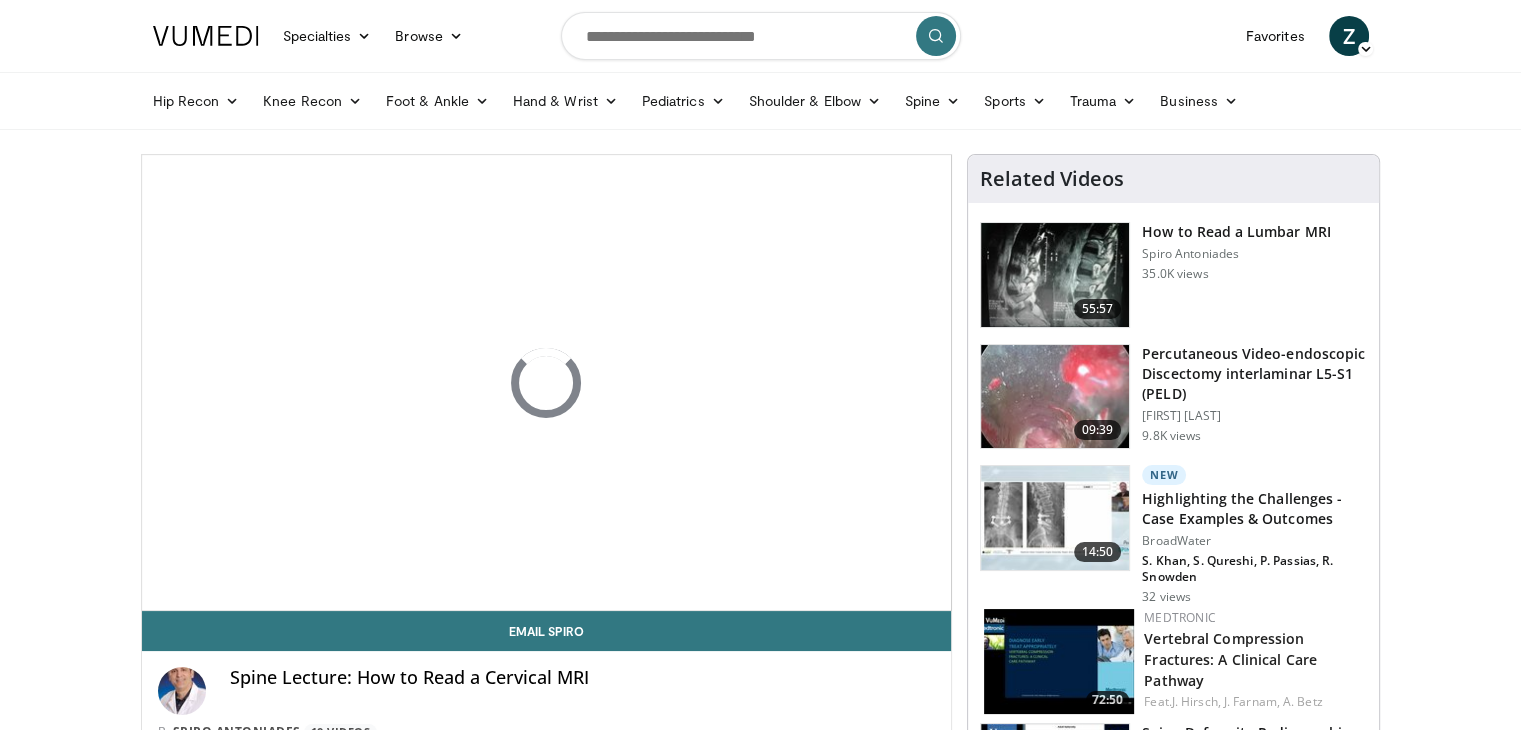 scroll, scrollTop: 0, scrollLeft: 0, axis: both 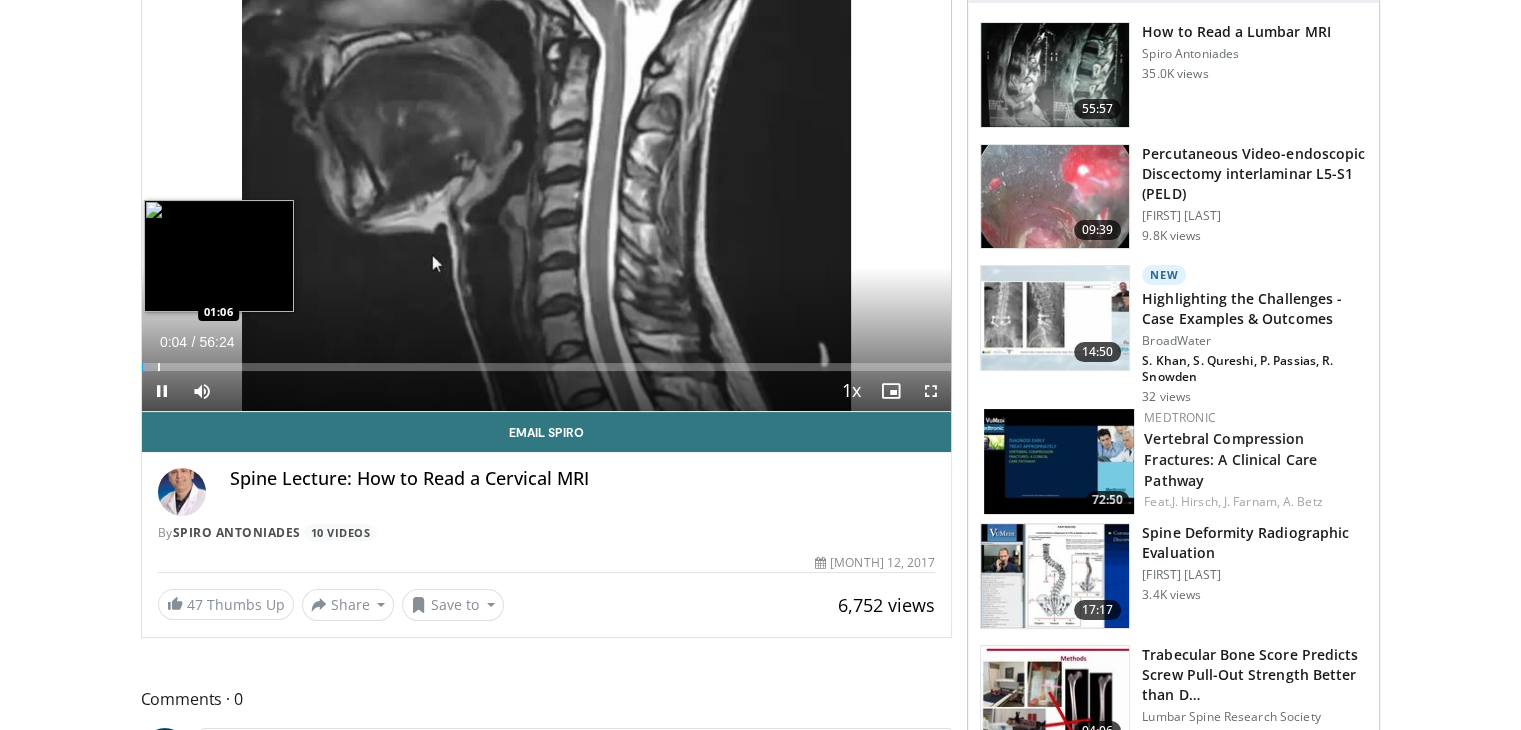 click on "Loaded :  1.17% 00:04 01:06" at bounding box center (547, 361) 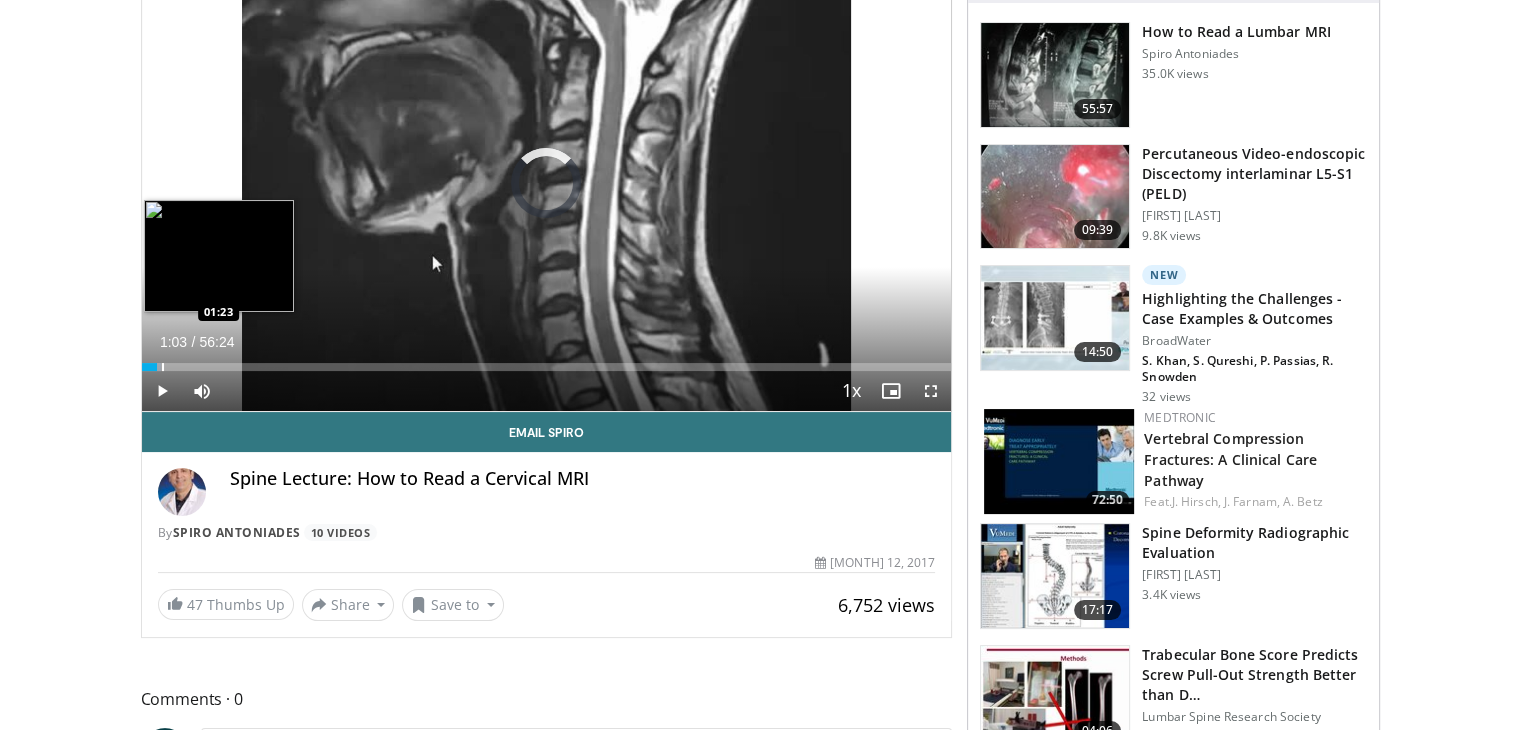 click at bounding box center [163, 367] 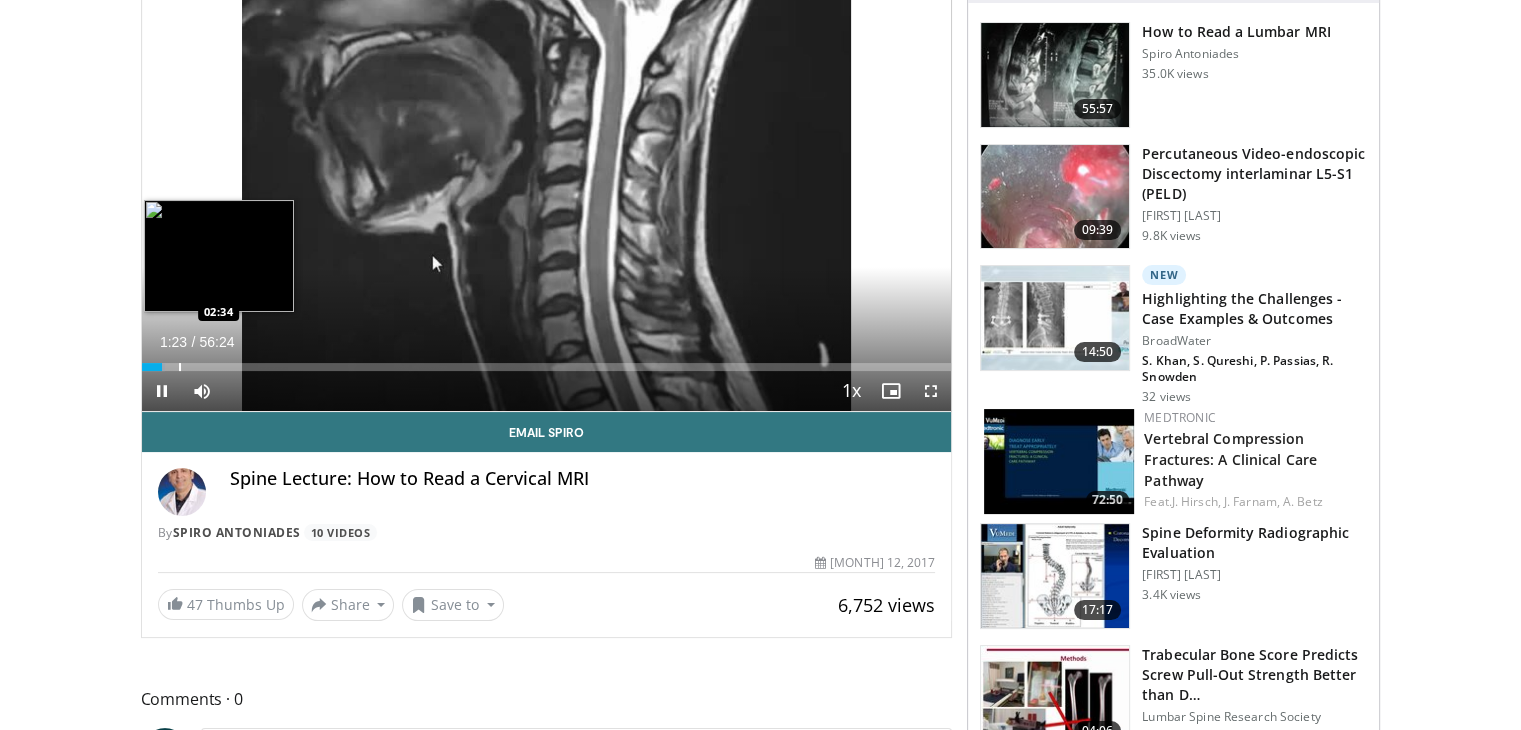 click at bounding box center (180, 367) 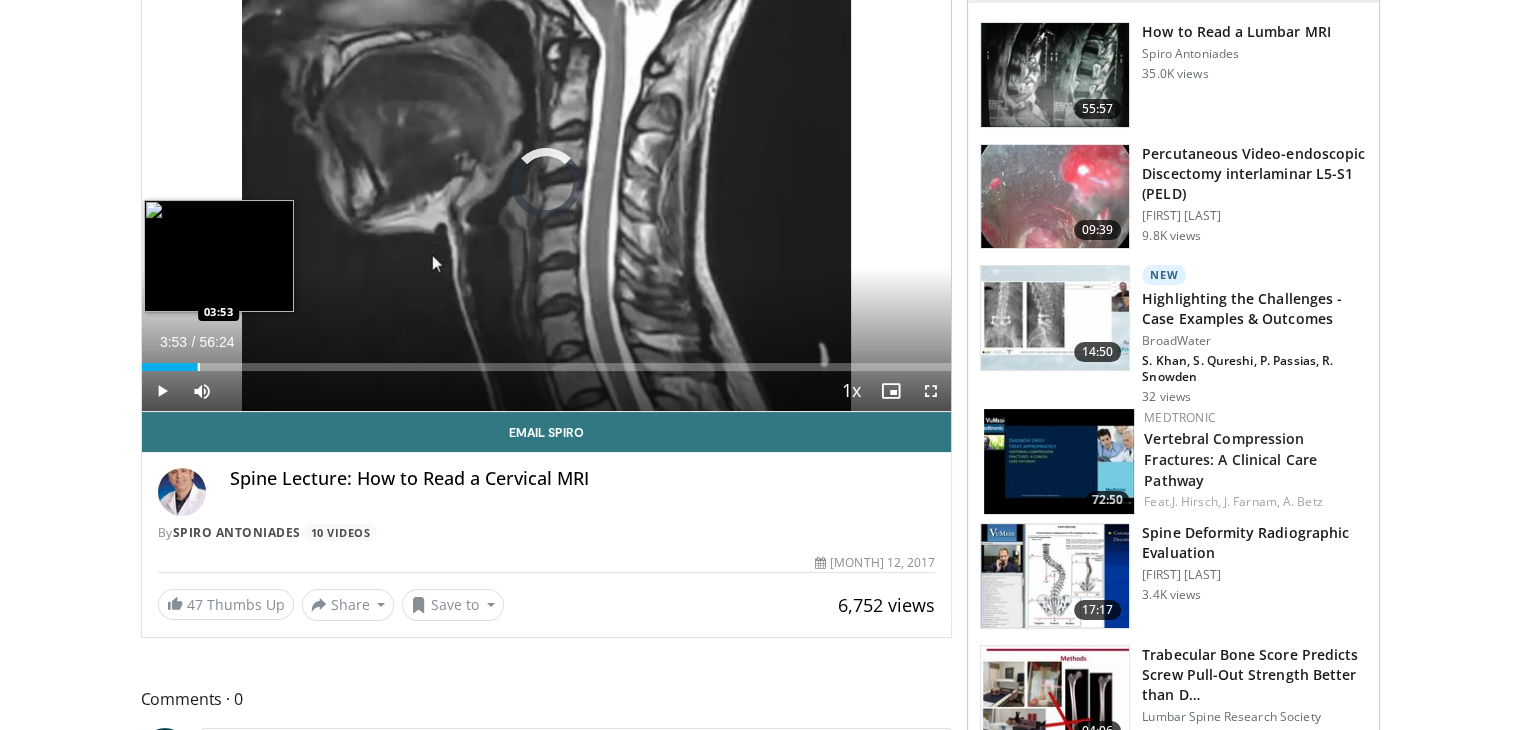 click at bounding box center [199, 367] 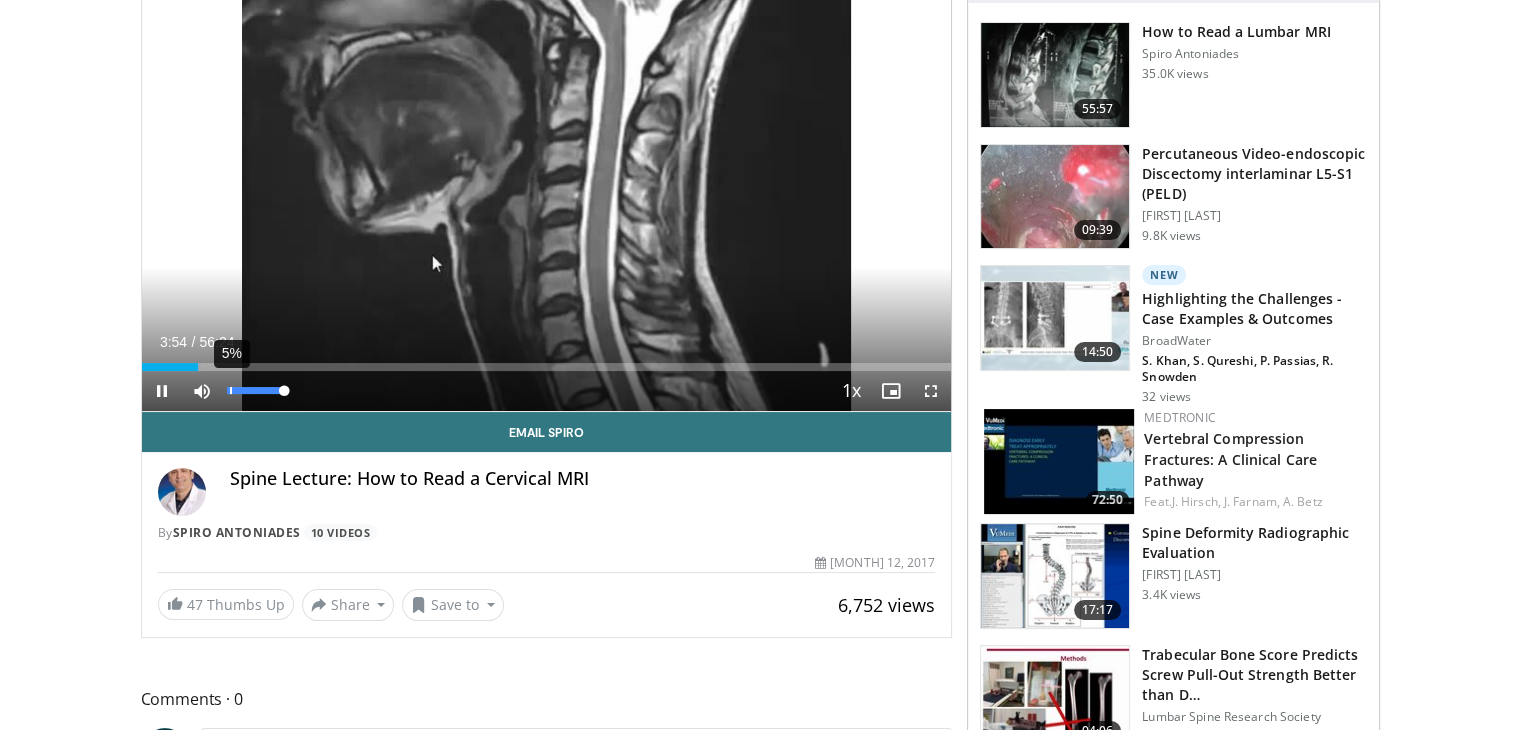 click on "5%" at bounding box center (256, 391) 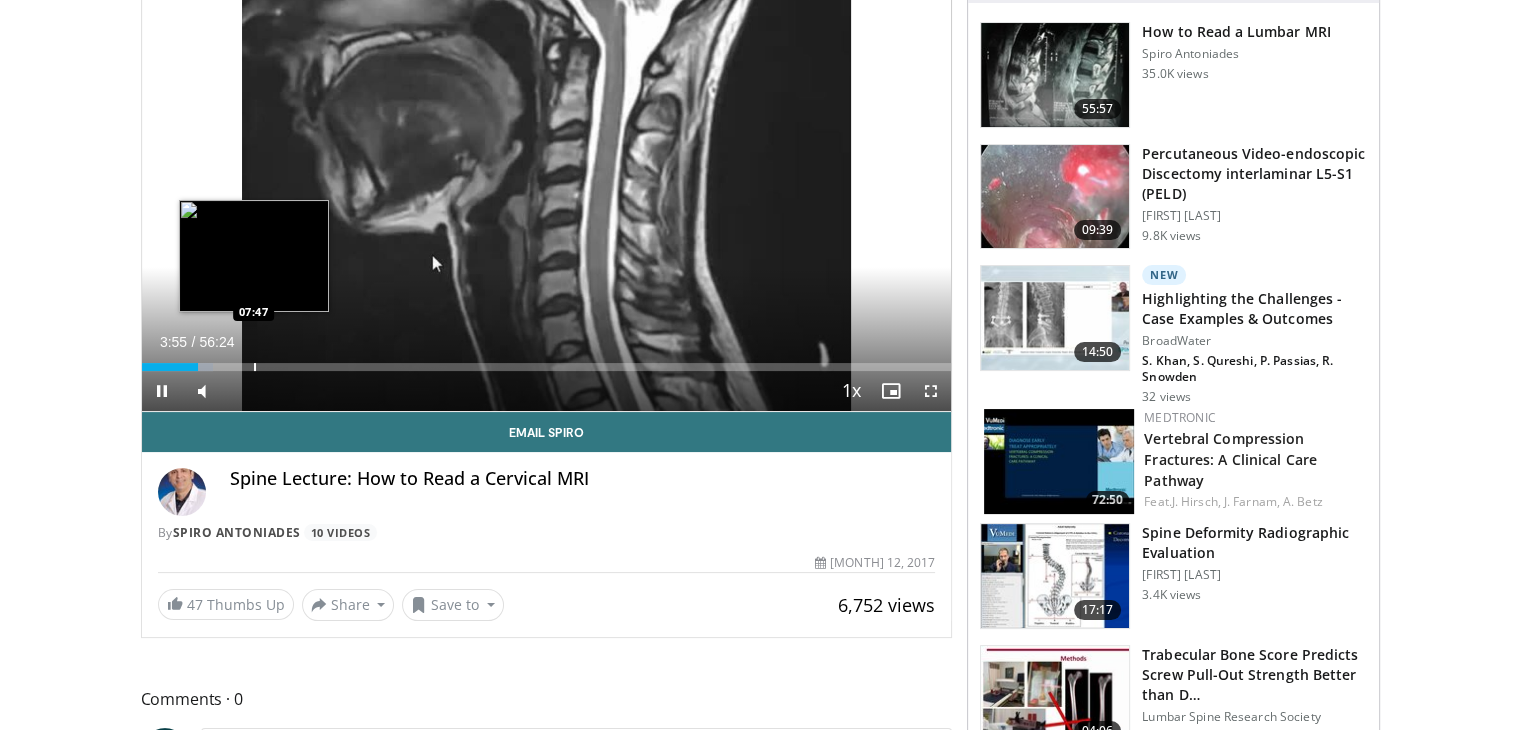 click at bounding box center [255, 367] 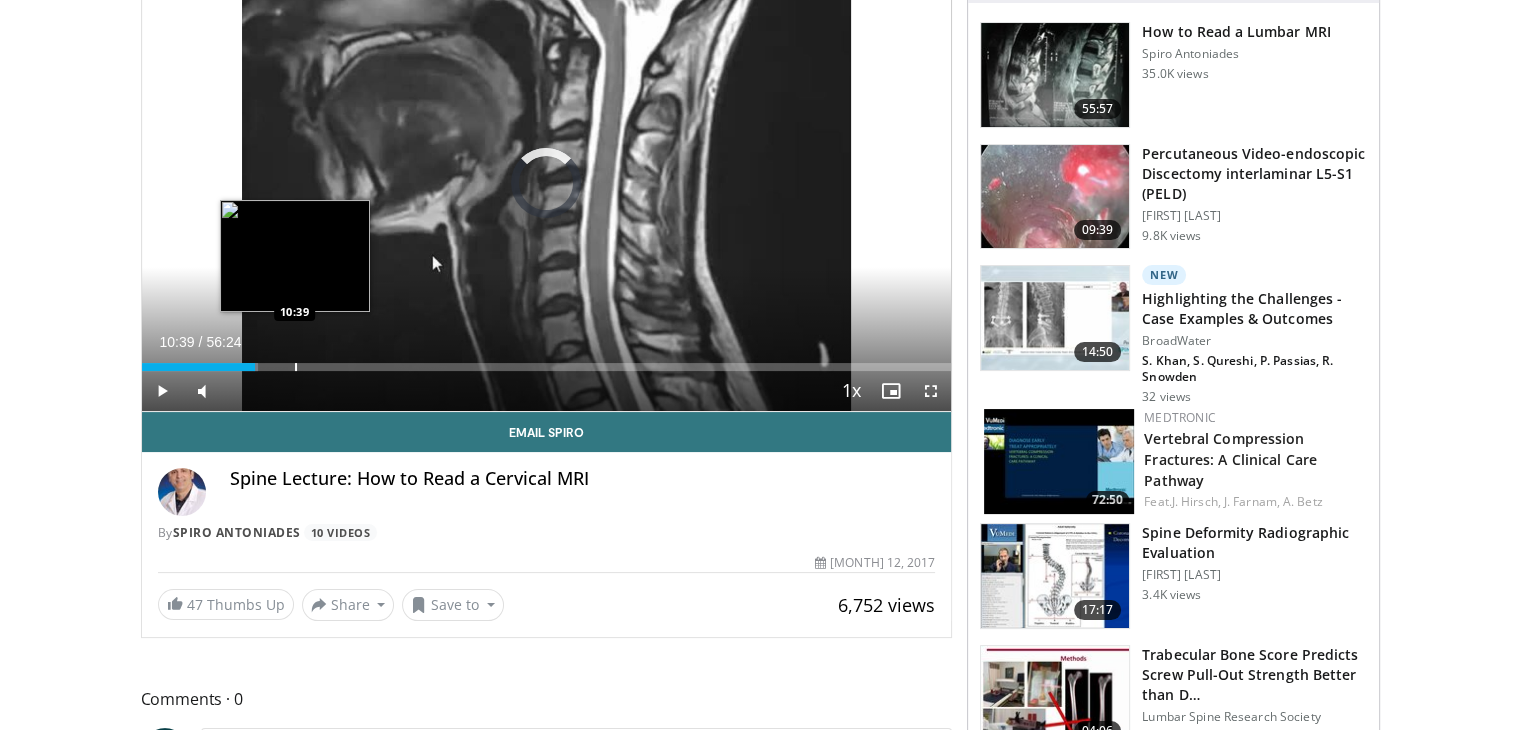 click at bounding box center [296, 367] 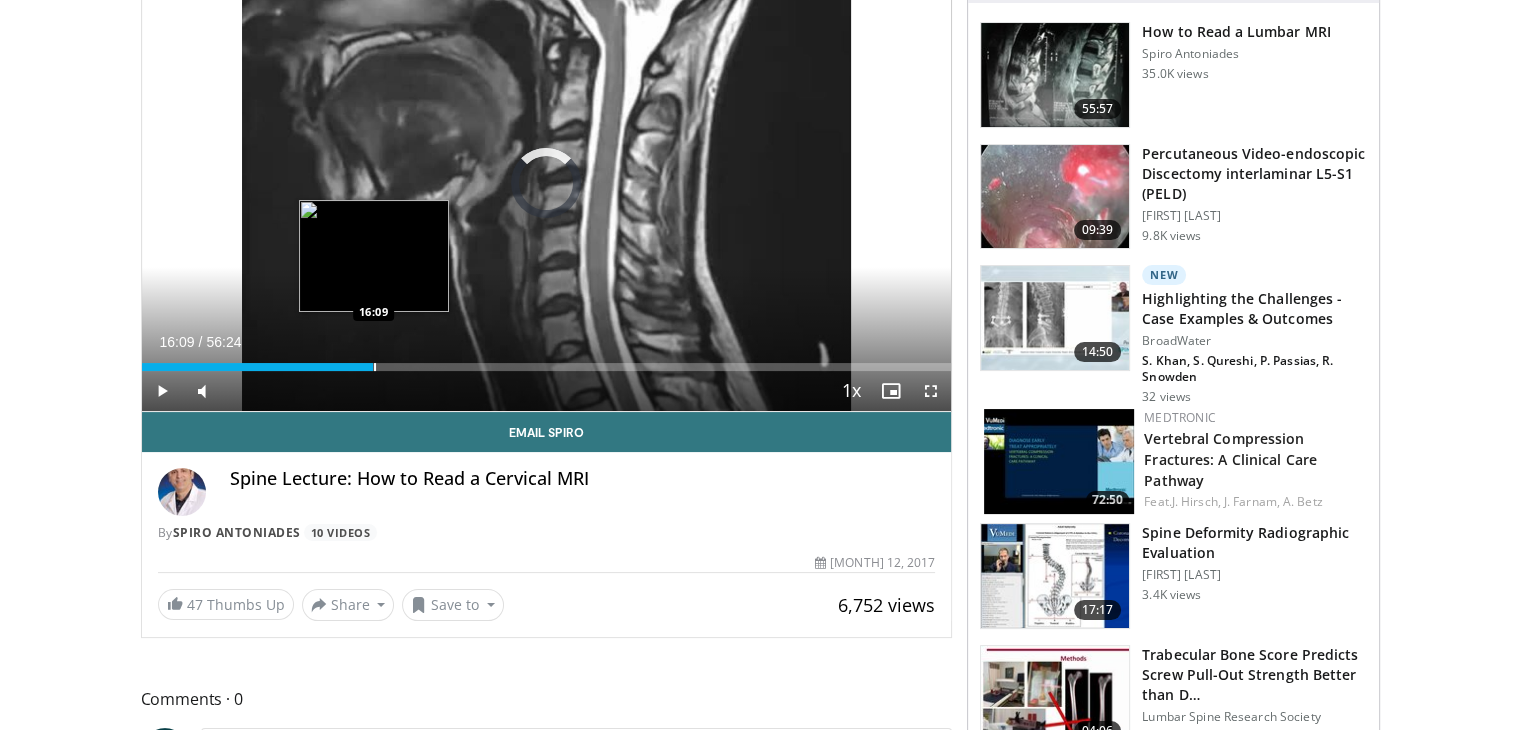 click at bounding box center [375, 367] 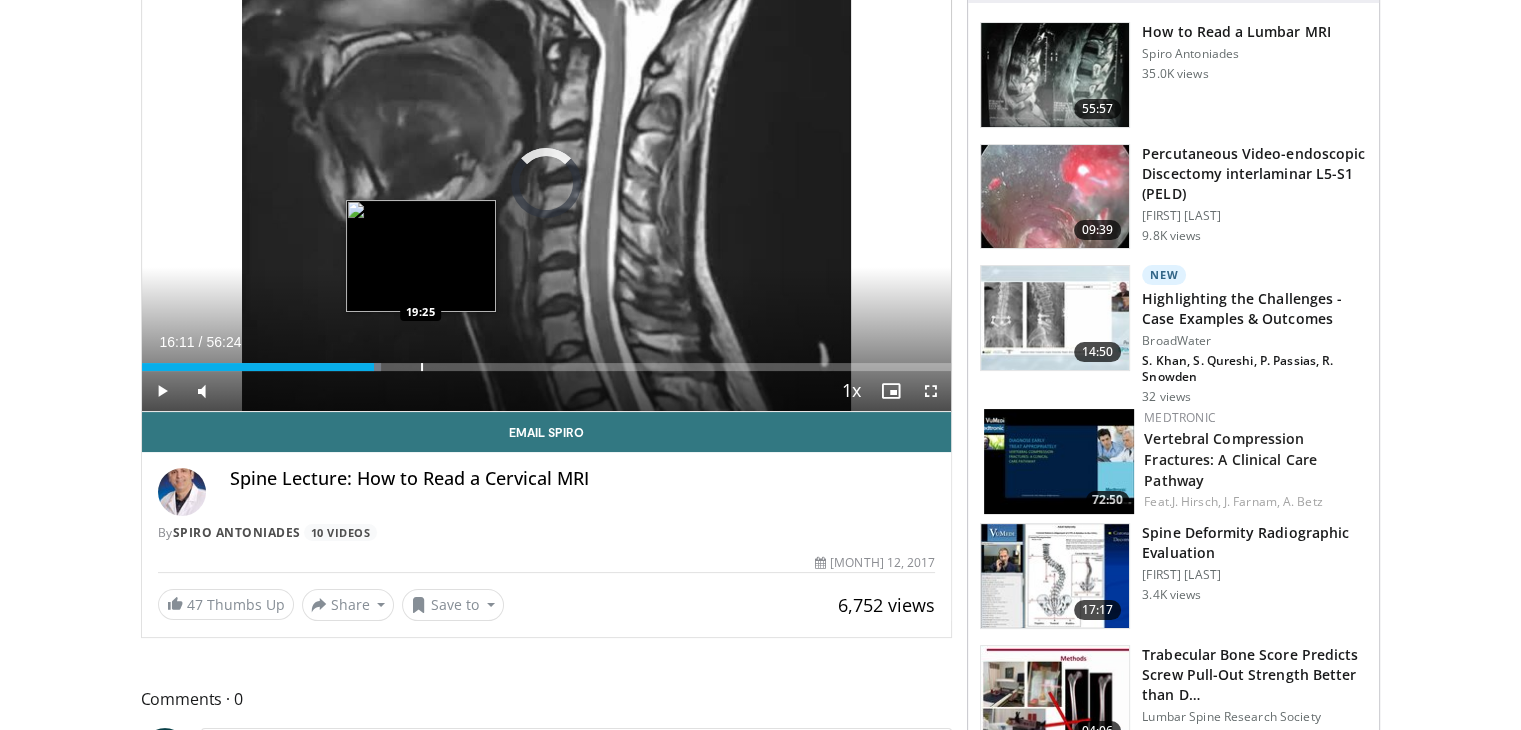 click at bounding box center [422, 367] 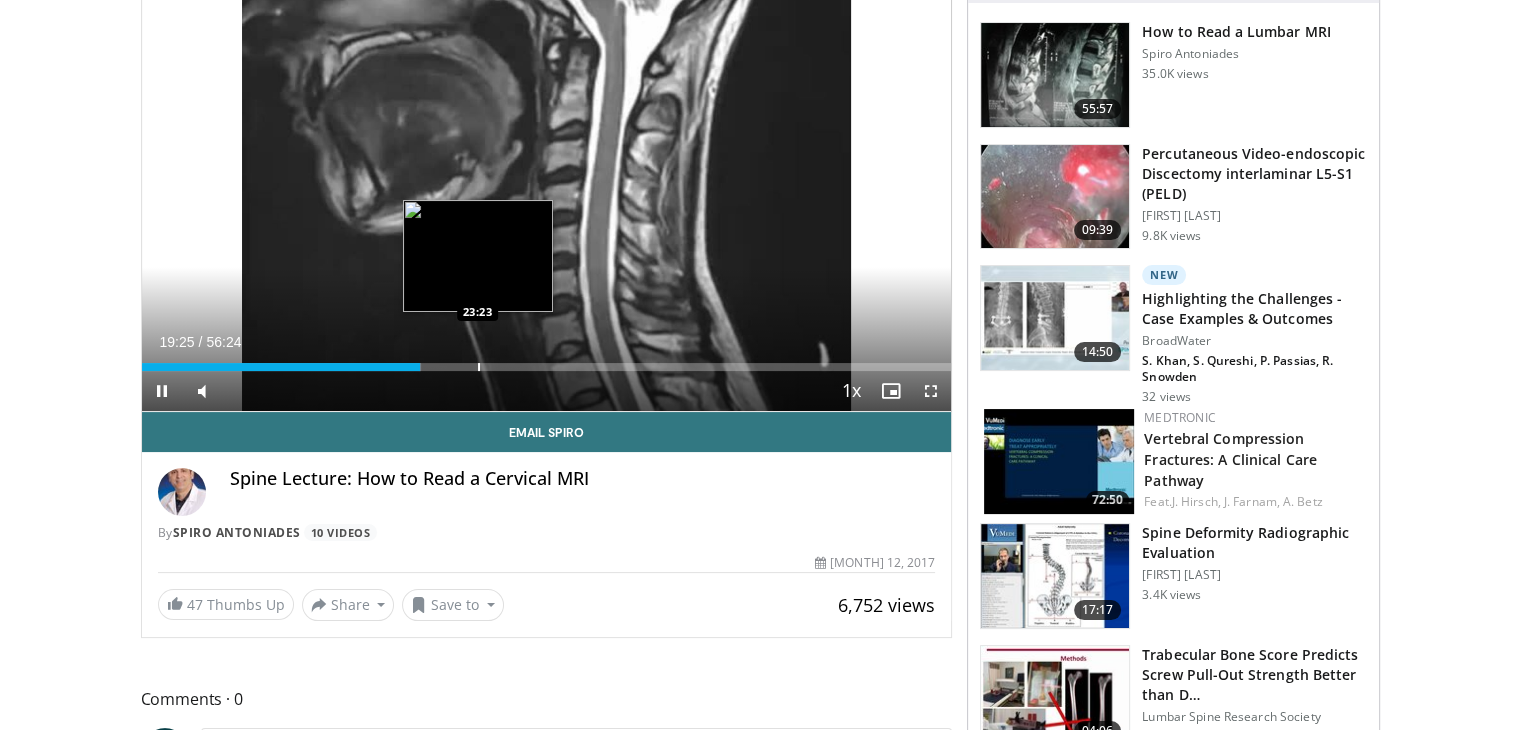 click at bounding box center (479, 367) 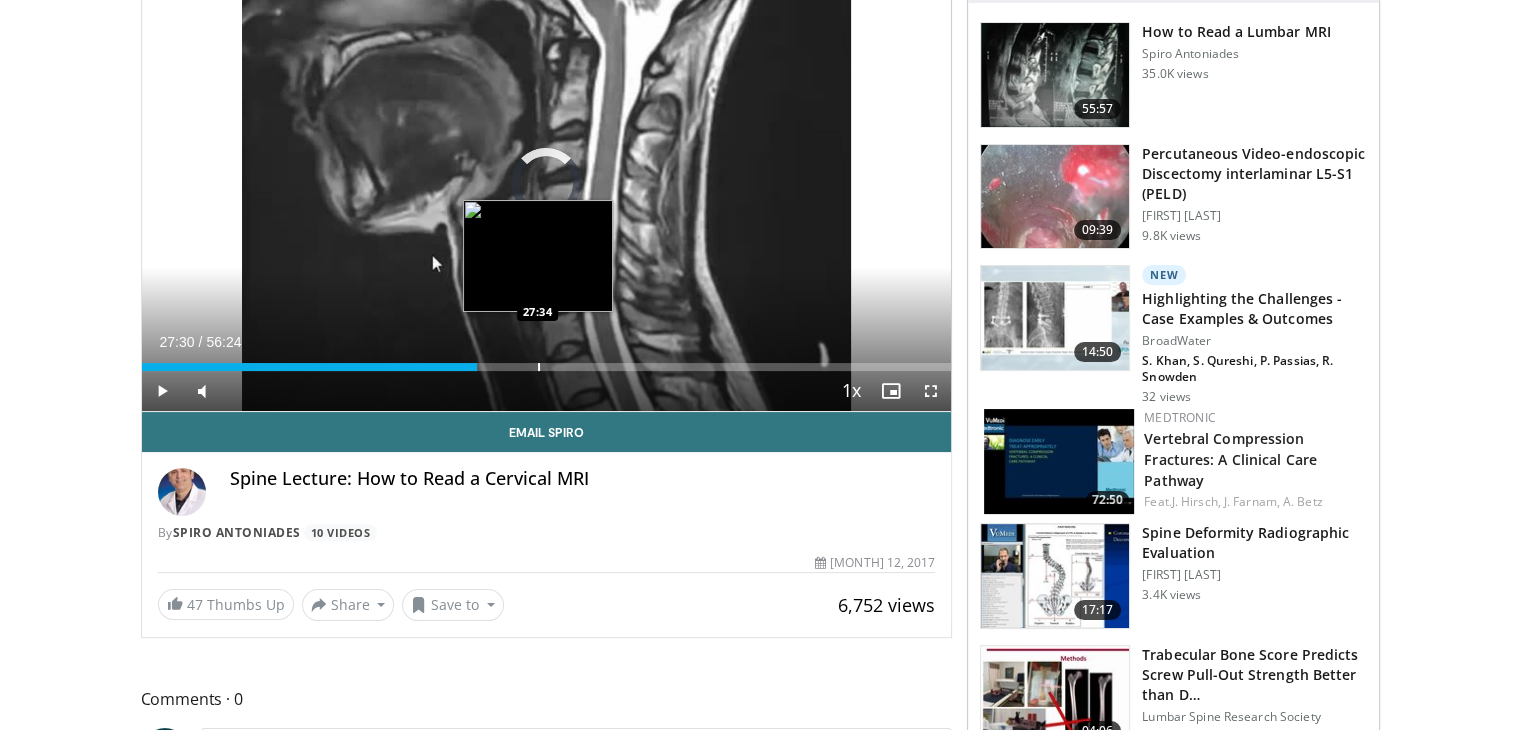 click on "Loaded :  0.00% 27:30 27:34" at bounding box center (547, 361) 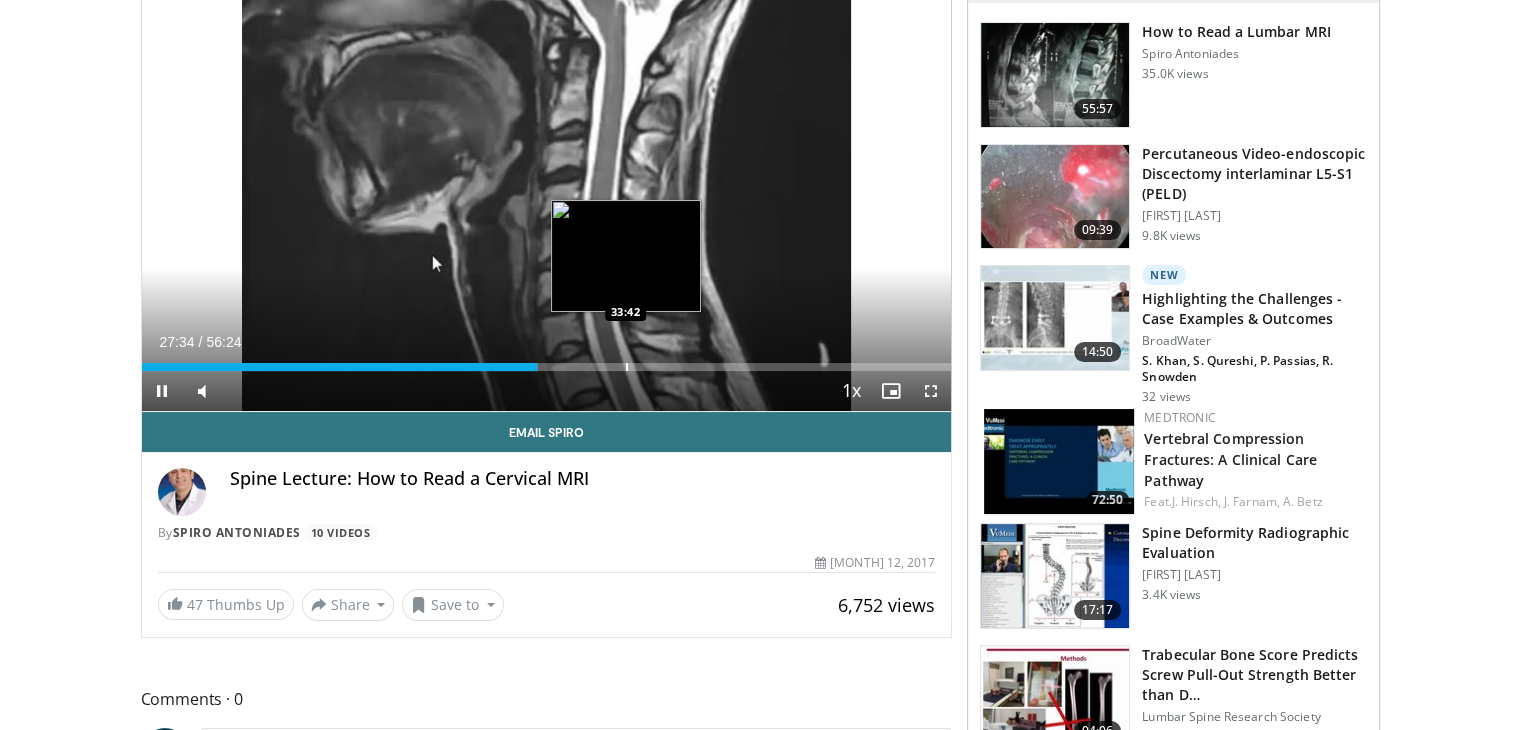 click on "Loaded :  48.96% 27:34 33:42" at bounding box center (547, 361) 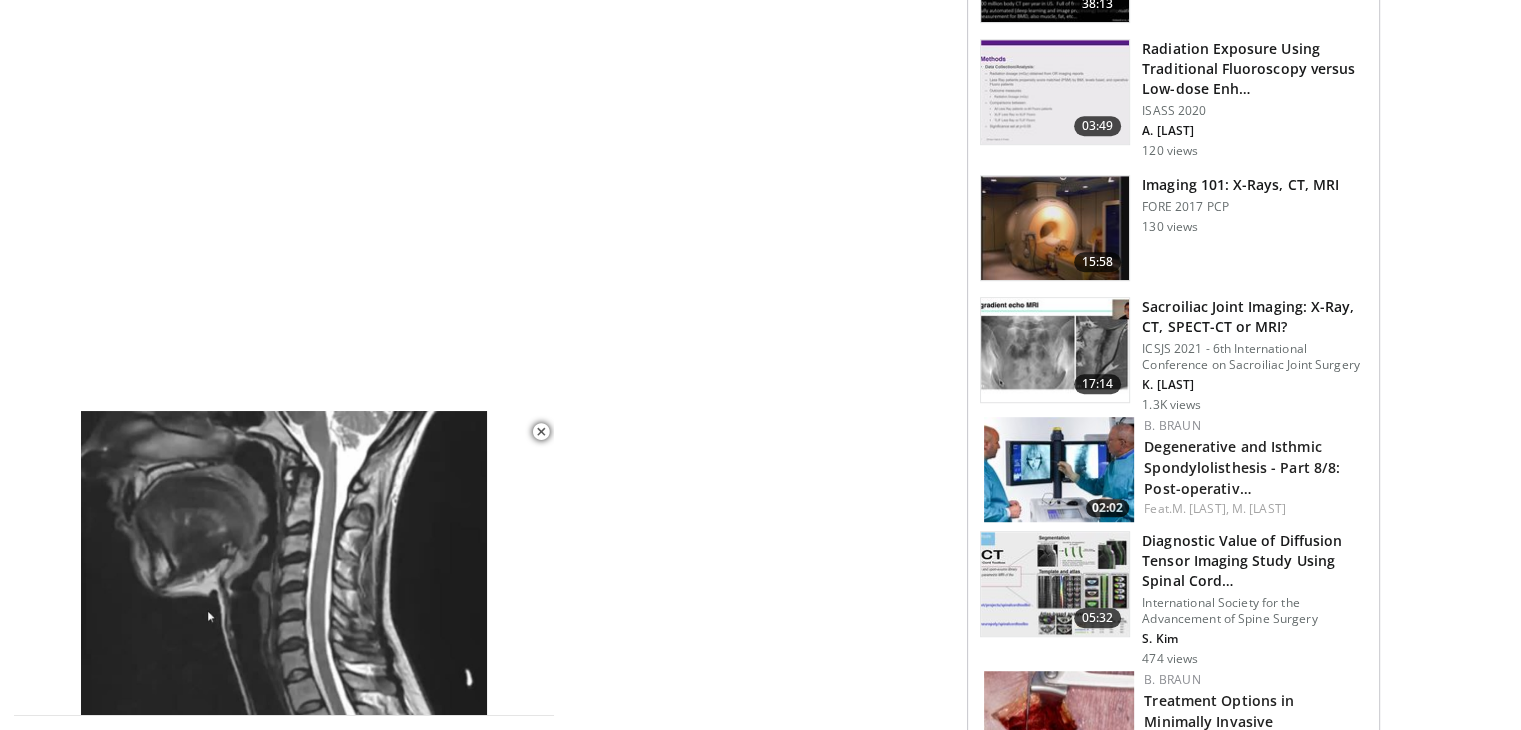 scroll, scrollTop: 1200, scrollLeft: 0, axis: vertical 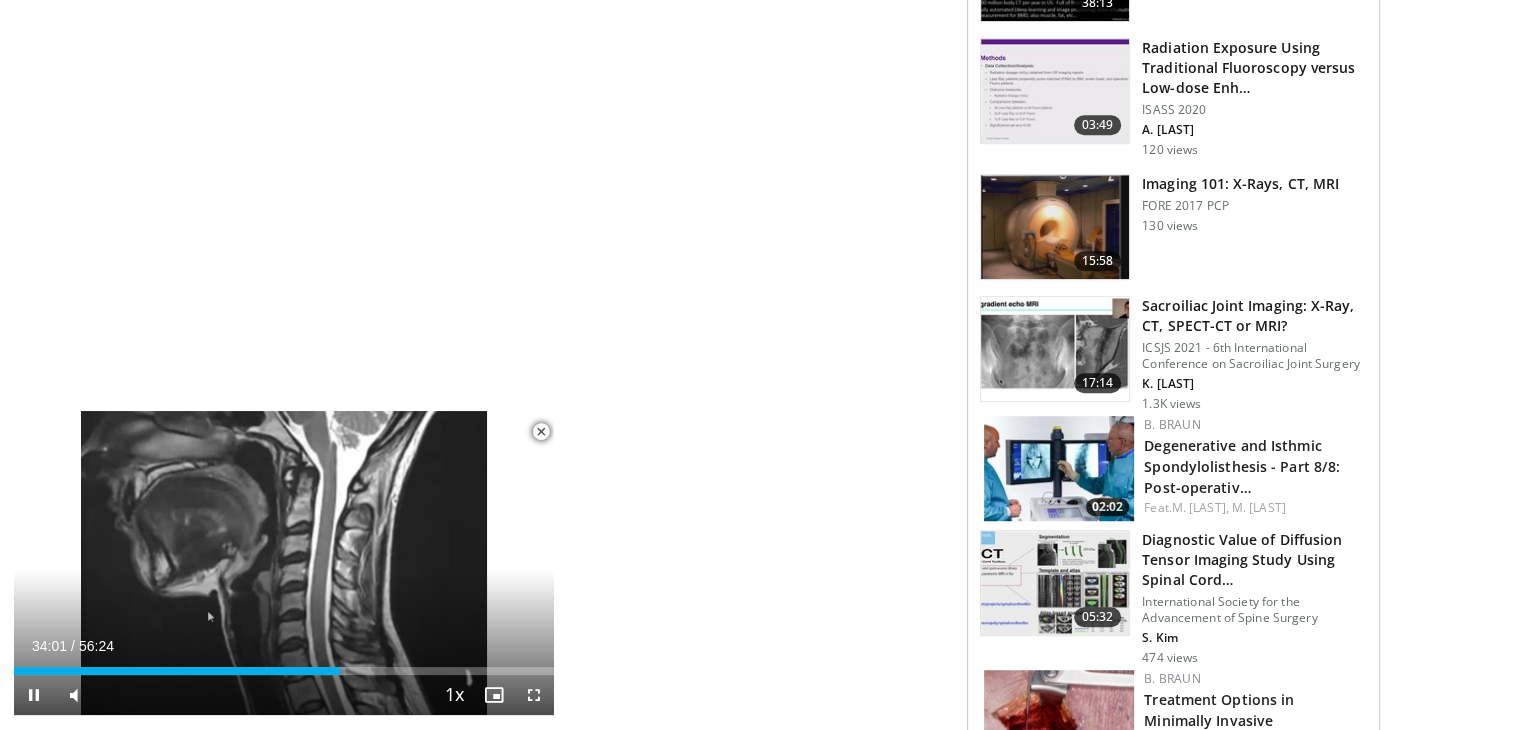 click at bounding box center (541, 432) 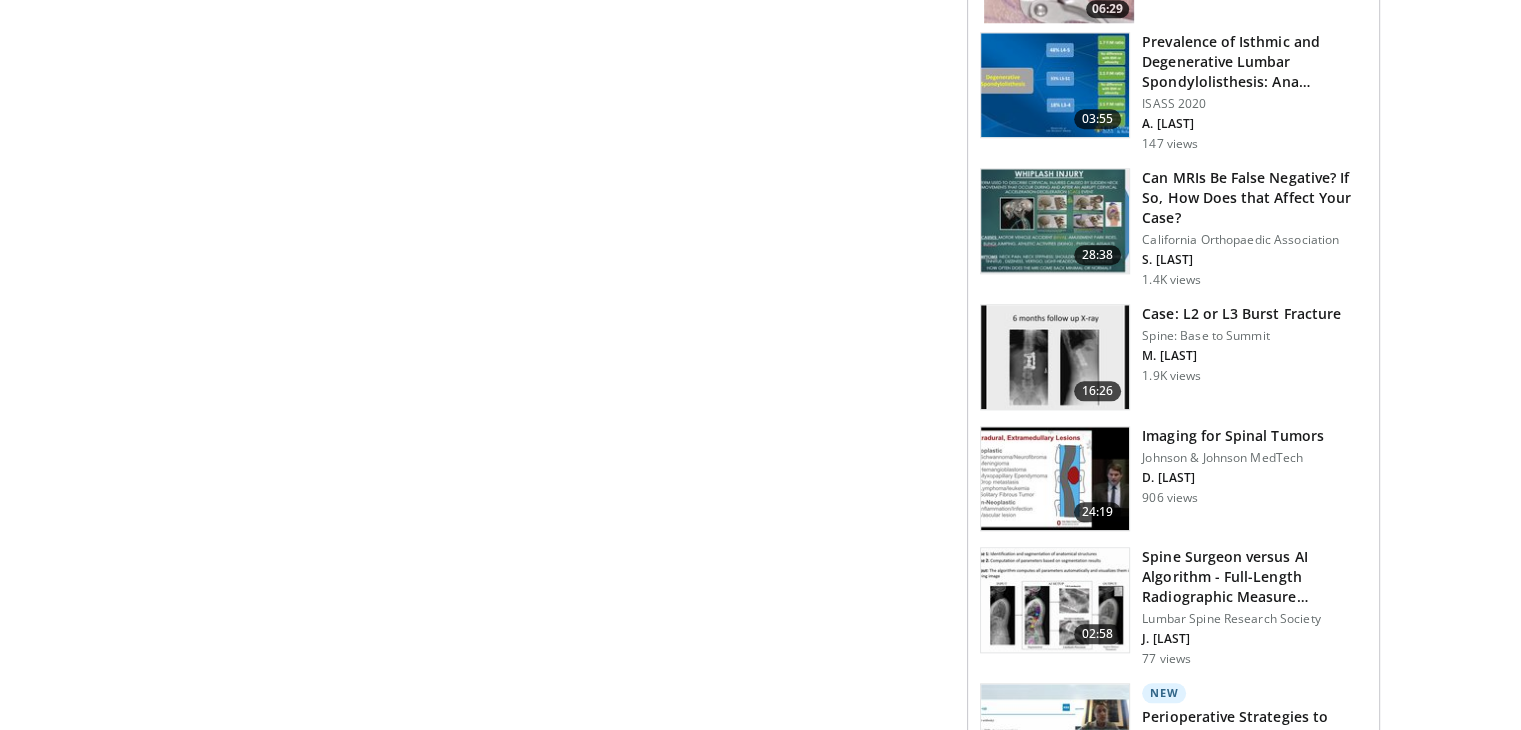 scroll, scrollTop: 2100, scrollLeft: 0, axis: vertical 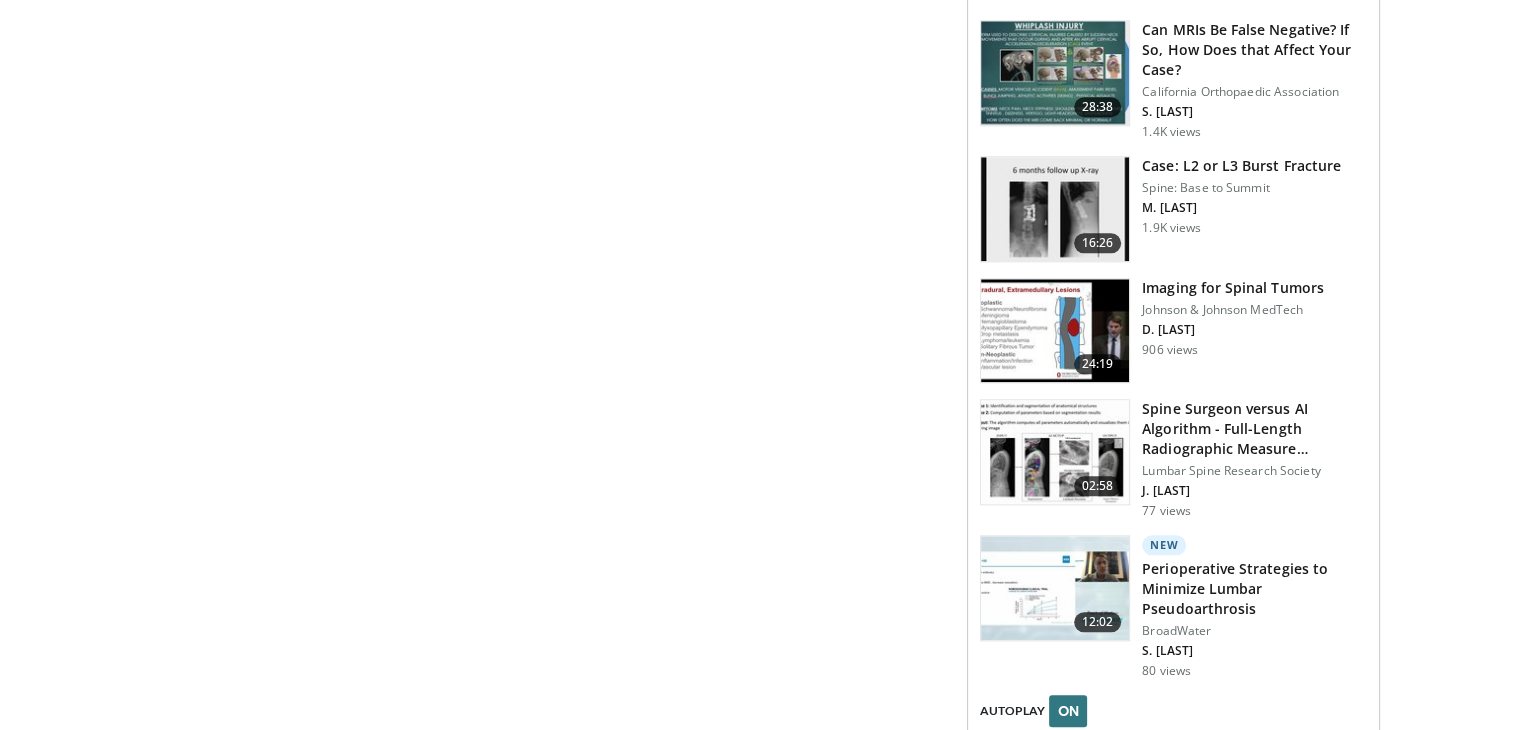 click at bounding box center [1055, 452] 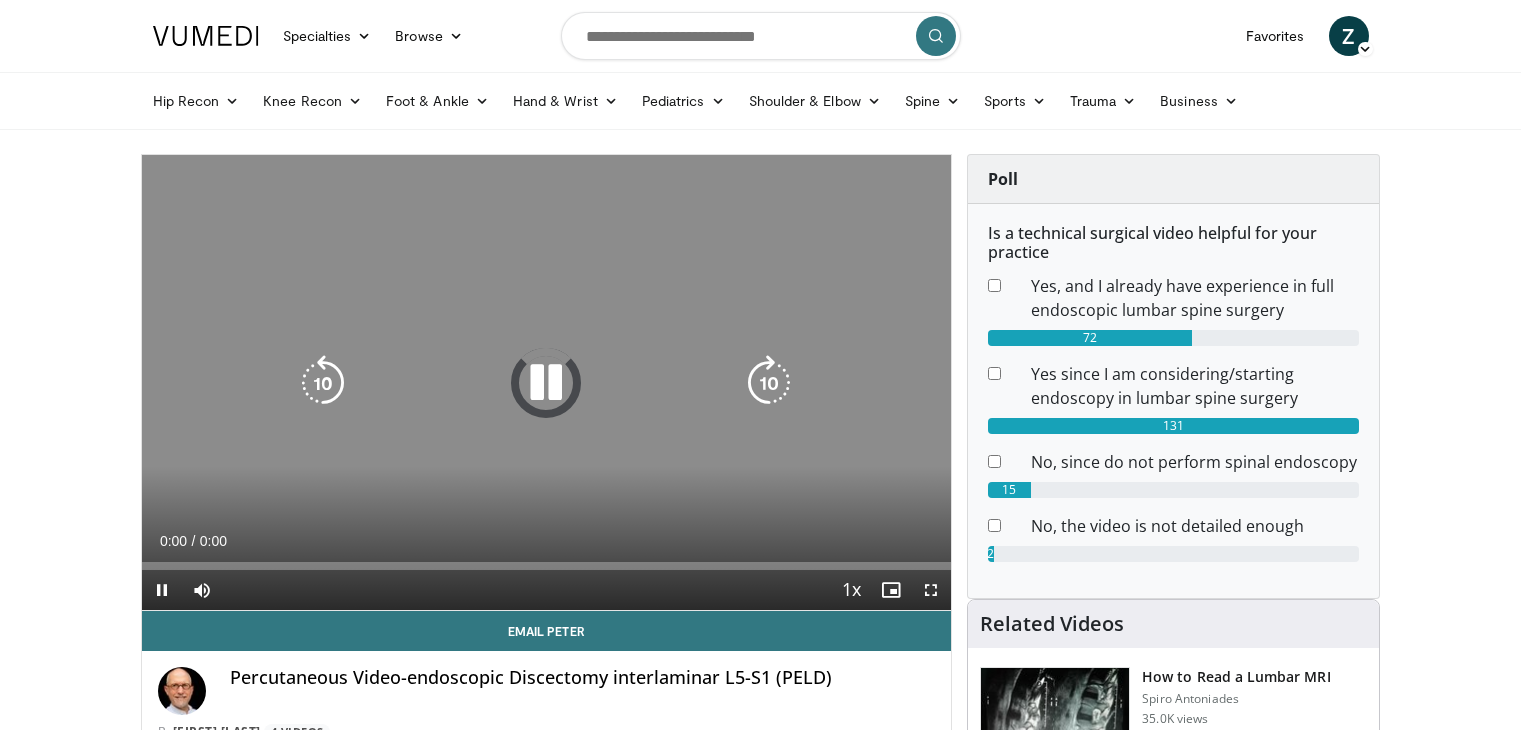 scroll, scrollTop: 0, scrollLeft: 0, axis: both 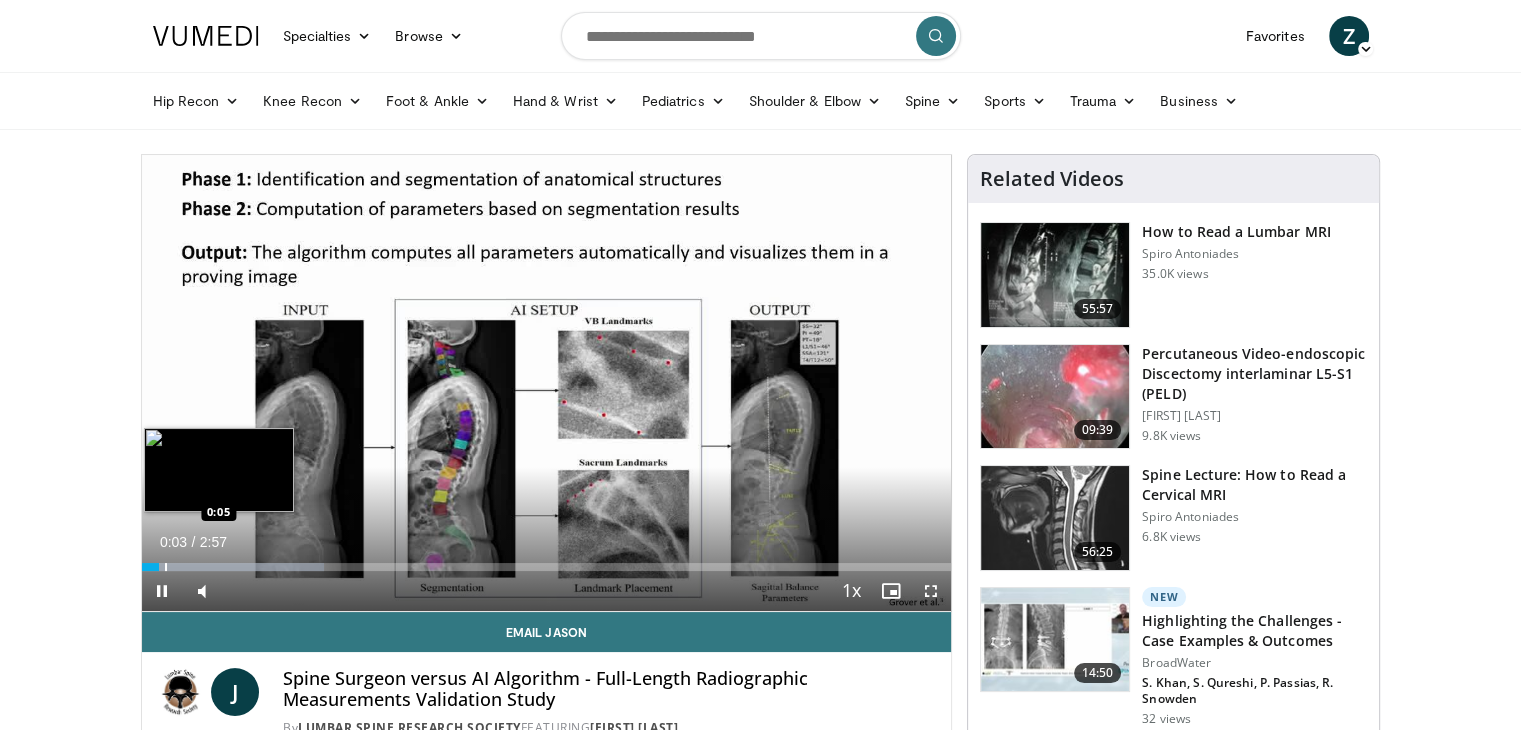 click at bounding box center (166, 567) 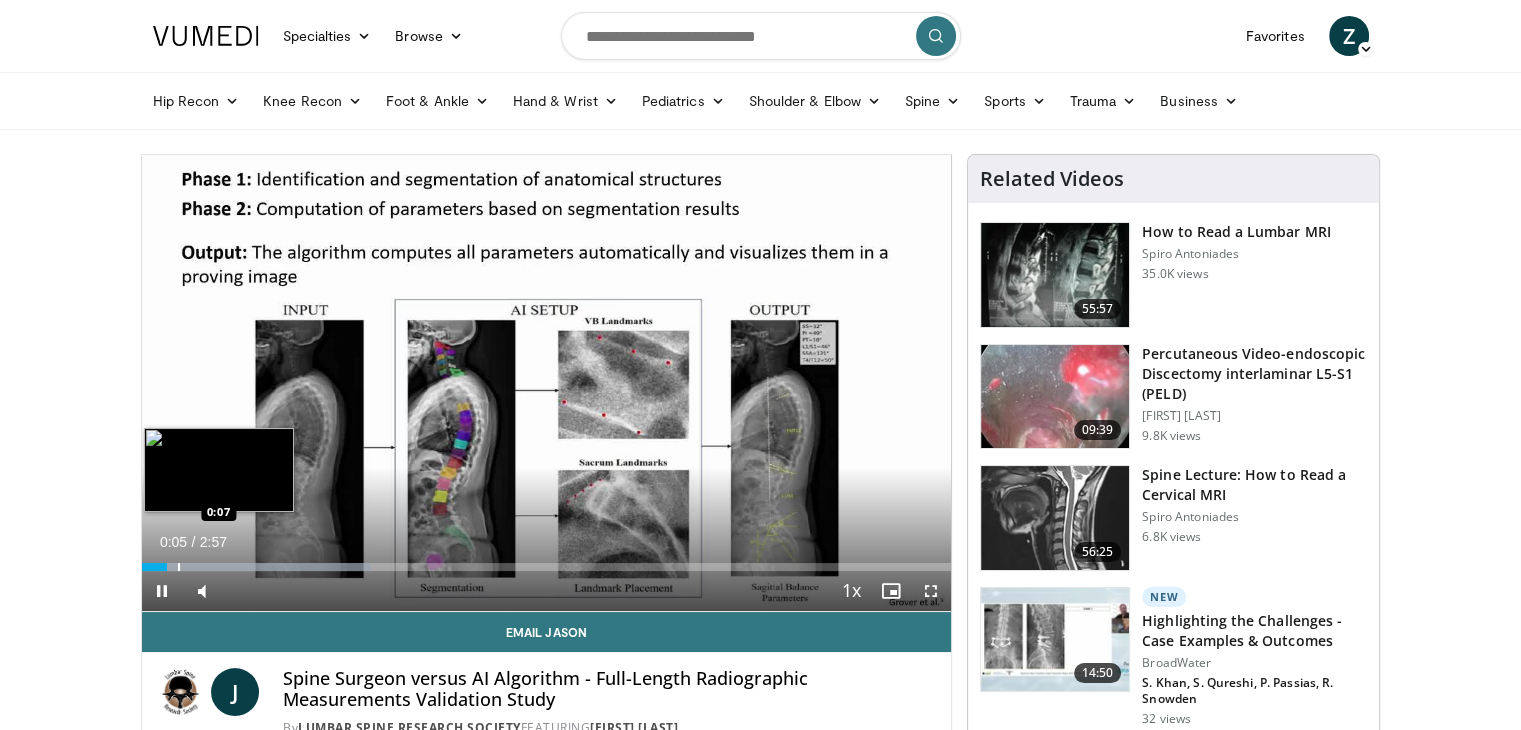 click at bounding box center (179, 567) 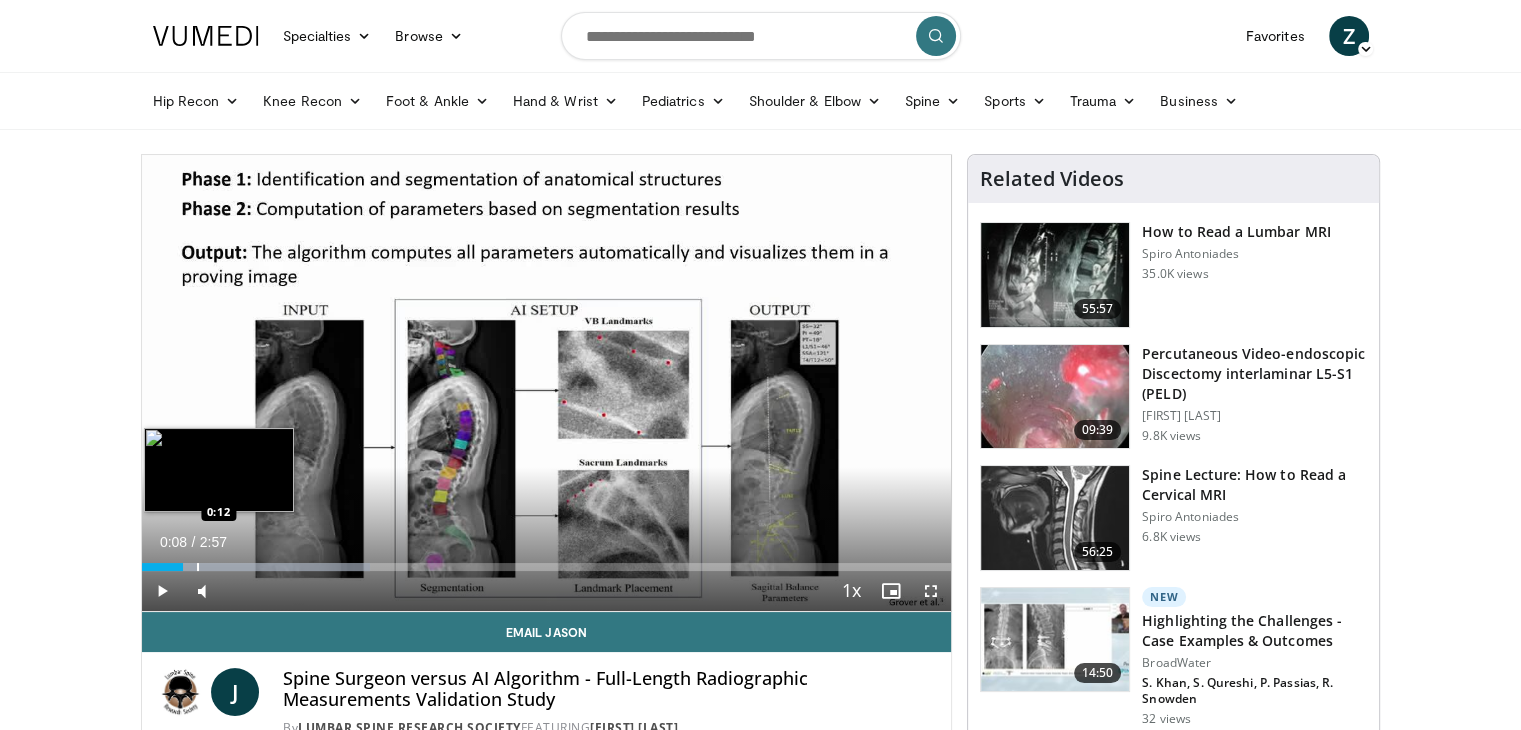 click at bounding box center [198, 567] 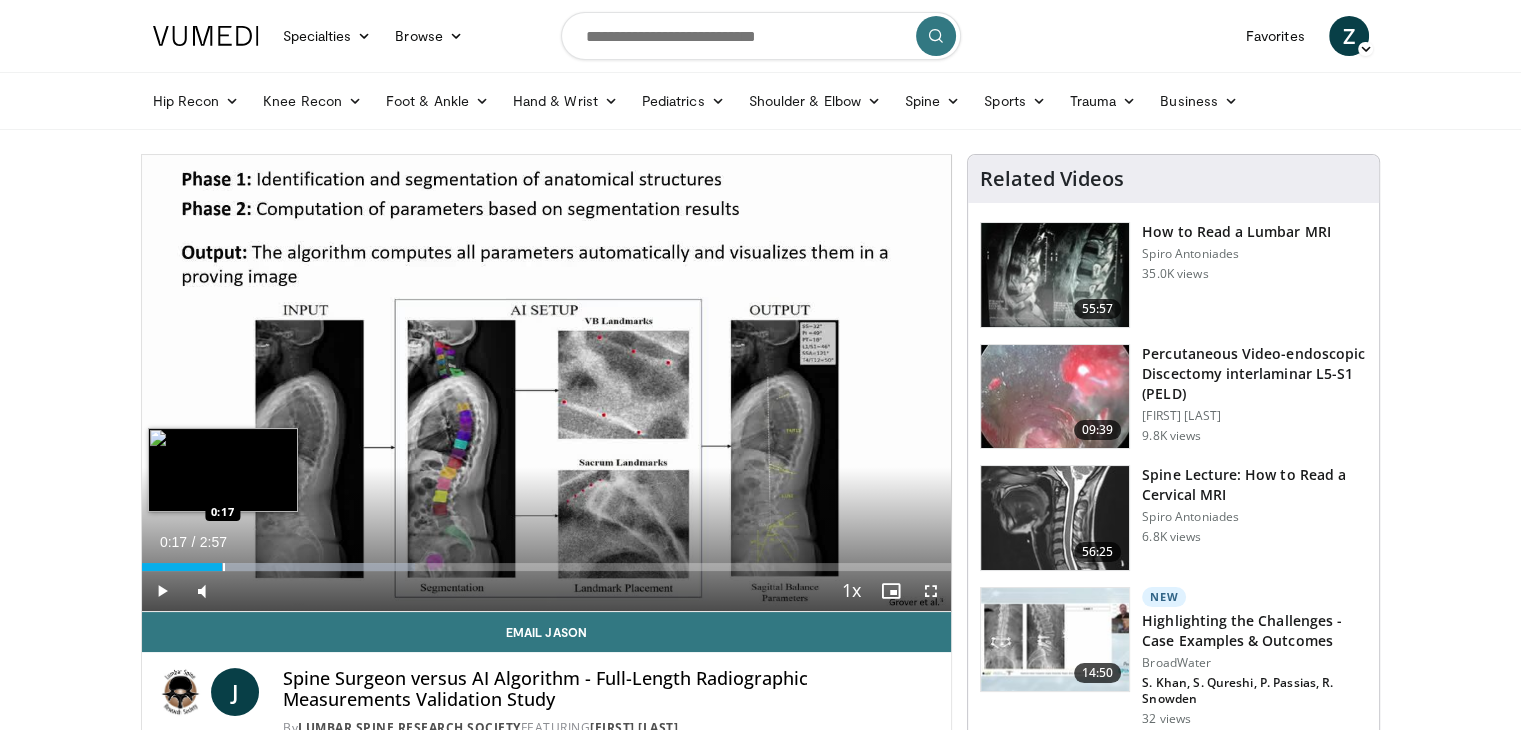 click at bounding box center [224, 567] 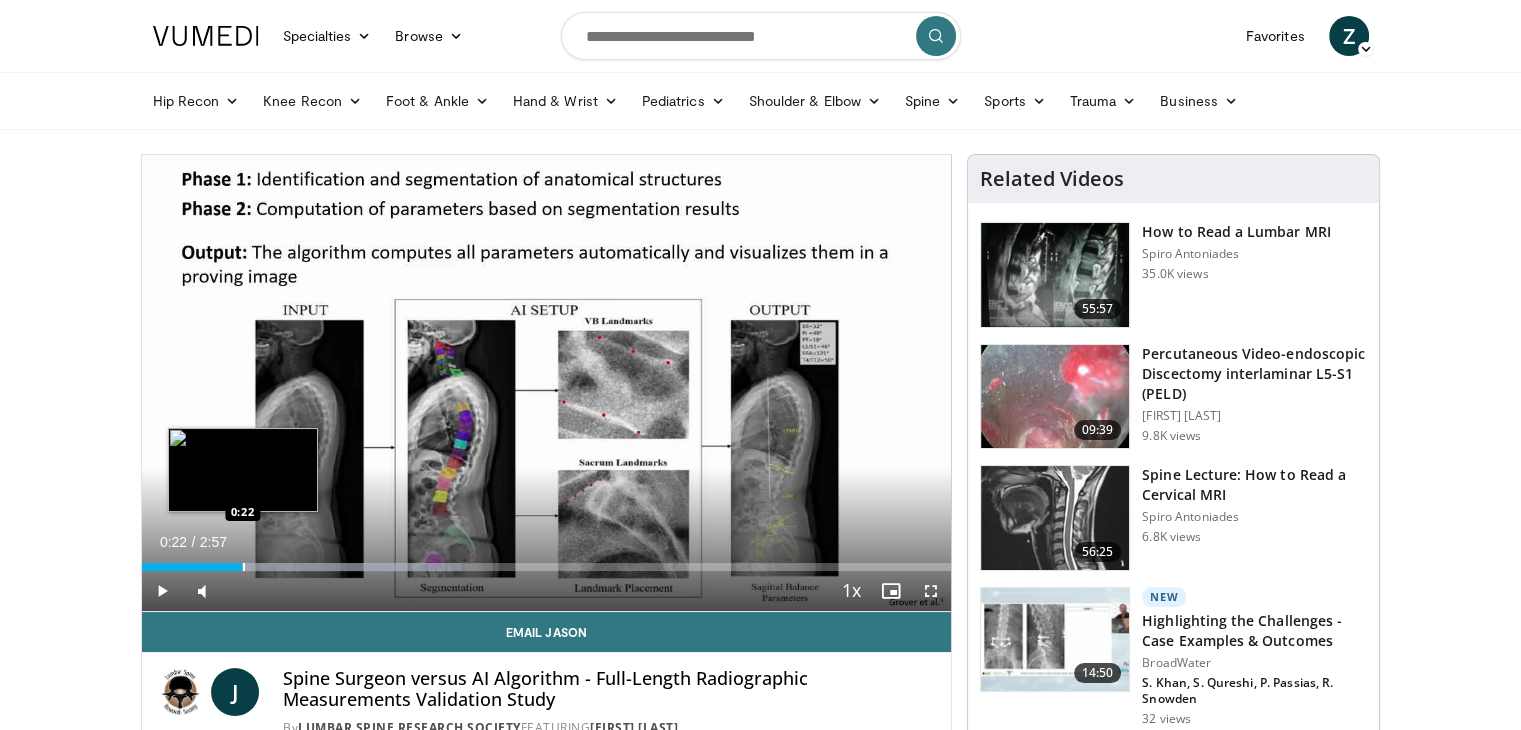 click at bounding box center (244, 567) 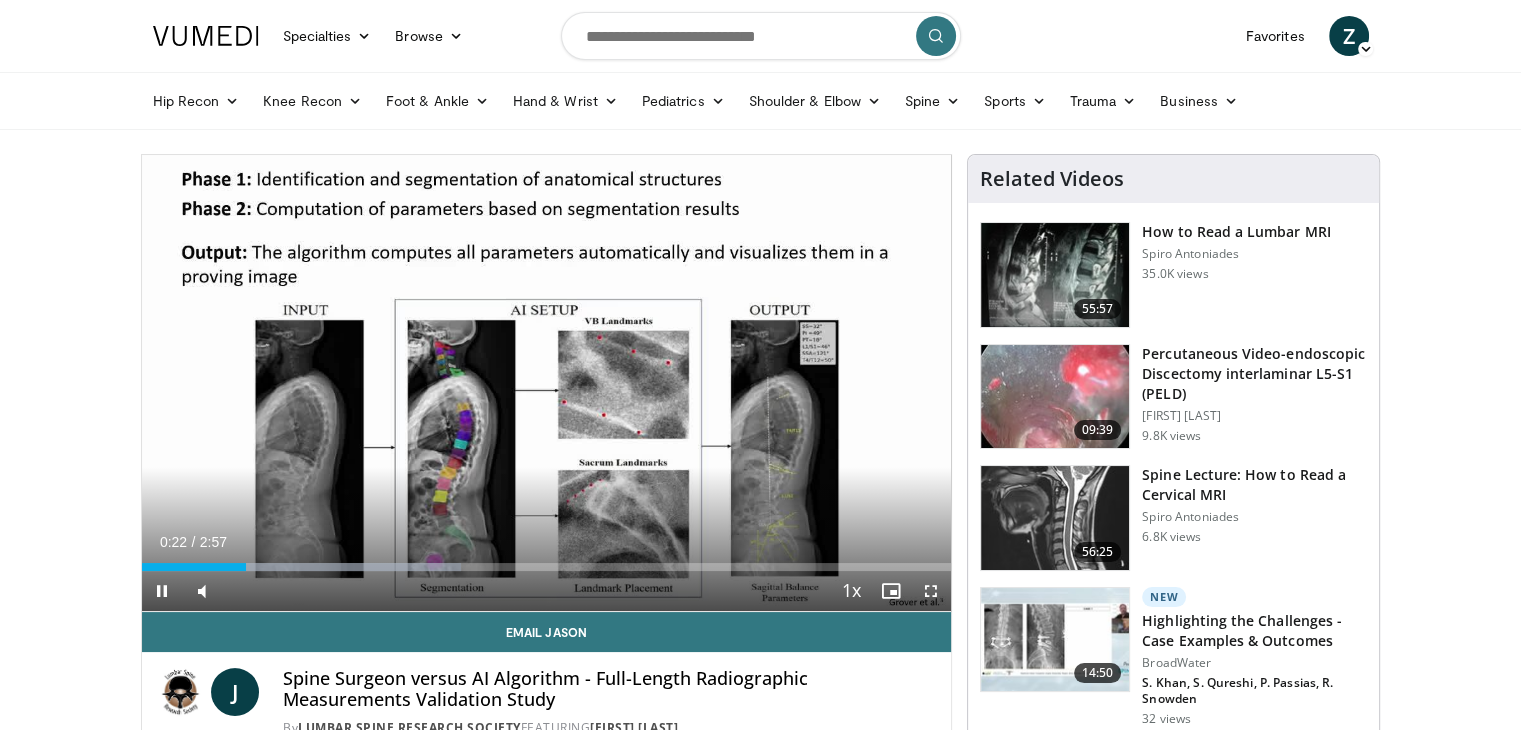 click on "Current Time  0:22 / Duration  2:57 Pause Skip Backward Skip Forward Mute Loaded :  39.45% 0:22 0:26 Stream Type  LIVE Seek to live, currently behind live LIVE   1x Playback Rate 0.5x 0.75x 1x , selected 1.25x 1.5x 1.75x 2x Chapters Chapters Descriptions descriptions off , selected Captions captions settings , opens captions settings dialog captions off , selected Audio Track en (Main) , selected Fullscreen Enable picture-in-picture mode" at bounding box center [547, 591] 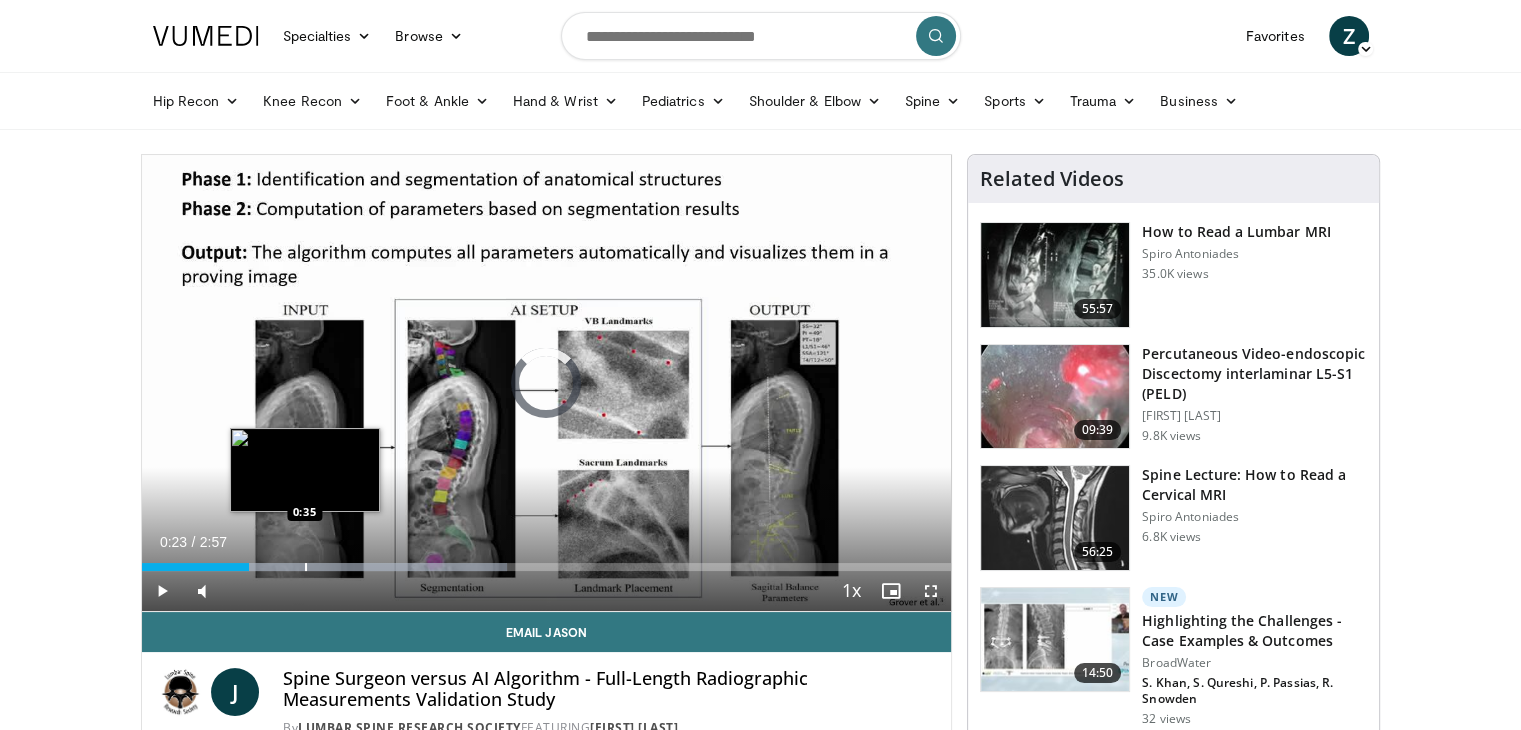 click at bounding box center [306, 567] 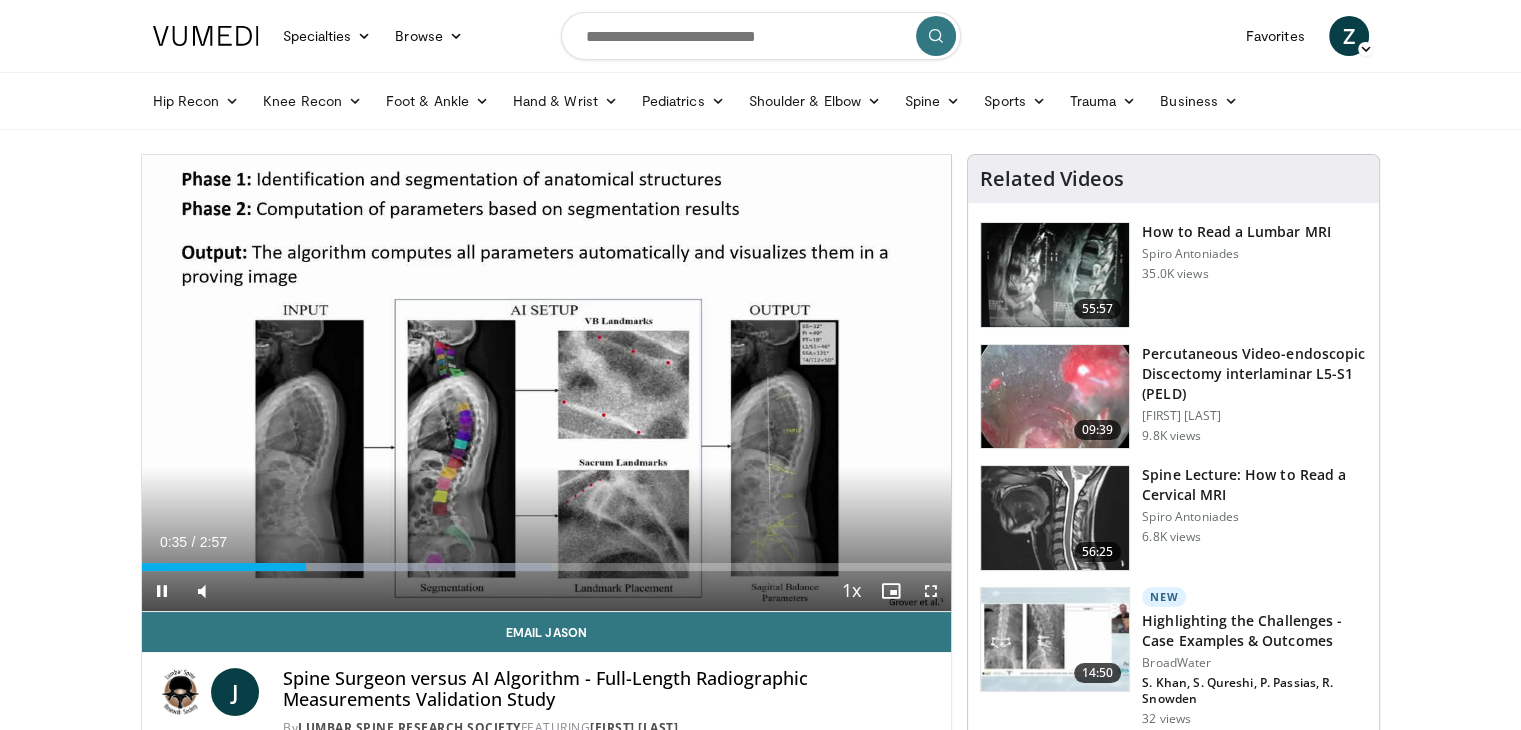 click on "Current Time  0:35 / Duration  2:57 Pause Skip Backward Skip Forward Mute Loaded :  50.73% 0:35 0:48 Stream Type  LIVE Seek to live, currently behind live LIVE   1x Playback Rate 0.5x 0.75x 1x , selected 1.25x 1.5x 1.75x 2x Chapters Chapters Descriptions descriptions off , selected Captions captions settings , opens captions settings dialog captions off , selected Audio Track en (Main) , selected Fullscreen Enable picture-in-picture mode" at bounding box center (547, 591) 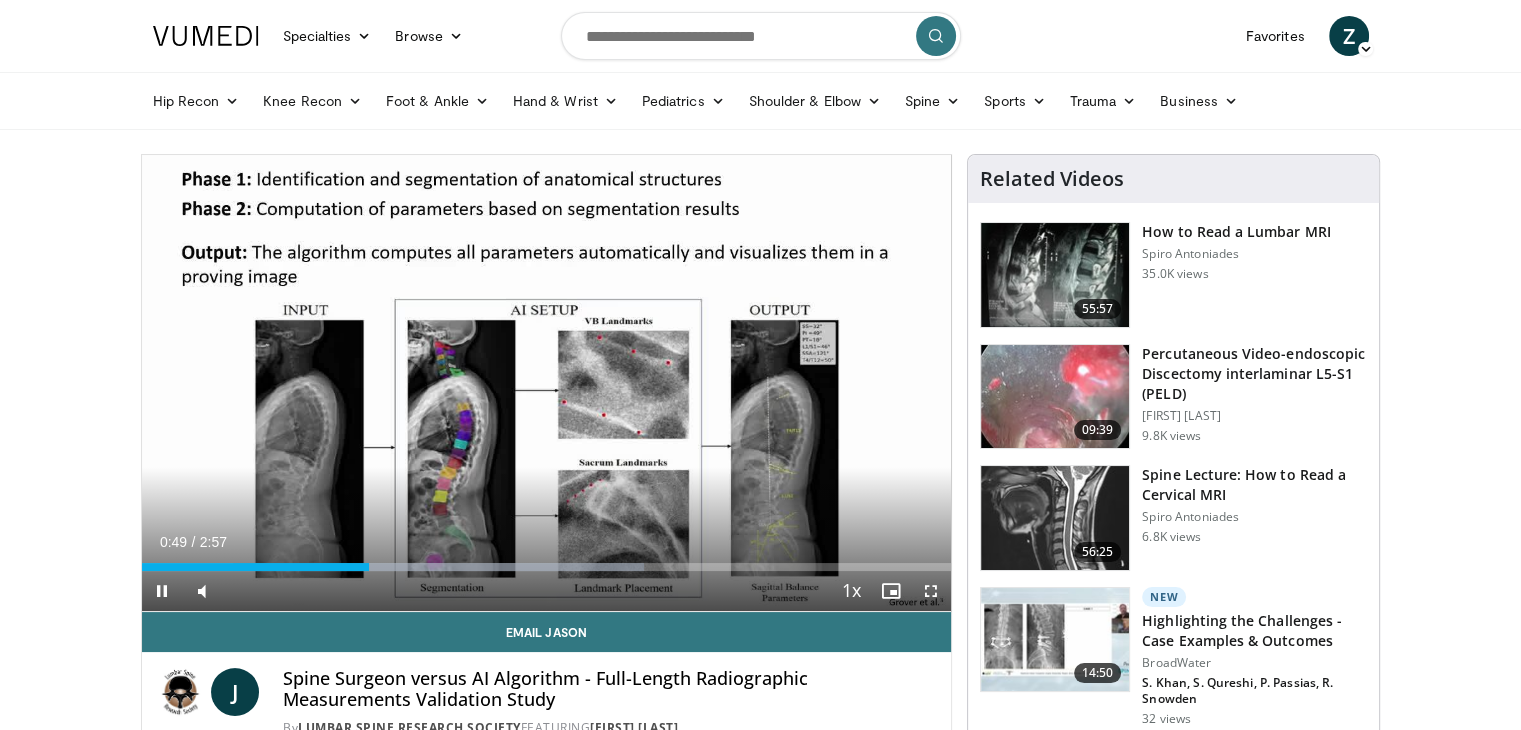 click on "Current Time  0:49 / Duration  2:57 Pause Skip Backward Skip Forward Mute Loaded :  62.01% 0:49 0:49 Stream Type  LIVE Seek to live, currently behind live LIVE   1x Playback Rate 0.5x 0.75x 1x , selected 1.25x 1.5x 1.75x 2x Chapters Chapters Descriptions descriptions off , selected Captions captions settings , opens captions settings dialog captions off , selected Audio Track en (Main) , selected Fullscreen Enable picture-in-picture mode" at bounding box center [547, 591] 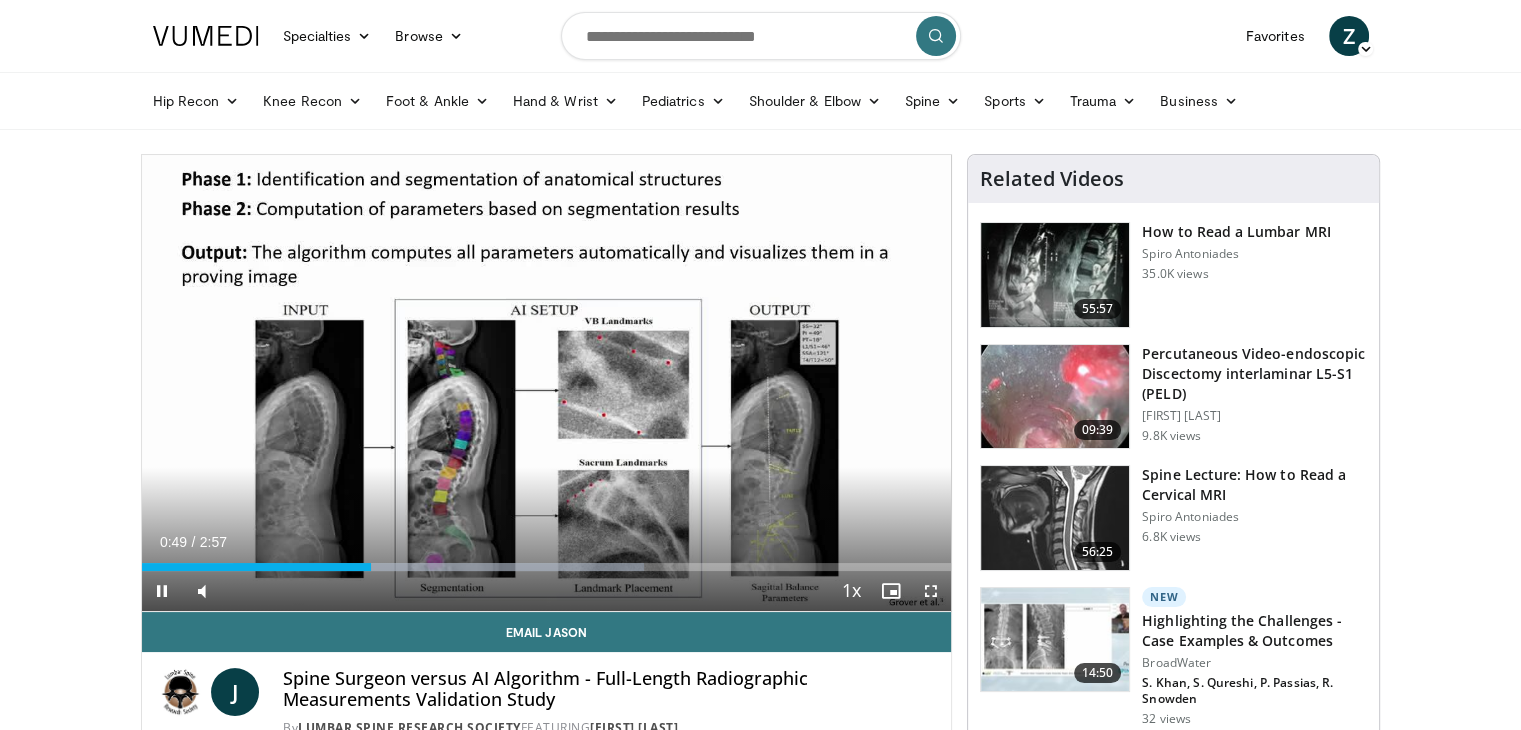 click on "Current Time  0:49 / Duration  2:57 Pause Skip Backward Skip Forward Mute Loaded :  62.01% 0:50 0:49 Stream Type  LIVE Seek to live, currently behind live LIVE   1x Playback Rate 0.5x 0.75x 1x , selected 1.25x 1.5x 1.75x 2x Chapters Chapters Descriptions descriptions off , selected Captions captions settings , opens captions settings dialog captions off , selected Audio Track en (Main) , selected Fullscreen Enable picture-in-picture mode" at bounding box center (547, 591) 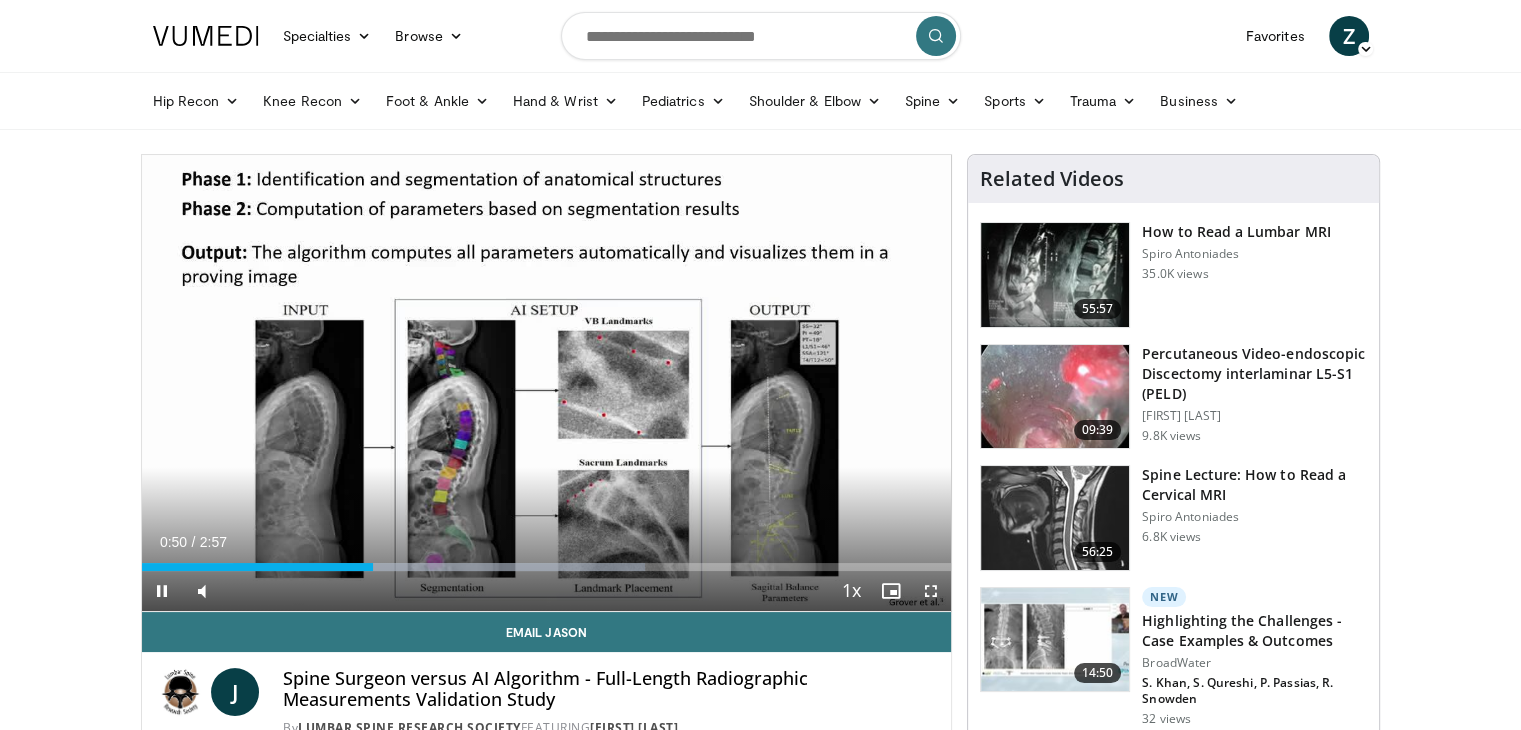click on "Current Time  0:50 / Duration  2:57 Pause Skip Backward Skip Forward Mute Loaded :  62.15% 0:50 0:49 Stream Type  LIVE Seek to live, currently behind live LIVE   1x Playback Rate 0.5x 0.75x 1x , selected 1.25x 1.5x 1.75x 2x Chapters Chapters Descriptions descriptions off , selected Captions captions settings , opens captions settings dialog captions off , selected Audio Track en (Main) , selected Fullscreen Enable picture-in-picture mode" at bounding box center [547, 591] 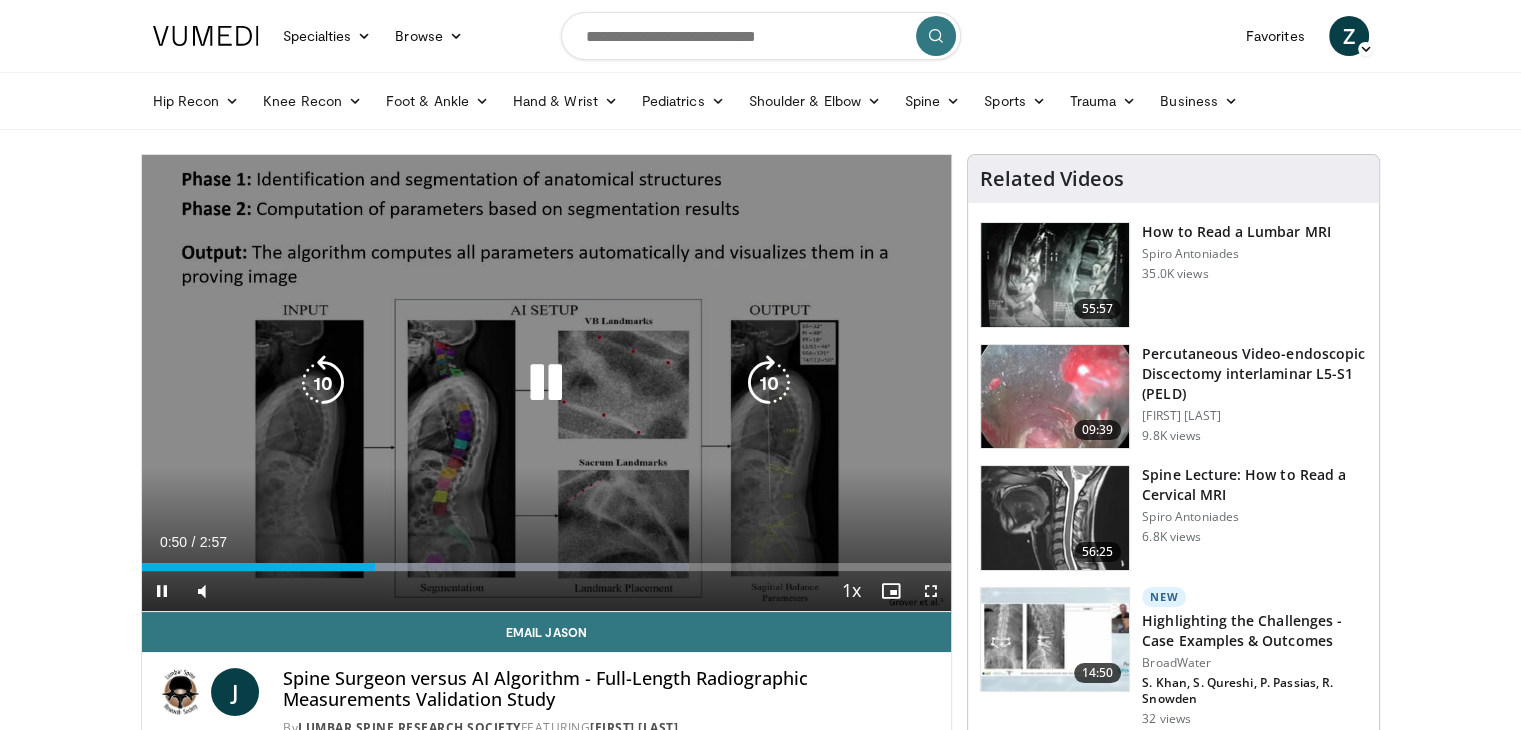 click on "10 seconds
Tap to unmute" at bounding box center (547, 383) 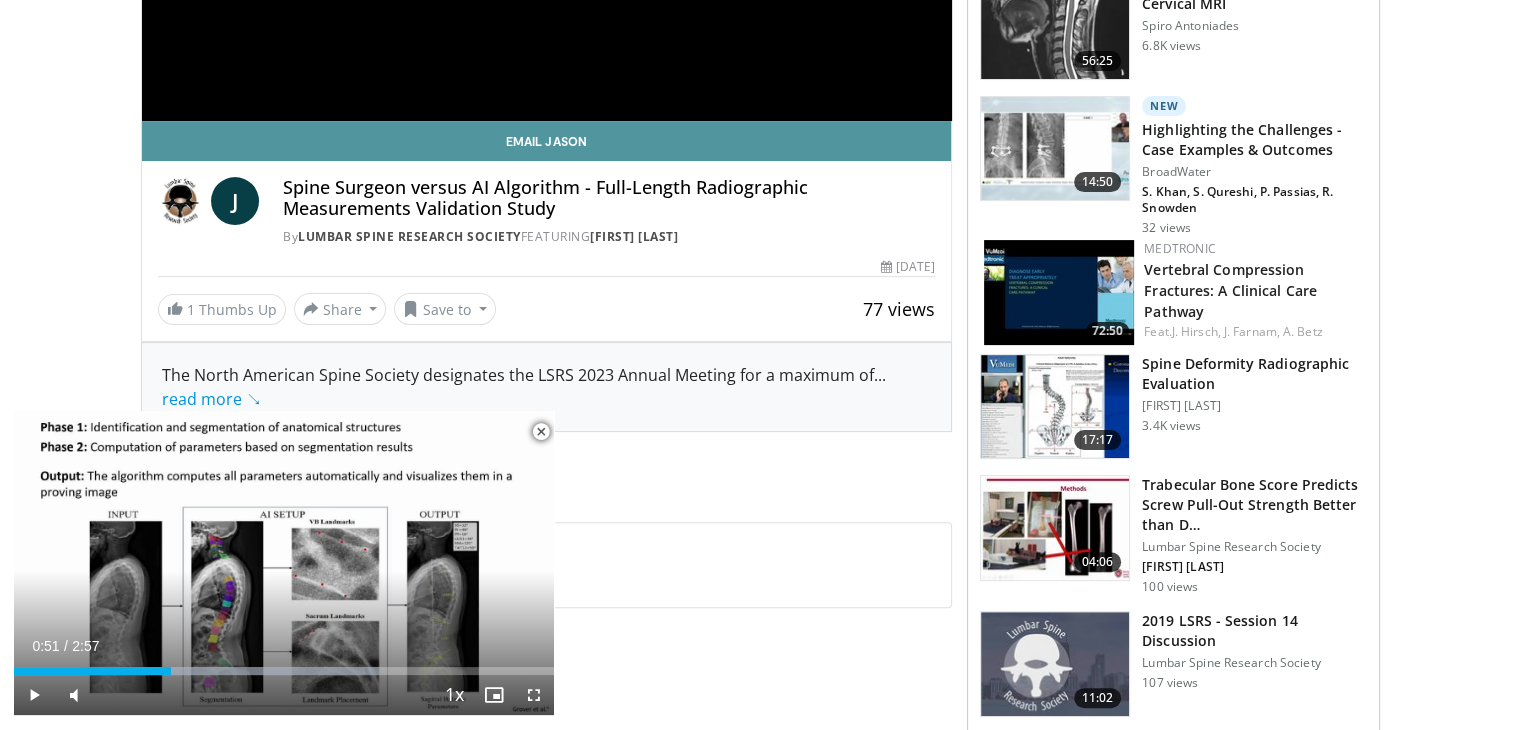 scroll, scrollTop: 500, scrollLeft: 0, axis: vertical 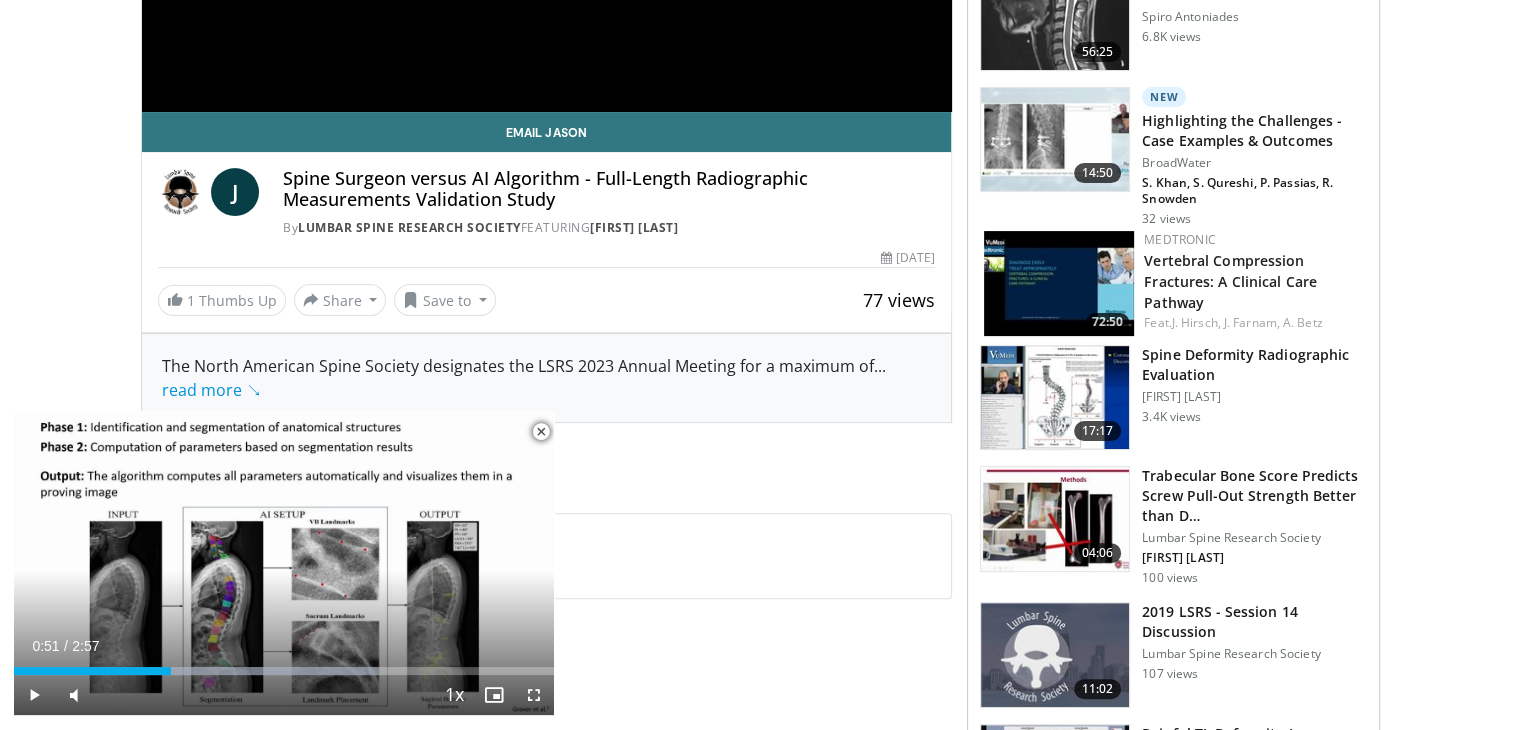 click at bounding box center (1055, 398) 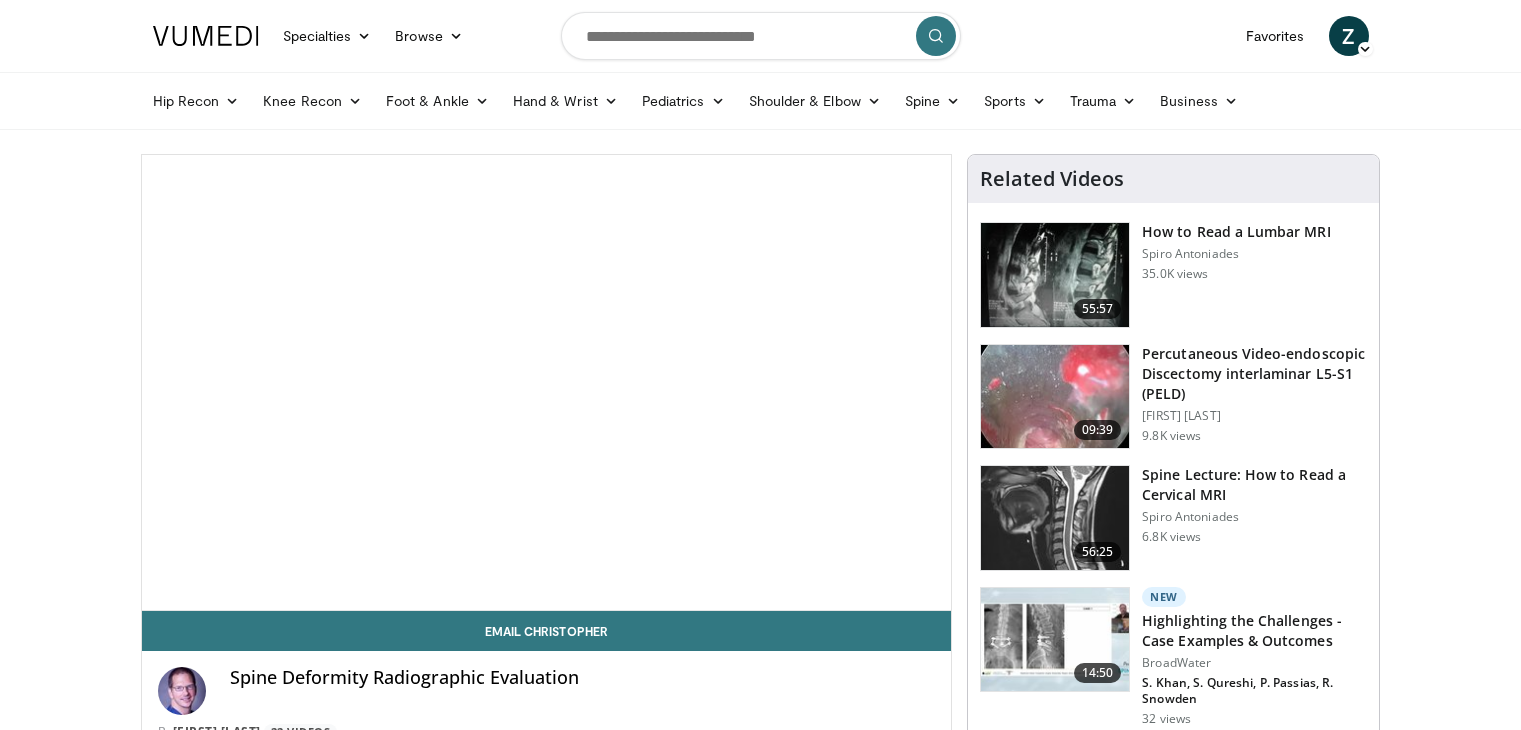 scroll, scrollTop: 0, scrollLeft: 0, axis: both 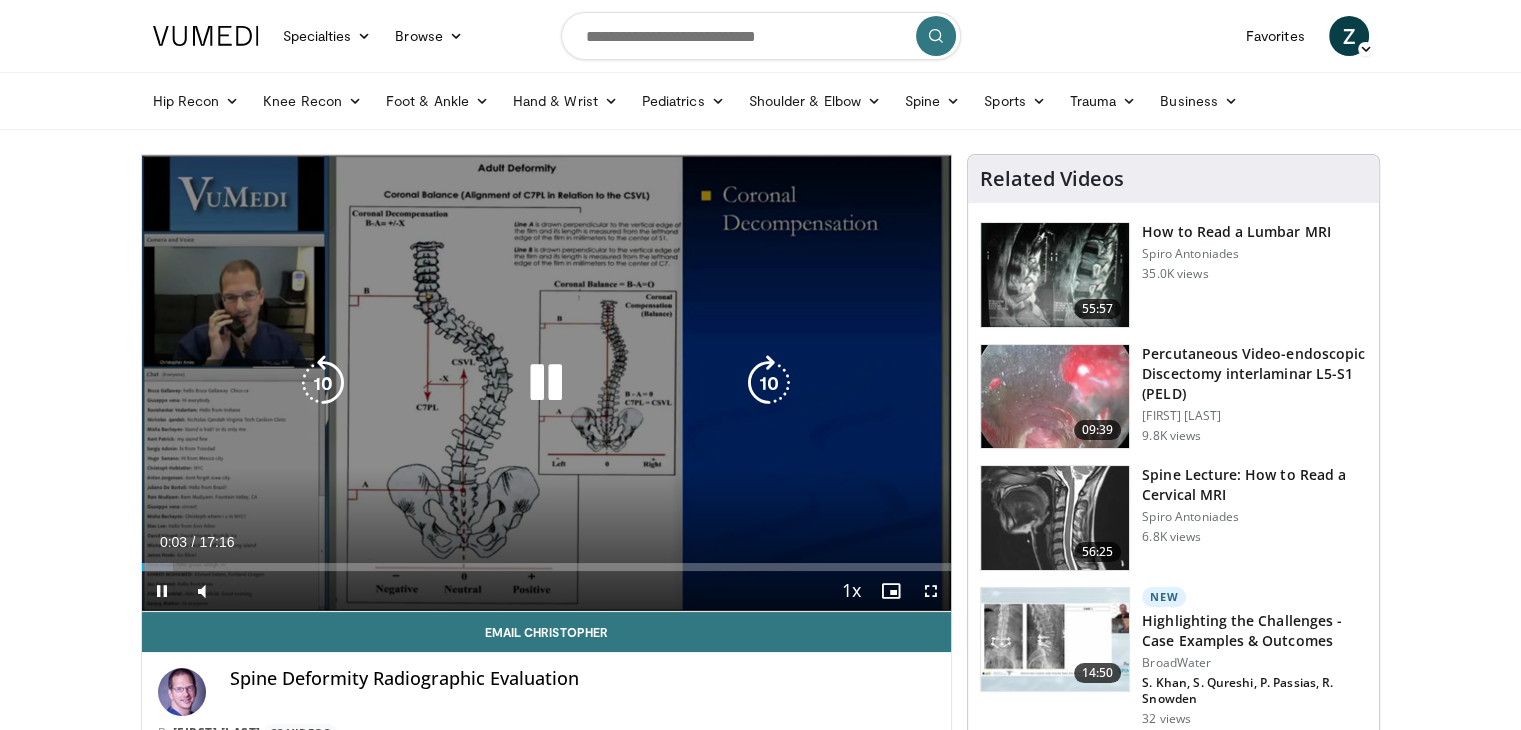 click at bounding box center (546, 383) 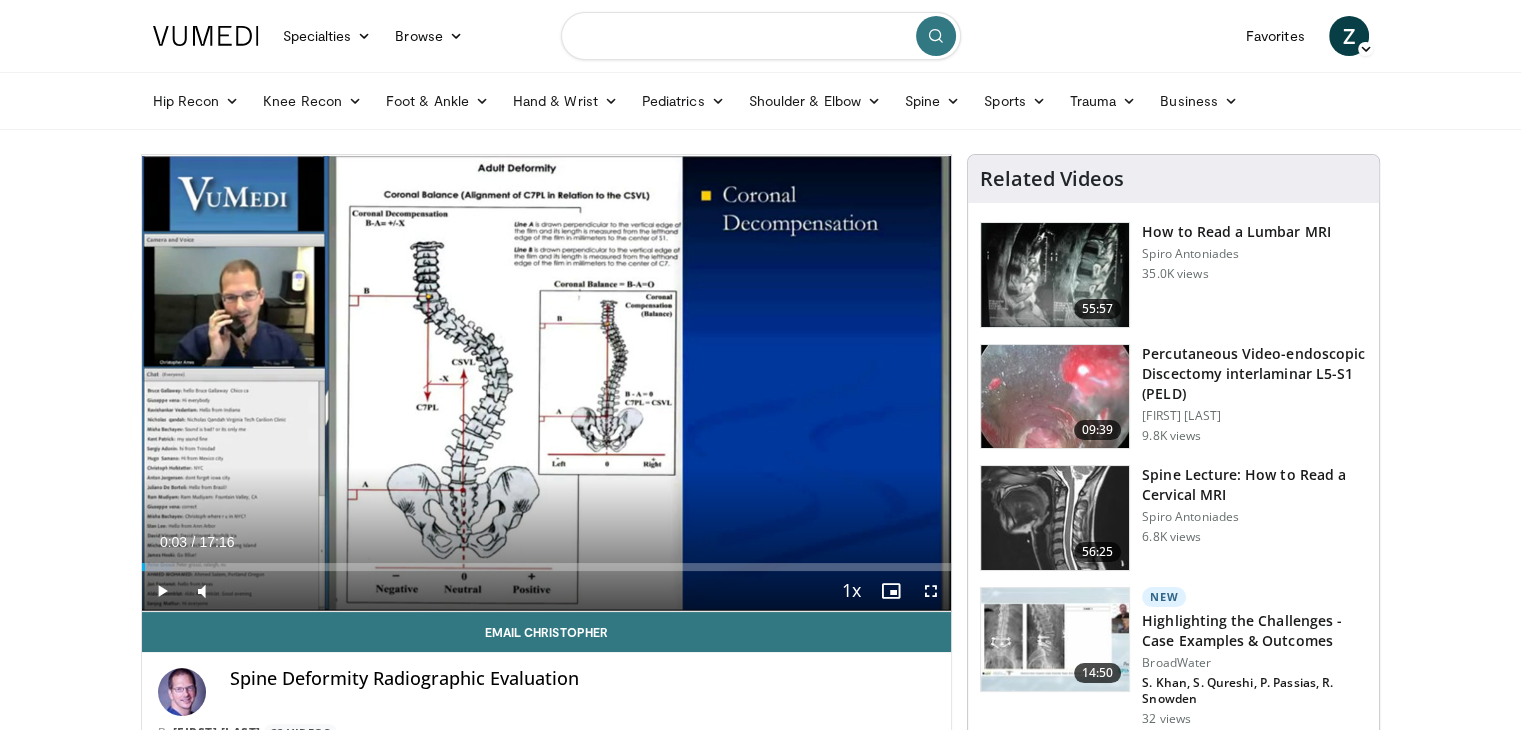 click at bounding box center (761, 36) 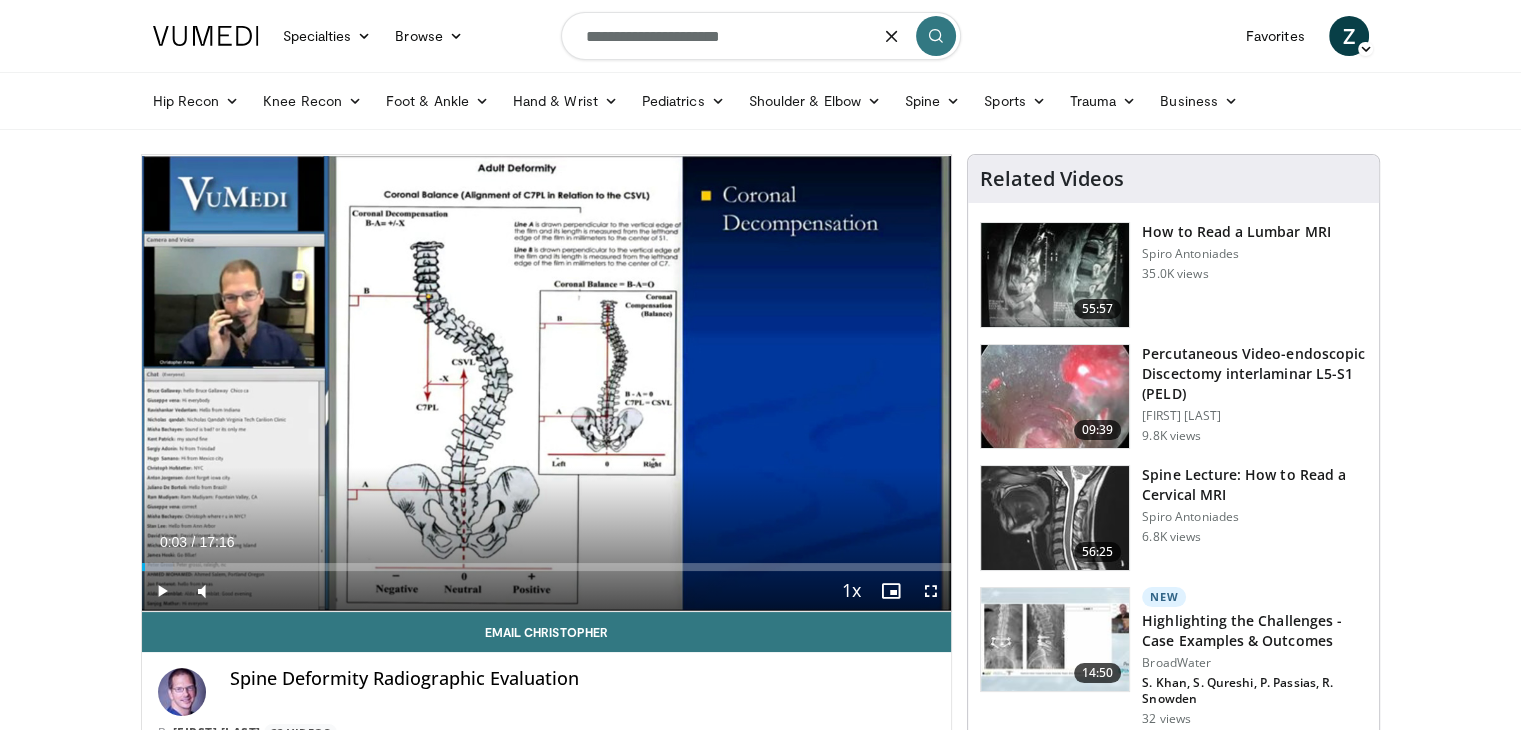 type on "**********" 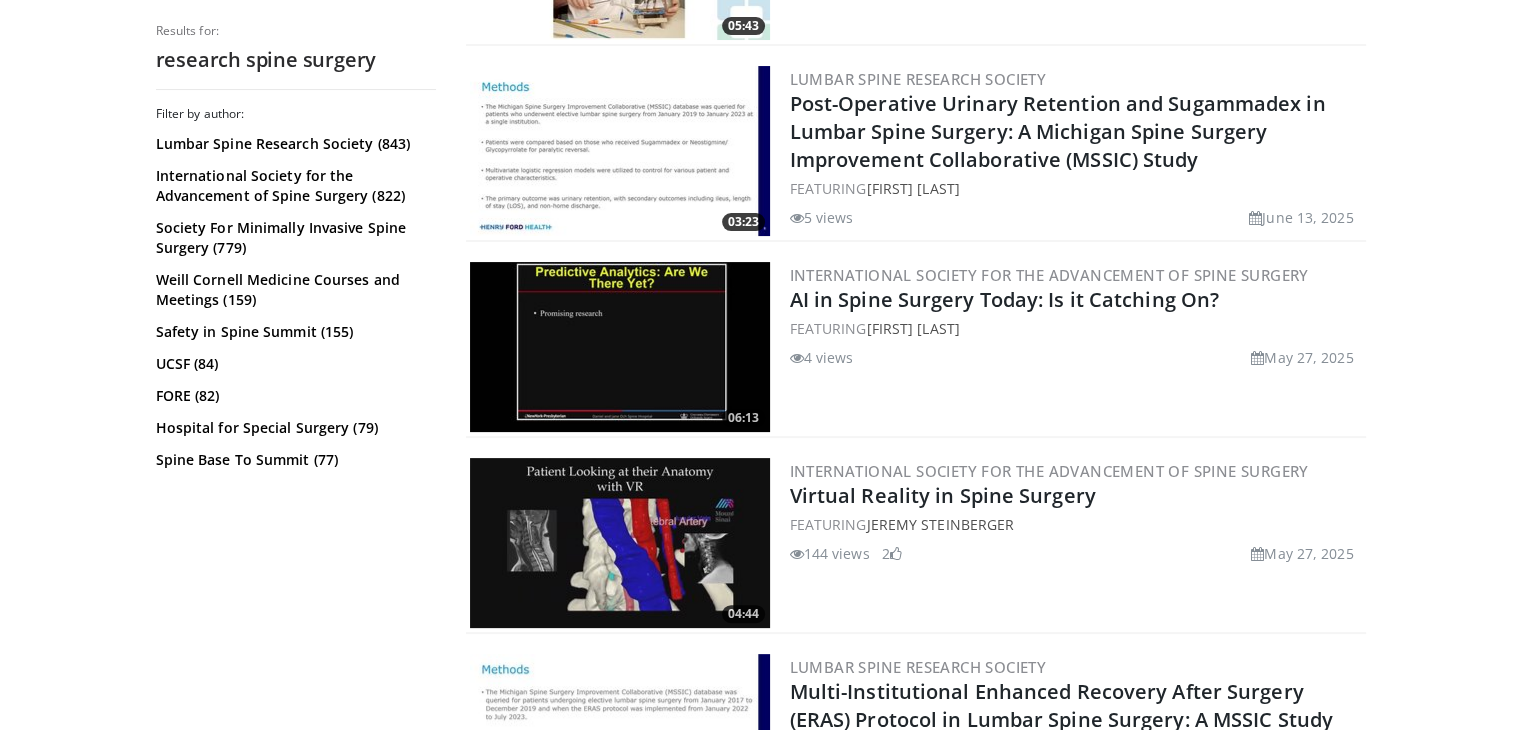 scroll, scrollTop: 400, scrollLeft: 0, axis: vertical 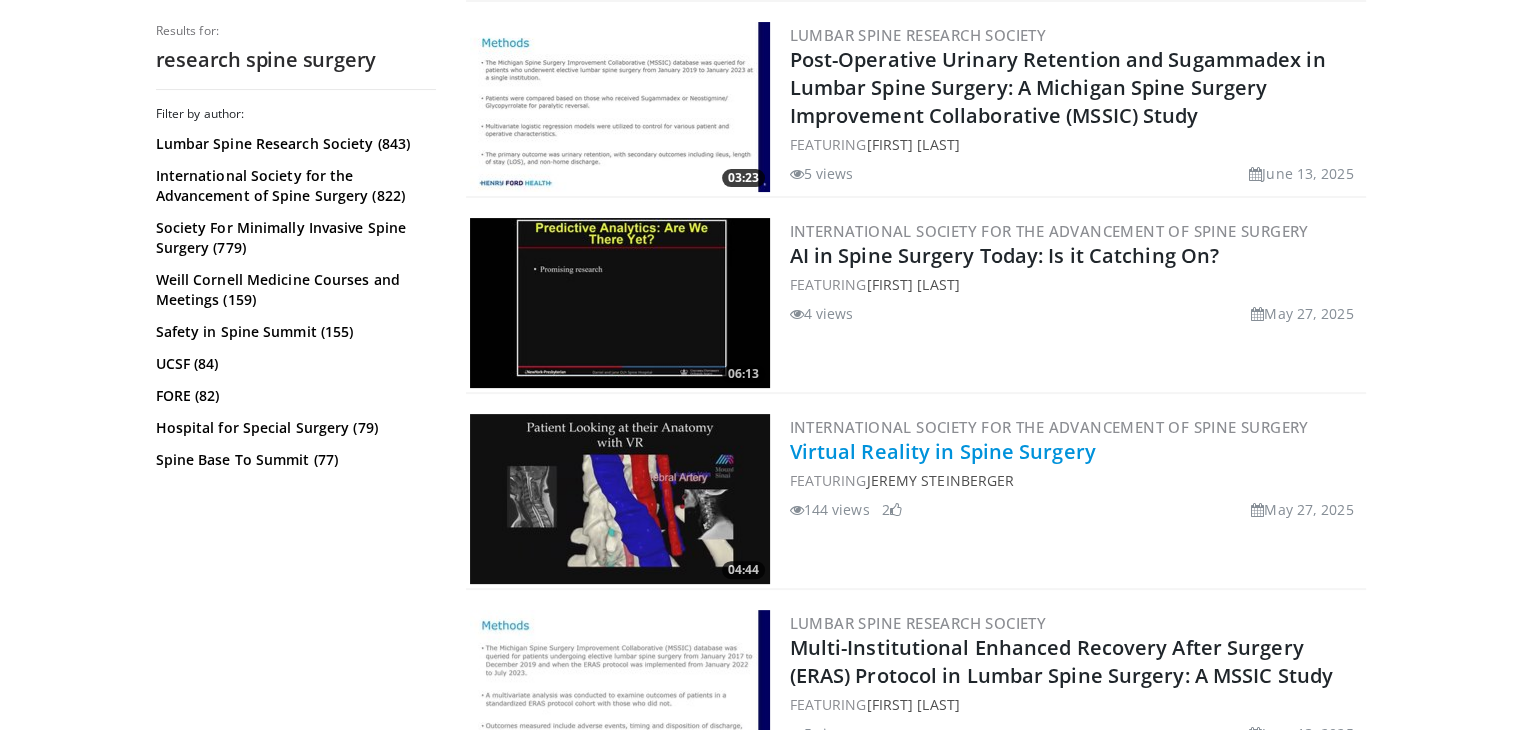 click on "Virtual Reality in Spine Surgery" at bounding box center (943, 451) 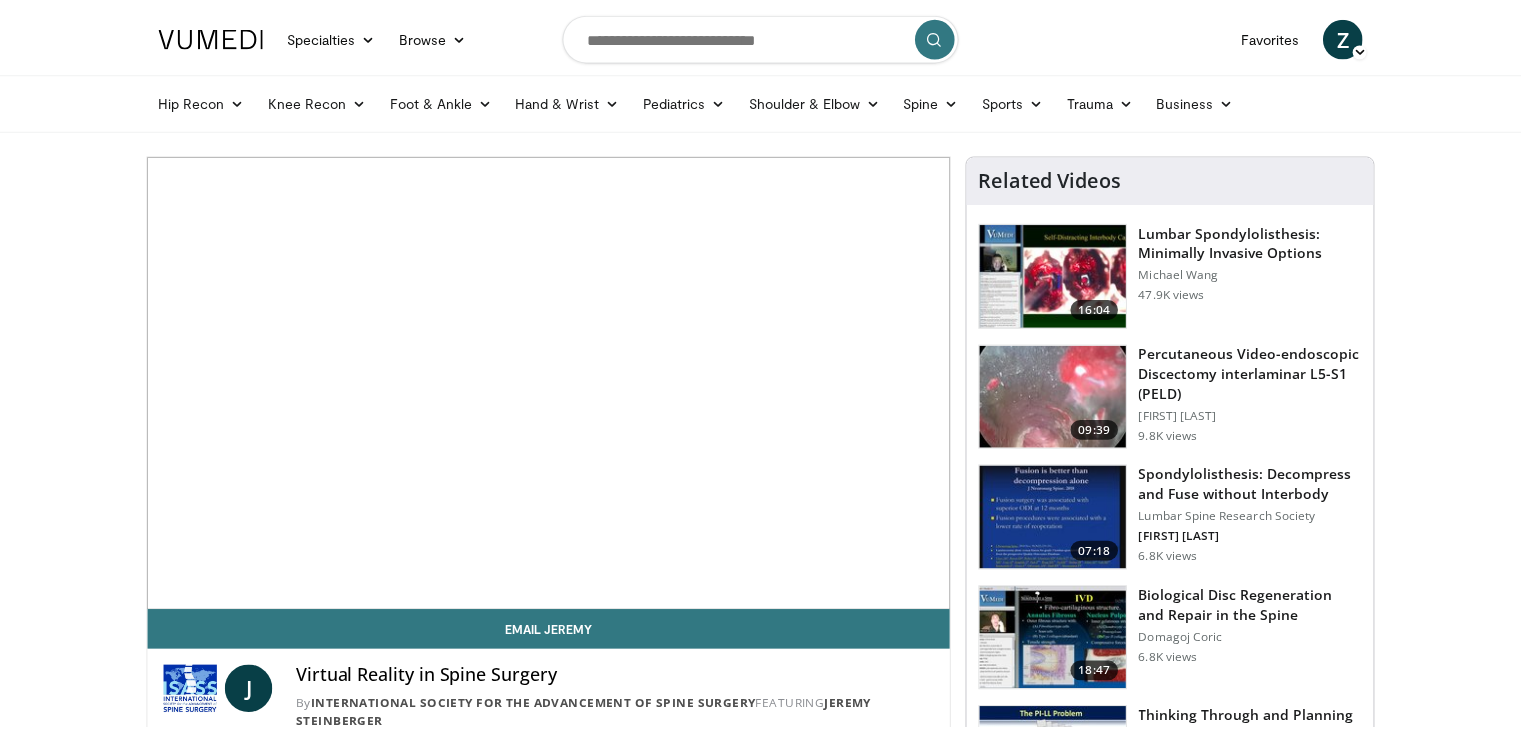 scroll, scrollTop: 0, scrollLeft: 0, axis: both 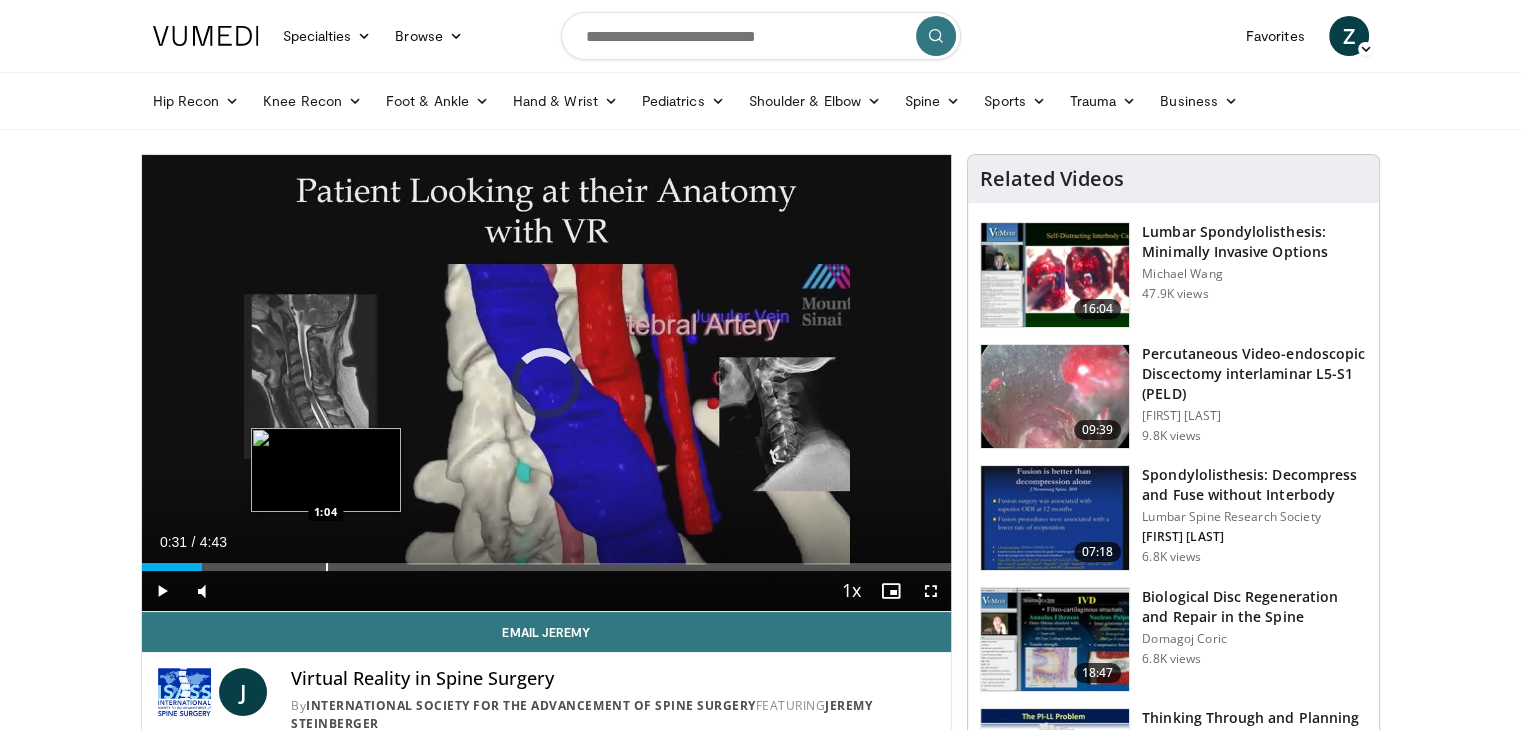 drag, startPoint x: 158, startPoint y: 561, endPoint x: 324, endPoint y: 565, distance: 166.04819 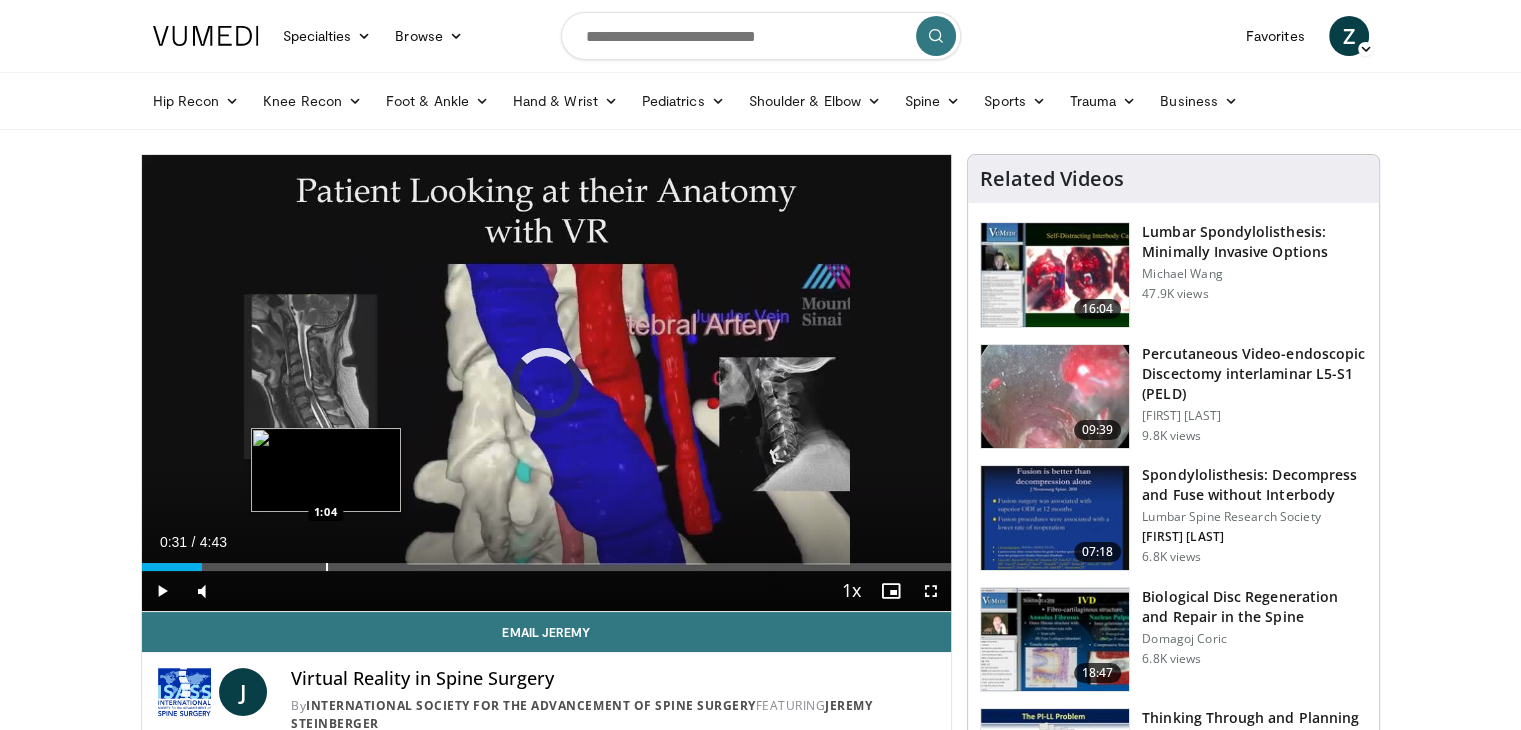 click at bounding box center (327, 567) 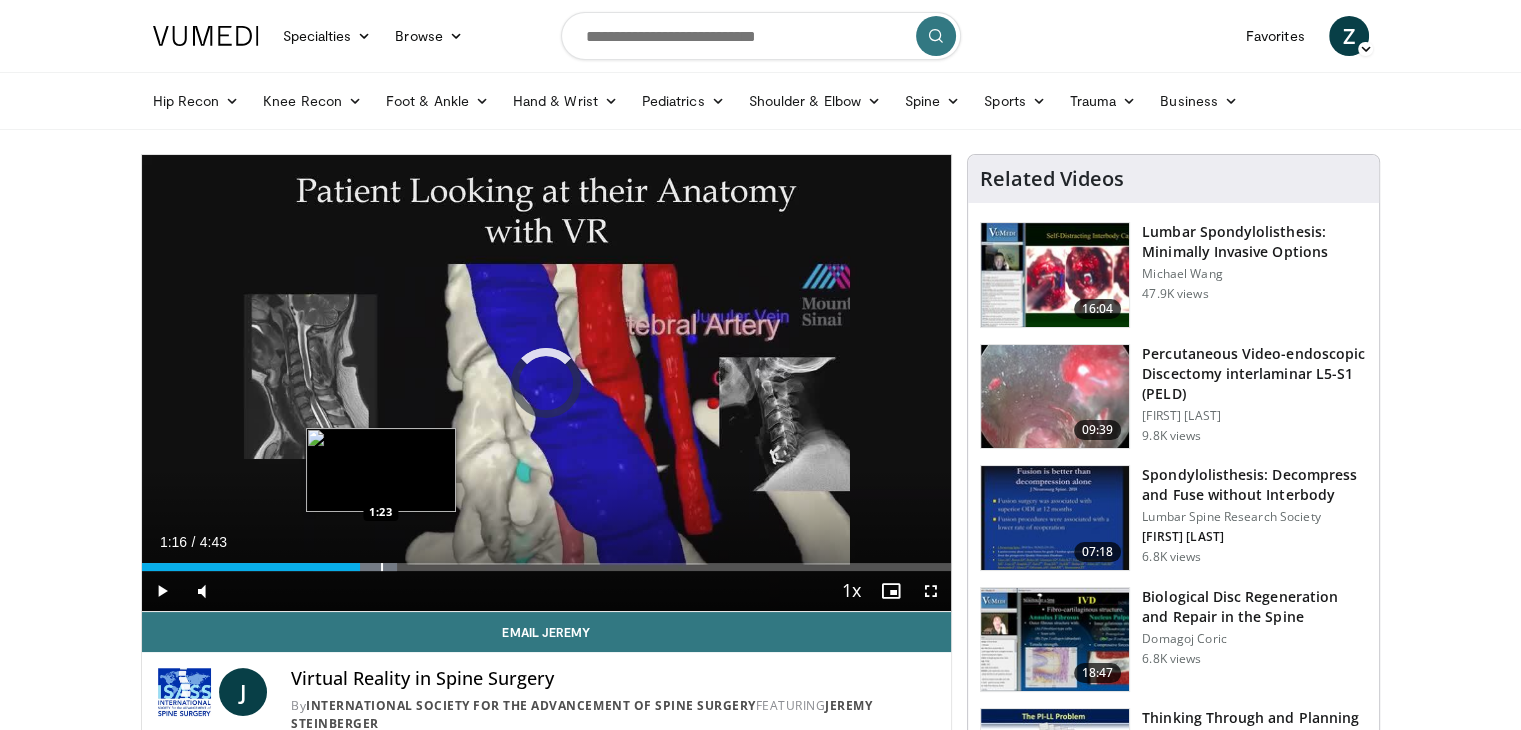 drag, startPoint x: 324, startPoint y: 564, endPoint x: 441, endPoint y: 557, distance: 117.20921 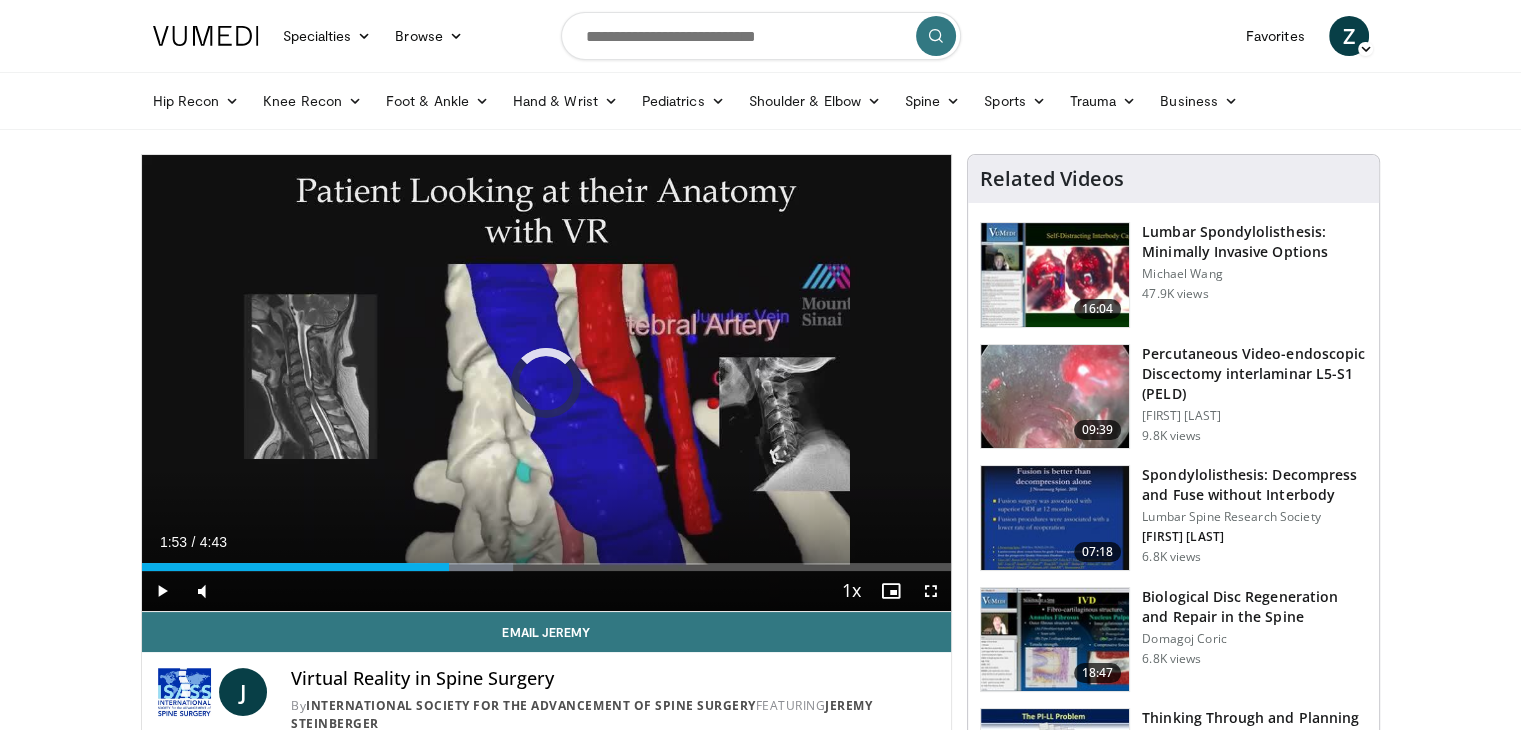 drag, startPoint x: 441, startPoint y: 557, endPoint x: 542, endPoint y: 561, distance: 101.07918 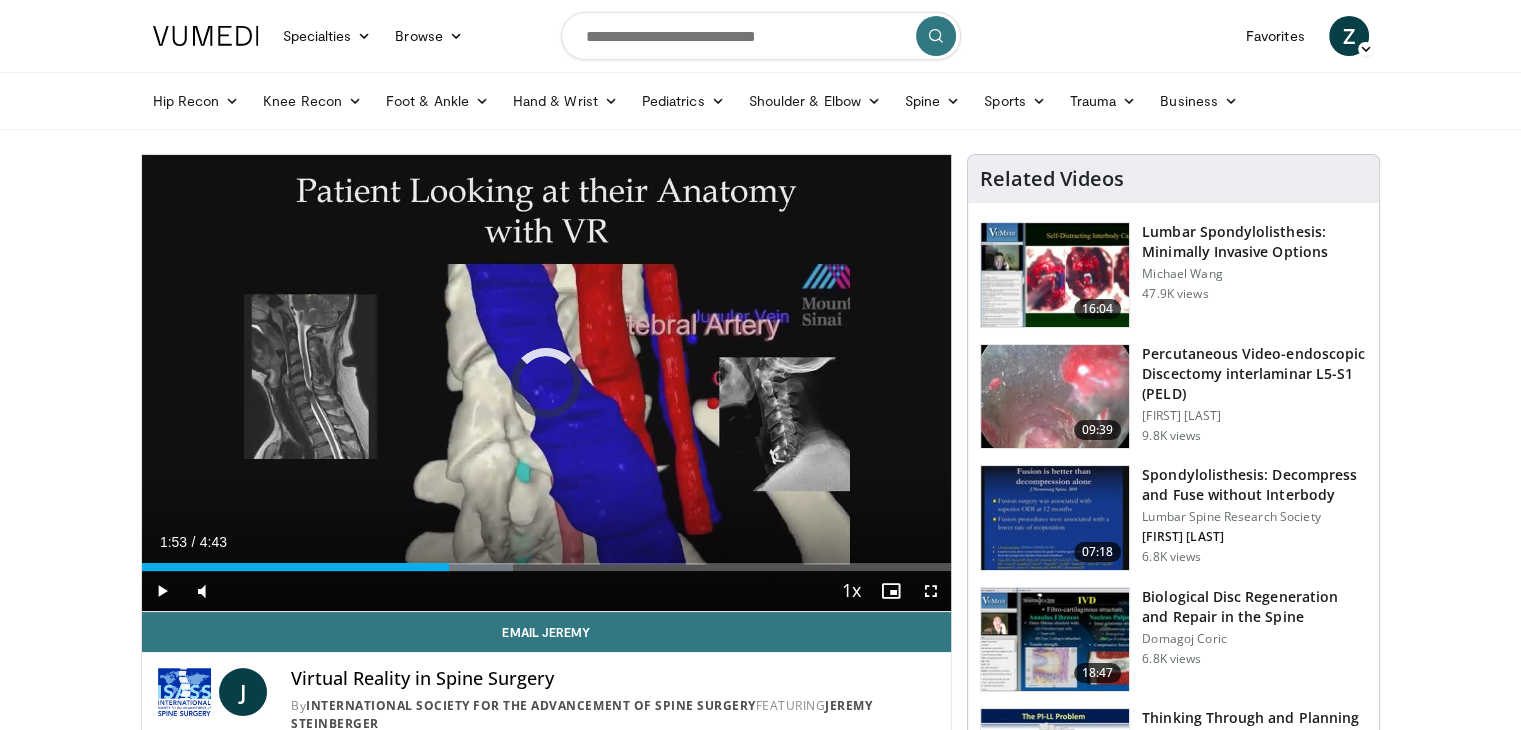 click on "Loaded :  45.94% 1:53 1:57" at bounding box center [547, 561] 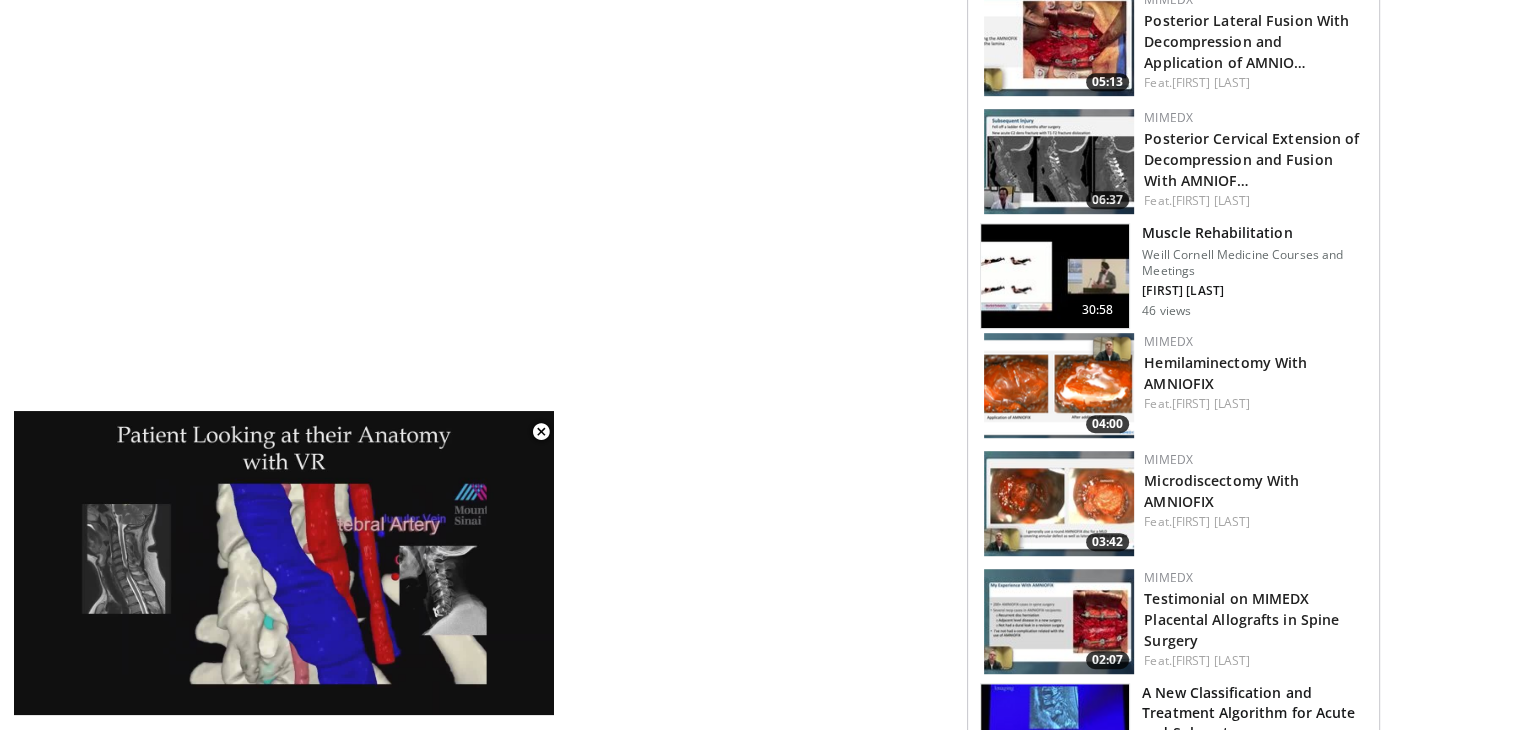 scroll, scrollTop: 1100, scrollLeft: 0, axis: vertical 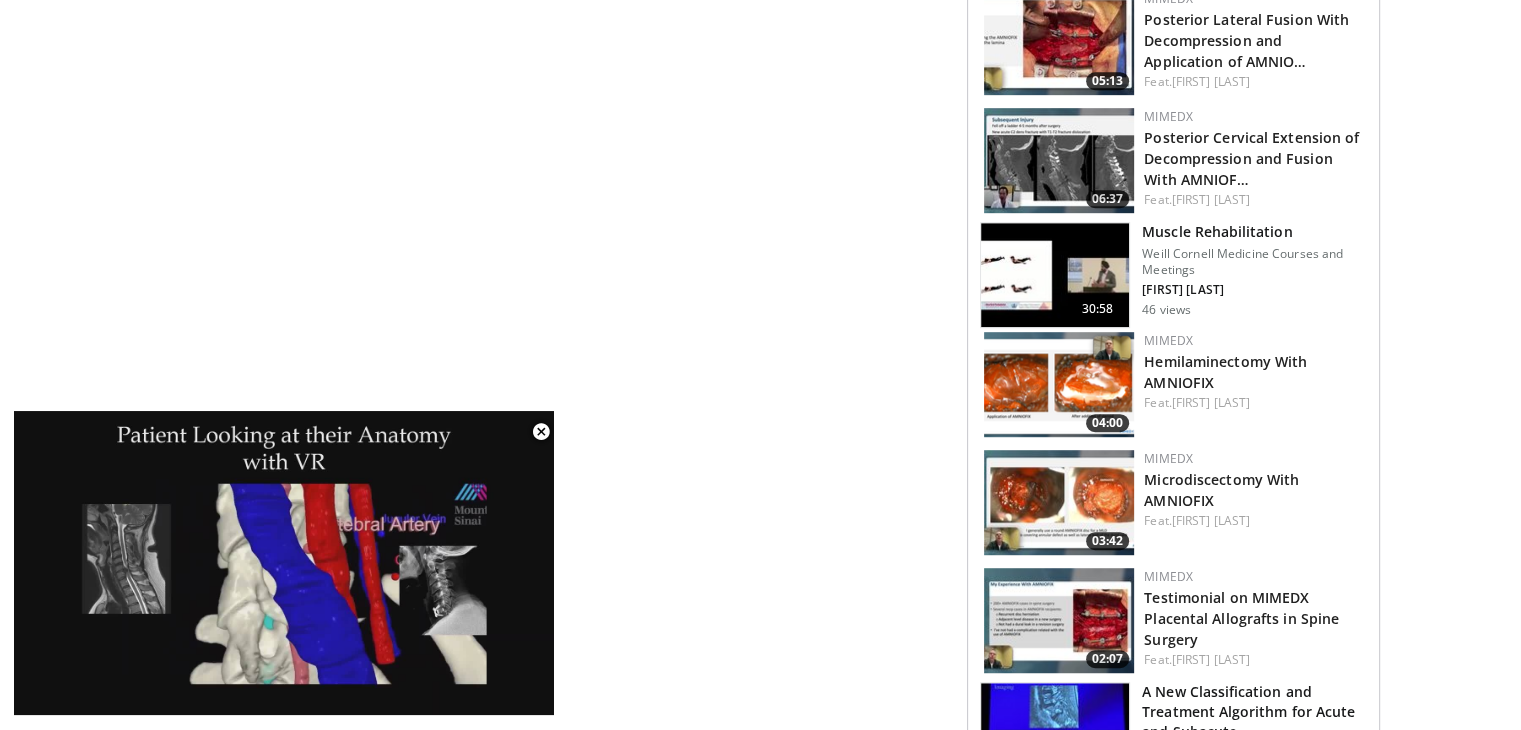 click at bounding box center (1059, 384) 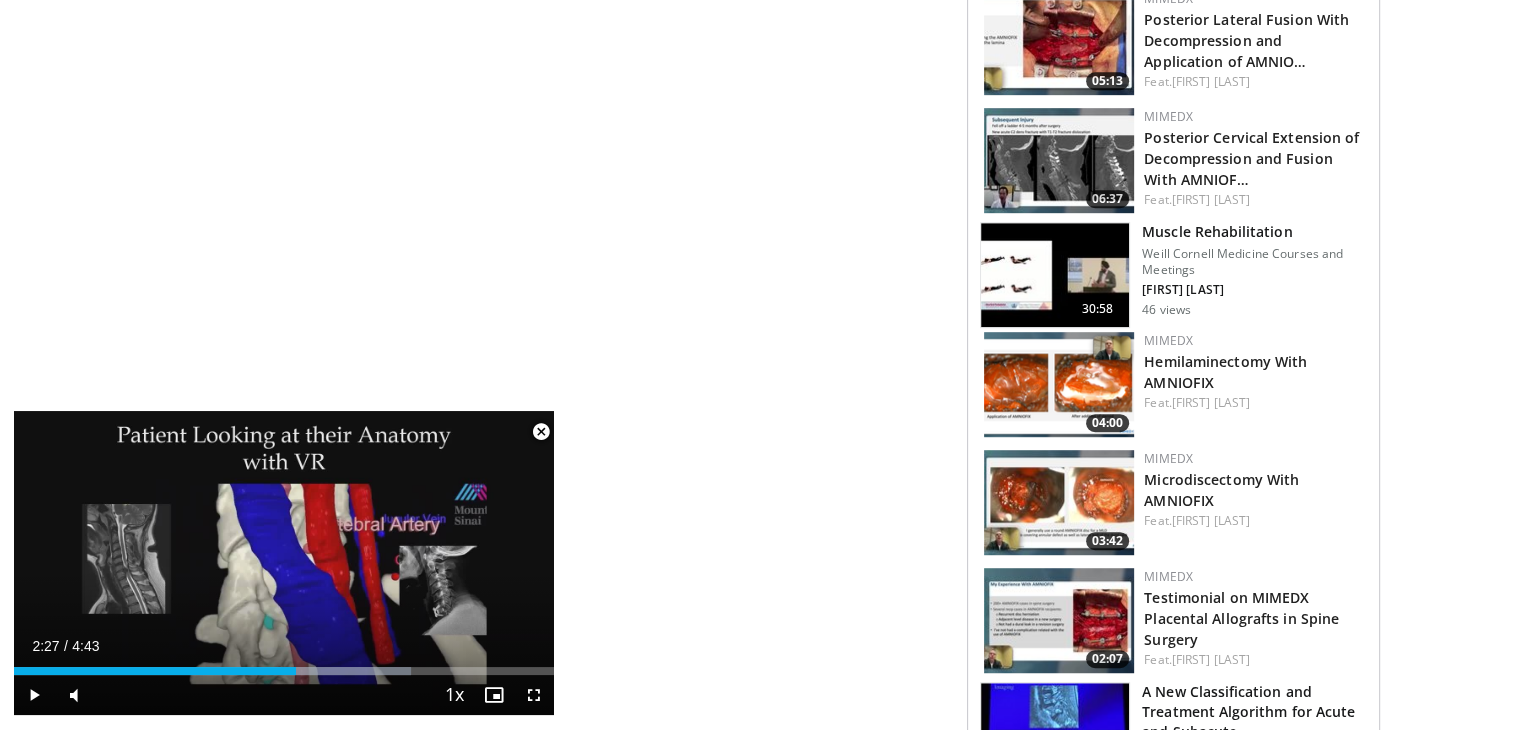 click at bounding box center (1059, 384) 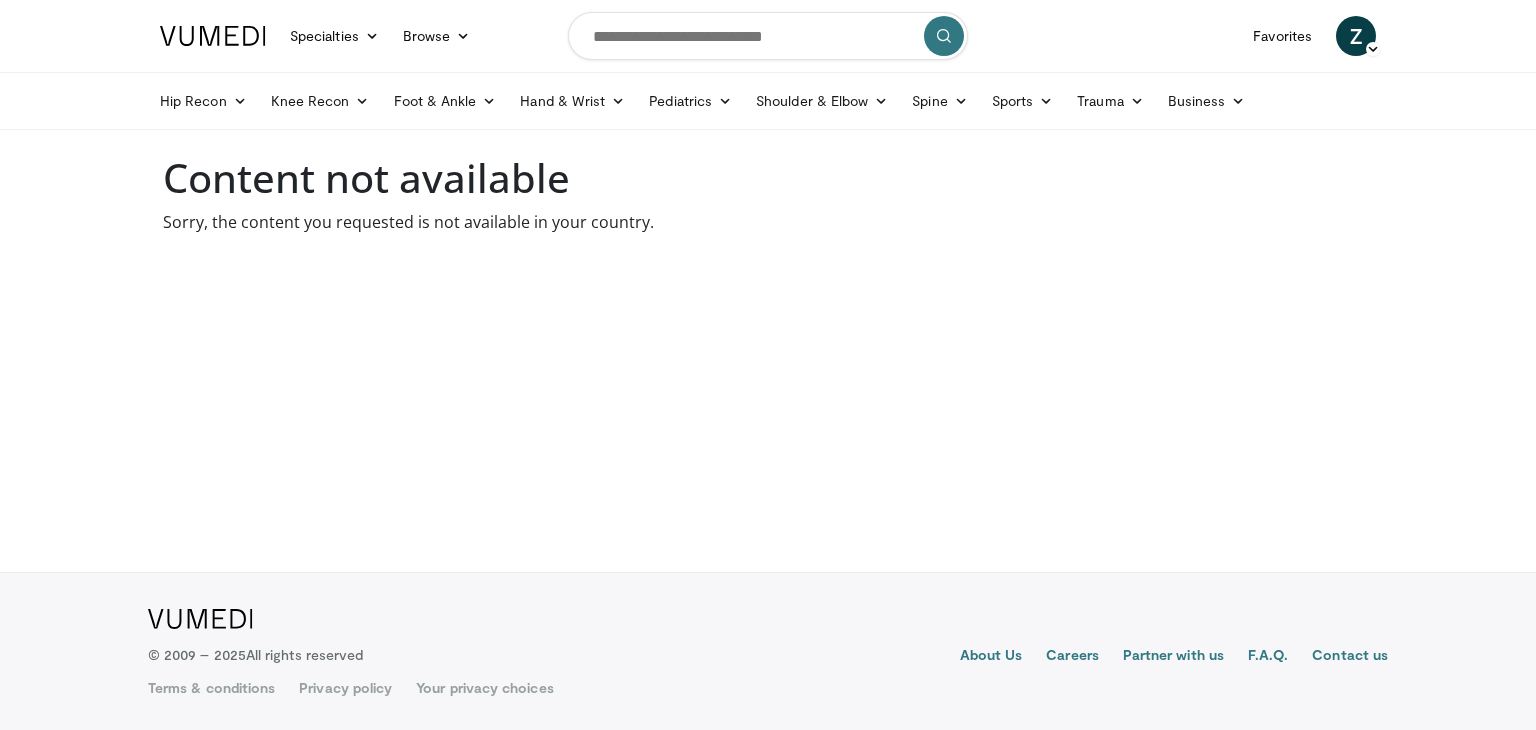 scroll, scrollTop: 0, scrollLeft: 0, axis: both 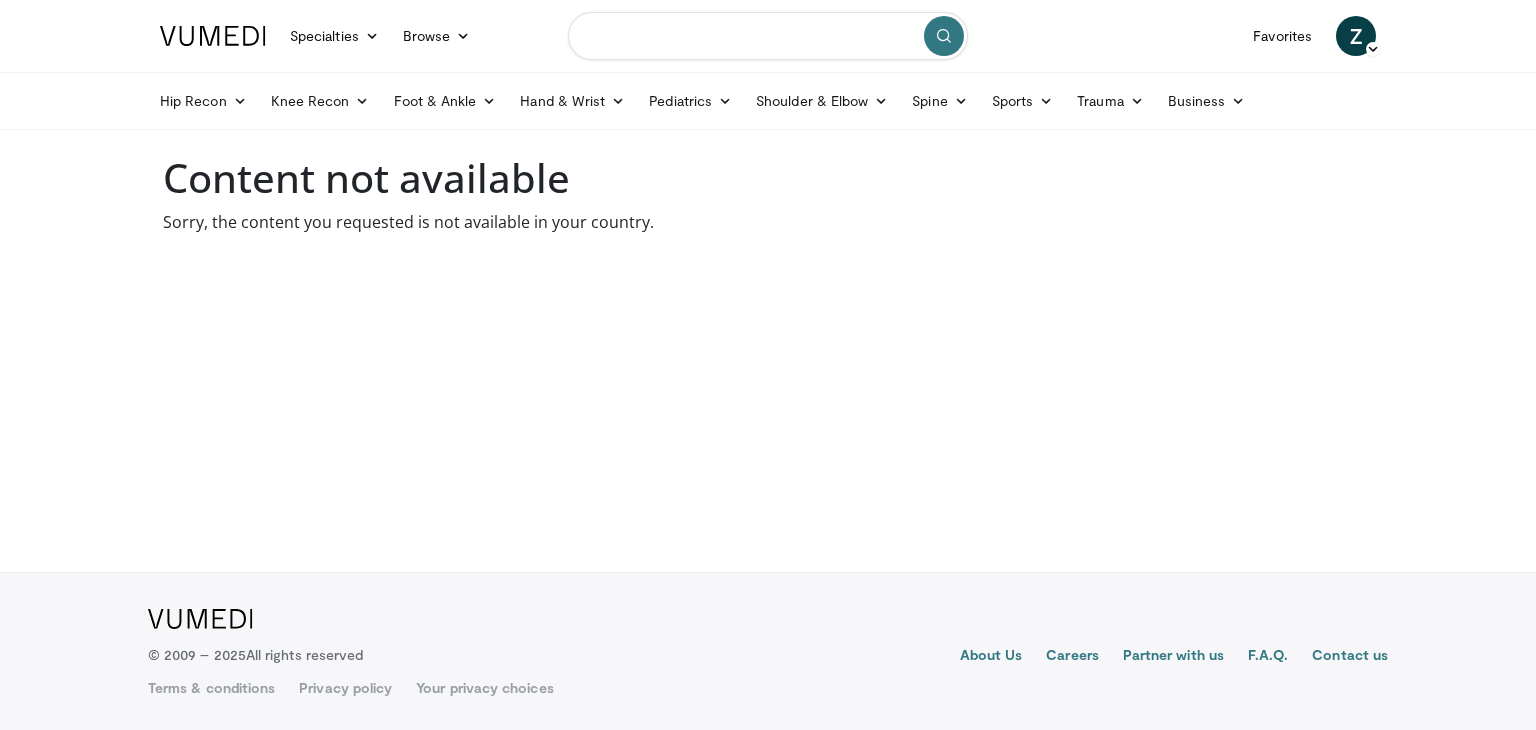 click at bounding box center (768, 36) 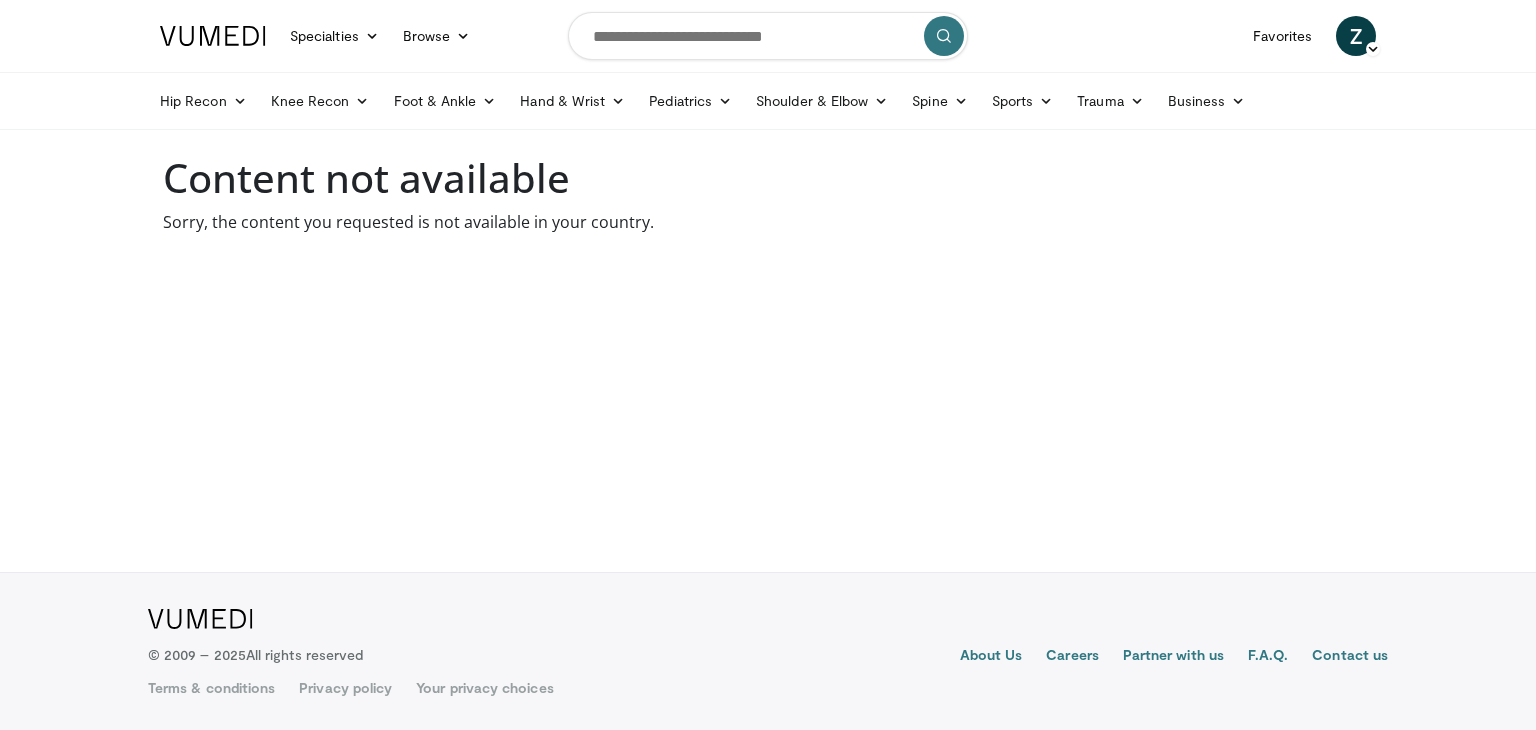 scroll, scrollTop: 0, scrollLeft: 0, axis: both 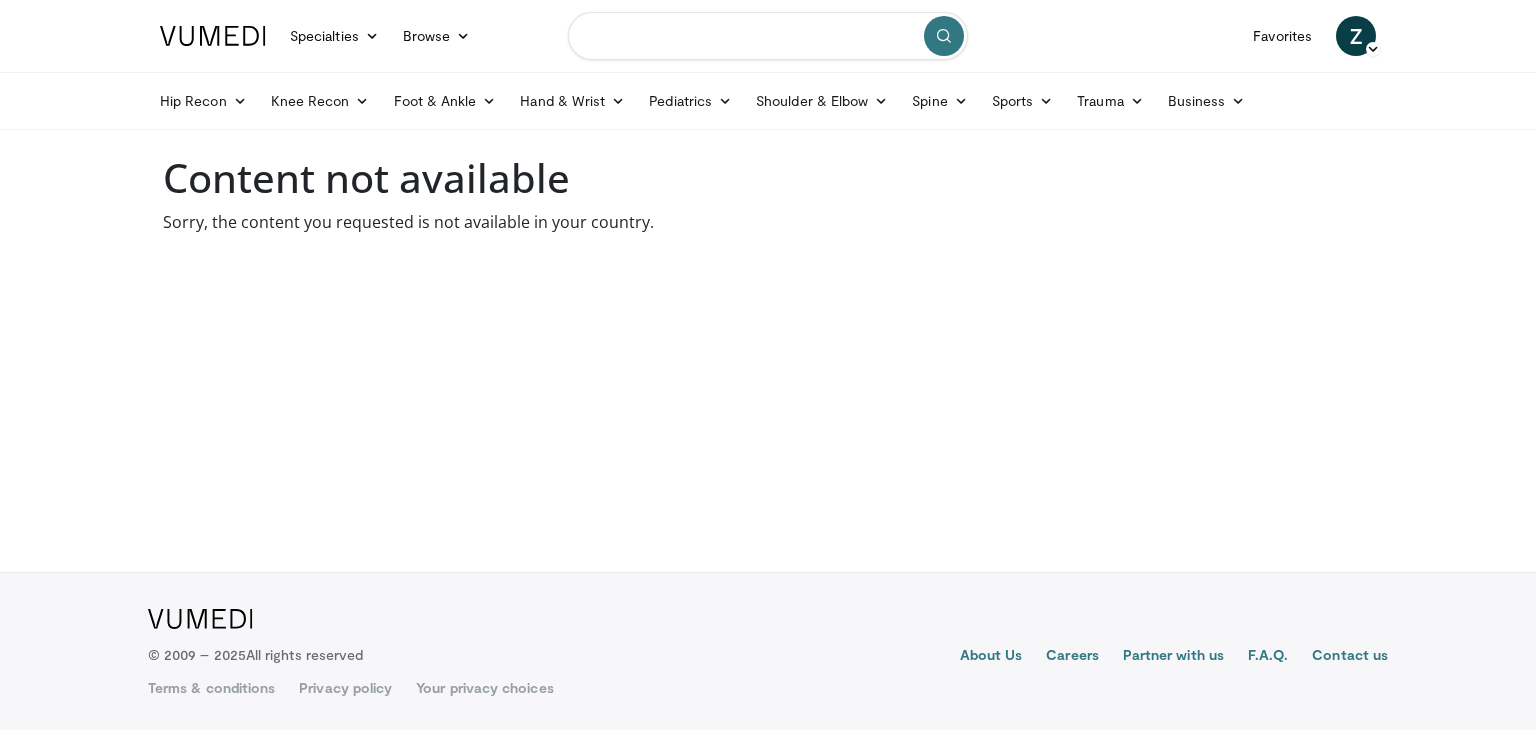 click at bounding box center [768, 36] 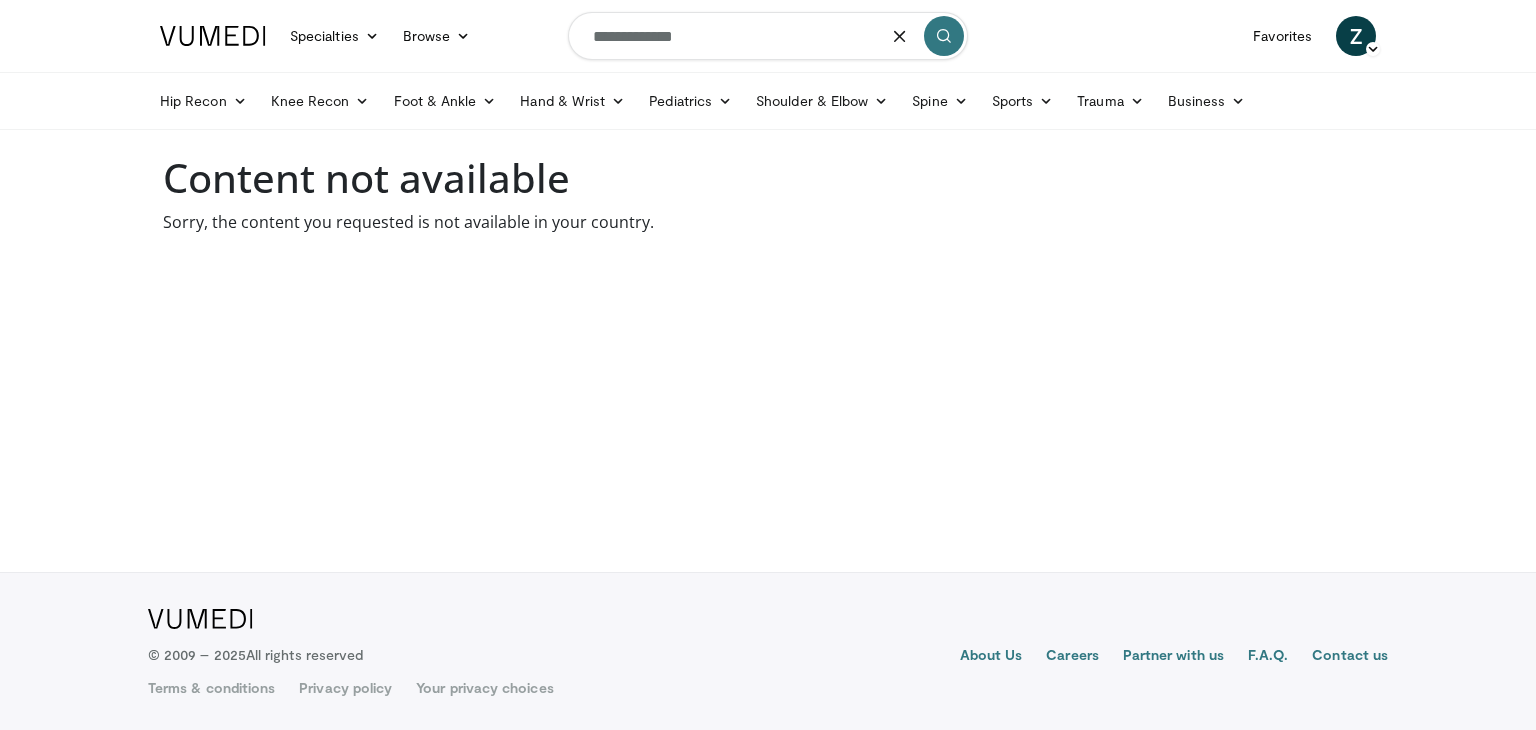 type on "**********" 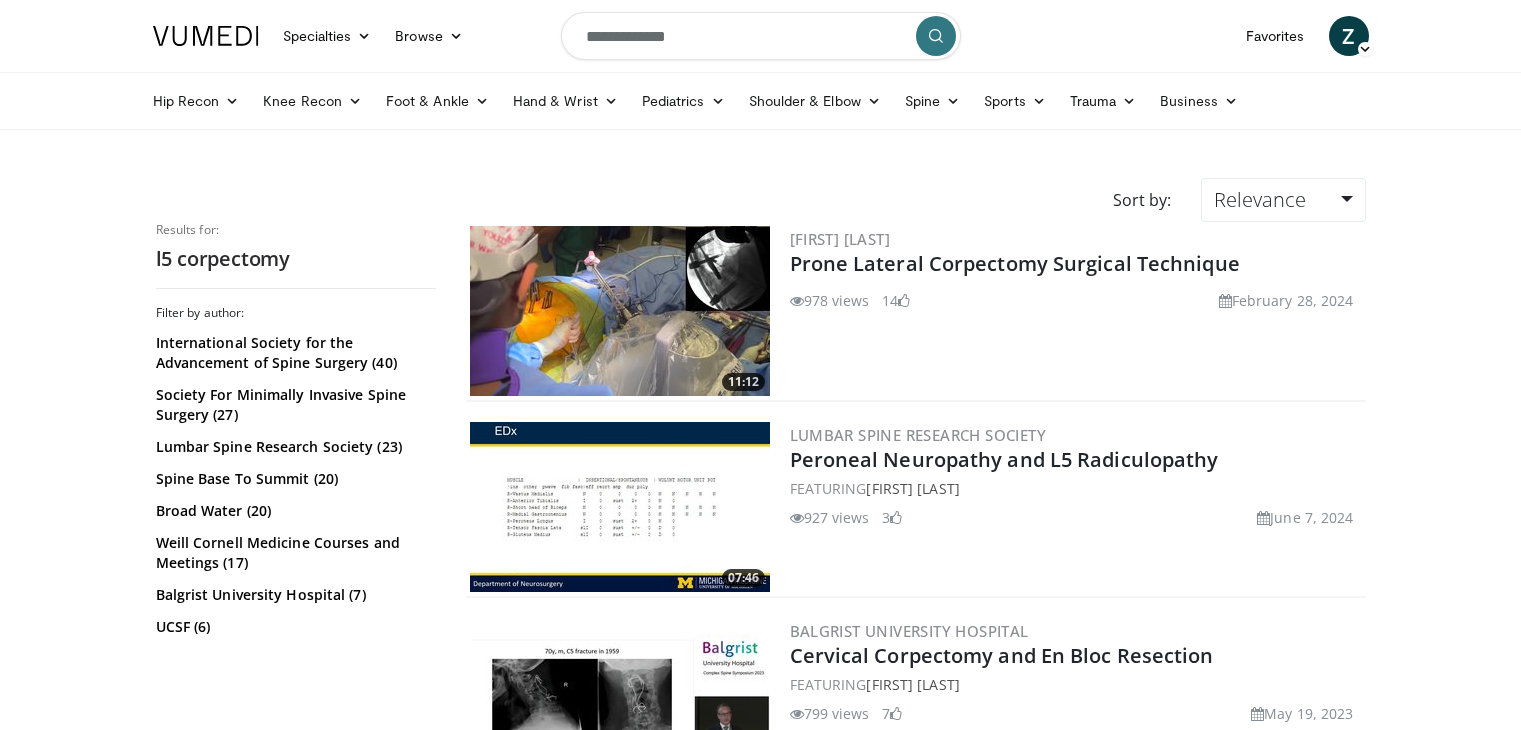 scroll, scrollTop: 0, scrollLeft: 0, axis: both 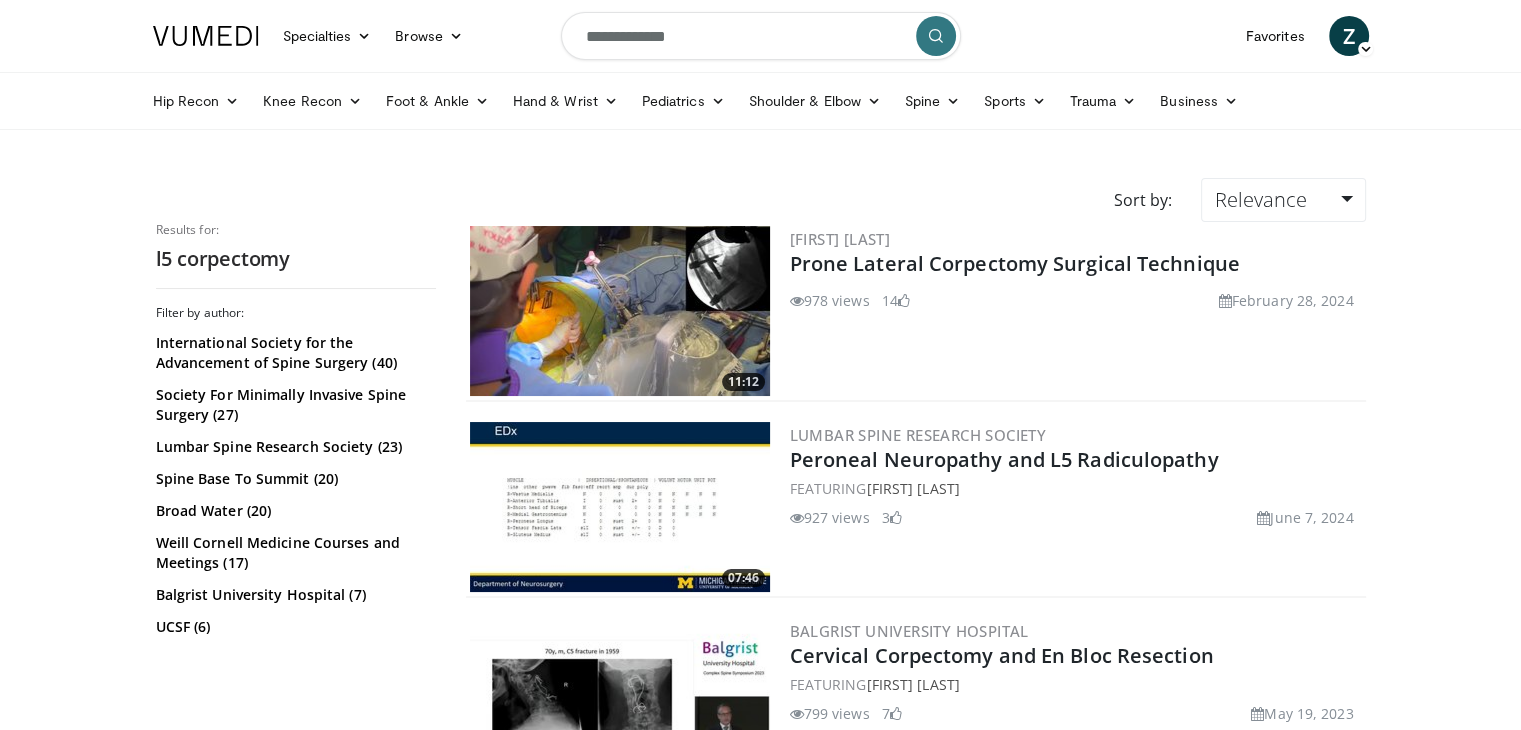 click at bounding box center (620, 311) 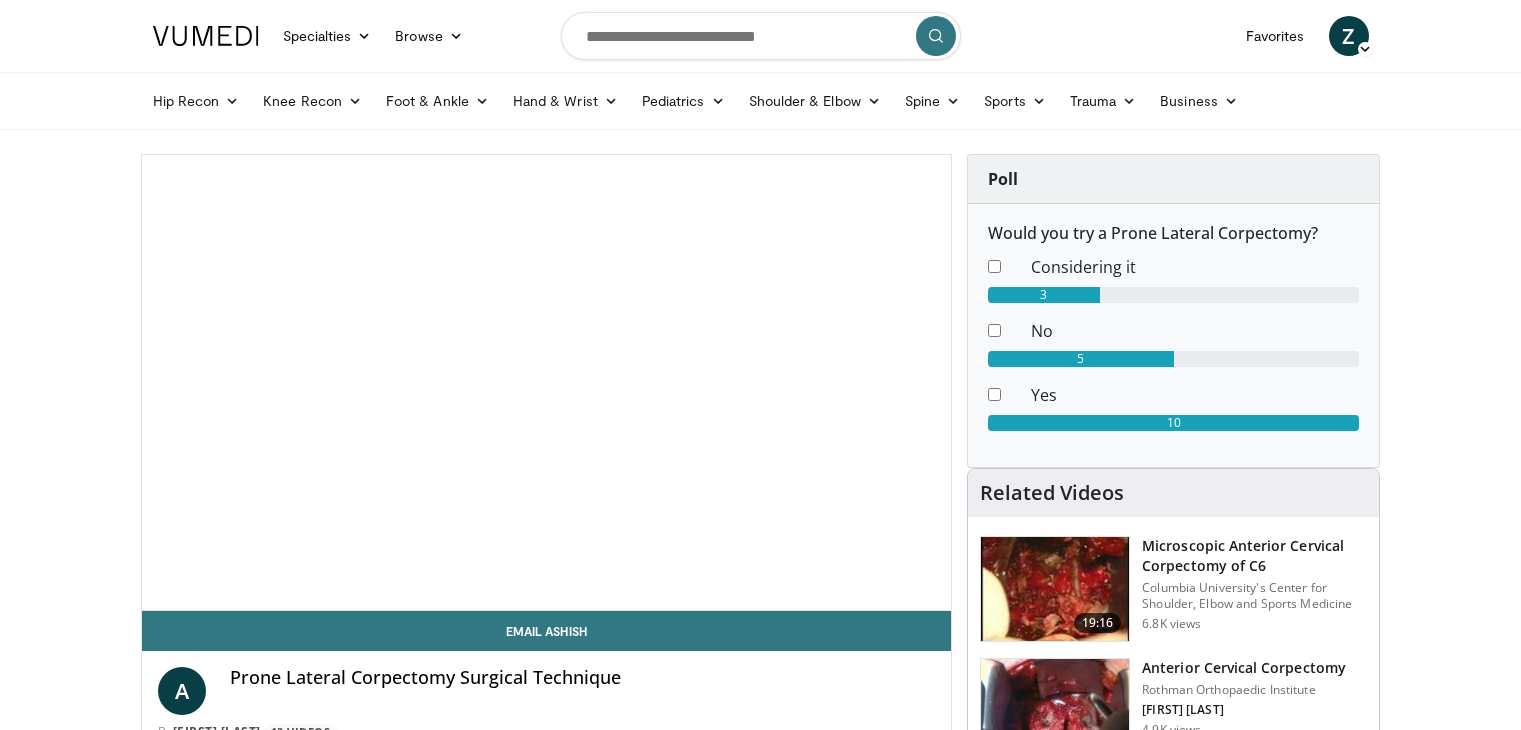 scroll, scrollTop: 0, scrollLeft: 0, axis: both 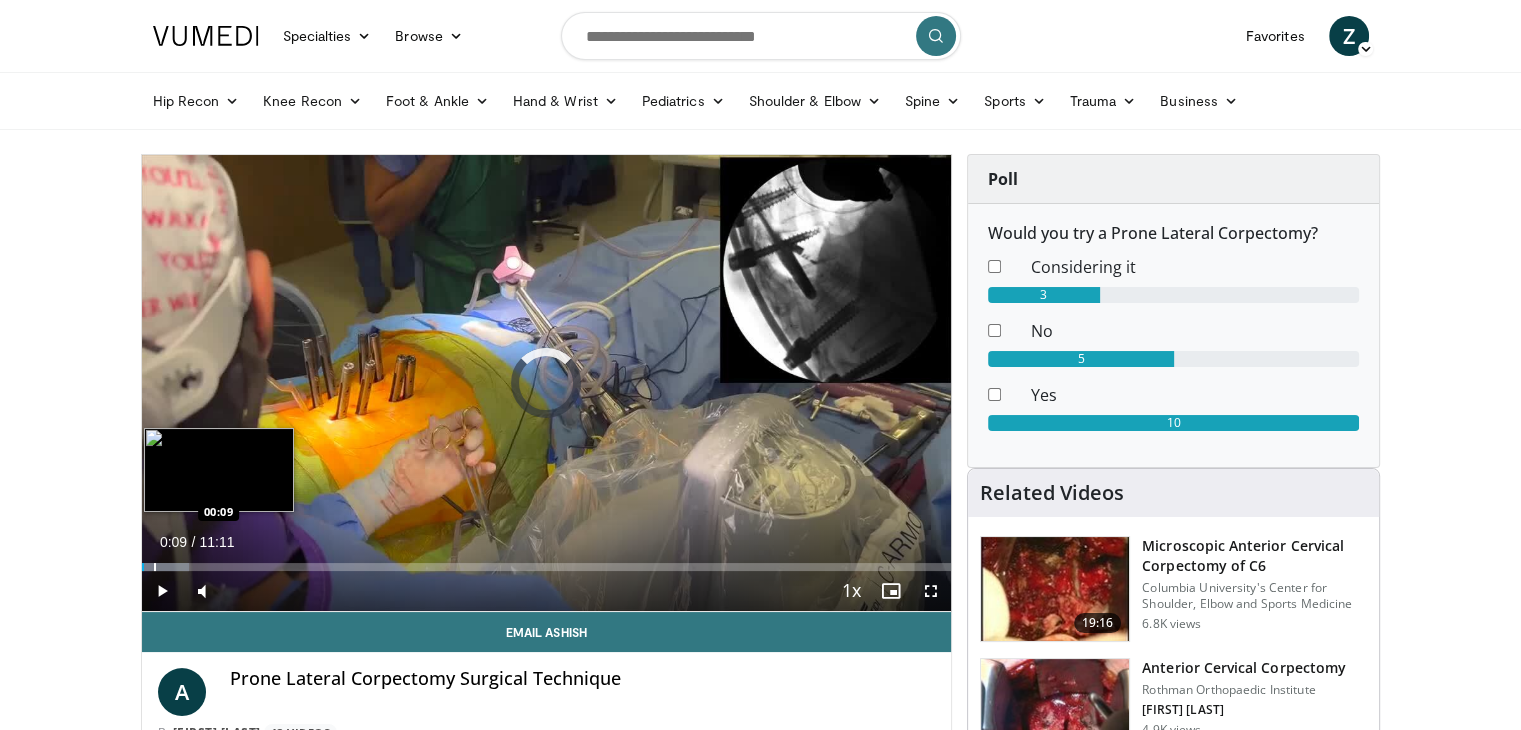 click at bounding box center [155, 567] 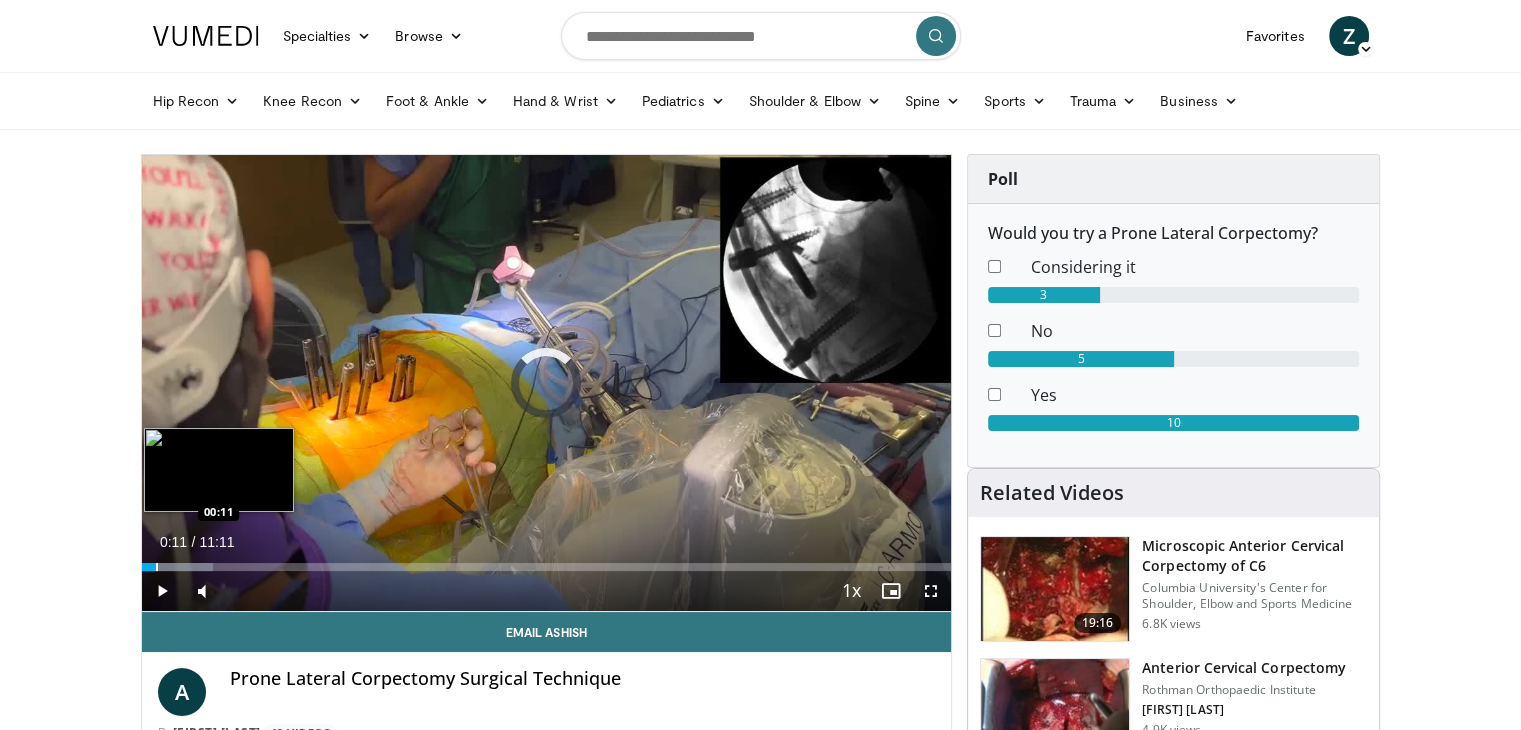 click at bounding box center (157, 567) 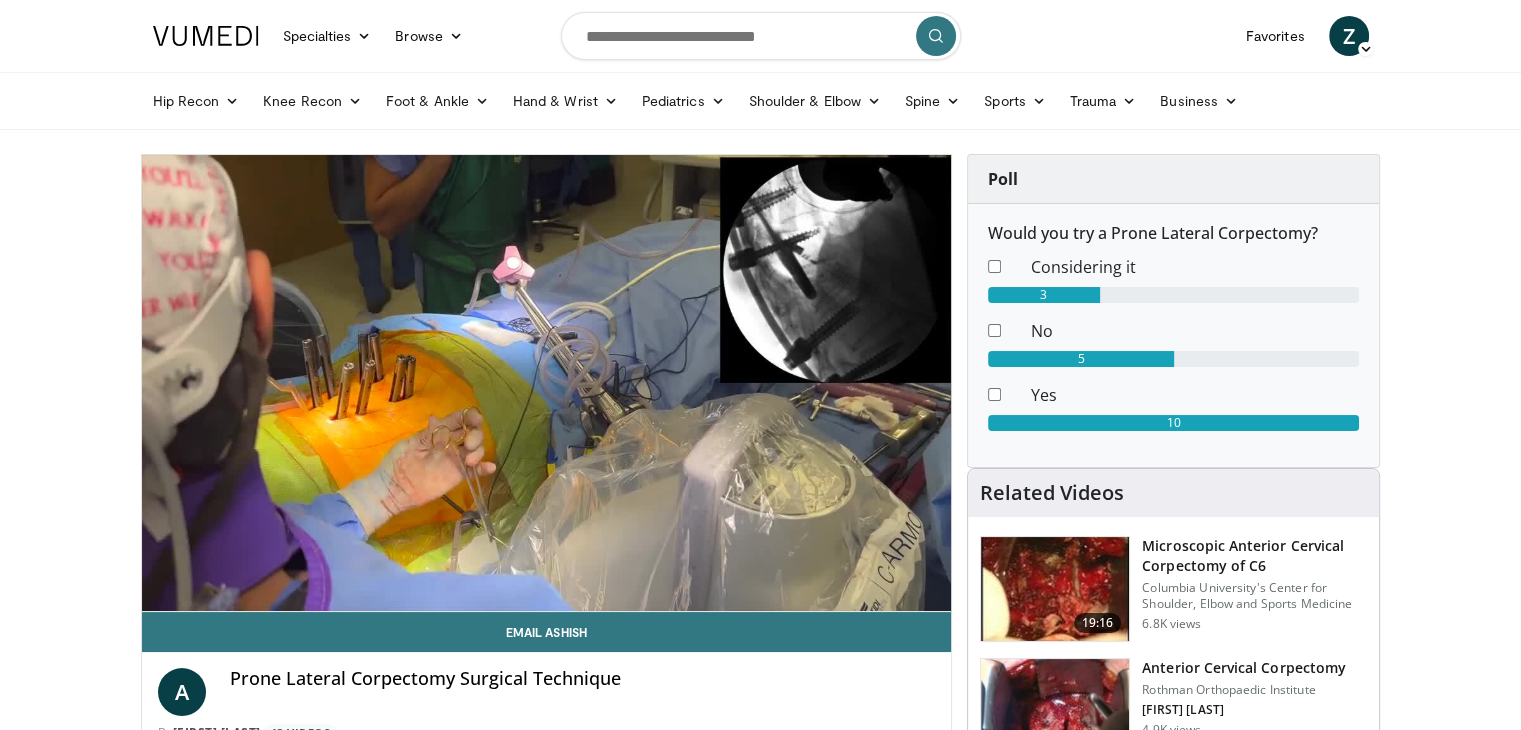 click on "10 seconds
Tap to unmute" at bounding box center (547, 383) 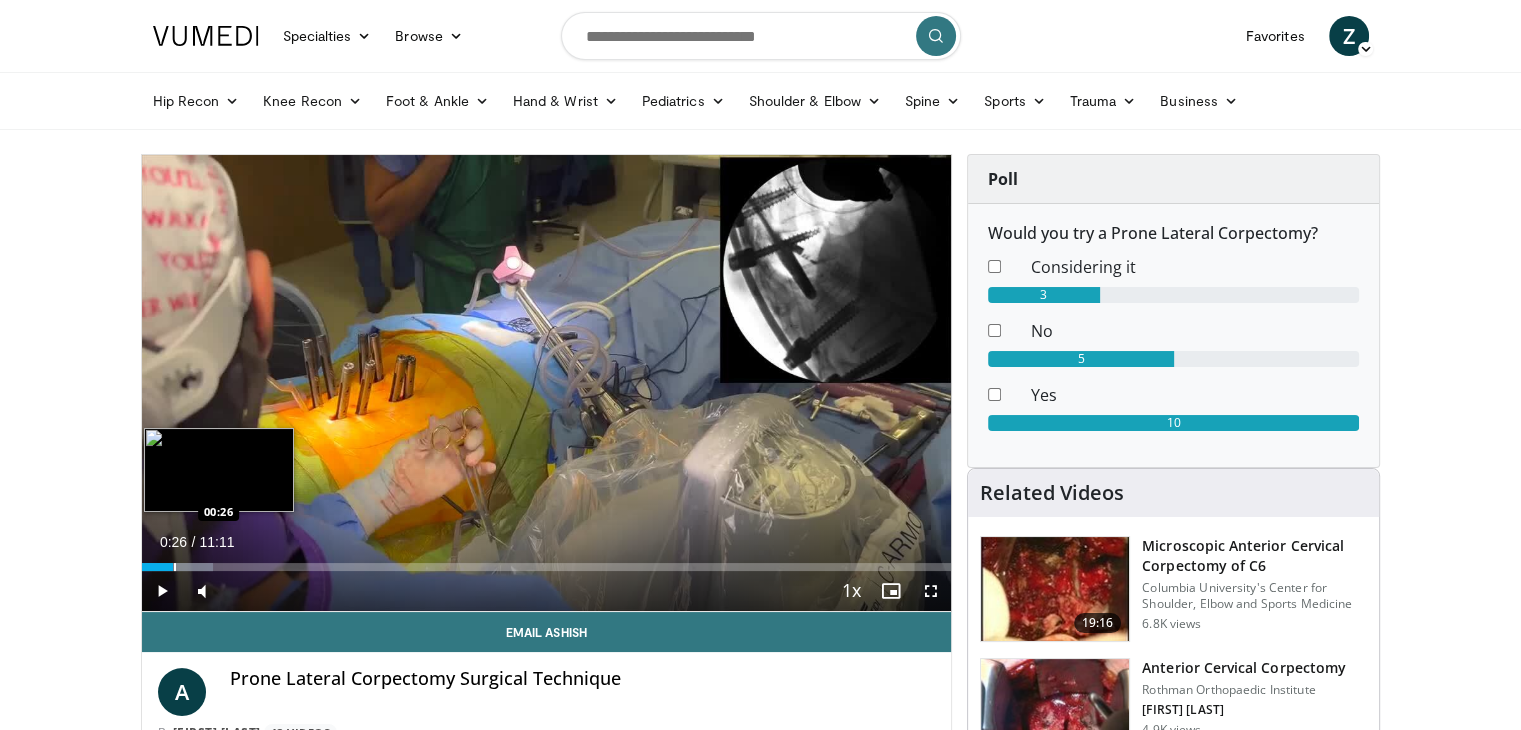 click at bounding box center (175, 567) 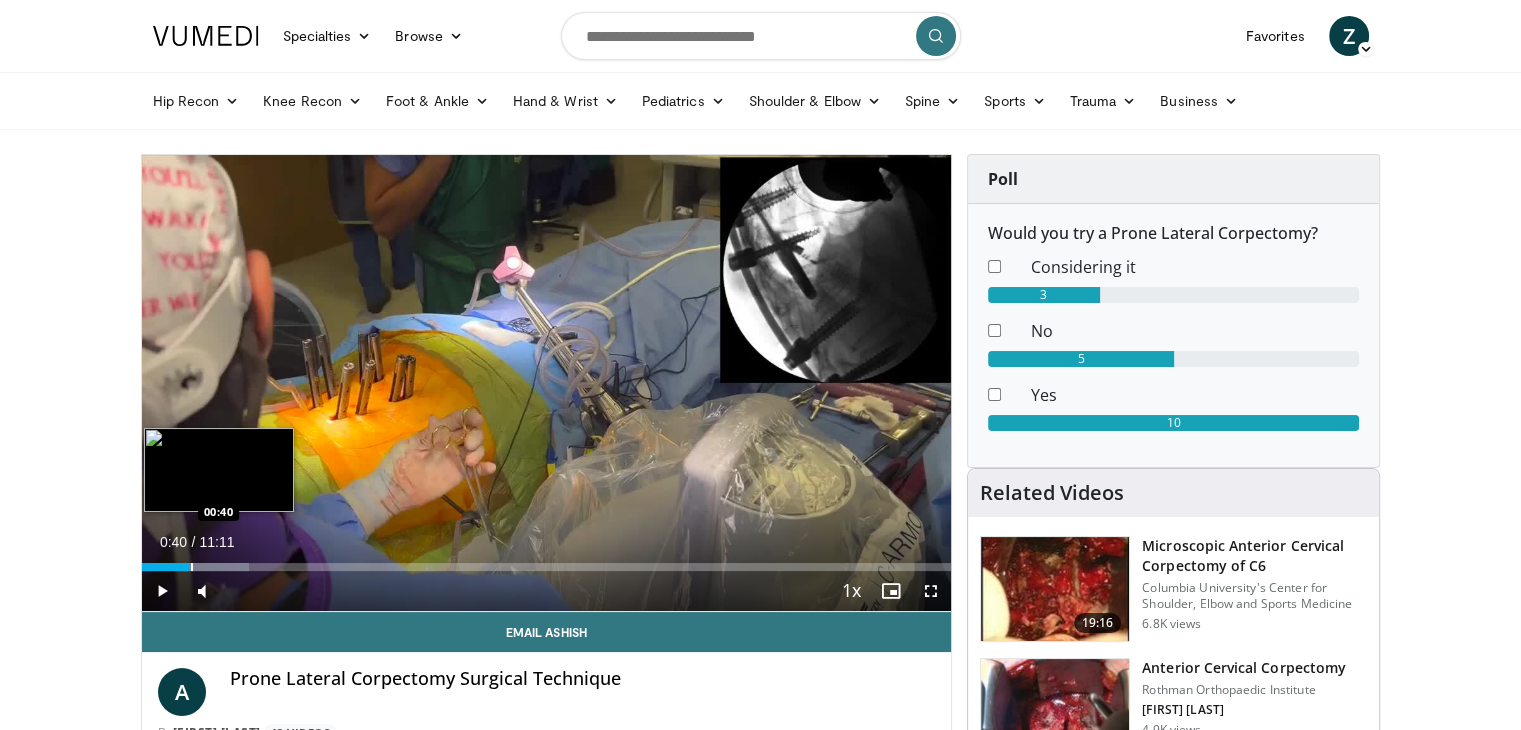 click on "Loaded :  13.29% 00:40 00:40" at bounding box center (547, 561) 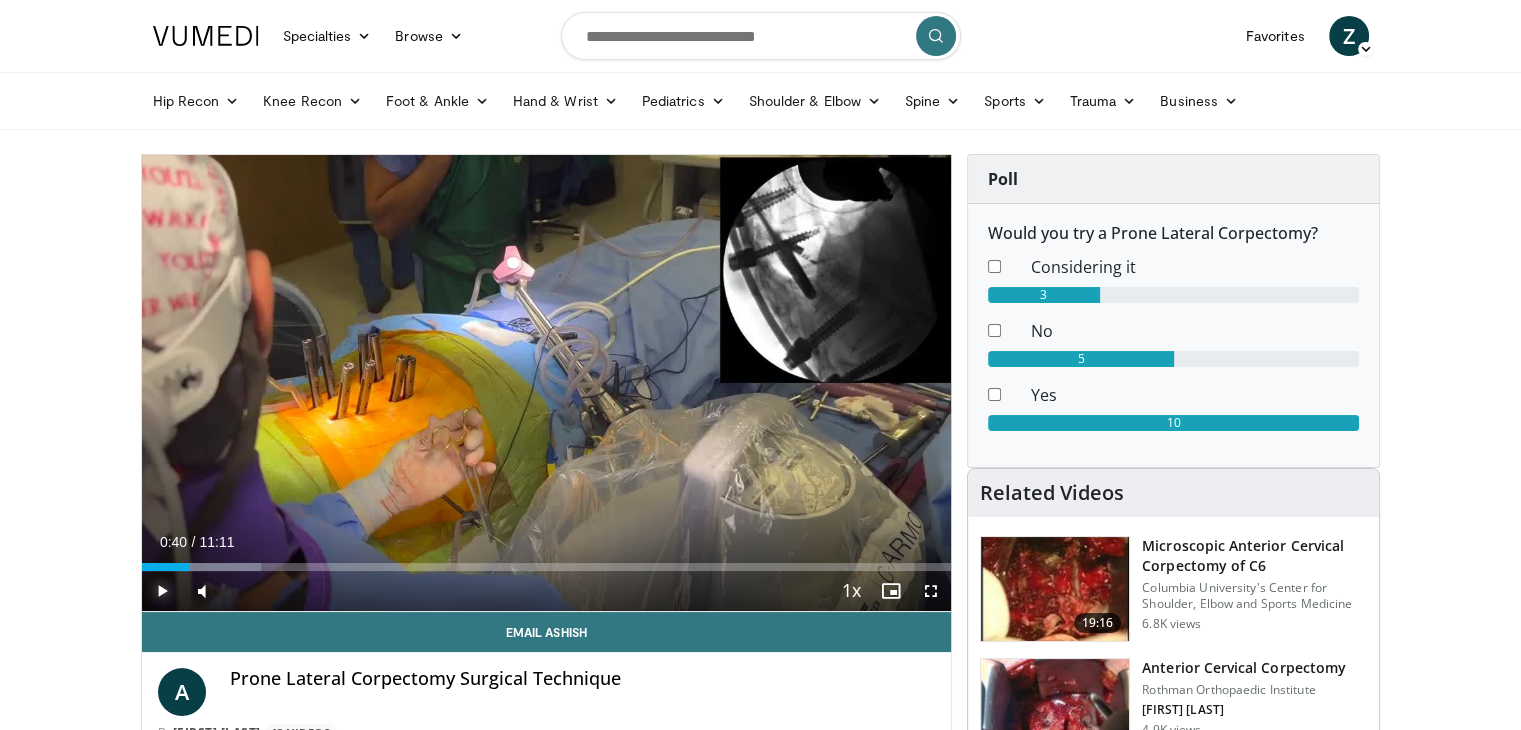 click at bounding box center [162, 591] 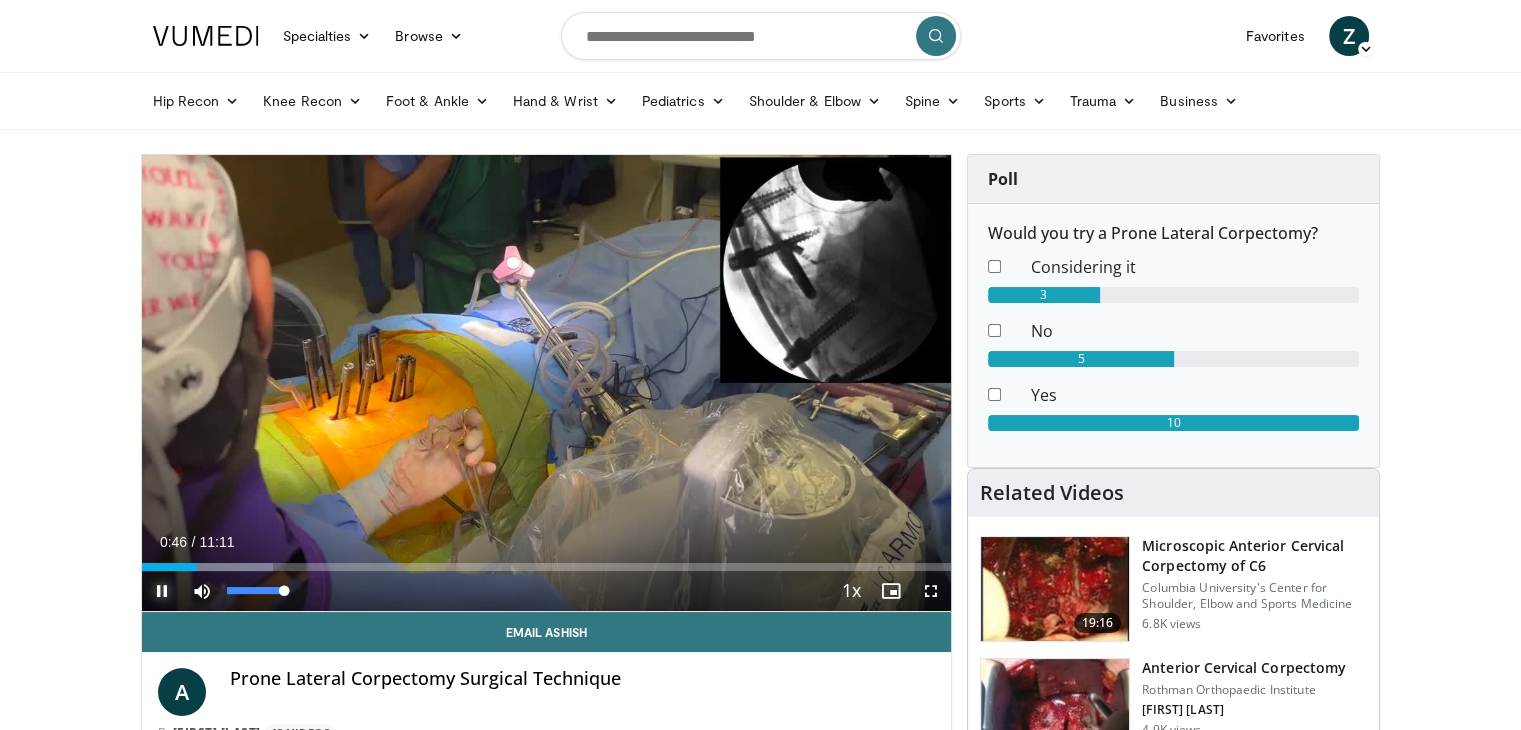 drag, startPoint x: 228, startPoint y: 586, endPoint x: 379, endPoint y: 609, distance: 152.74161 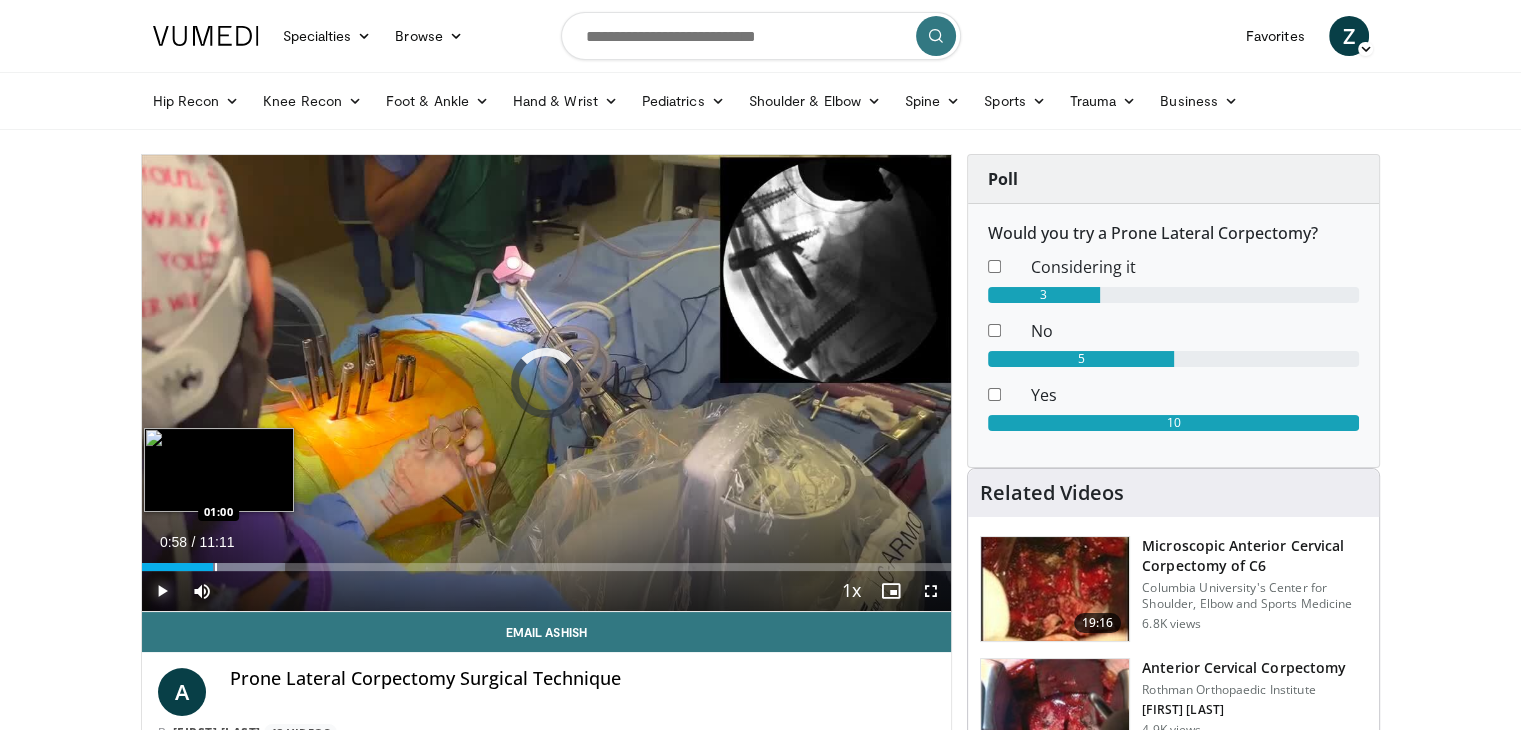 click at bounding box center [216, 567] 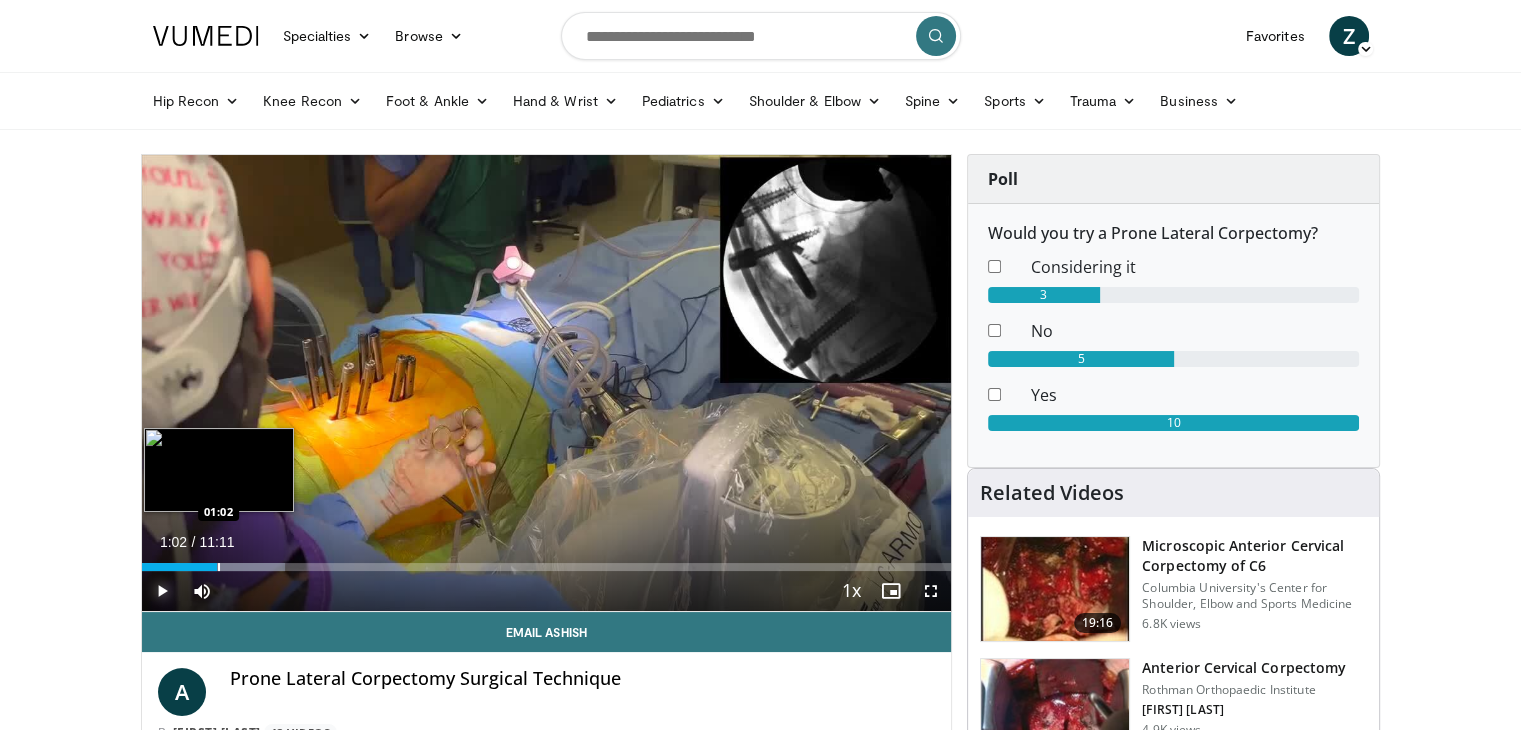 click at bounding box center [219, 567] 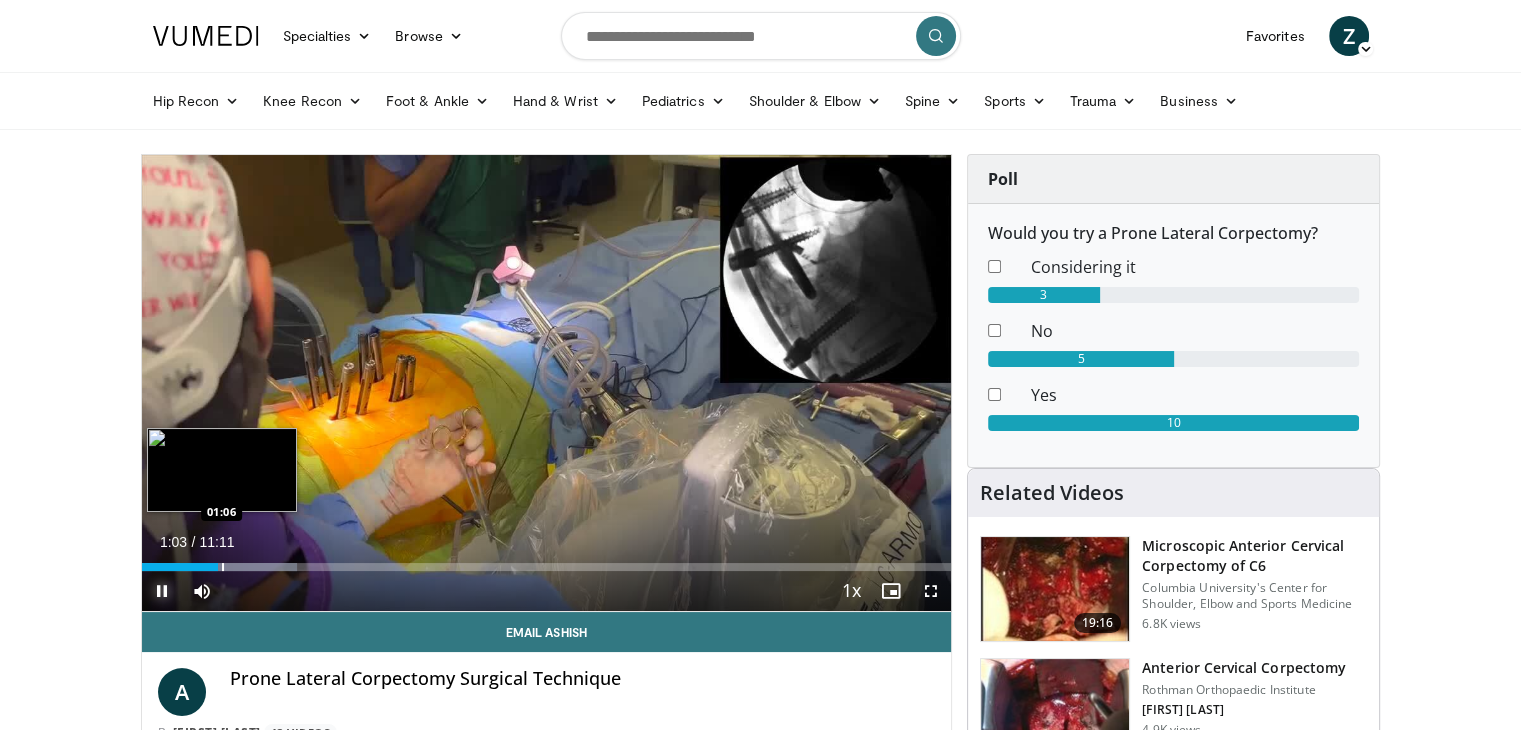 click at bounding box center (223, 567) 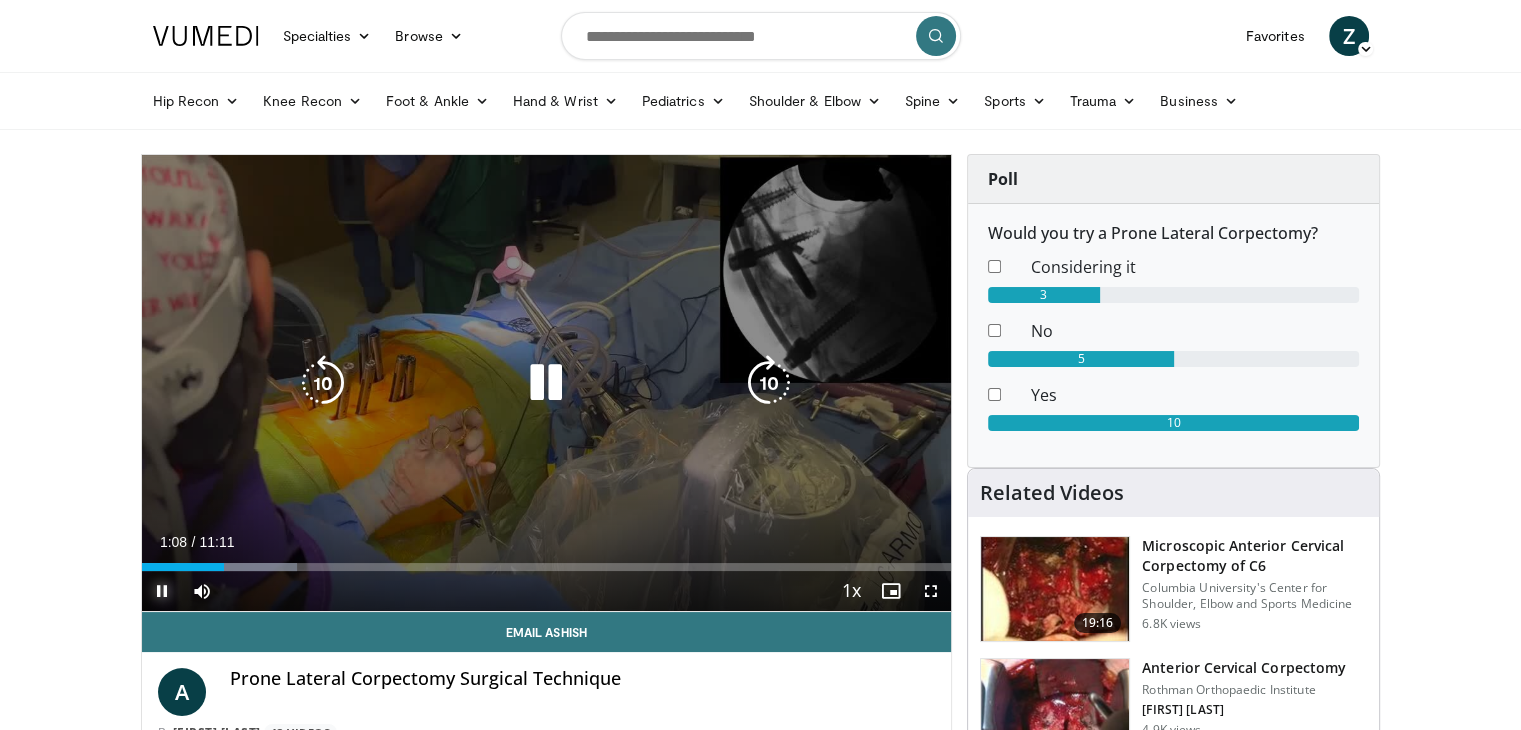 click at bounding box center [0, 0] 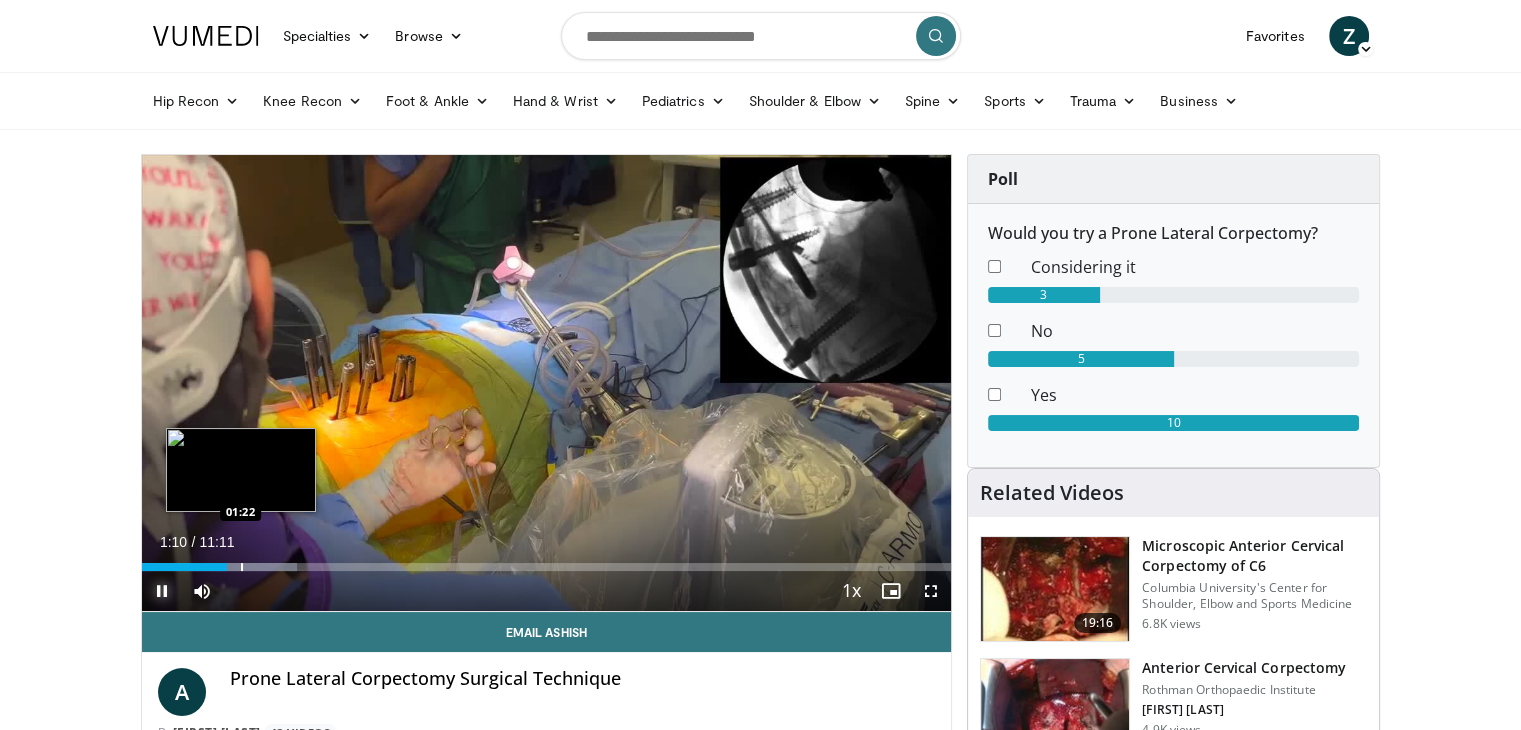 click at bounding box center [242, 567] 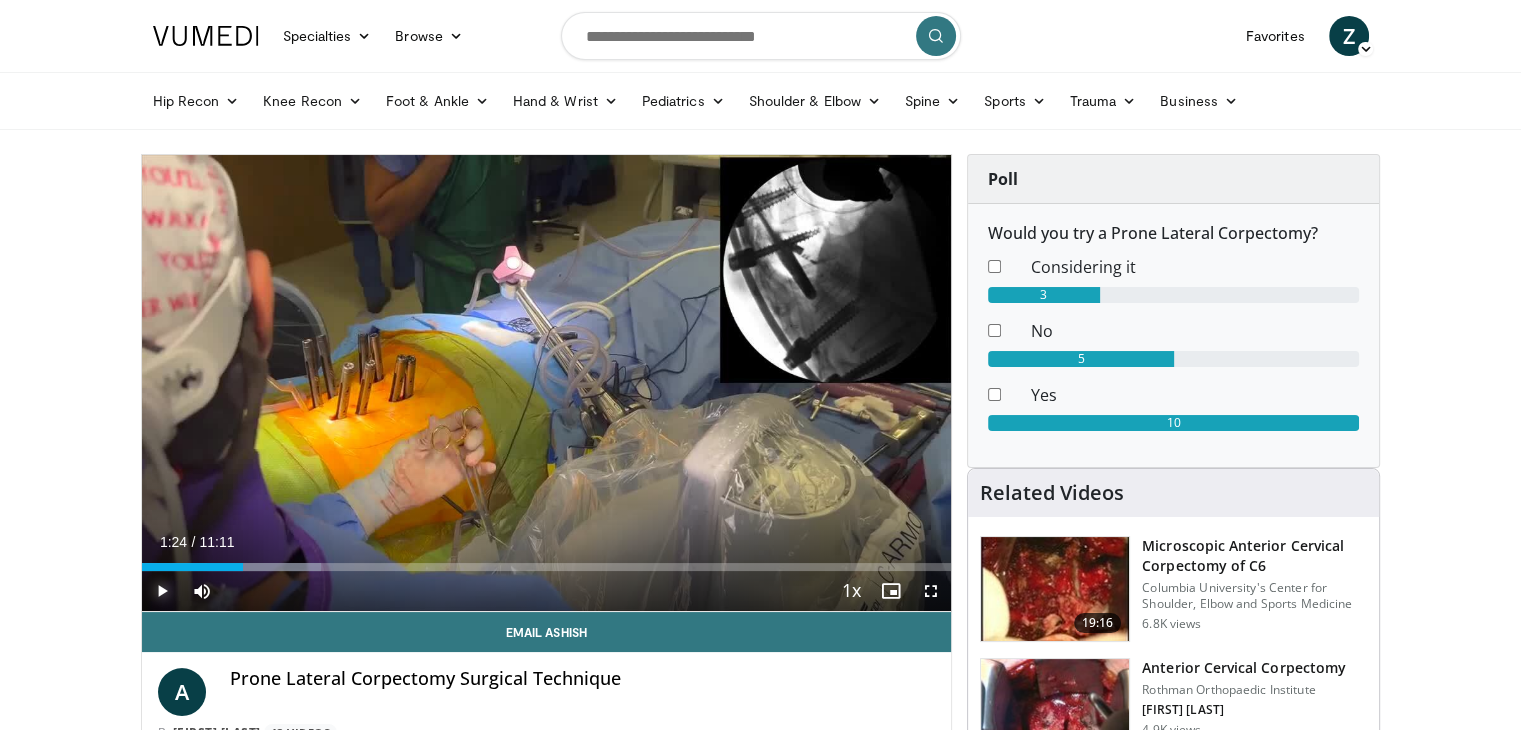 click at bounding box center [245, 567] 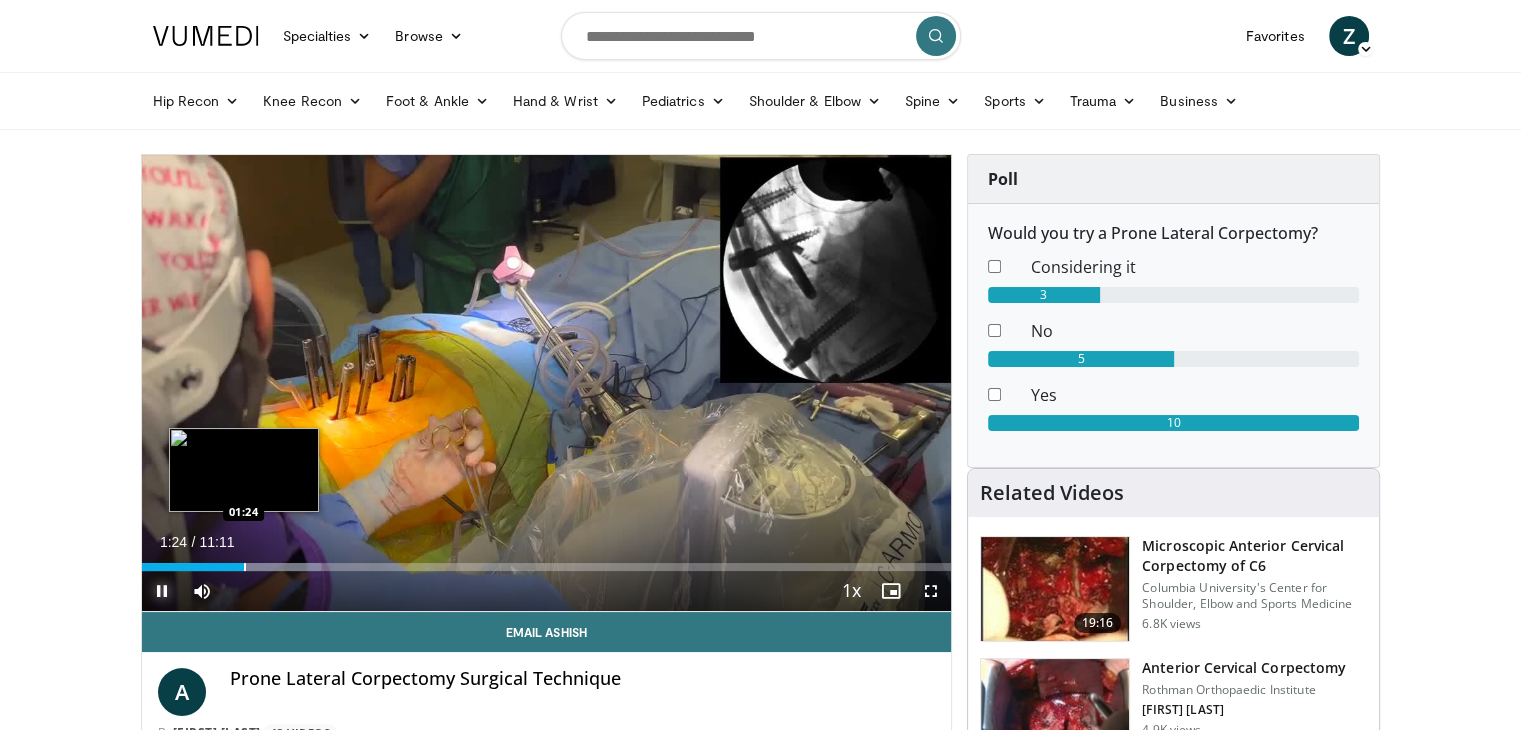 click on "Loaded :  22.16% 01:24 01:24" at bounding box center [547, 567] 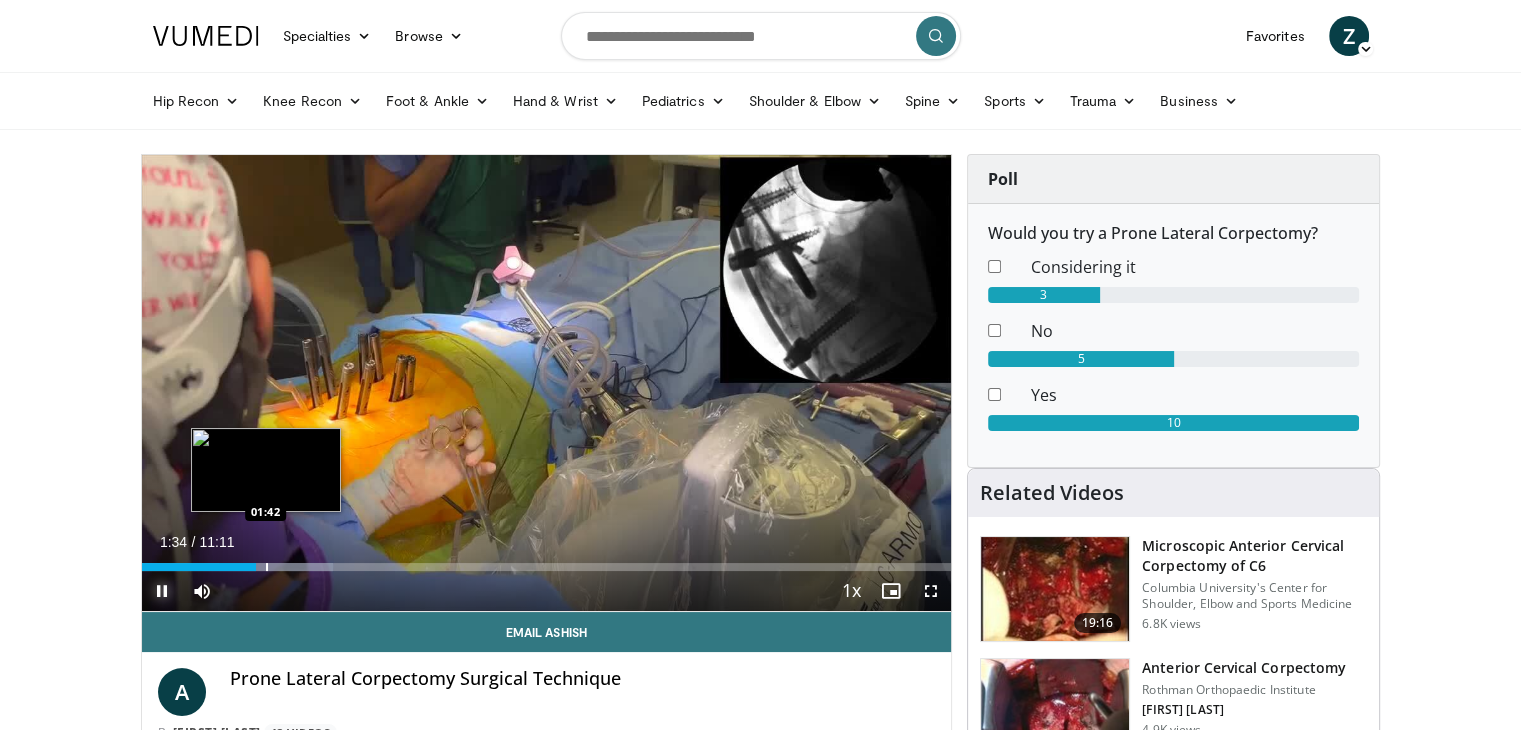 click at bounding box center [267, 567] 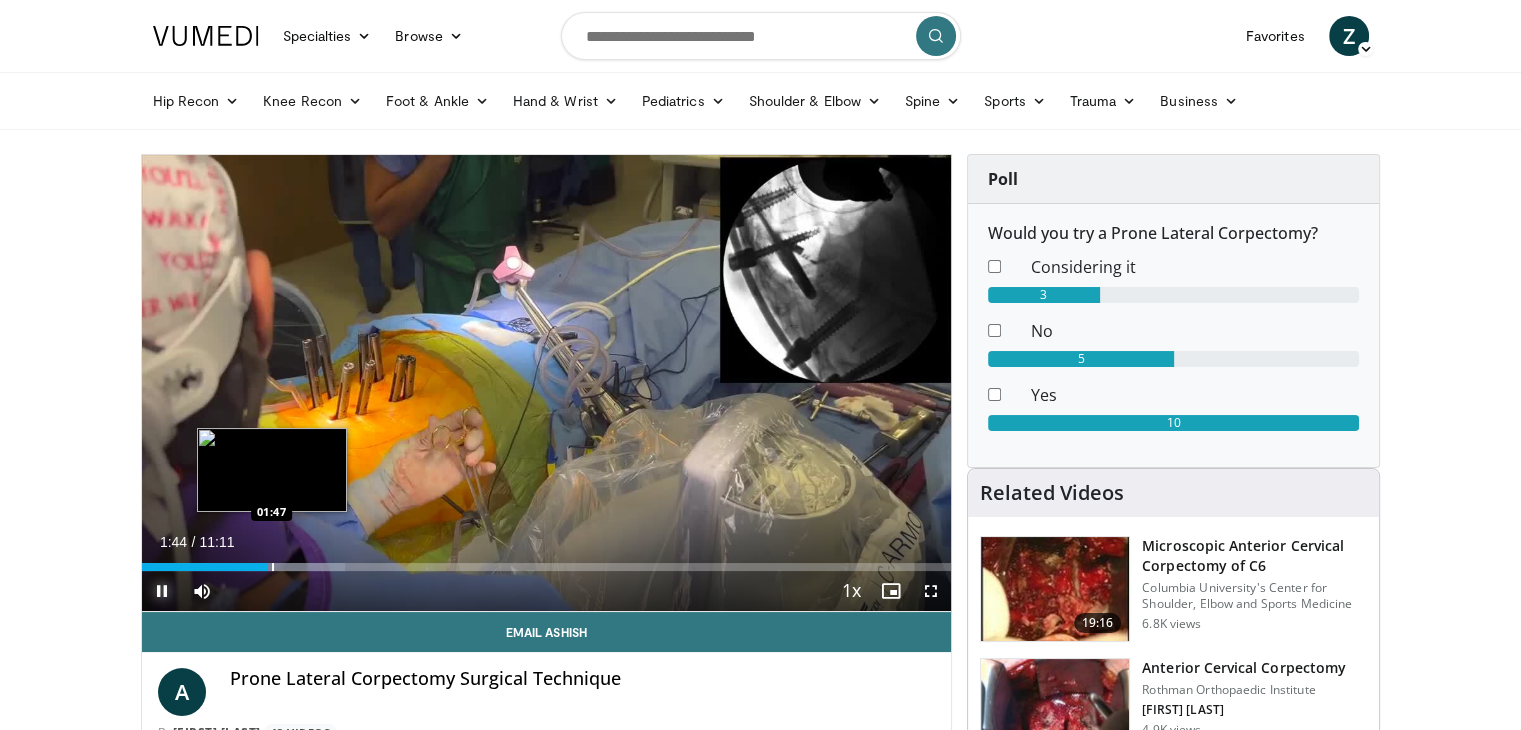 click at bounding box center [273, 567] 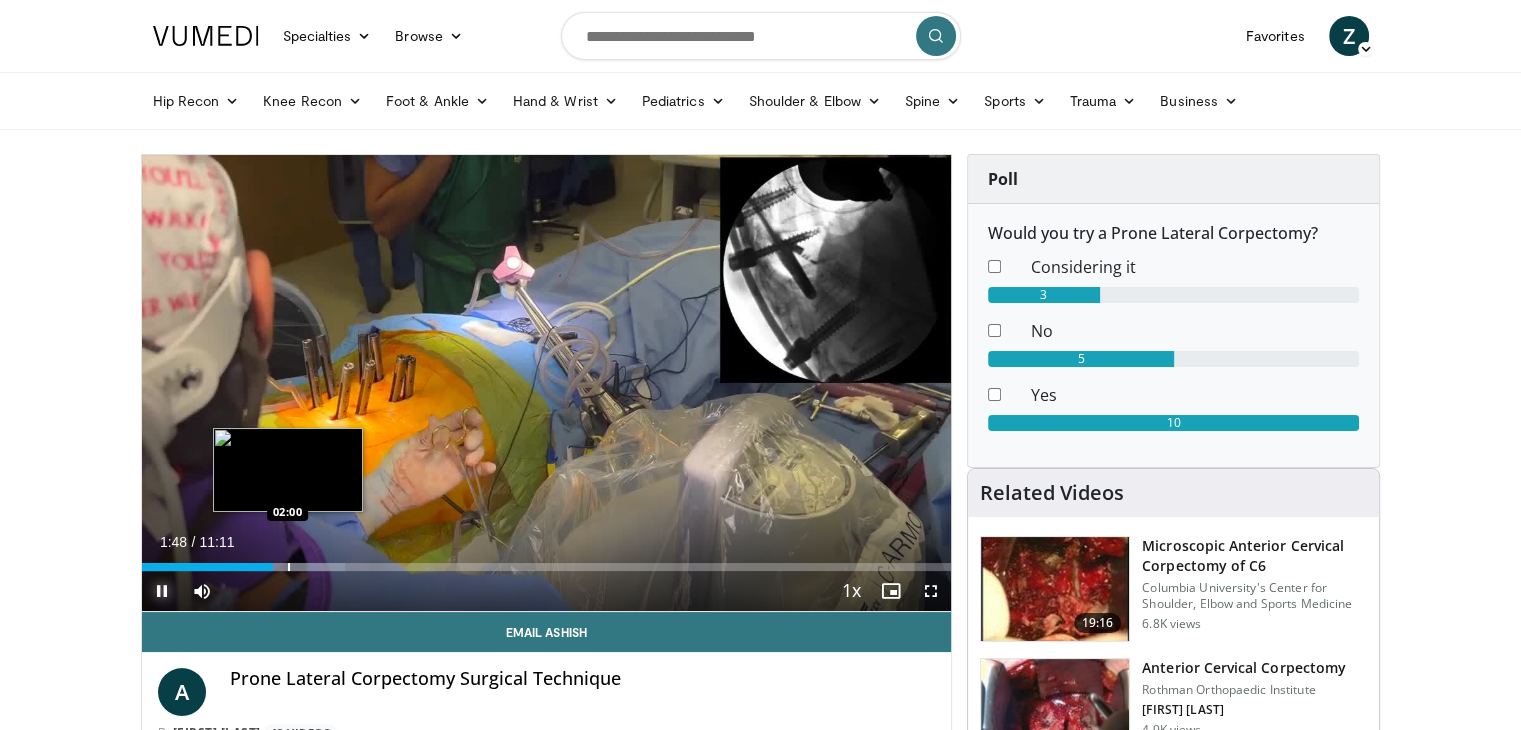 click at bounding box center (291, 567) 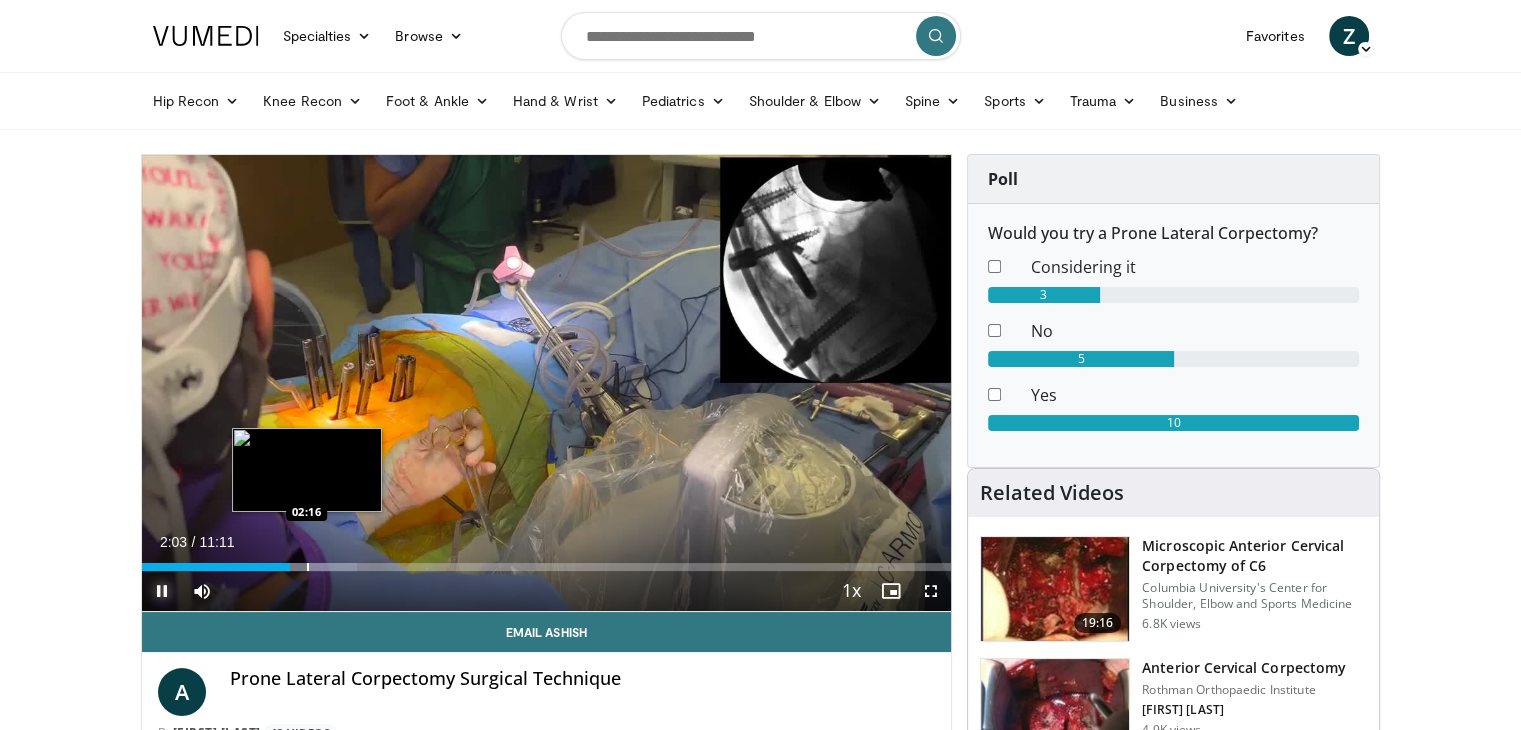 click at bounding box center [308, 567] 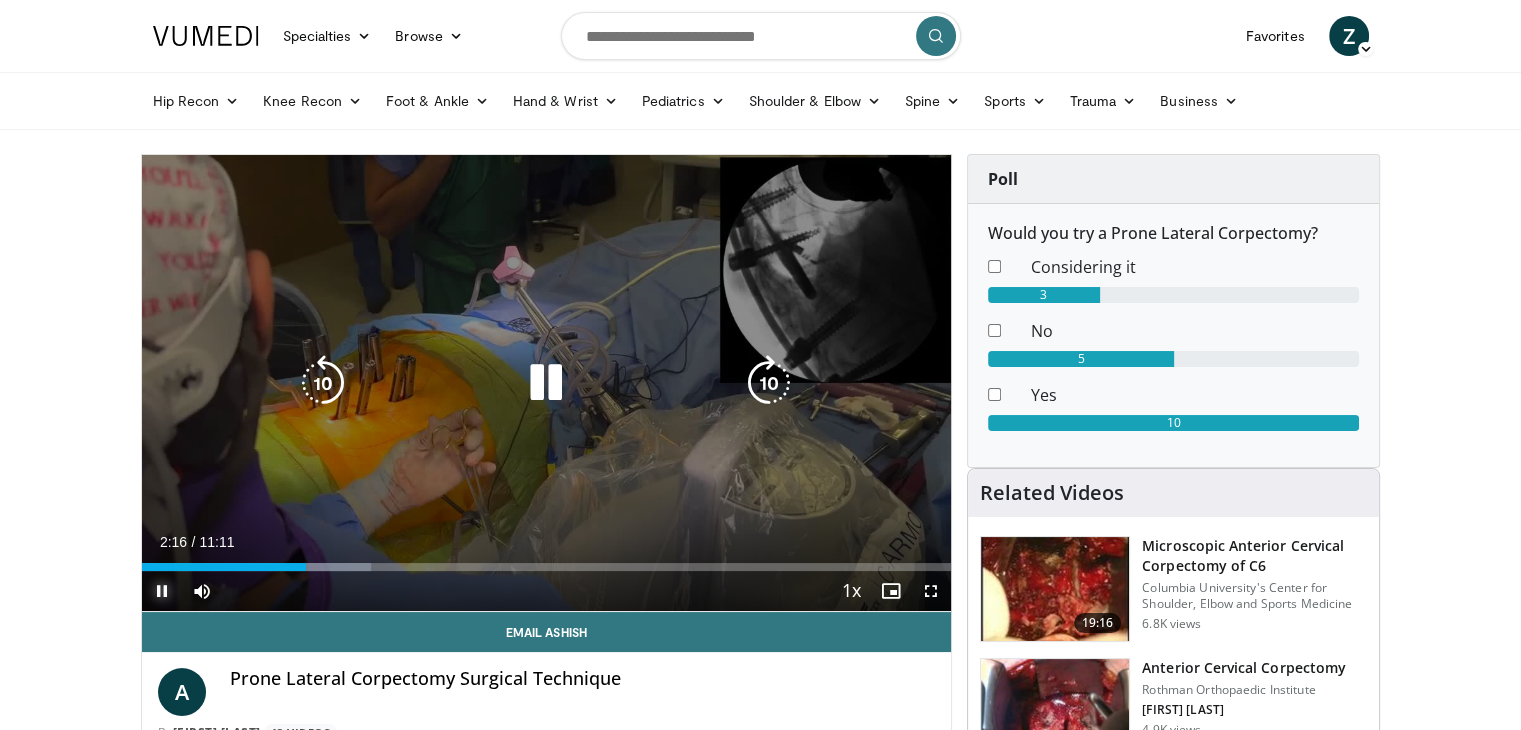 click on "Current Time  2:16 / Duration  11:11 Pause Skip Backward Skip Forward Mute 0% Loaded :  28.34% 02:16 02:27 Stream Type  LIVE Seek to live, currently behind live LIVE   1x Playback Rate 0.5x 0.75x 1x , selected 1.25x 1.5x 1.75x 2x Chapters Chapters Descriptions descriptions off , selected Captions captions settings , opens captions settings dialog captions off , selected Audio Track en (Main) , selected Fullscreen Enable picture-in-picture mode" at bounding box center [547, 591] 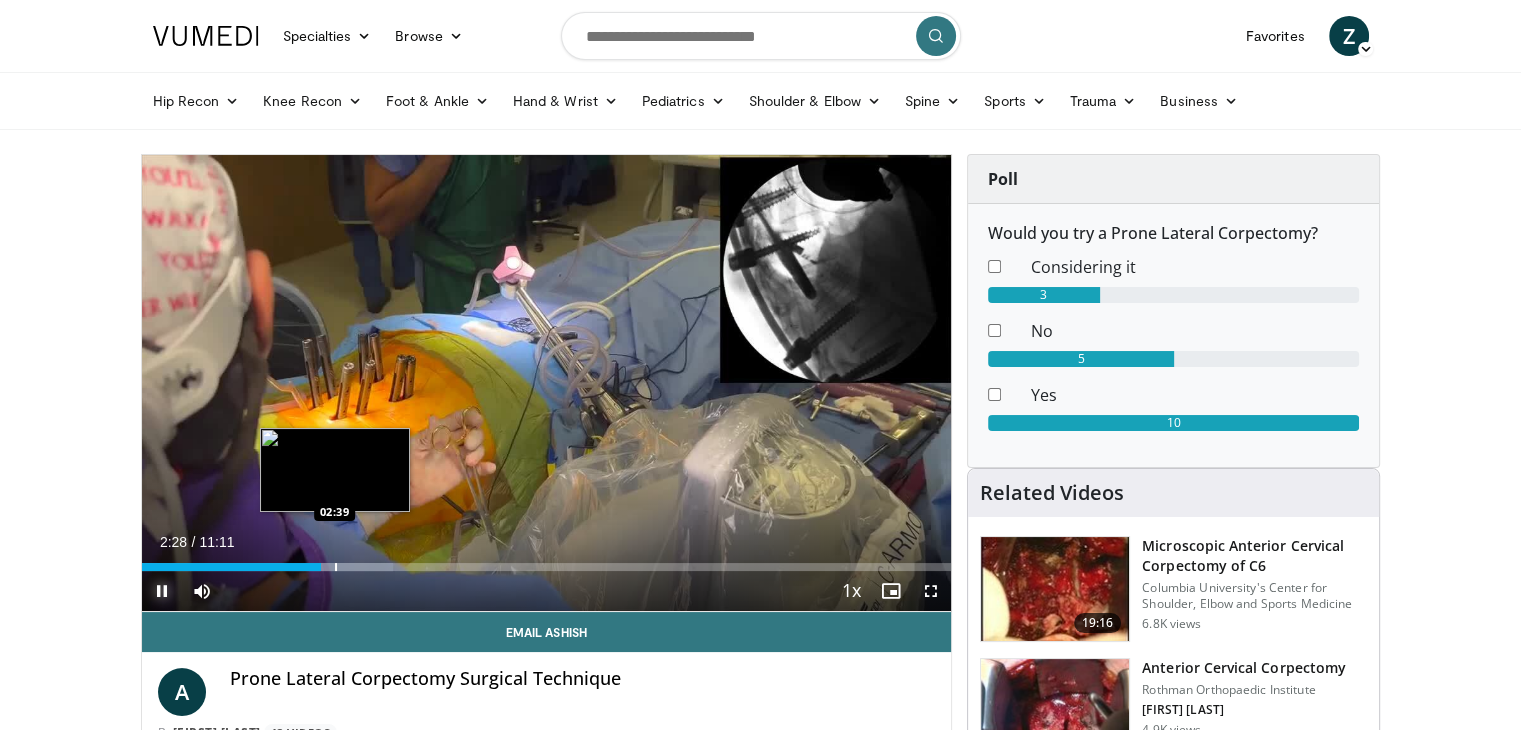 click at bounding box center (336, 567) 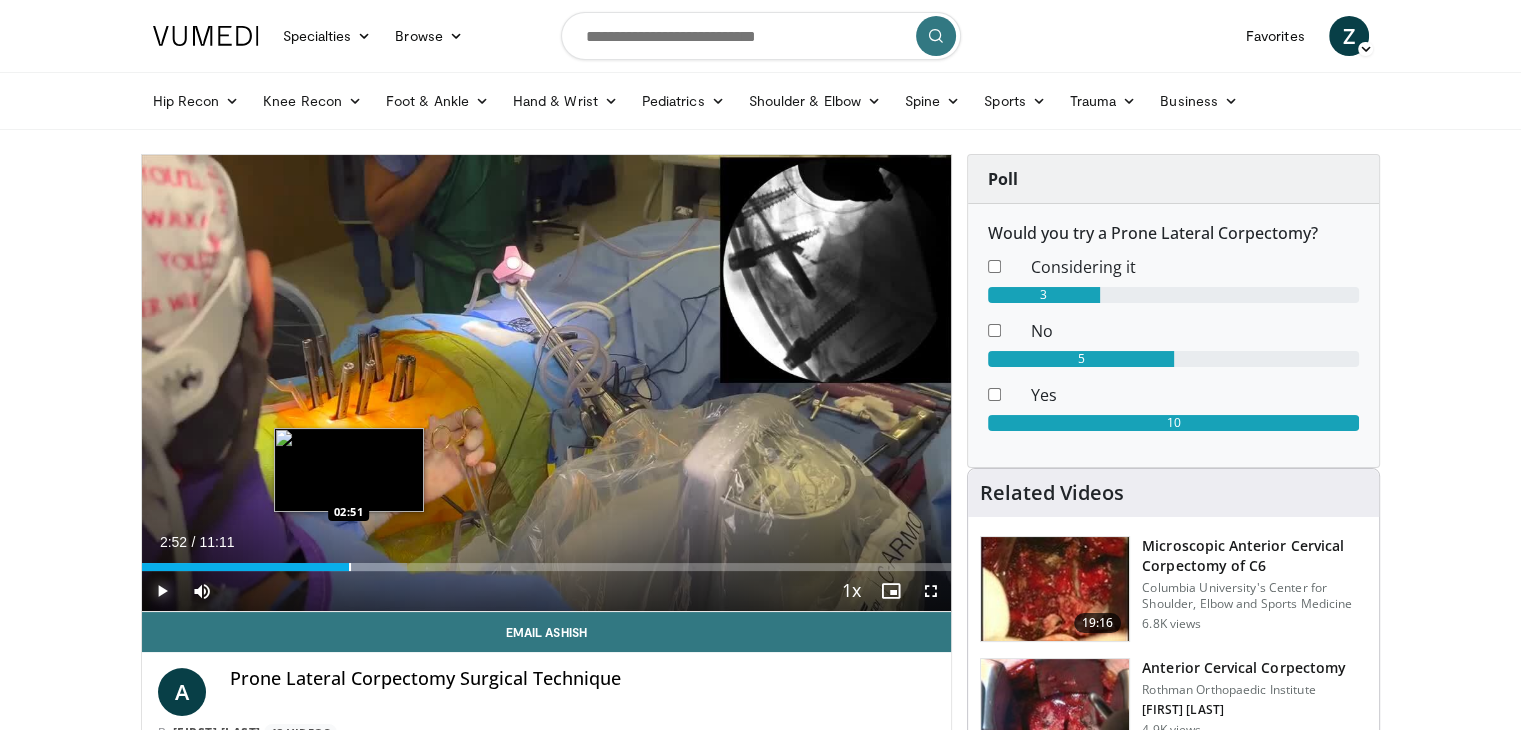 click at bounding box center [350, 567] 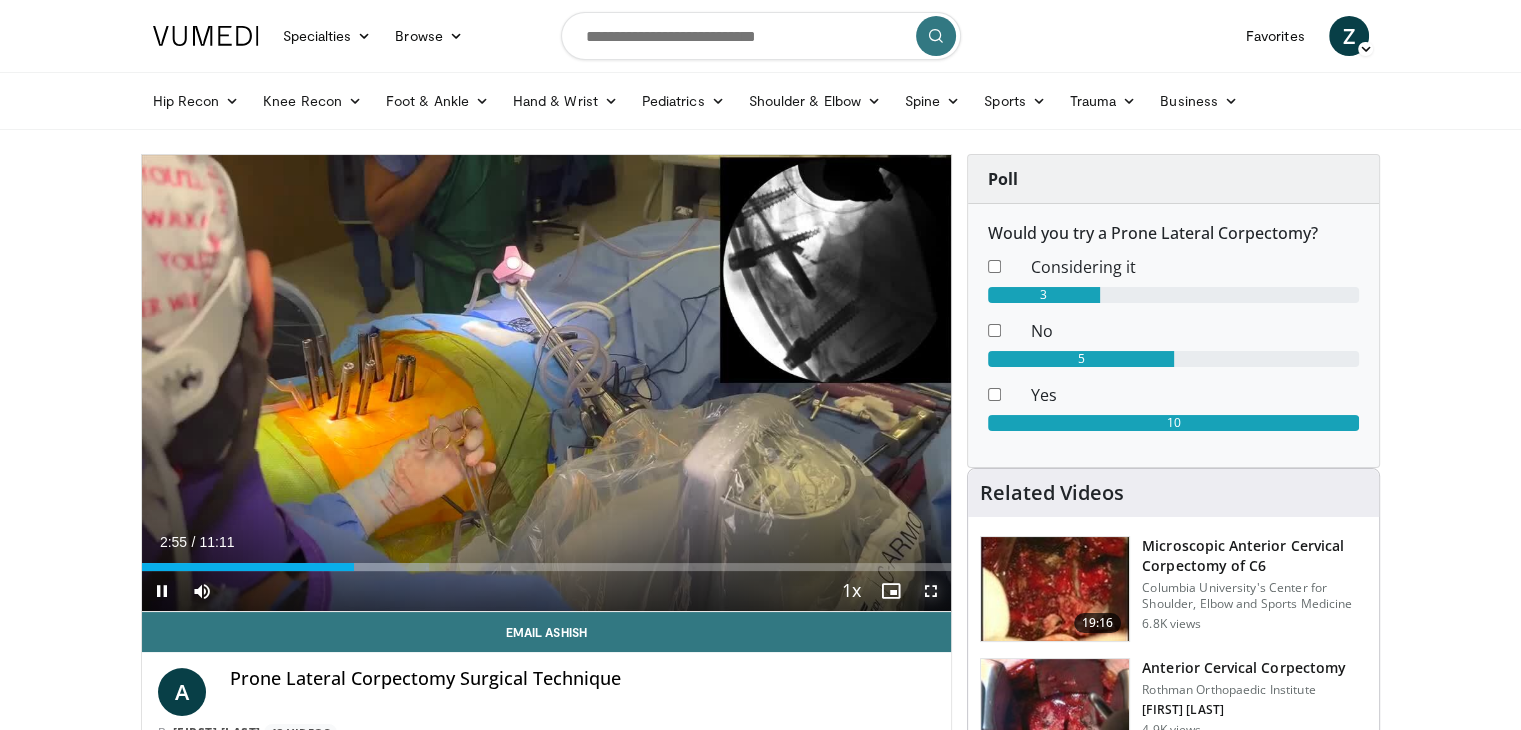 click at bounding box center (931, 591) 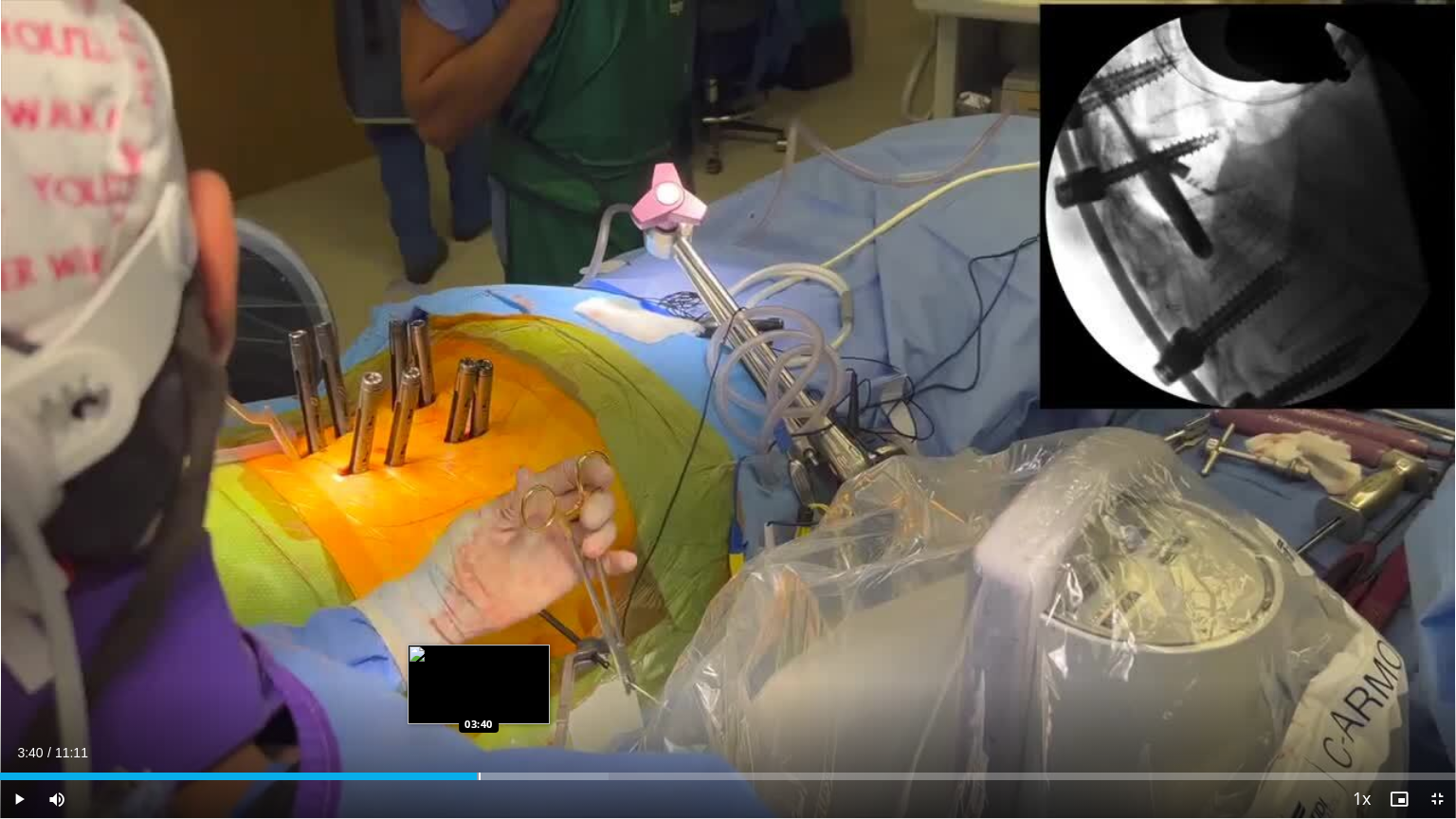 click at bounding box center (480, 776) 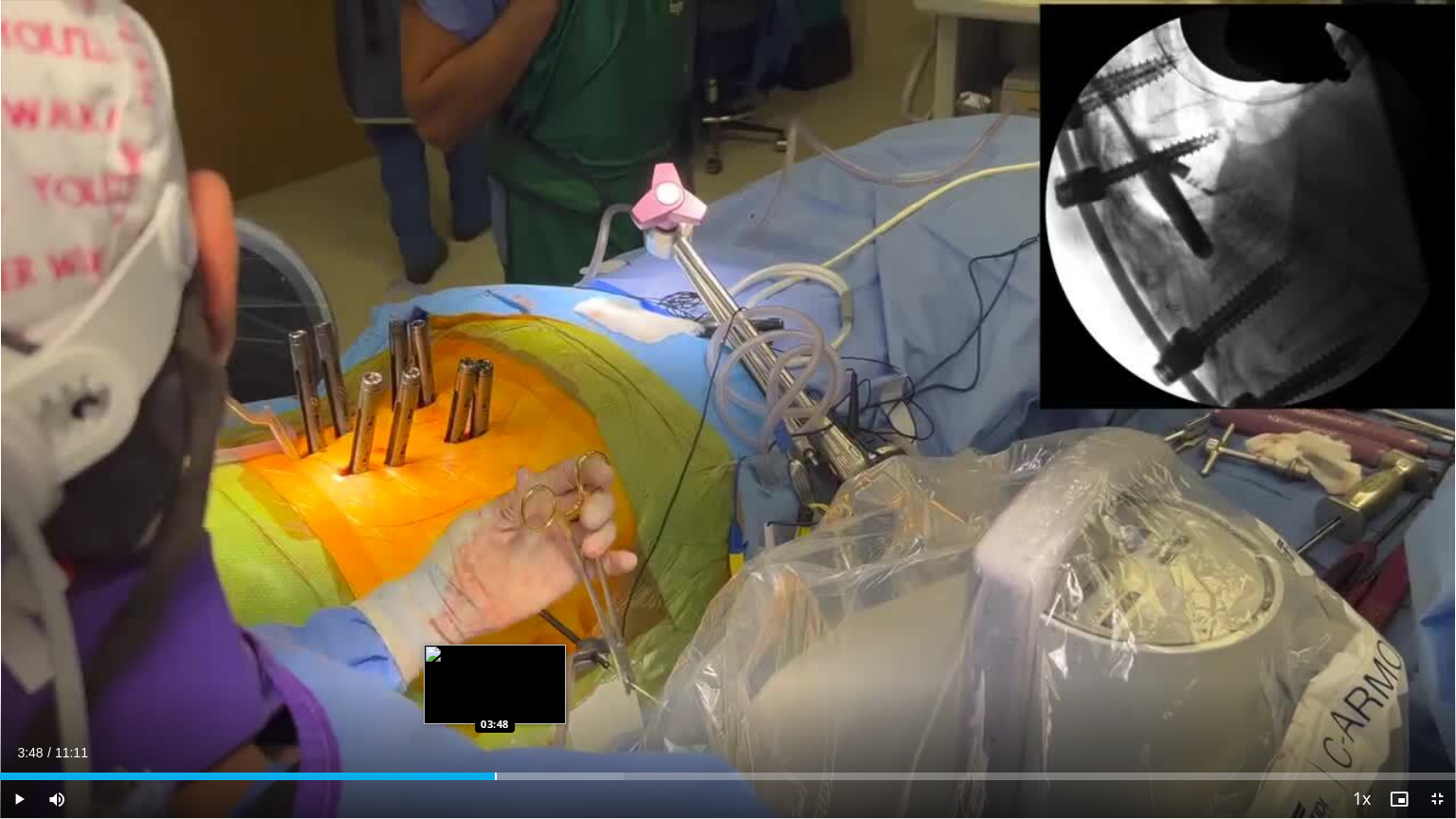 click on "Loaded :  42.86% 03:48 03:48" at bounding box center (728, 771) 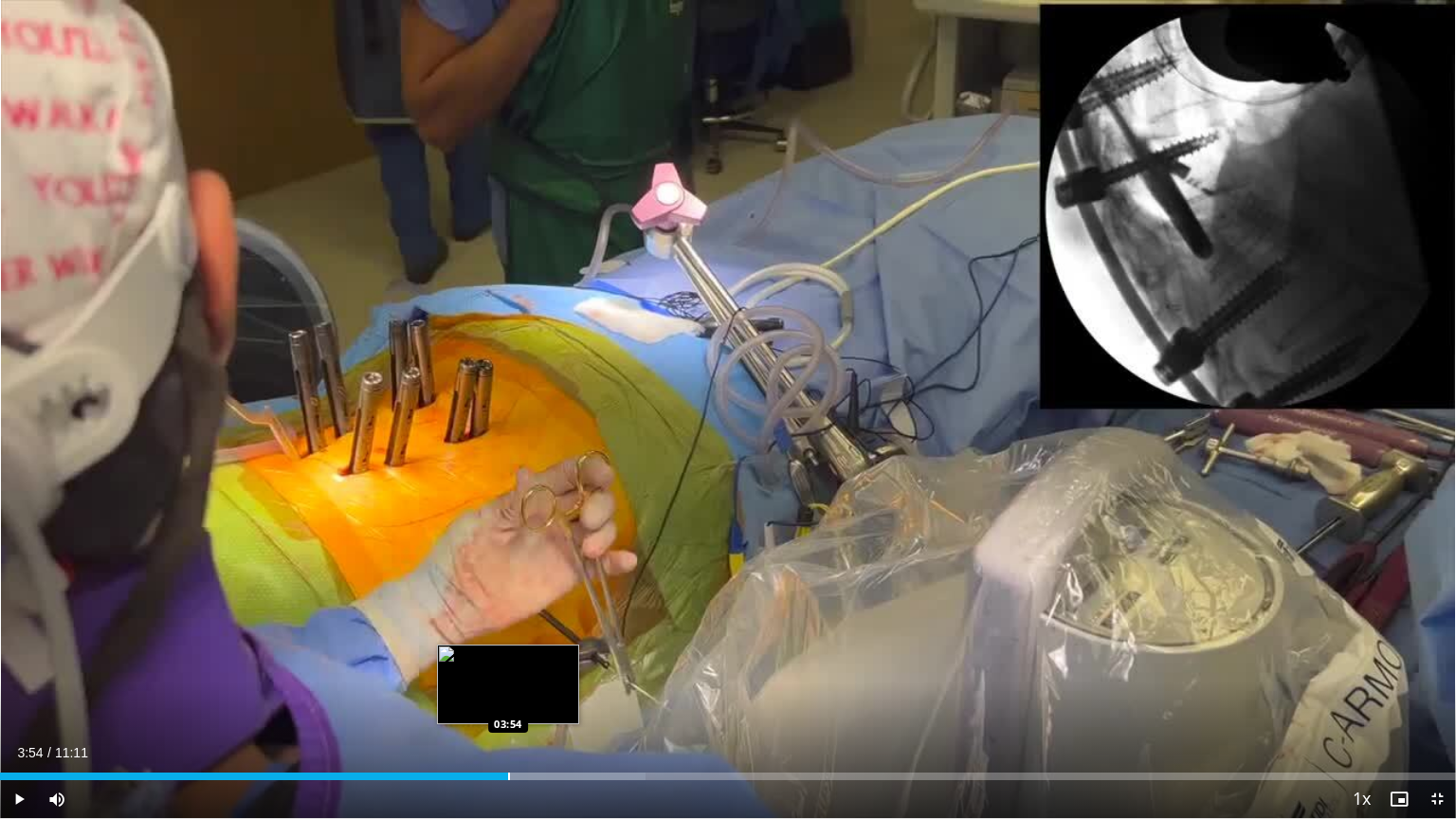 click on "Loaded :  44.34% 03:52 03:54" at bounding box center (728, 771) 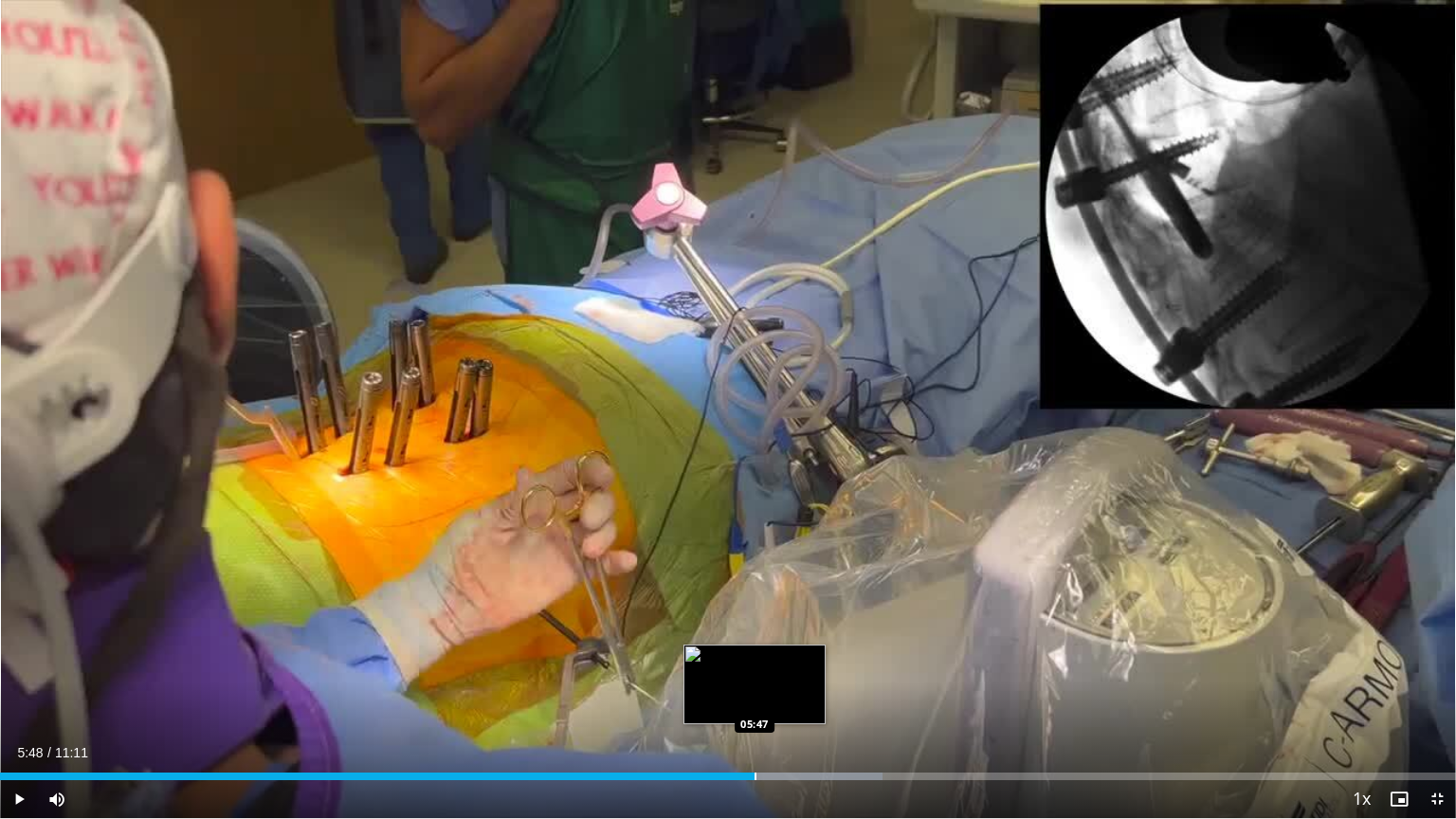 click at bounding box center [755, 776] 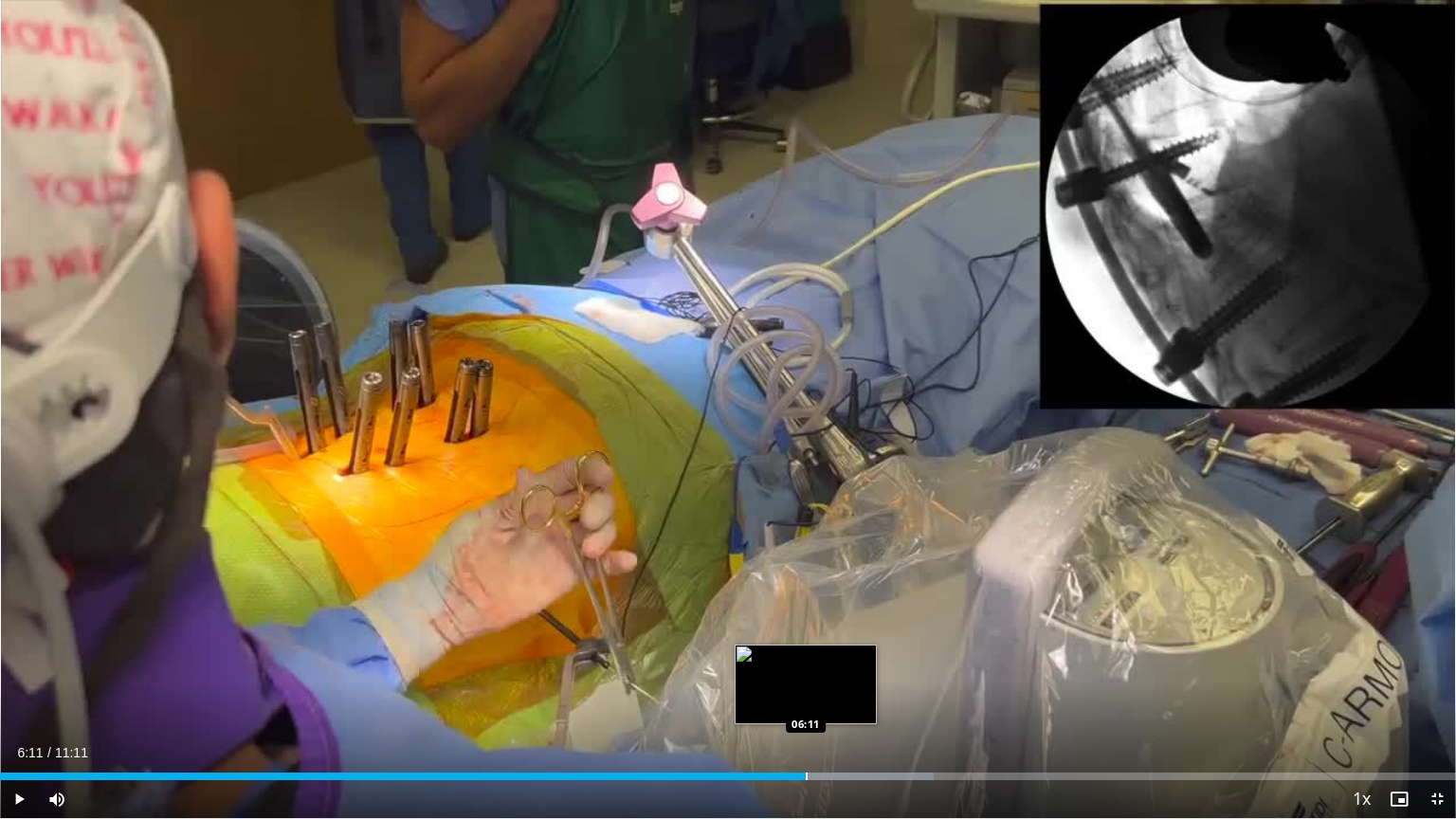 click at bounding box center (807, 776) 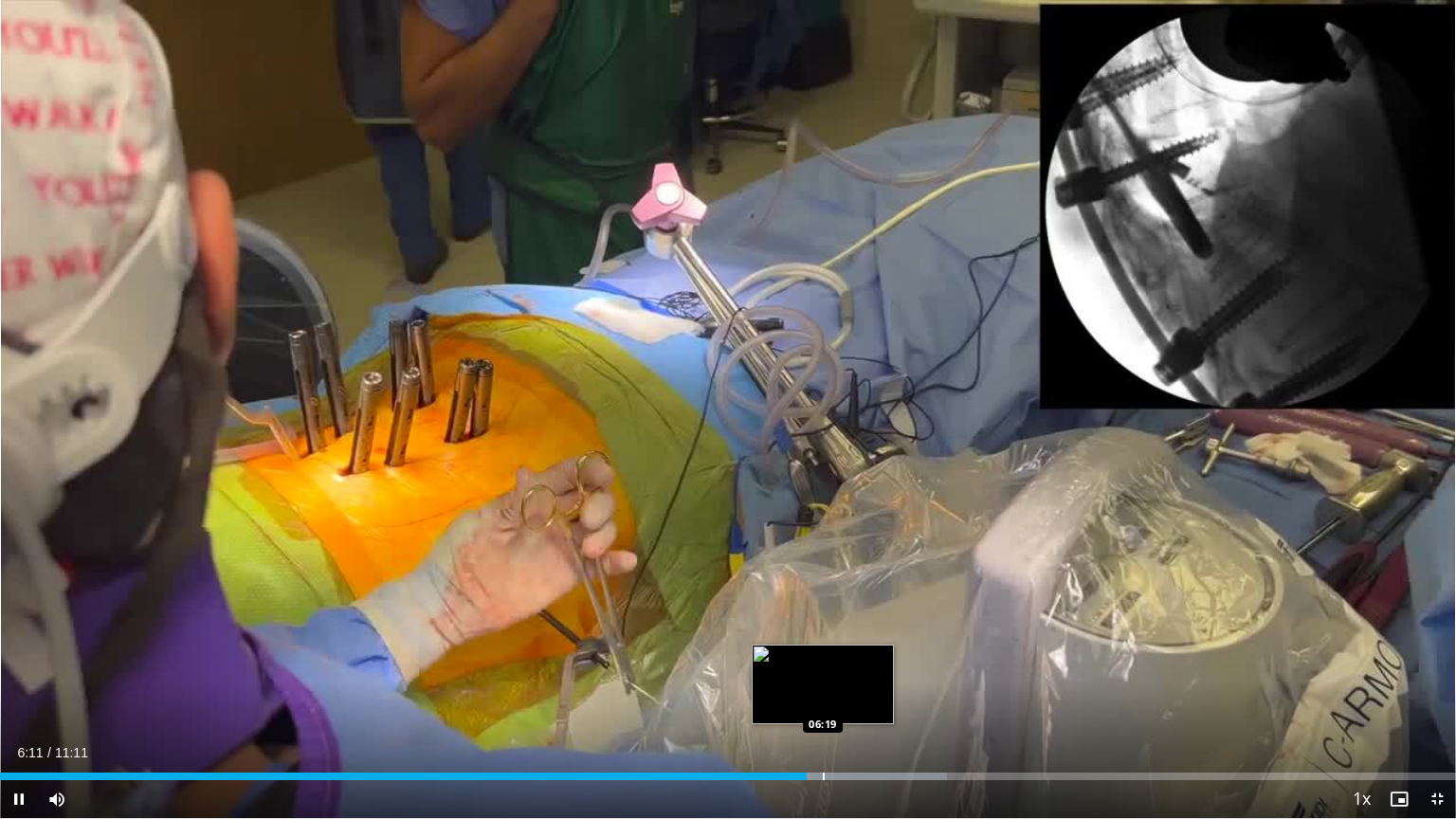 click at bounding box center (824, 776) 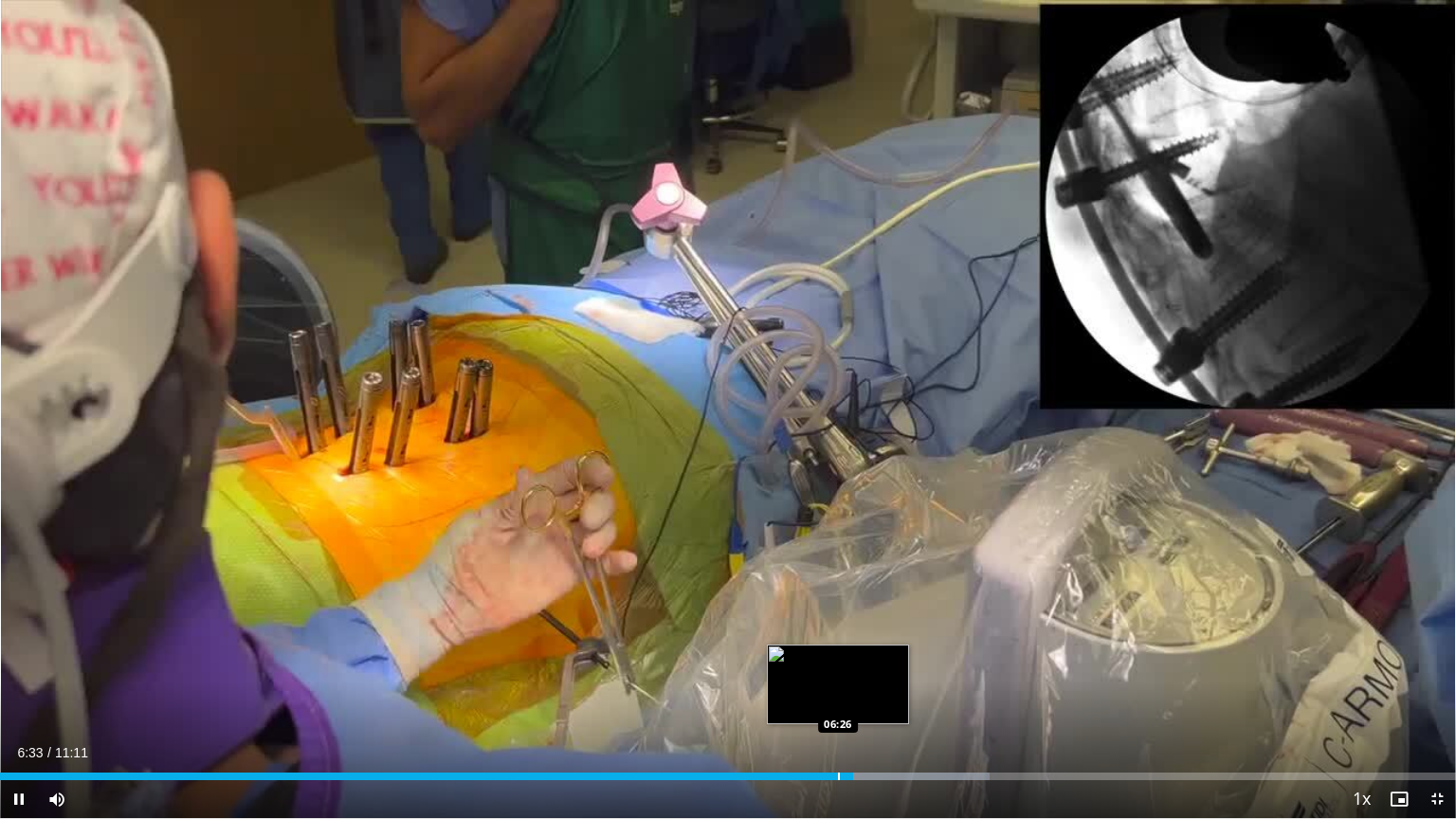 click at bounding box center (839, 776) 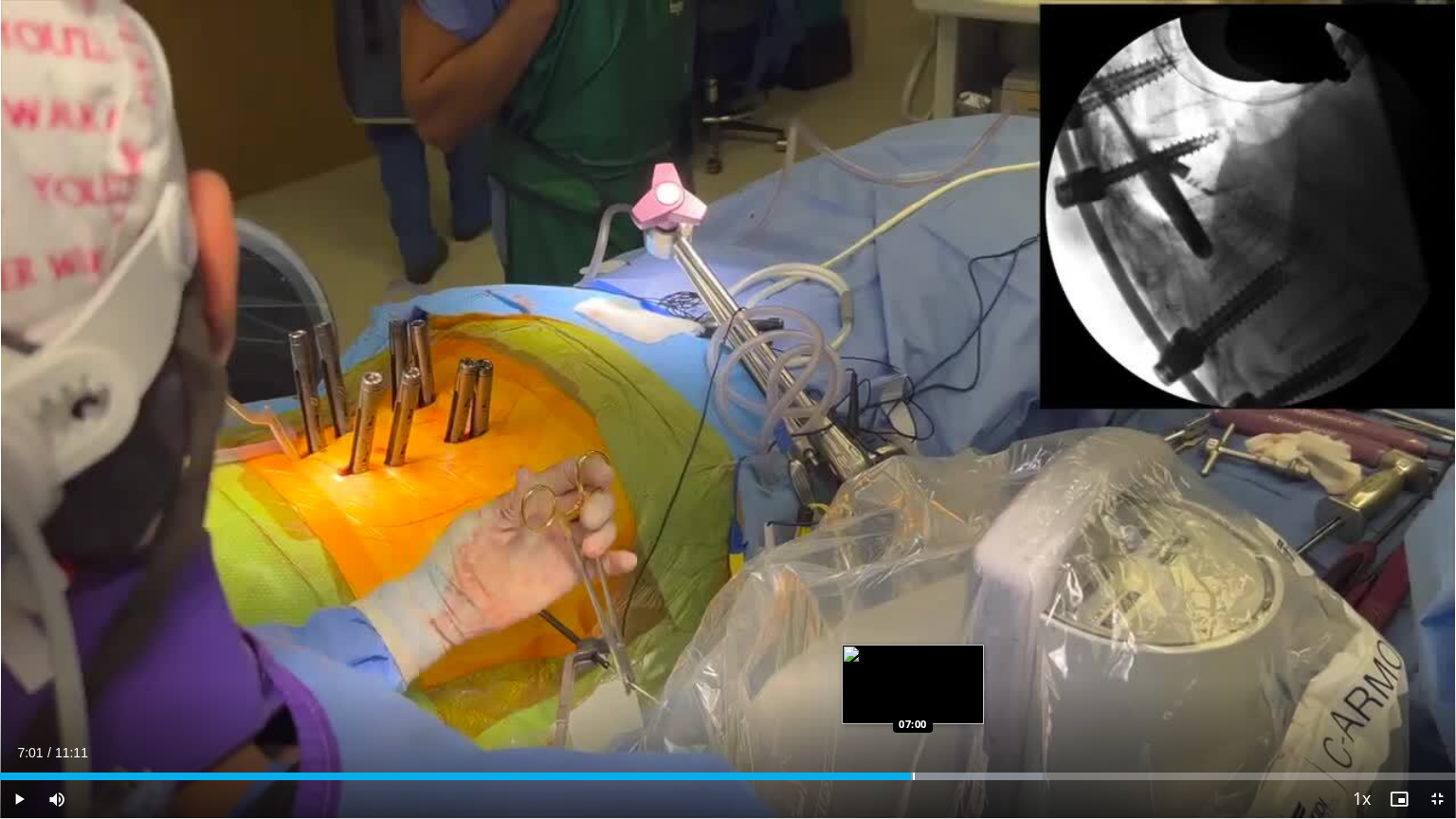 click at bounding box center [914, 776] 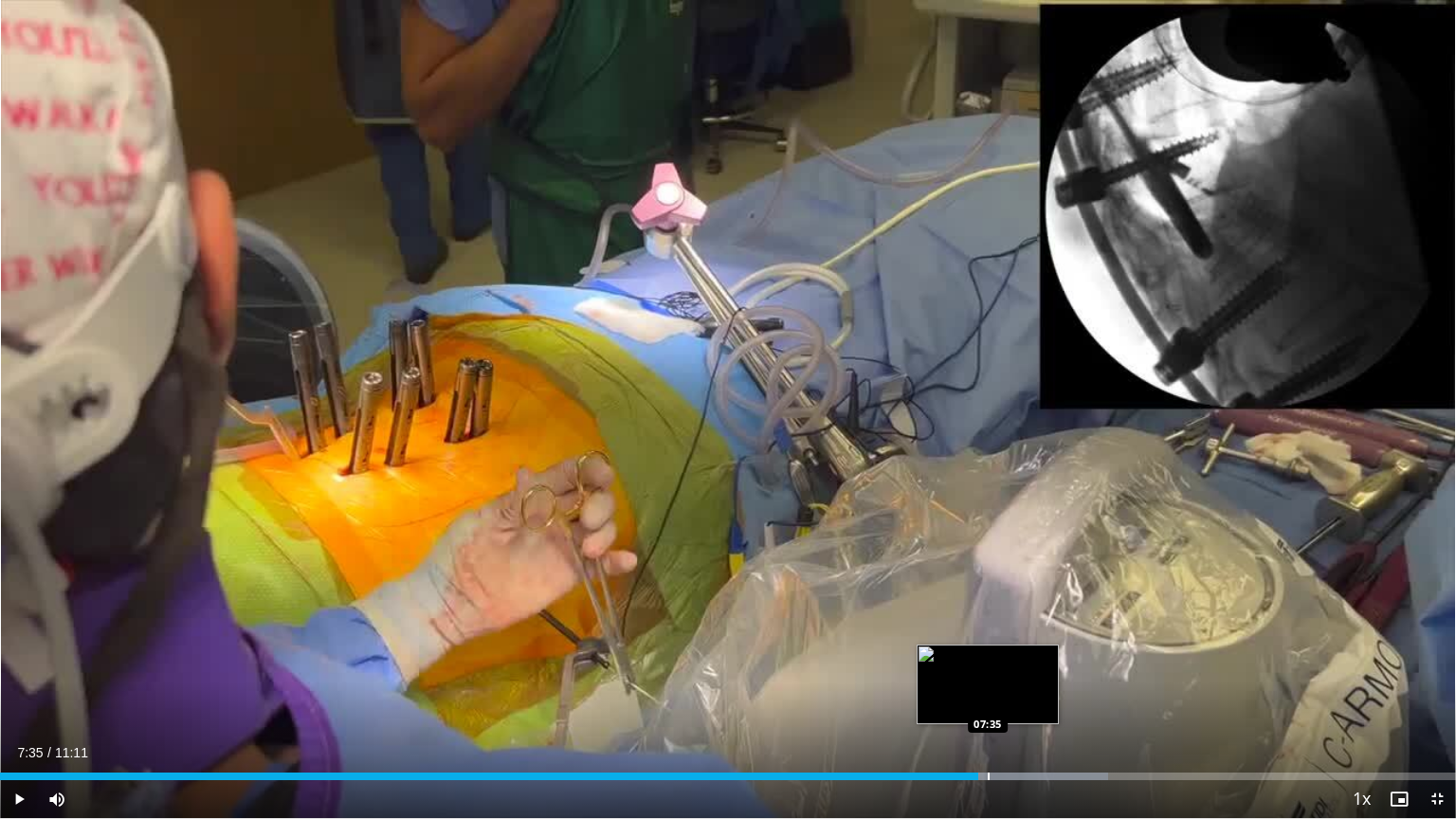 click at bounding box center (989, 776) 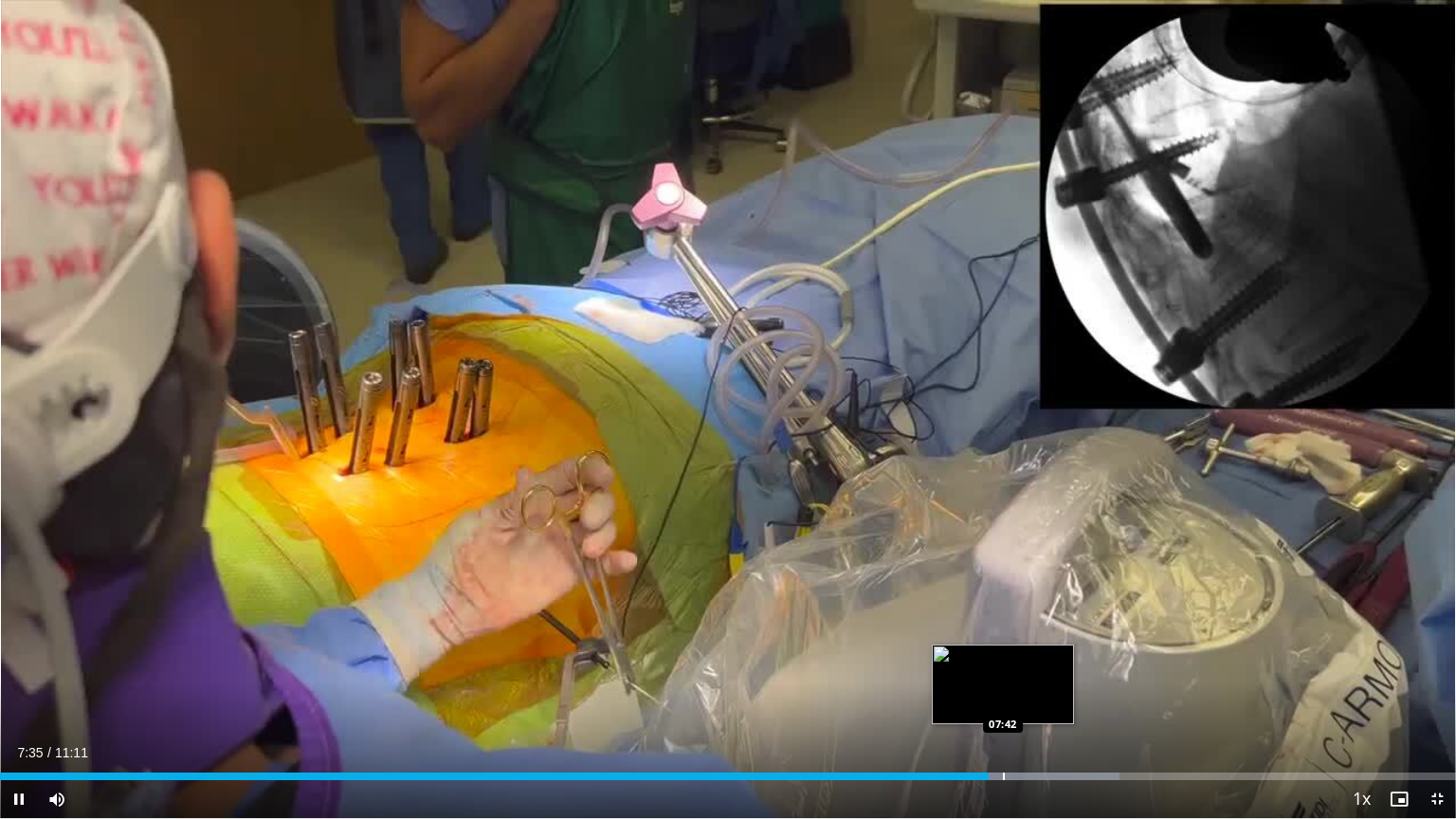 click on "Loaded :  76.86% 07:35 07:42" at bounding box center (728, 776) 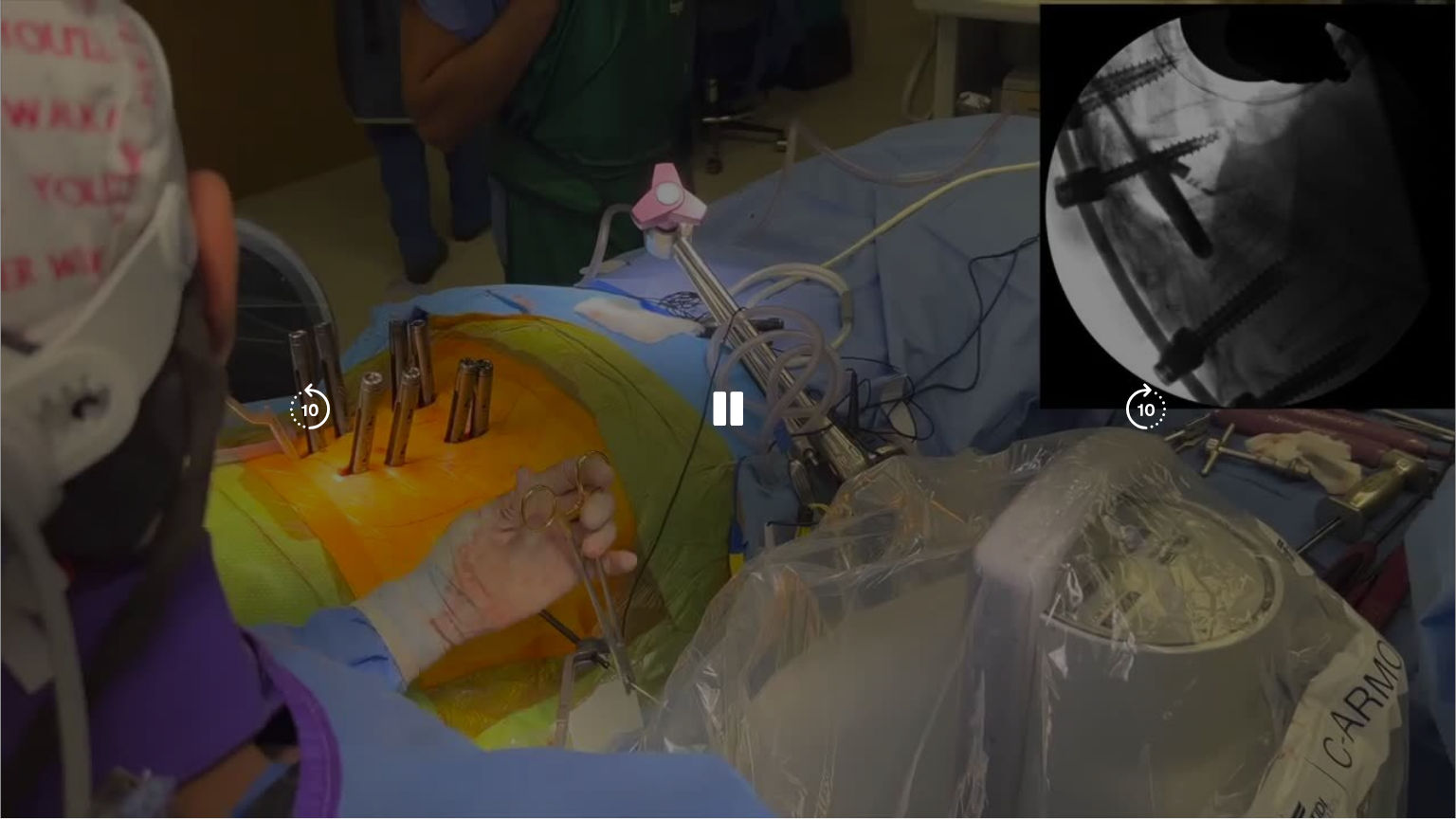 click on "**********" at bounding box center [728, 410] 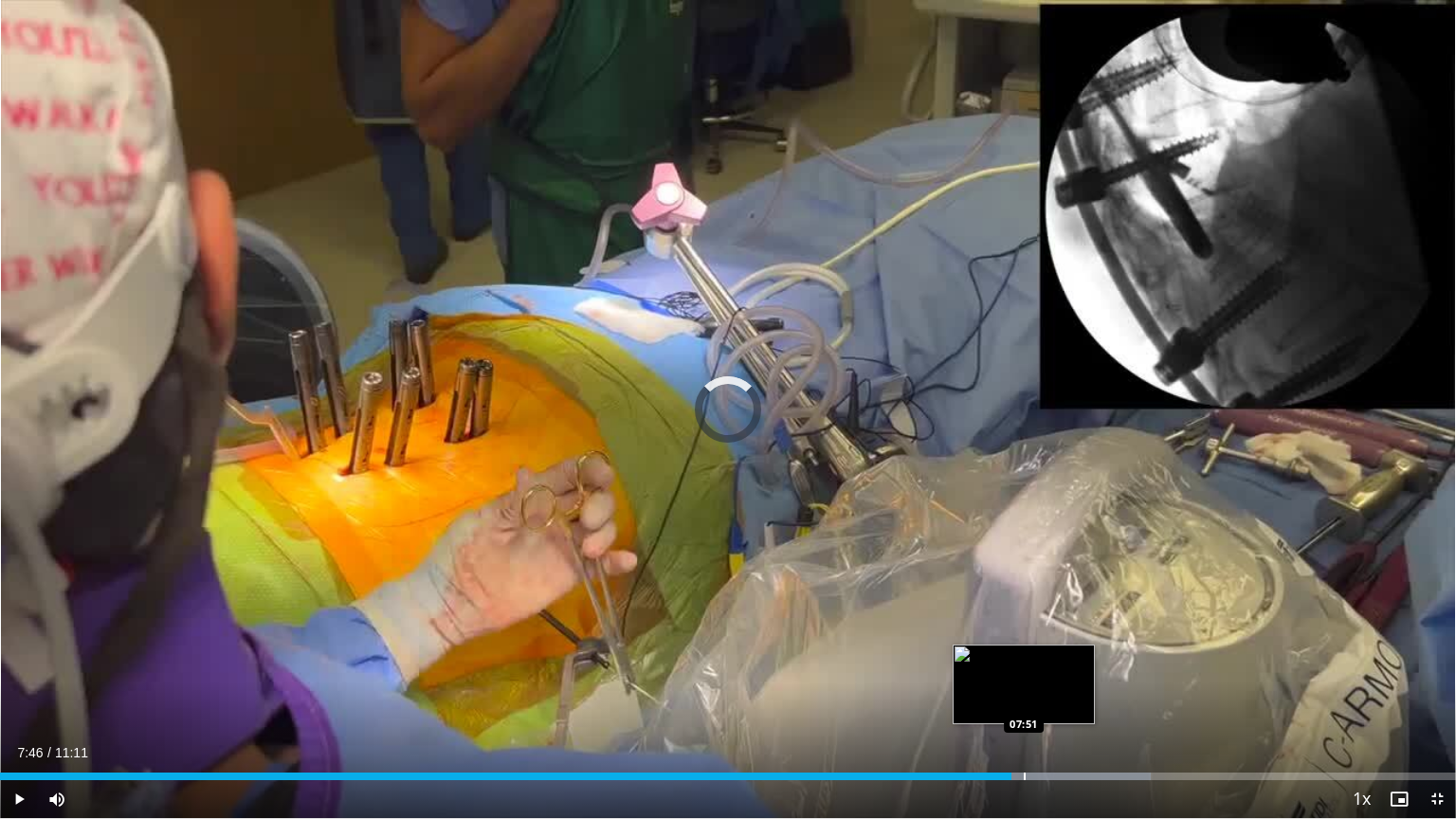 click on "Loaded :  79.06% 07:46 07:51" at bounding box center (728, 771) 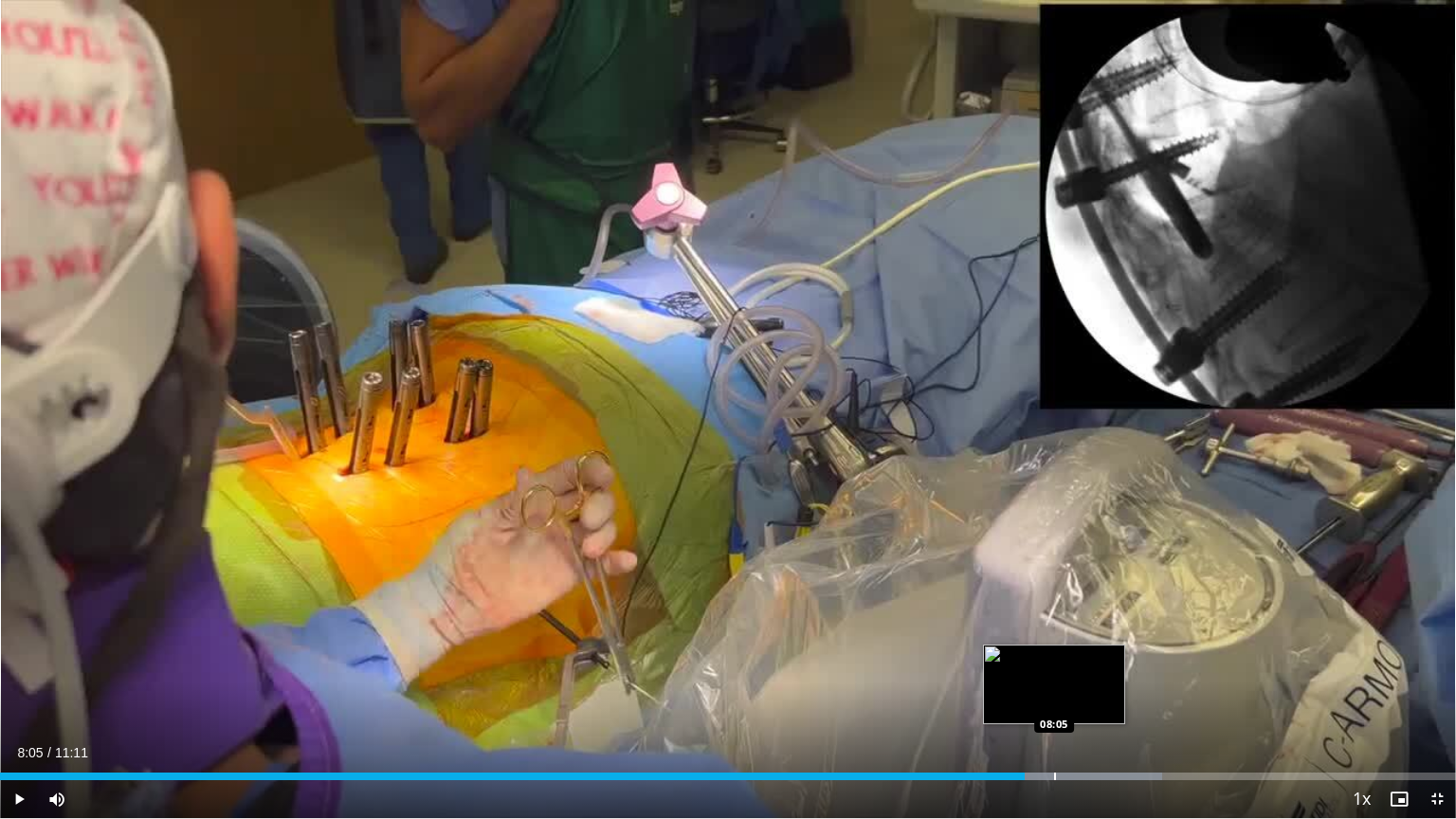 click at bounding box center (1061, 776) 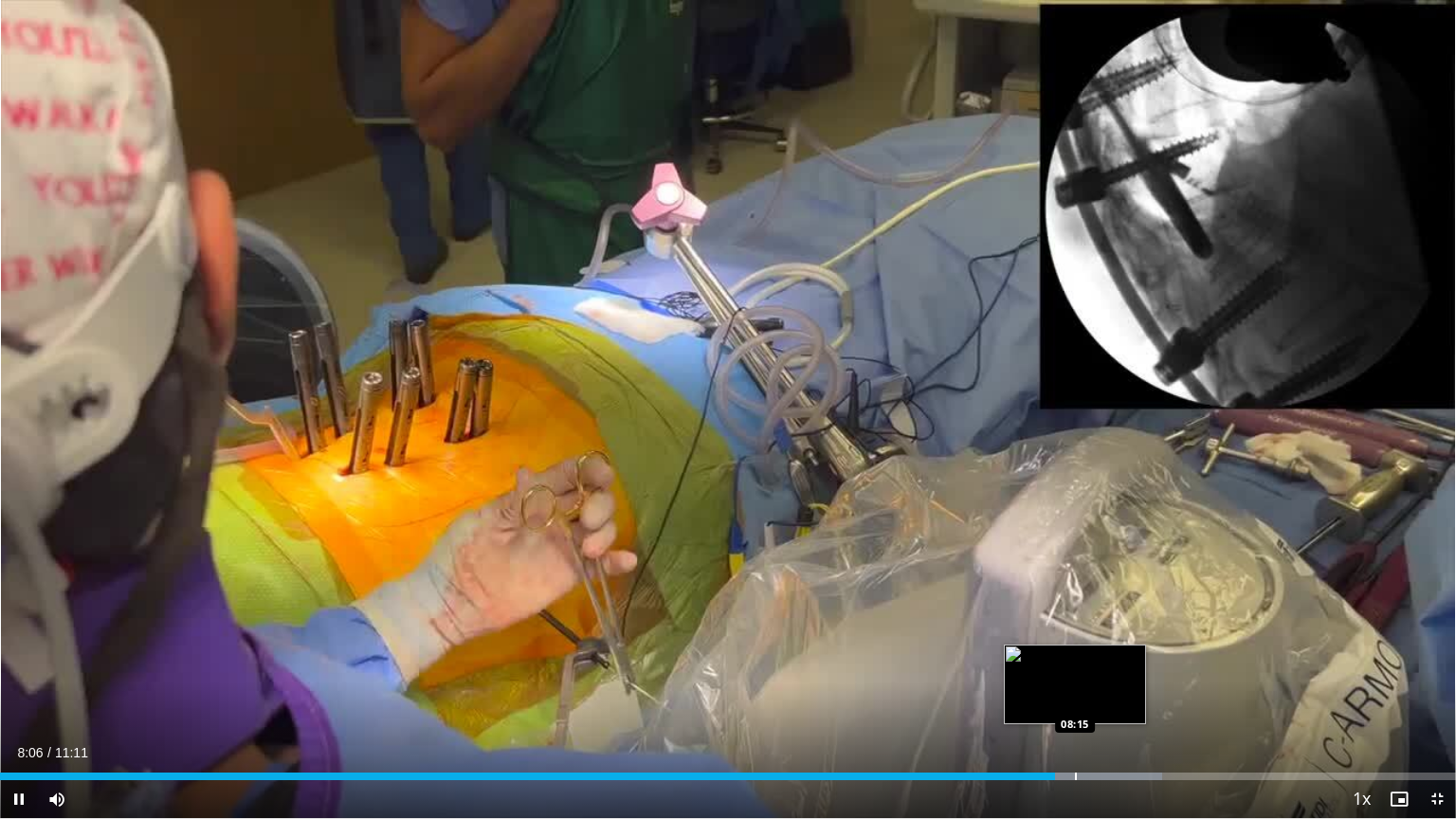 click at bounding box center [1076, 776] 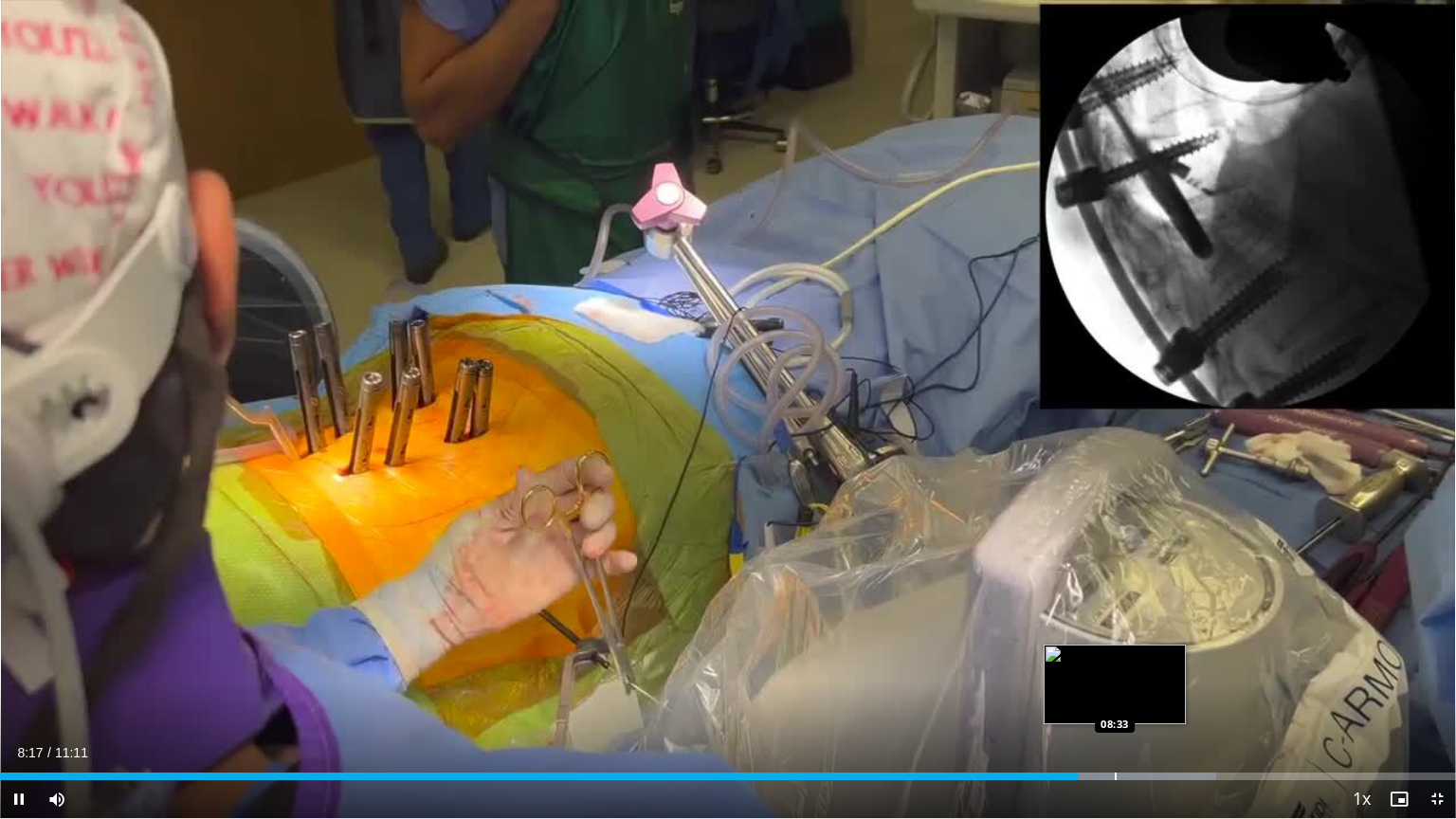 click at bounding box center (1116, 776) 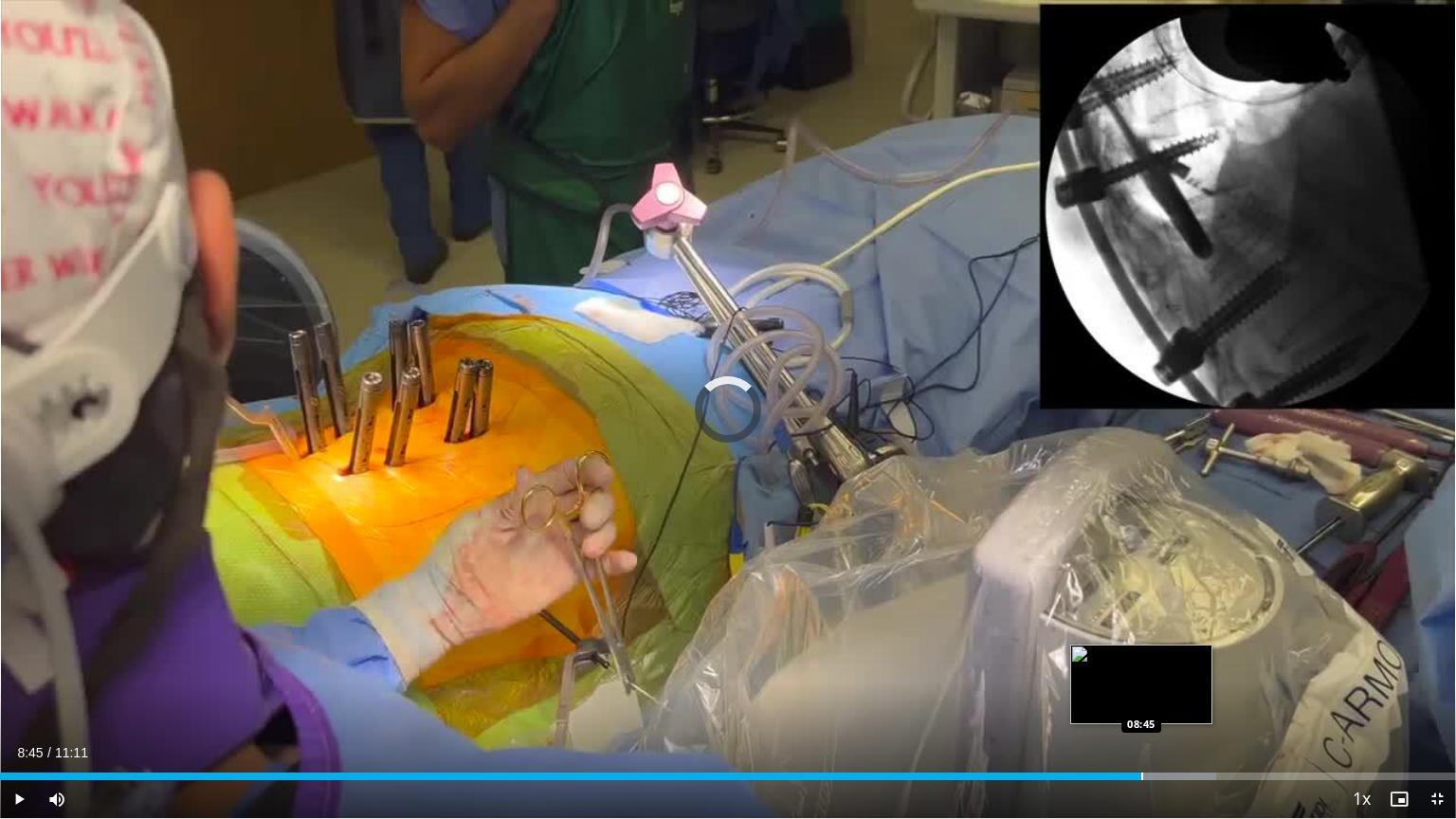 click on "Loaded :  83.54% 08:35 08:45" at bounding box center [728, 776] 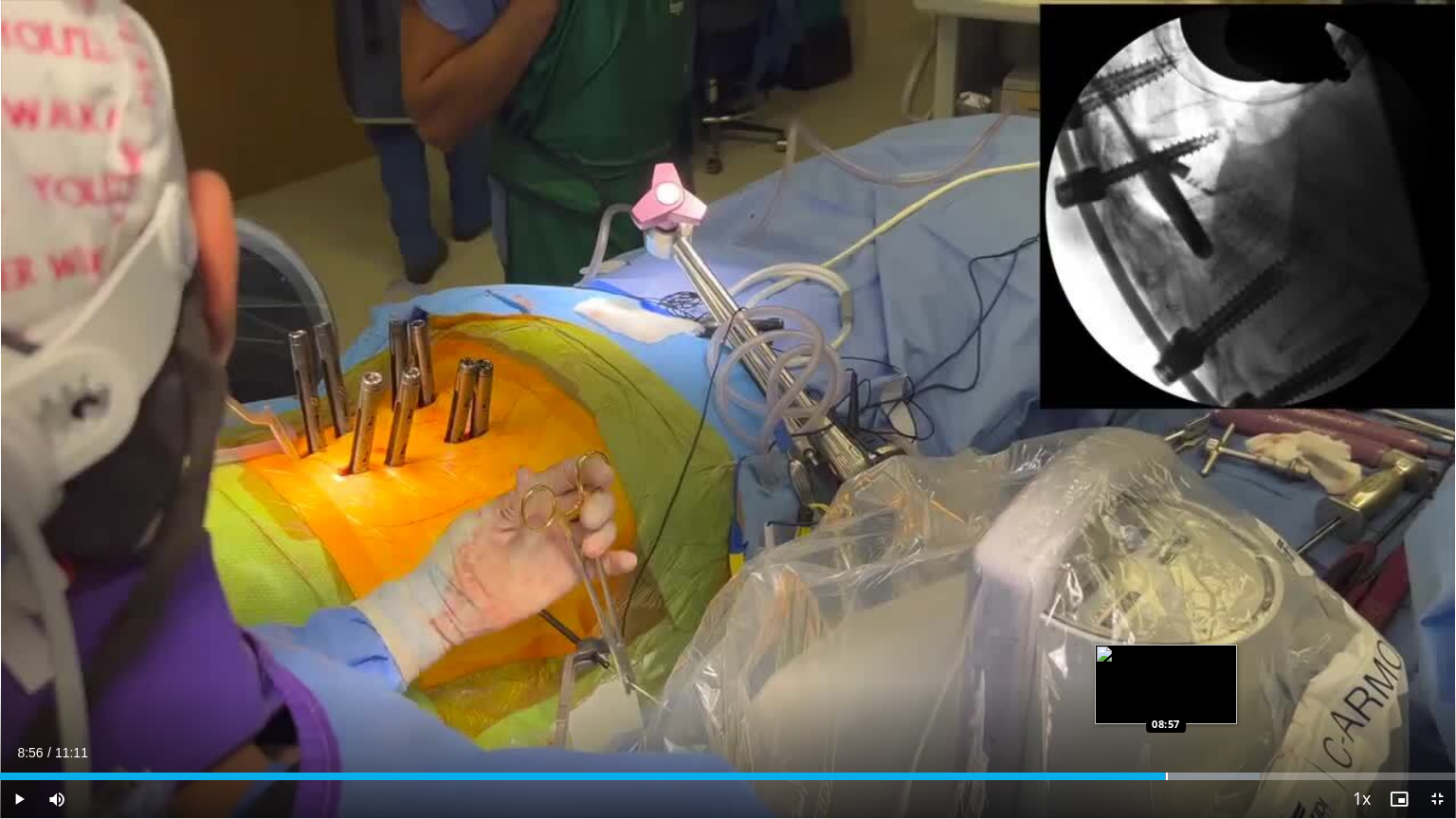 click at bounding box center (1167, 776) 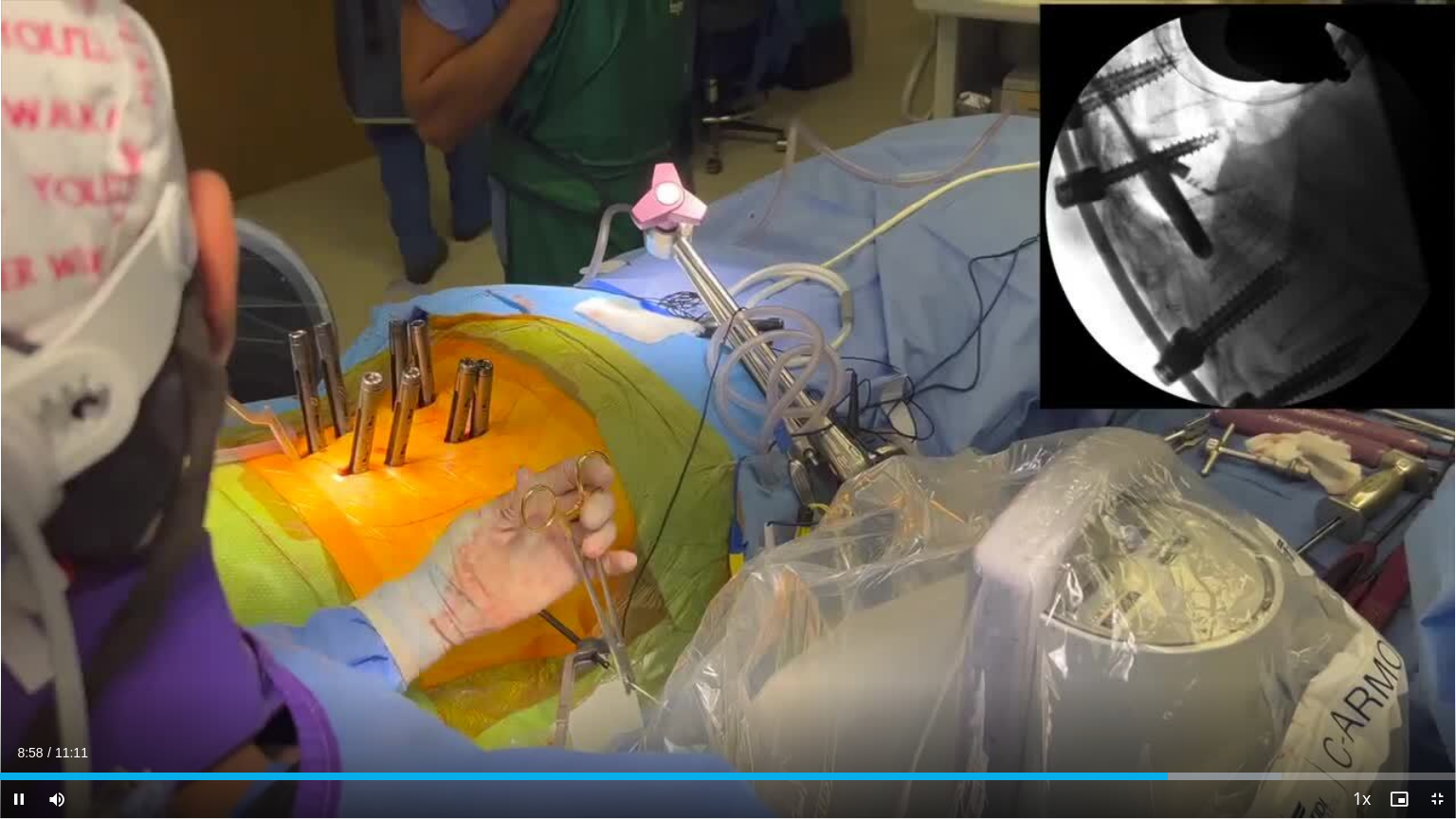 click on "Current Time  8:58 / Duration  11:11 Pause Skip Backward Skip Forward Mute 0% Loaded :  88.01% 08:58 09:08 Stream Type  LIVE Seek to live, currently behind live LIVE   1x Playback Rate 0.5x 0.75x 1x , selected 1.25x 1.5x 1.75x 2x Chapters Chapters Descriptions descriptions off , selected Captions captions settings , opens captions settings dialog captions off , selected Audio Track en (Main) , selected Exit Fullscreen Enable picture-in-picture mode" at bounding box center [728, 799] 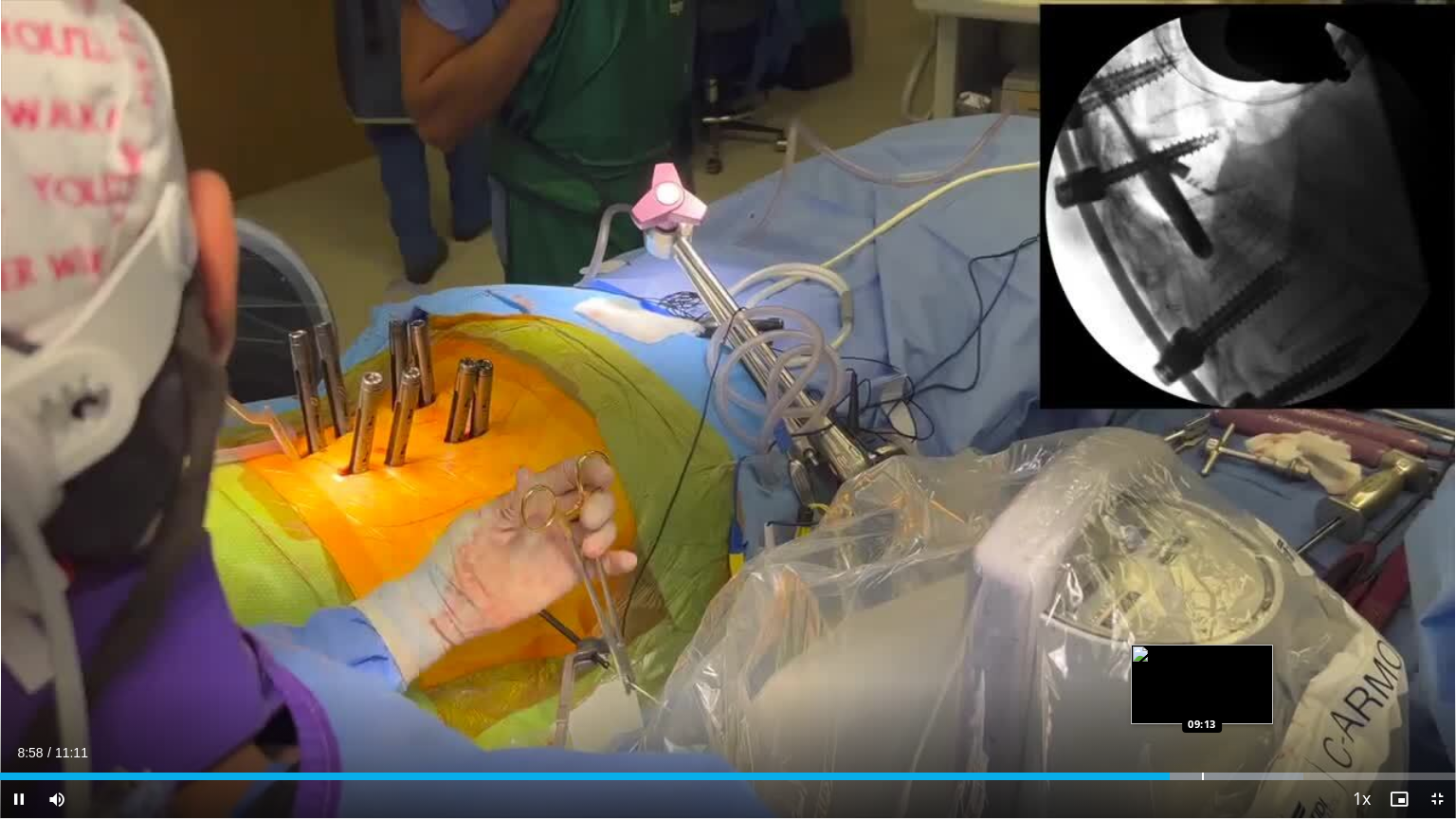 click at bounding box center (1203, 776) 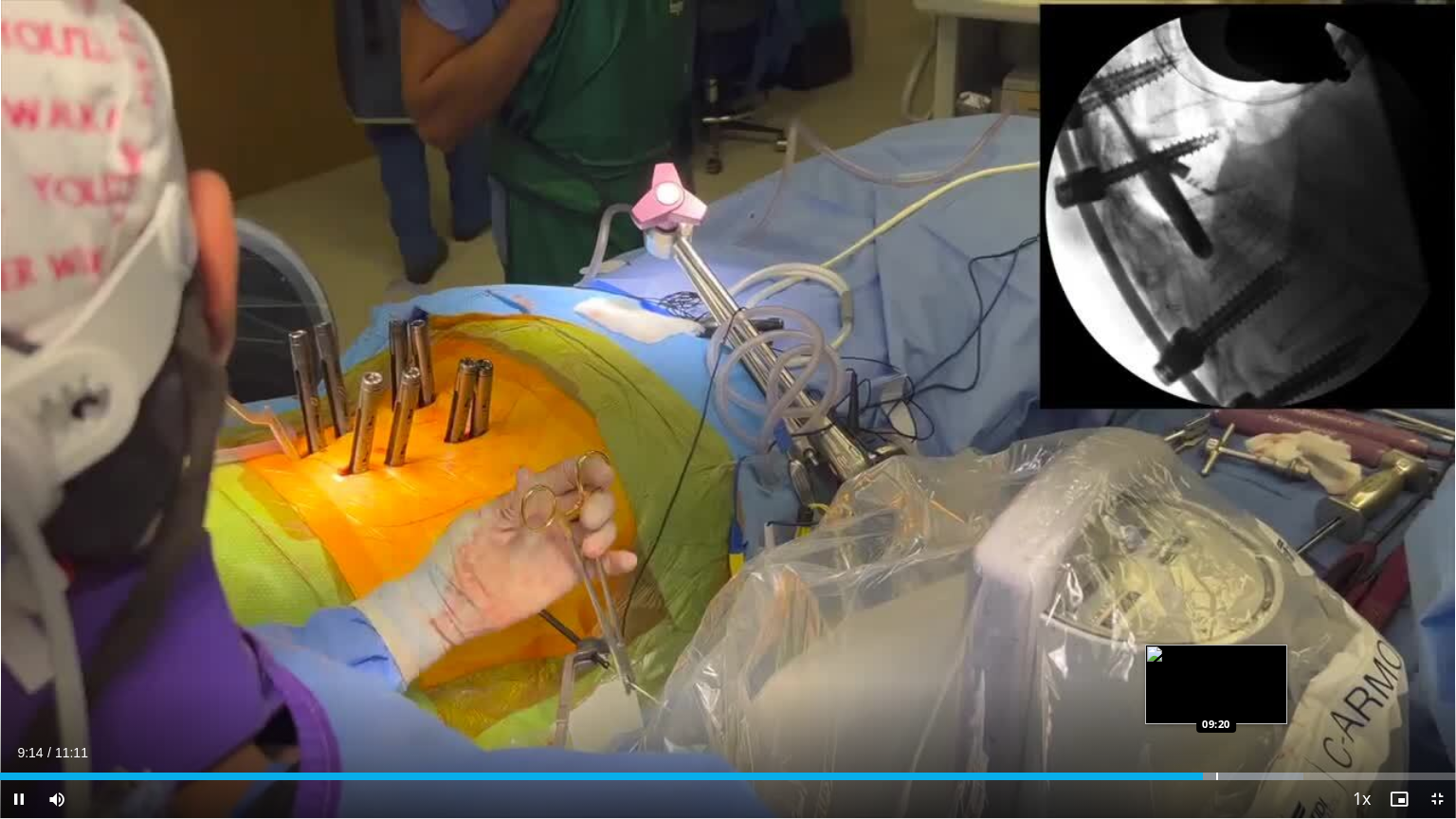 click at bounding box center (1217, 776) 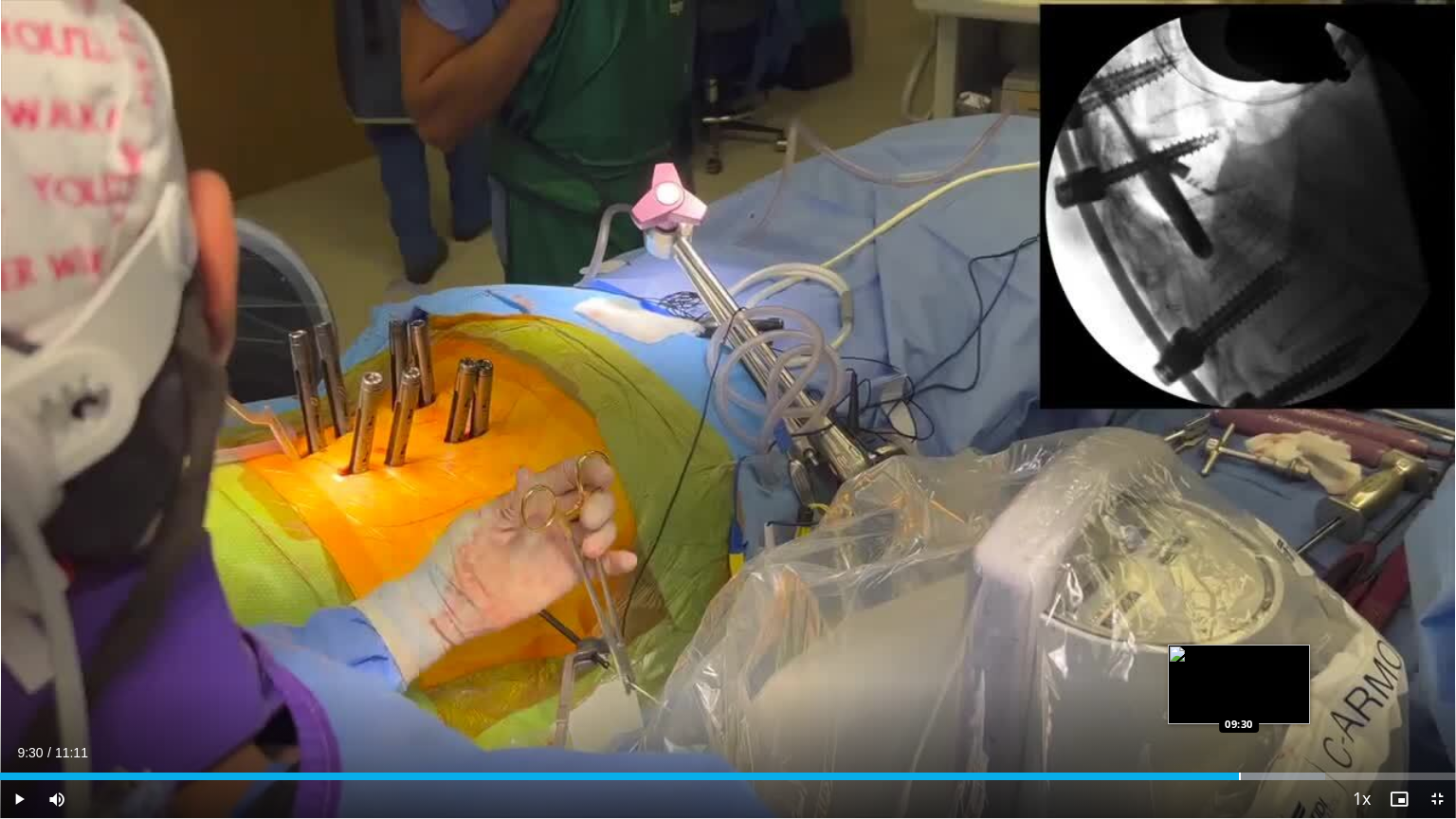 click at bounding box center [1240, 776] 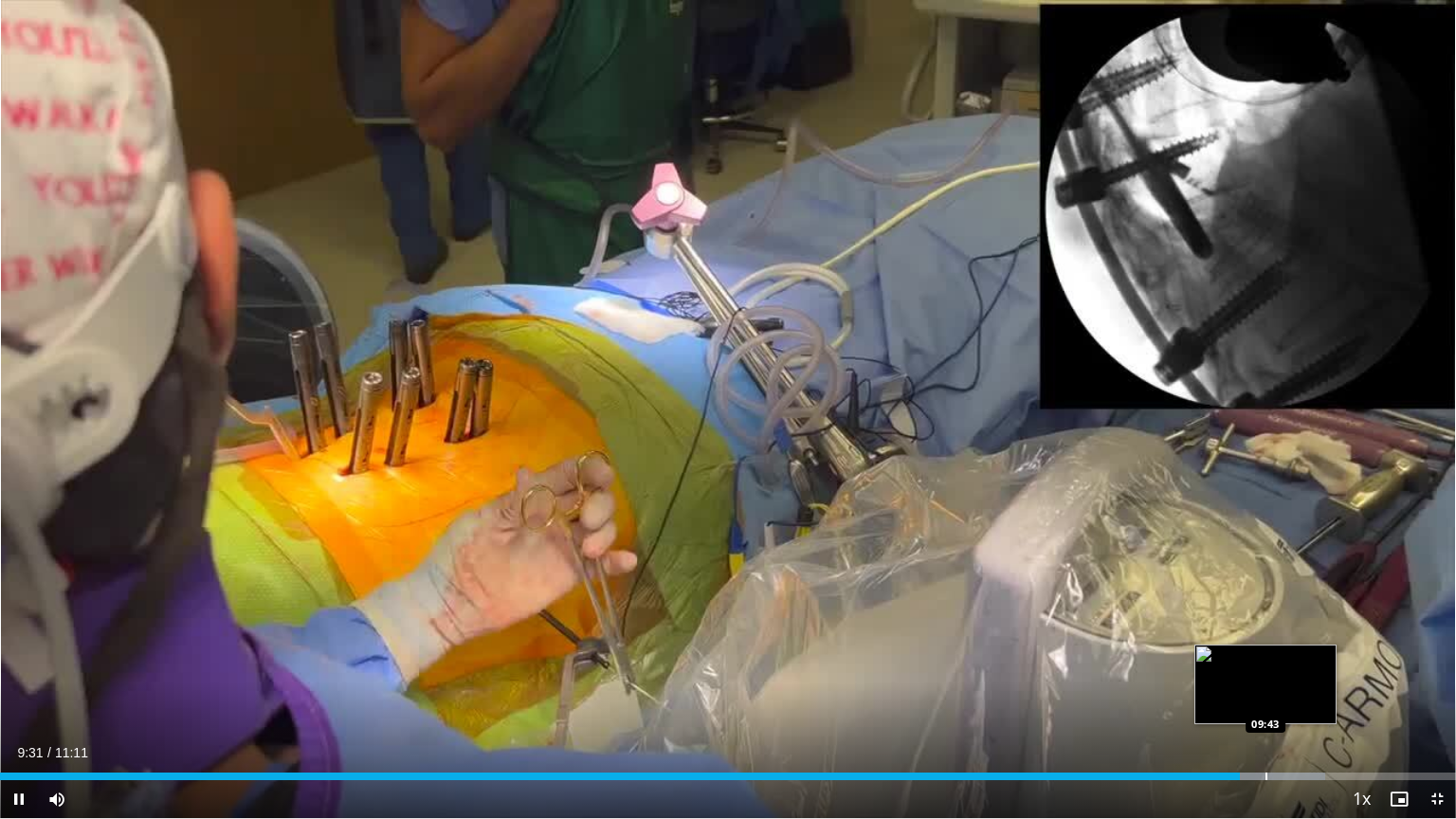 click at bounding box center [1266, 776] 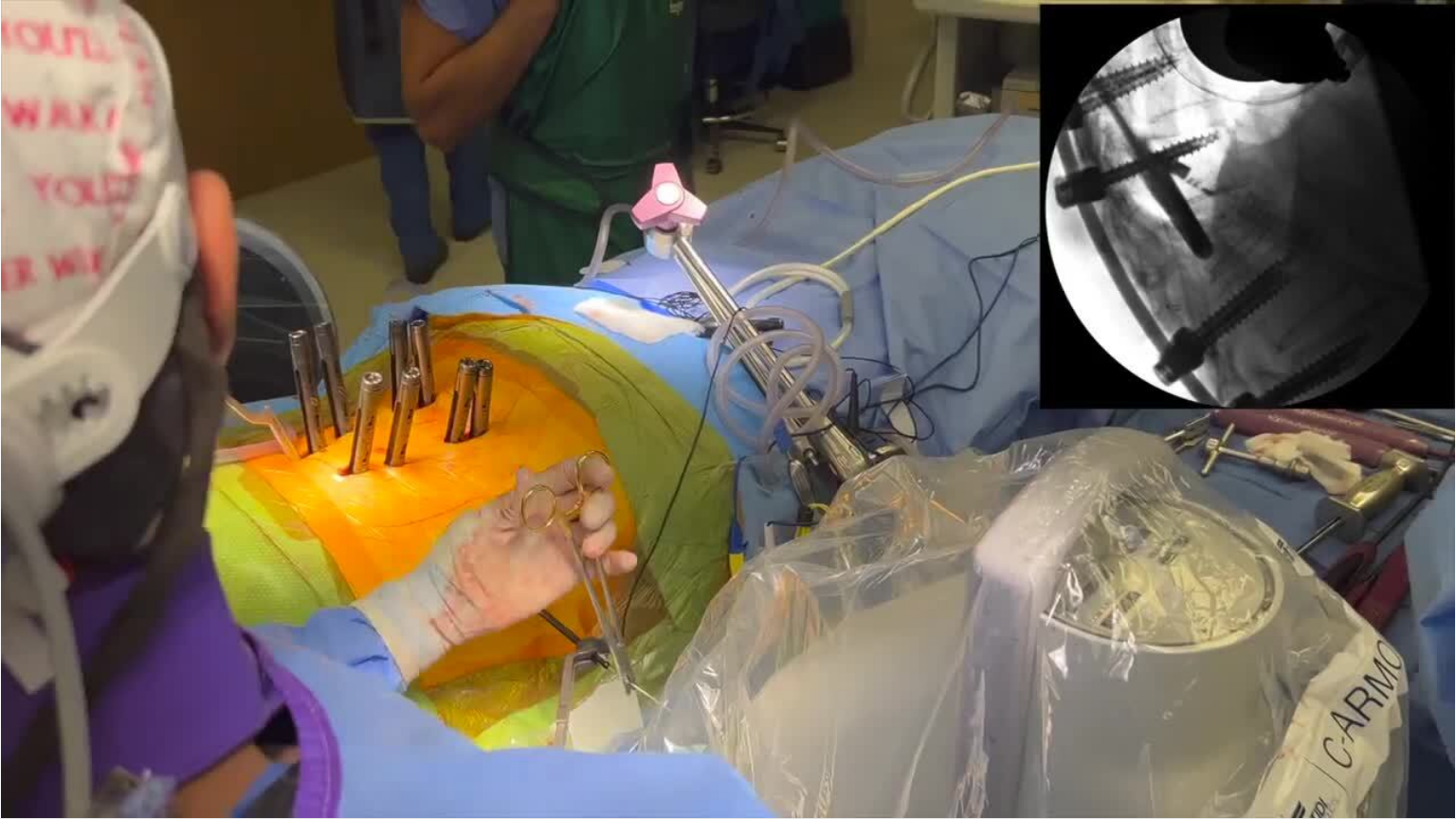 click on "**********" at bounding box center [728, 410] 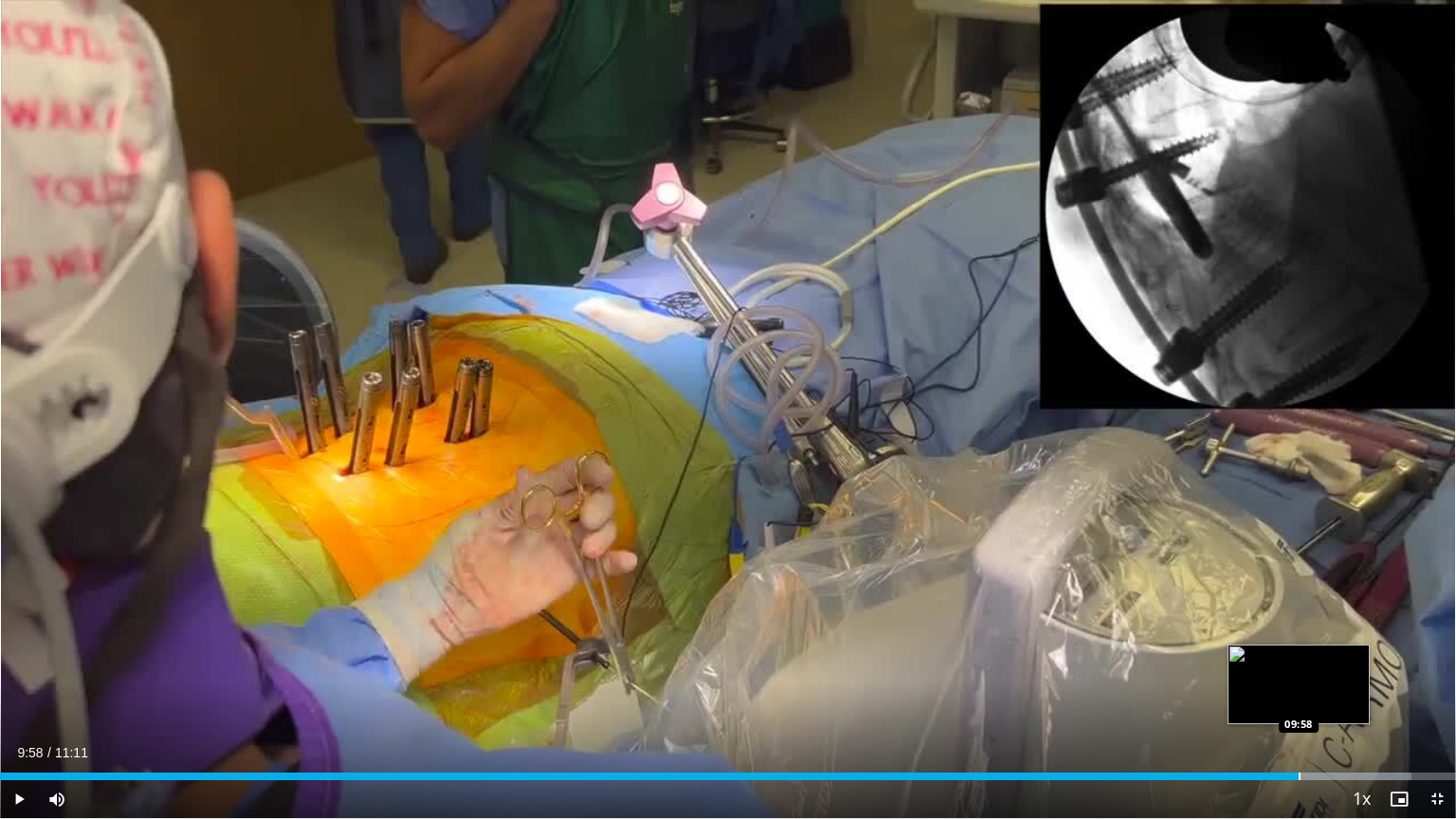 click at bounding box center [1300, 776] 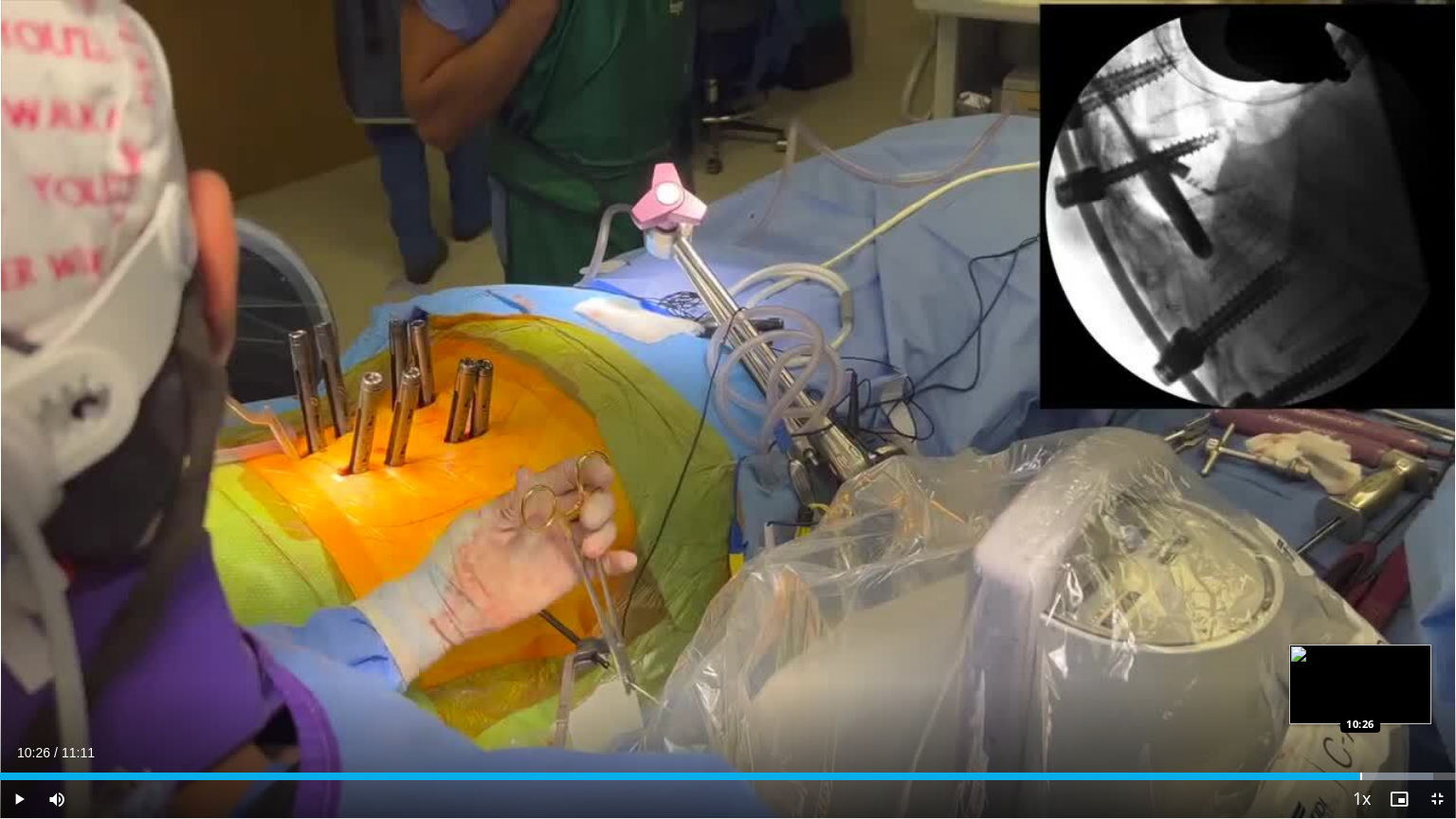 click on "Loaded :  98.45% 10:26 10:26" at bounding box center (728, 771) 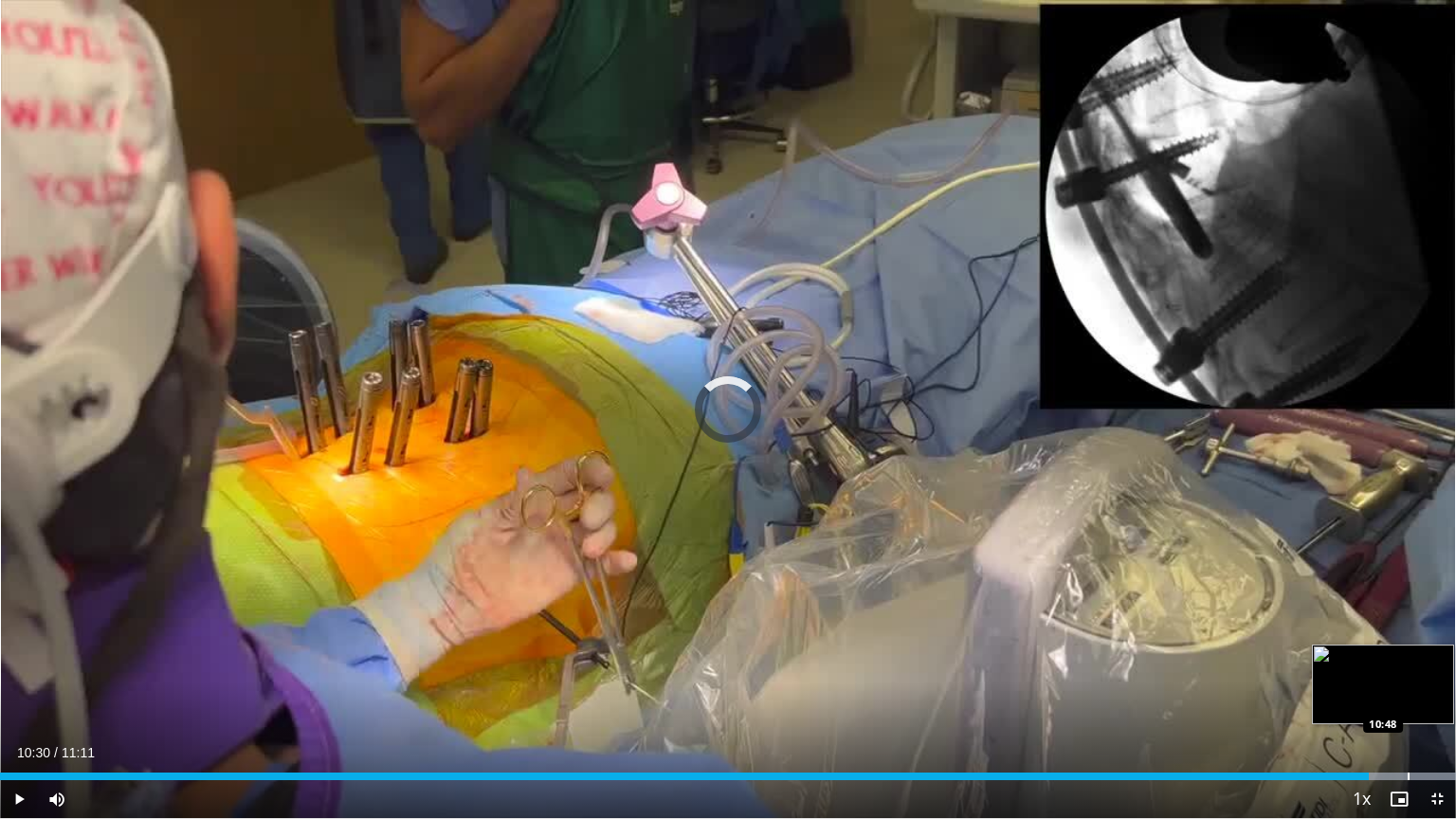 click on "Loaded :  100.00% 10:30 10:48" at bounding box center [728, 771] 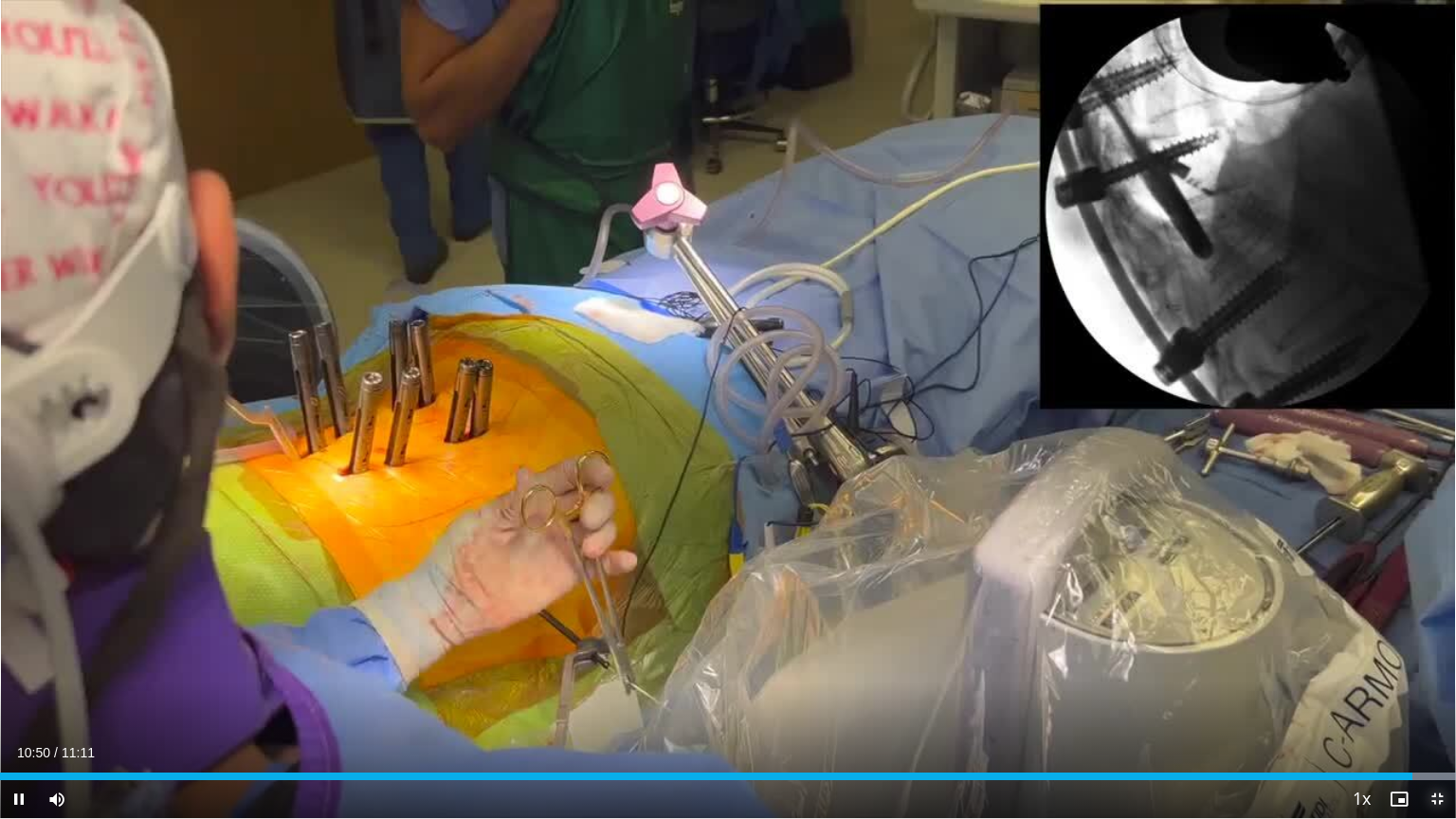 click at bounding box center (1437, 799) 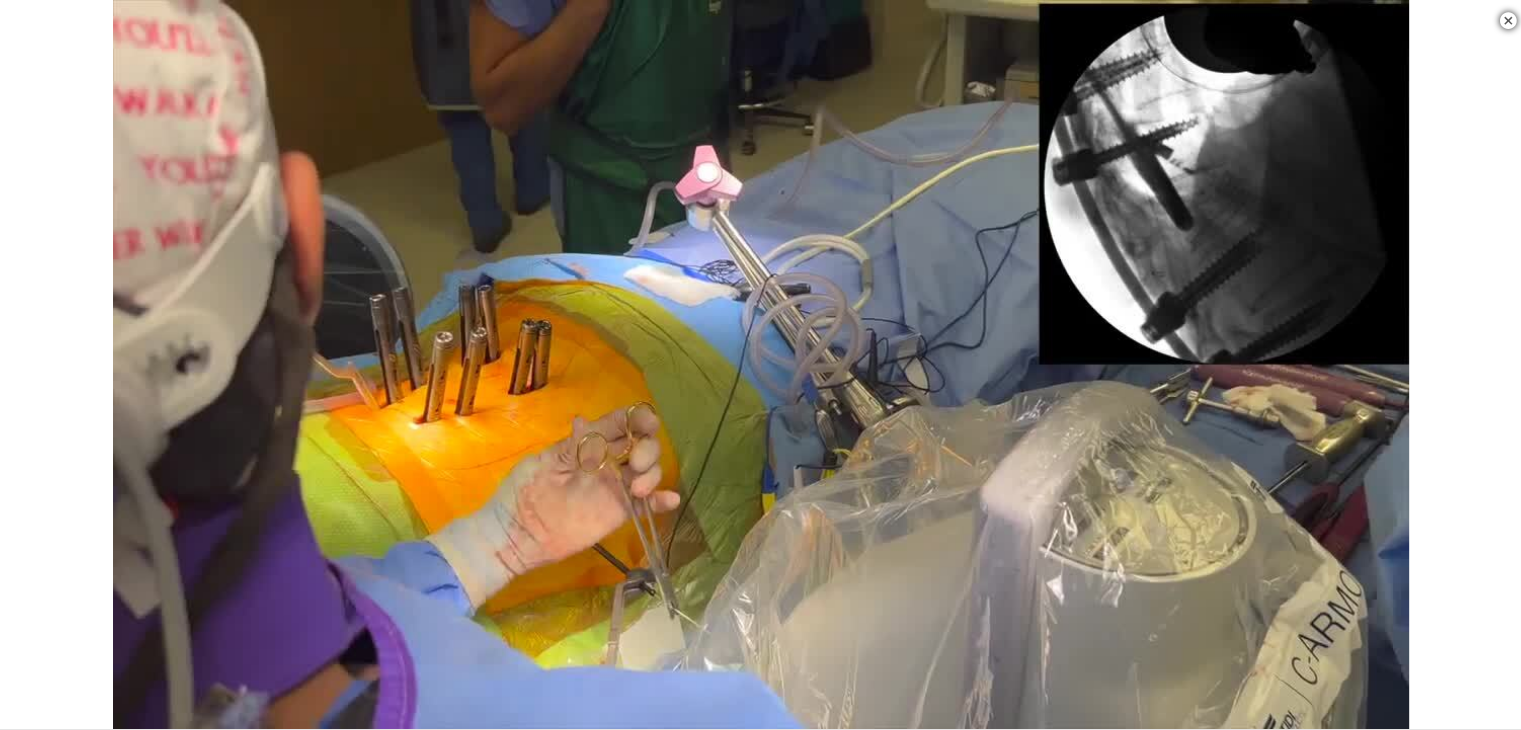 scroll, scrollTop: 600, scrollLeft: 0, axis: vertical 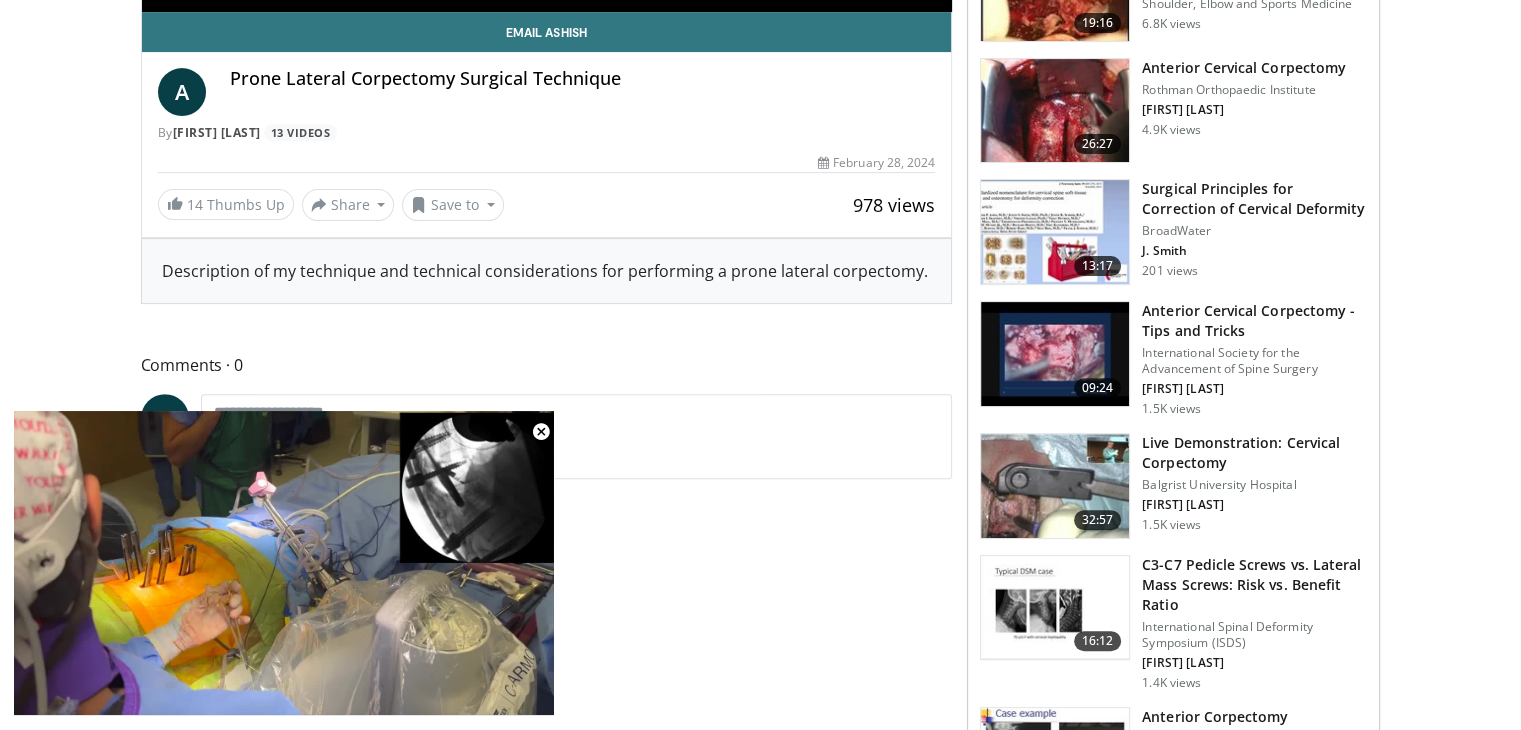 click at bounding box center [1055, 354] 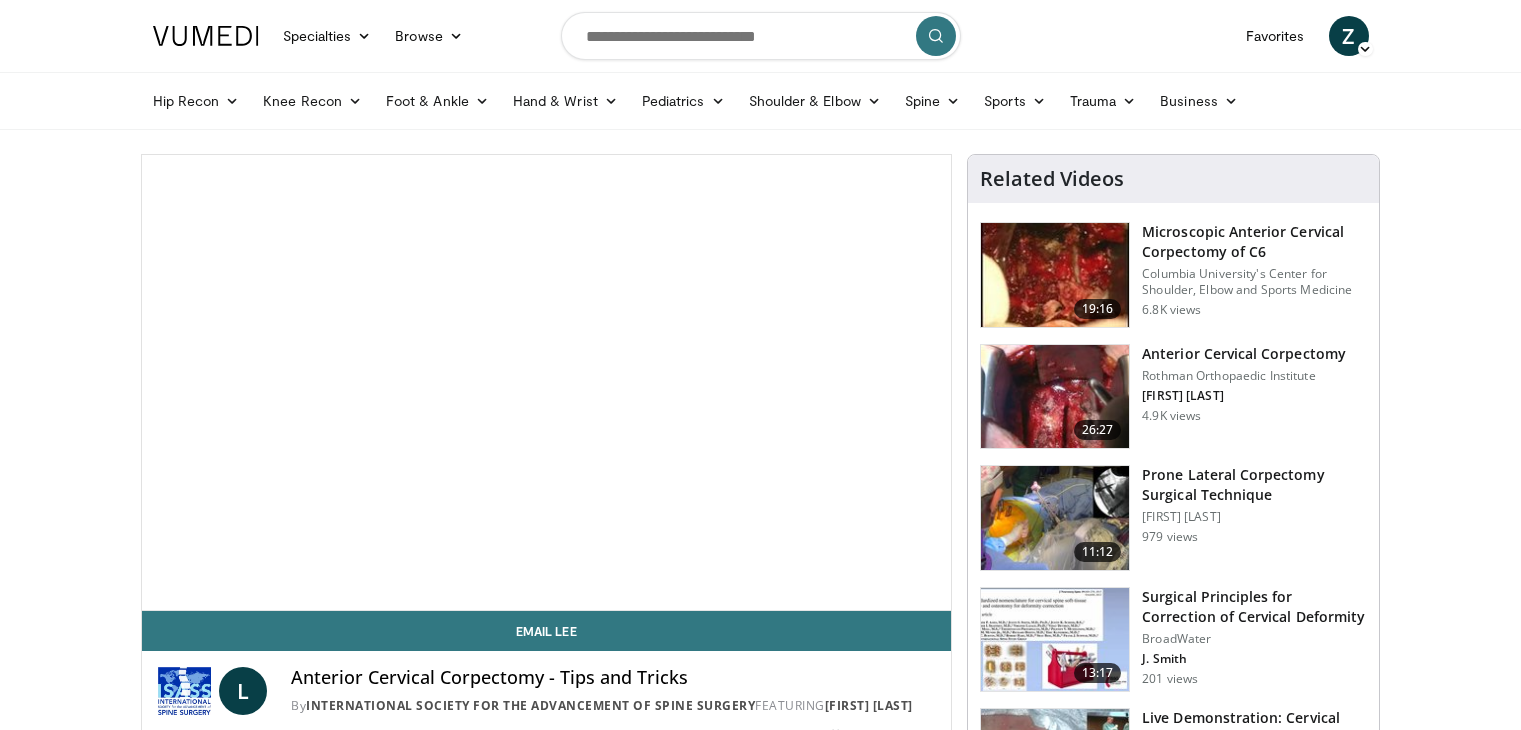 scroll, scrollTop: 0, scrollLeft: 0, axis: both 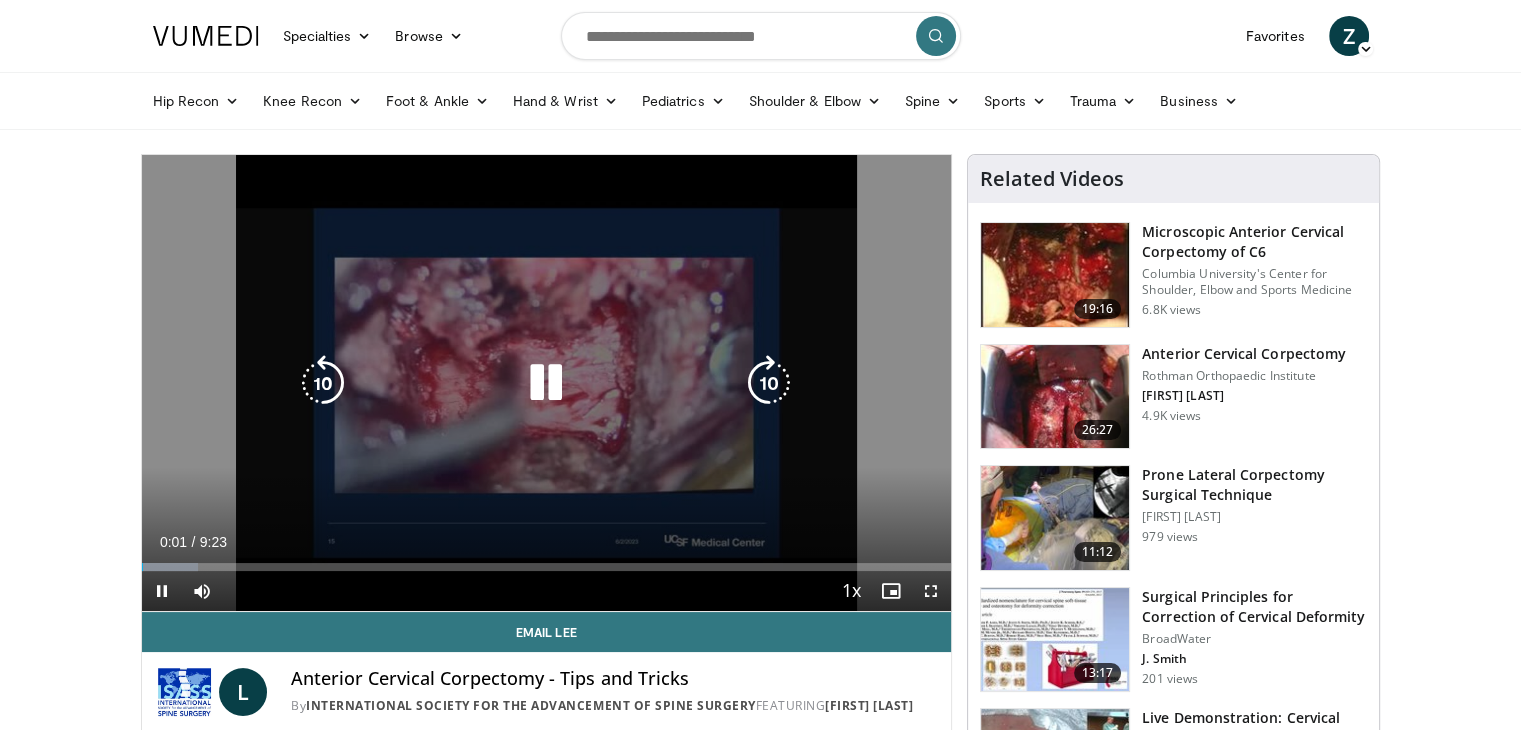 click at bounding box center [769, 383] 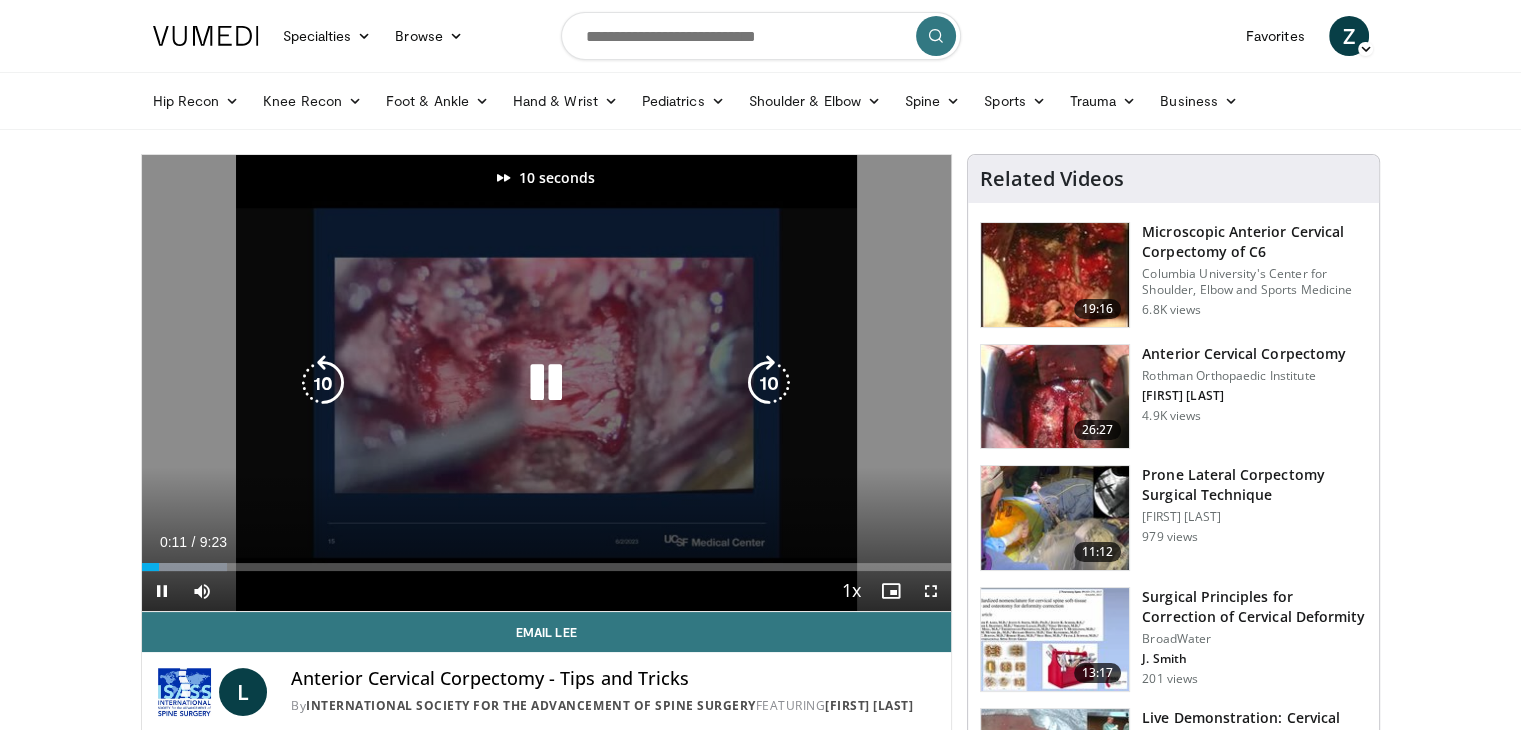 click at bounding box center (769, 383) 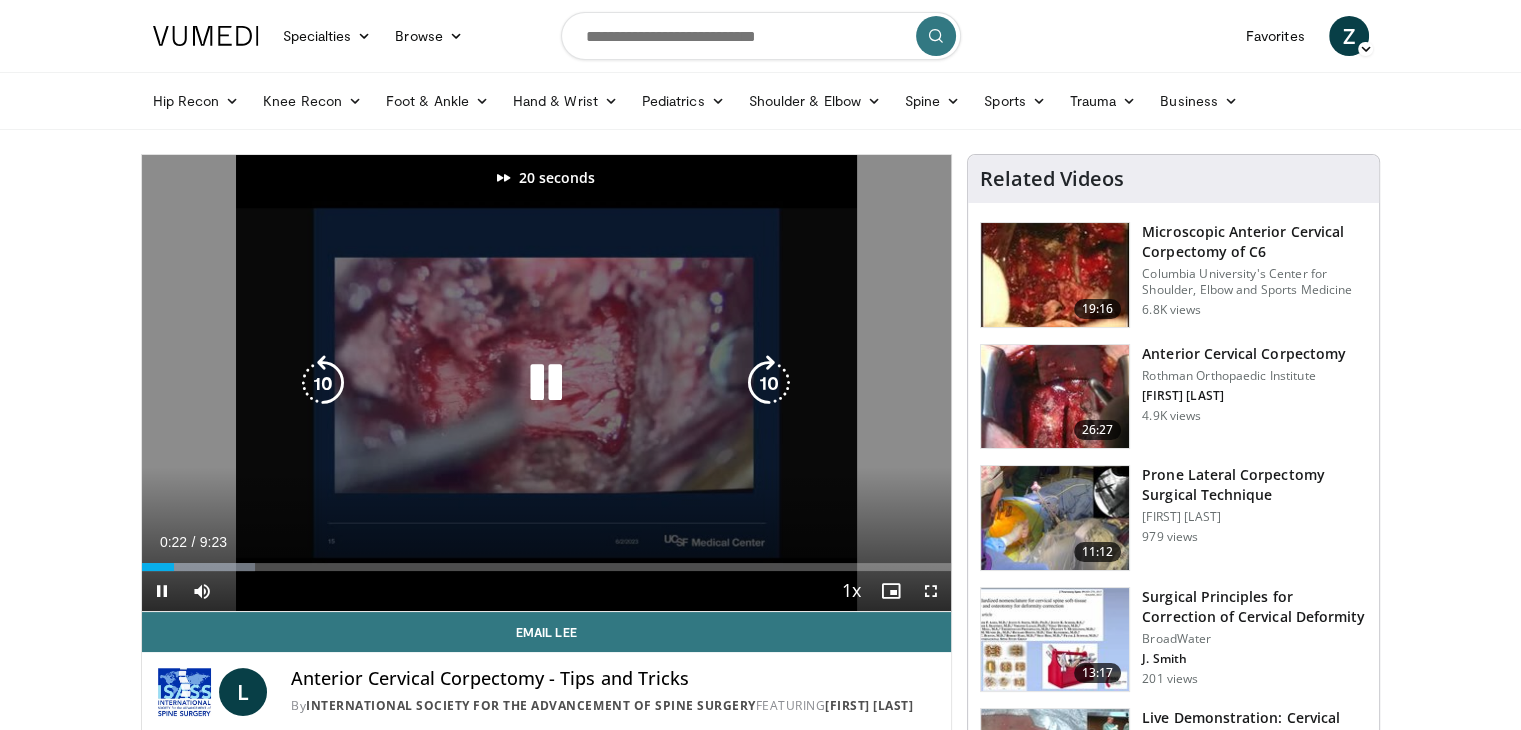 click at bounding box center (769, 383) 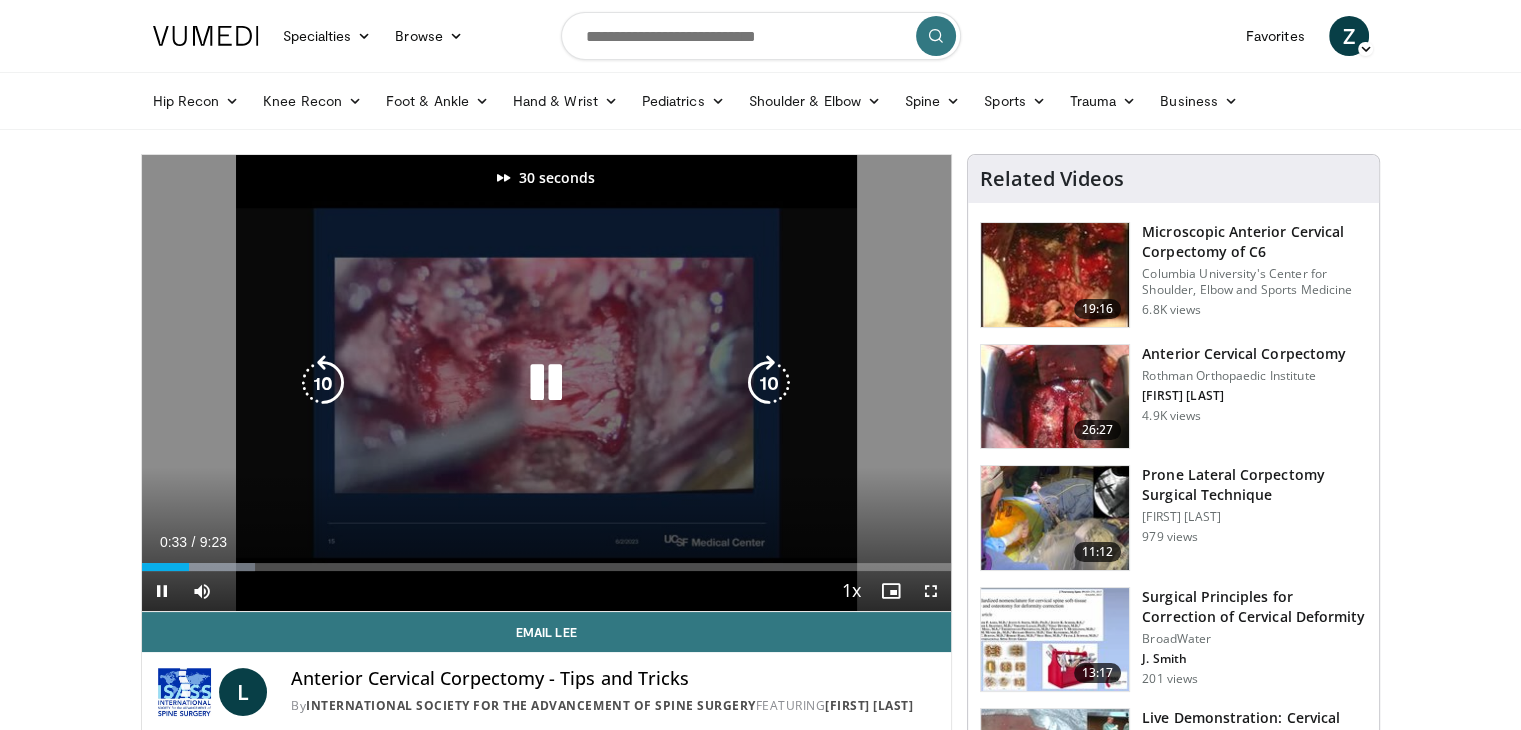 click at bounding box center [769, 383] 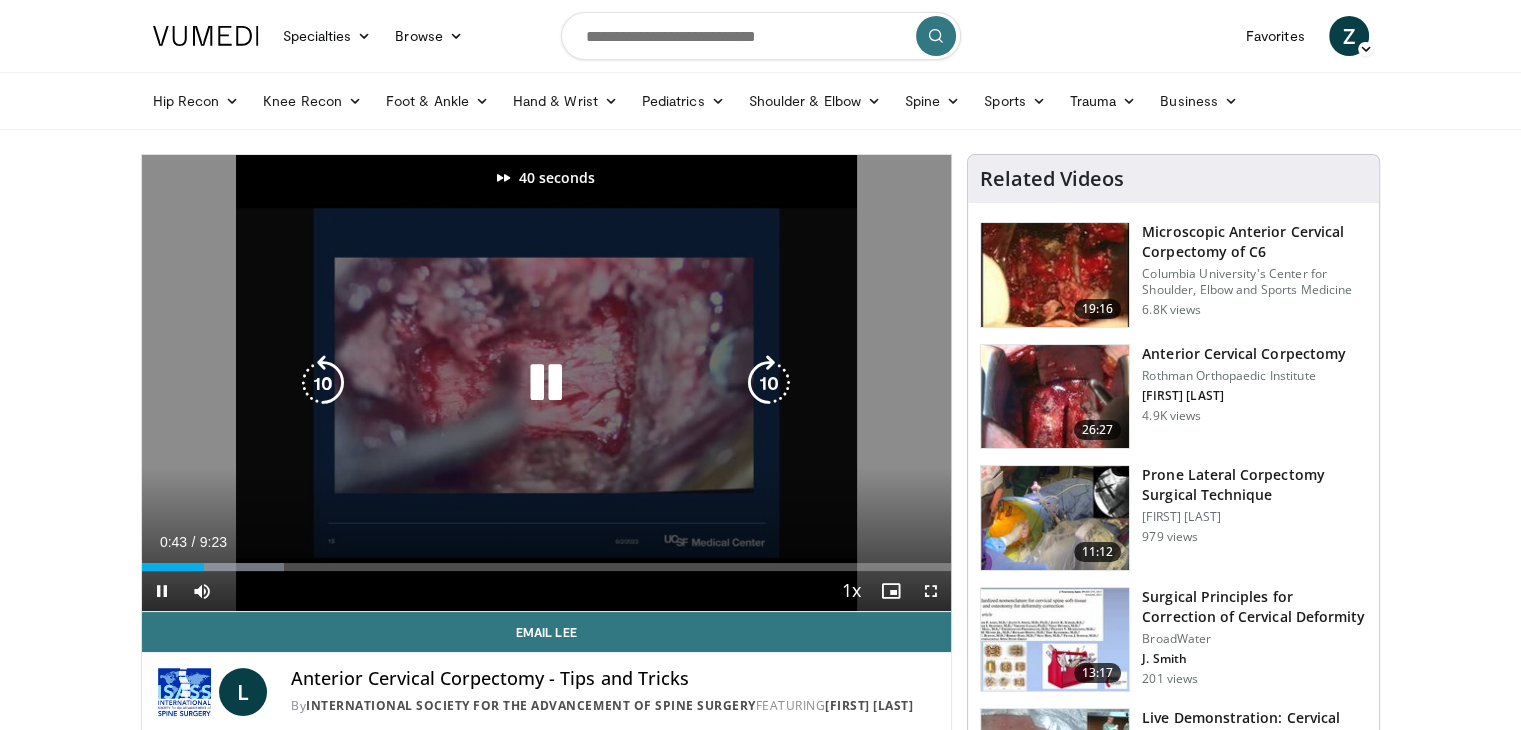 click at bounding box center [769, 383] 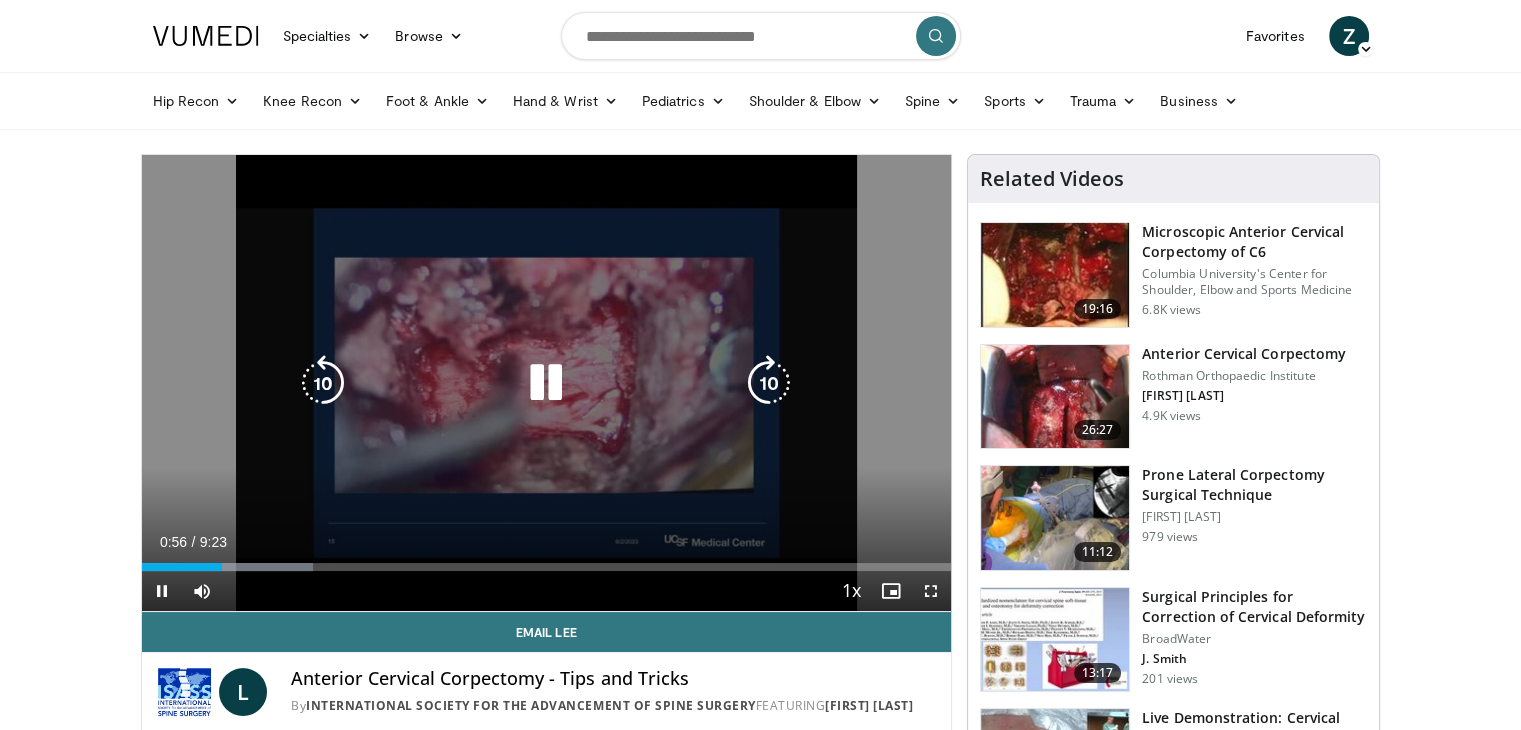 click at bounding box center (769, 383) 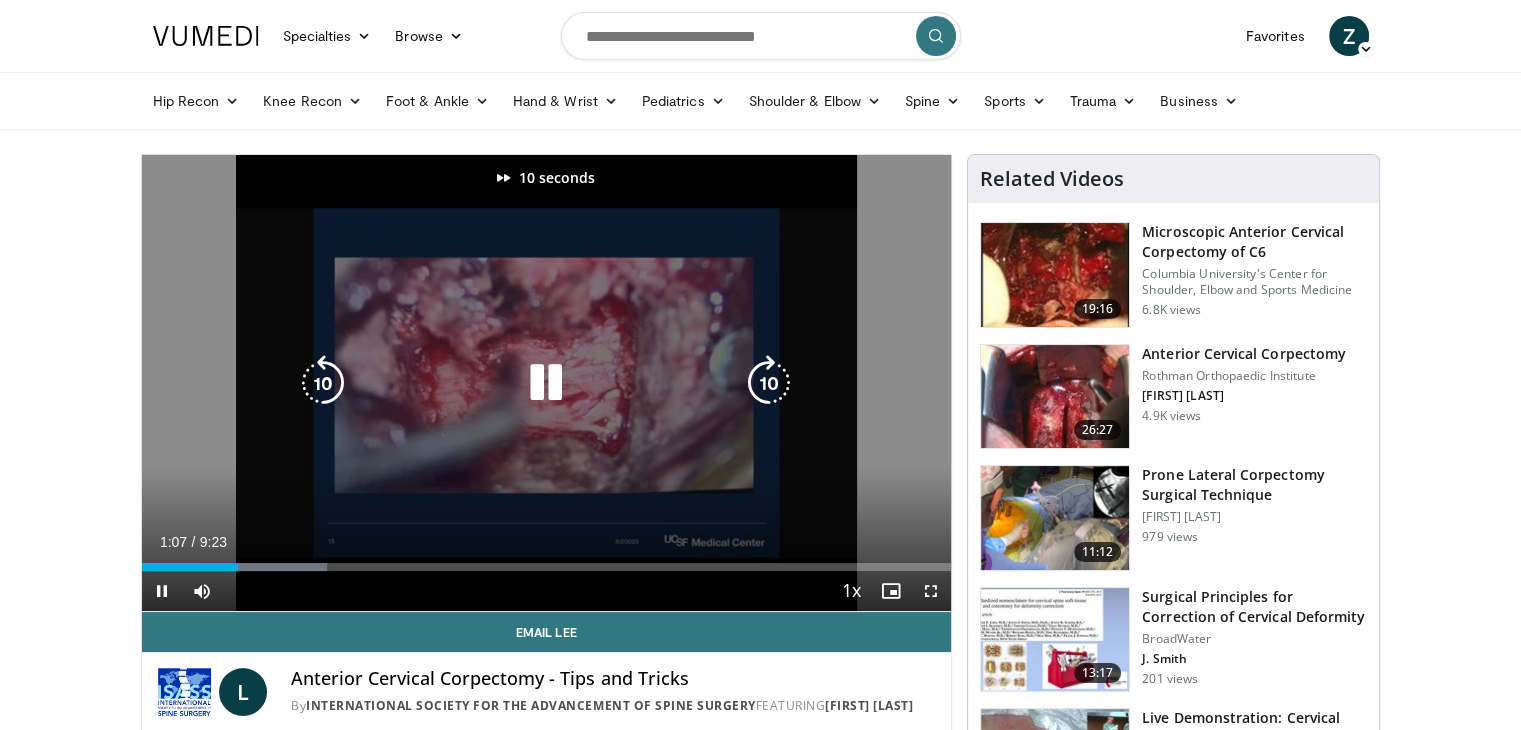 click at bounding box center [769, 383] 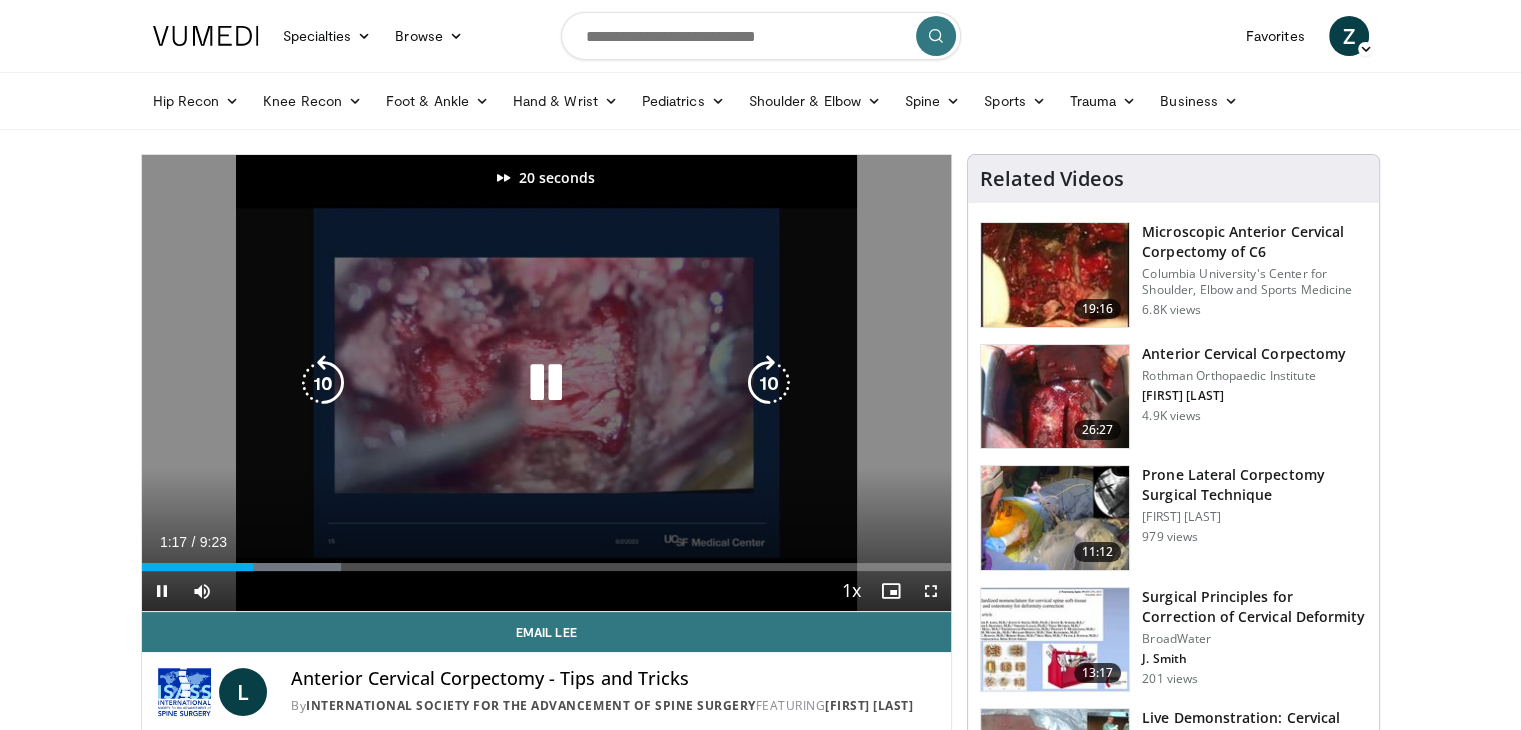 click at bounding box center [769, 383] 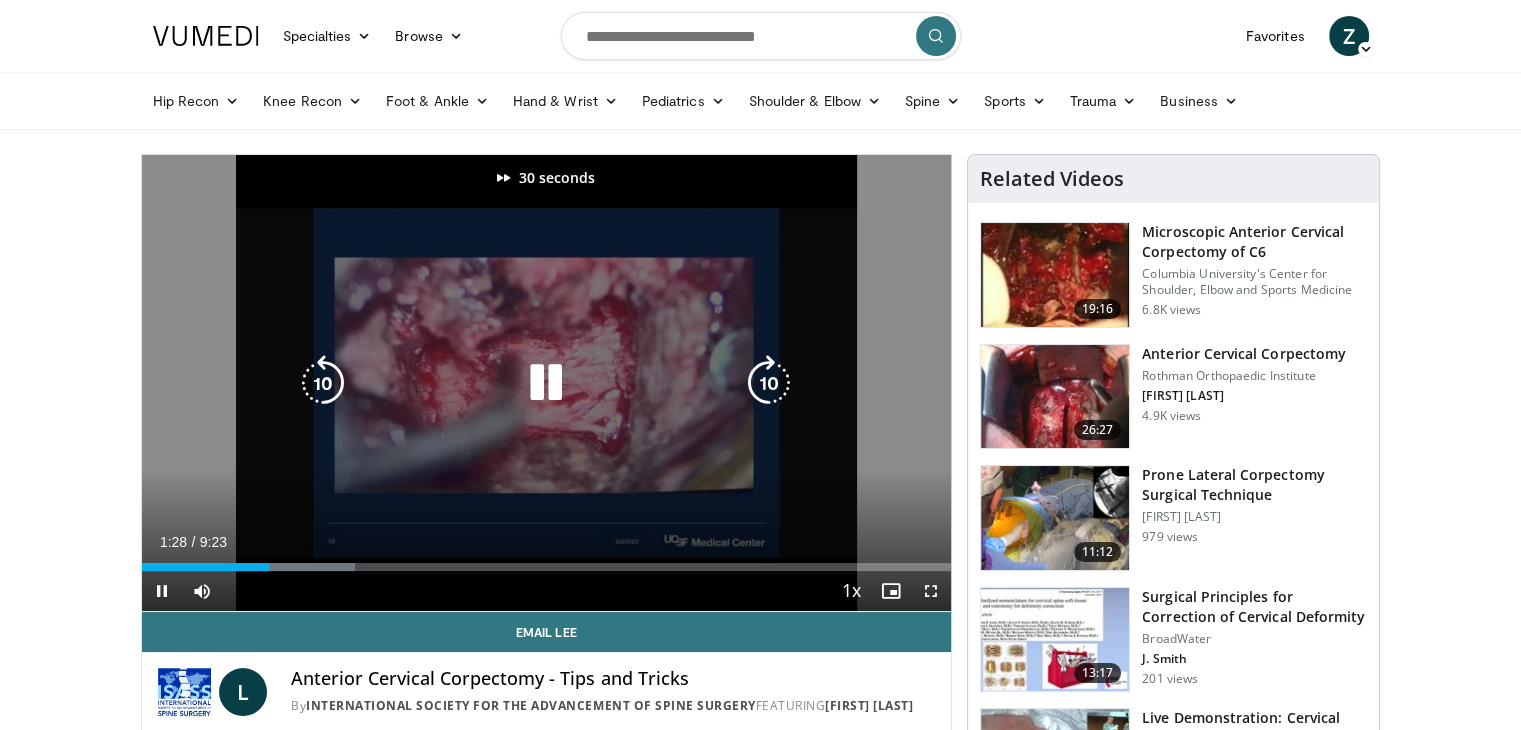 click at bounding box center [769, 383] 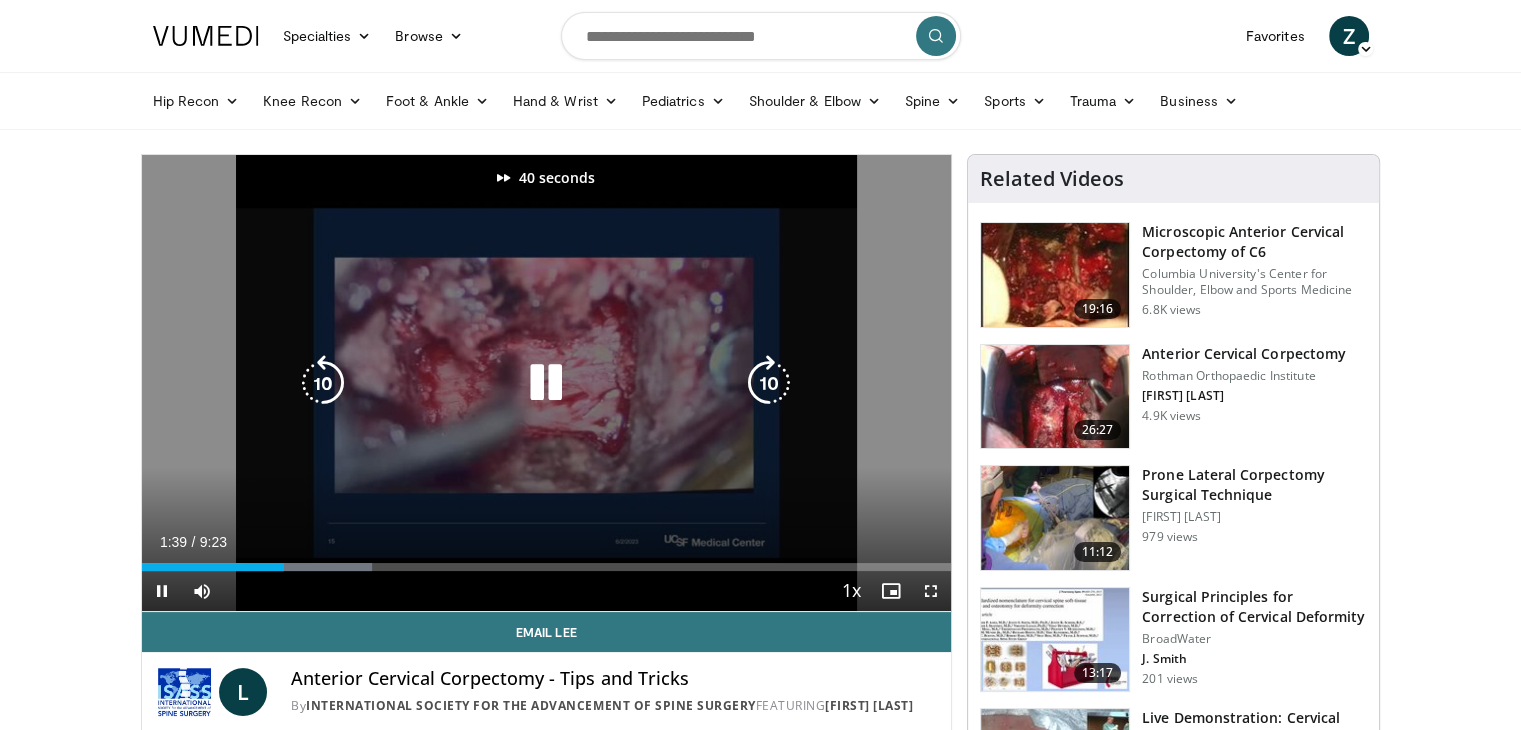 click at bounding box center [769, 383] 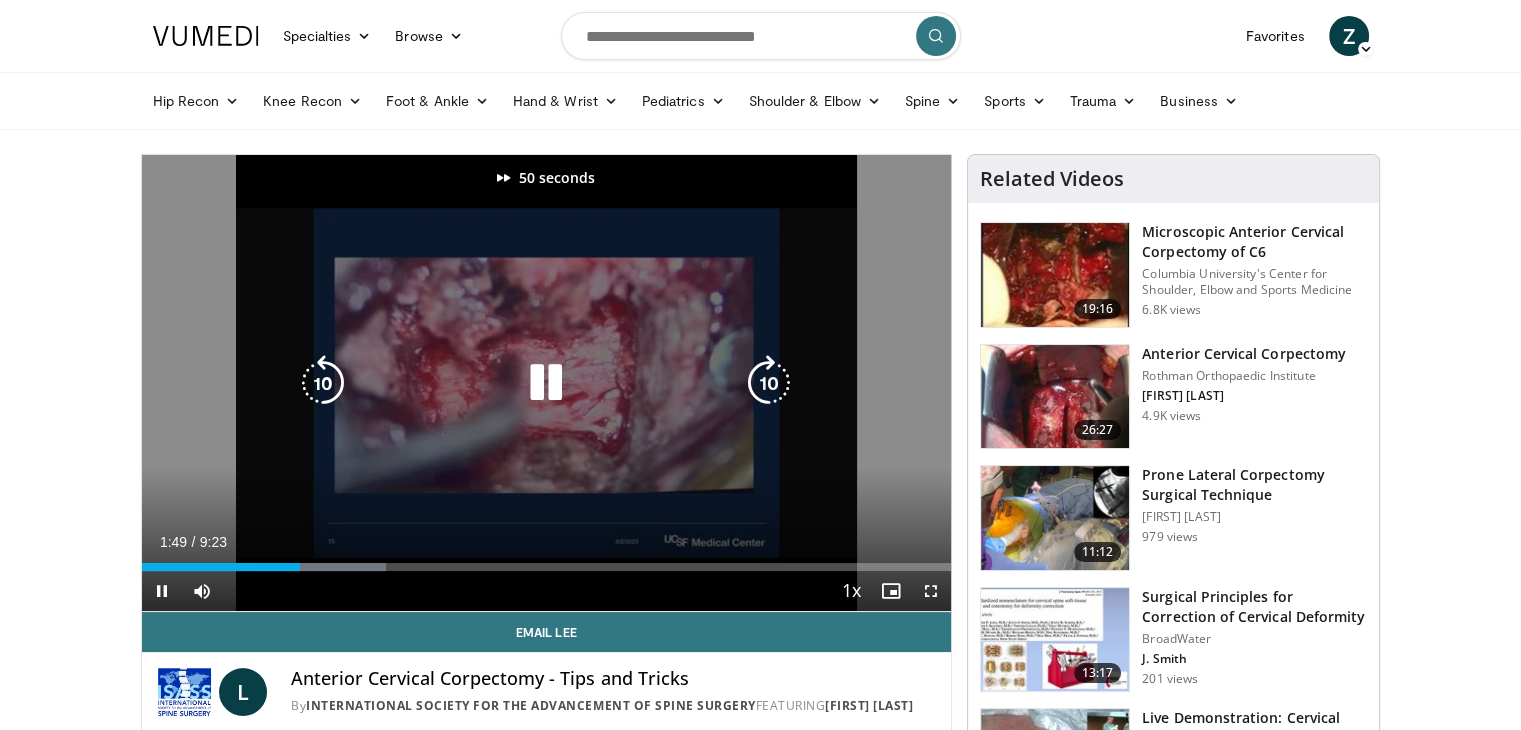 click at bounding box center [769, 383] 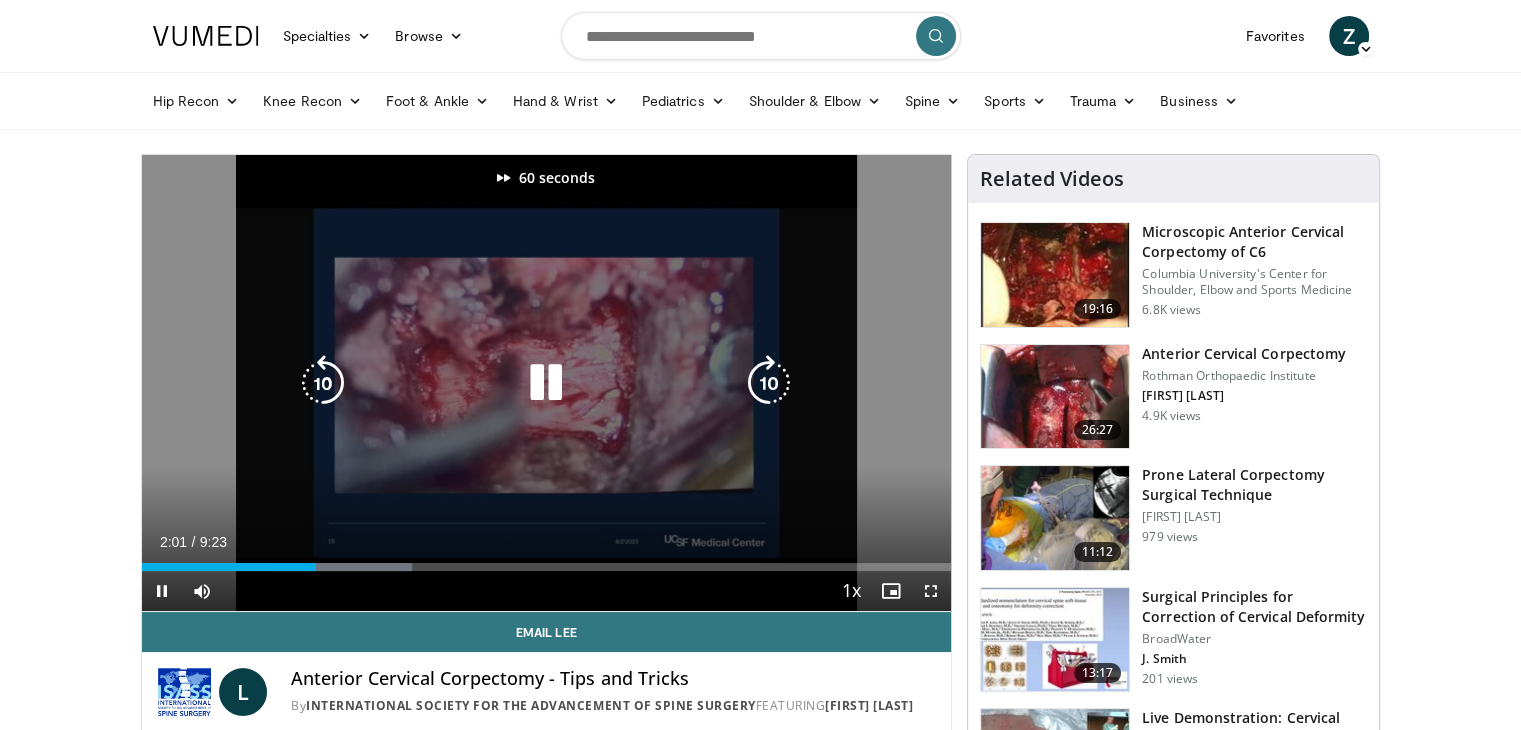 click at bounding box center (769, 383) 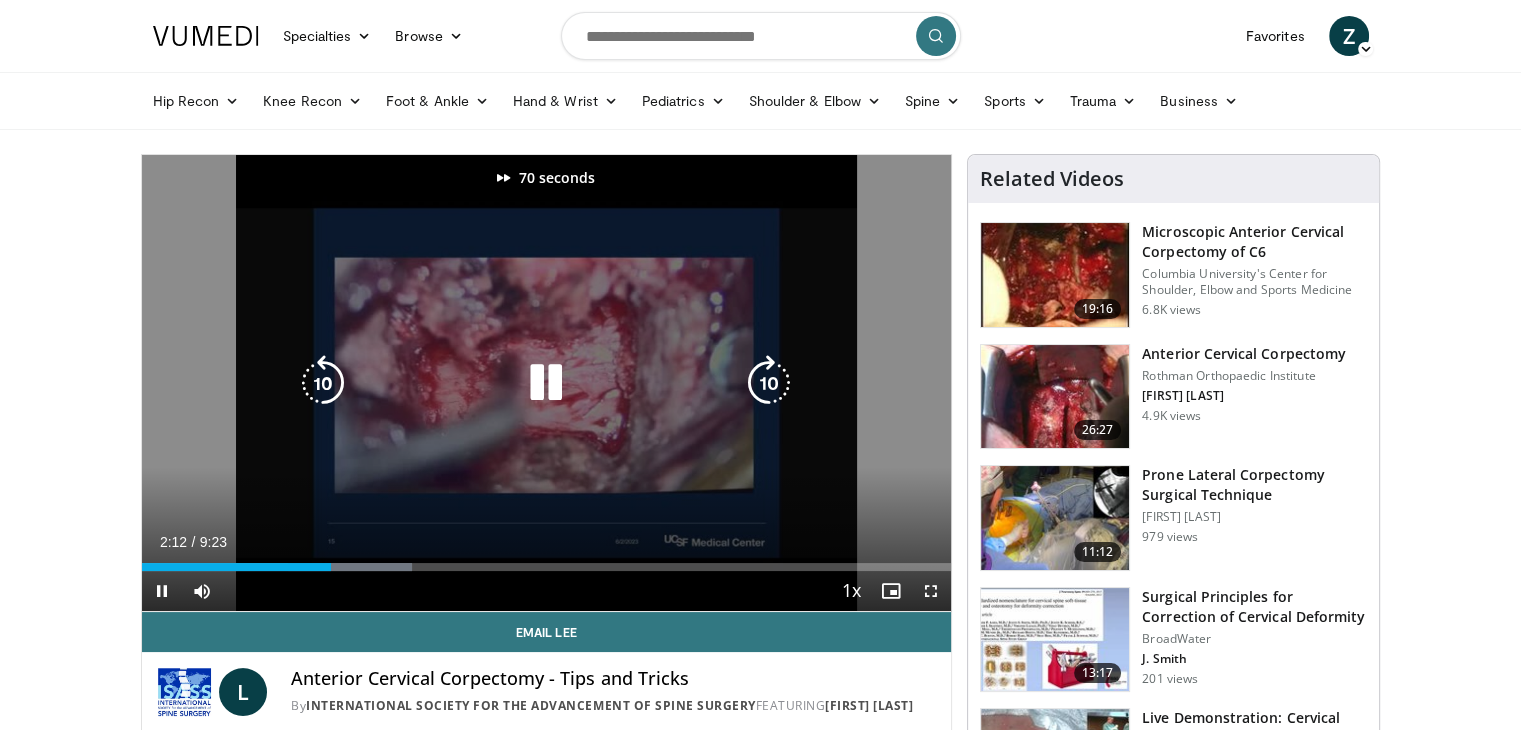 click at bounding box center (769, 383) 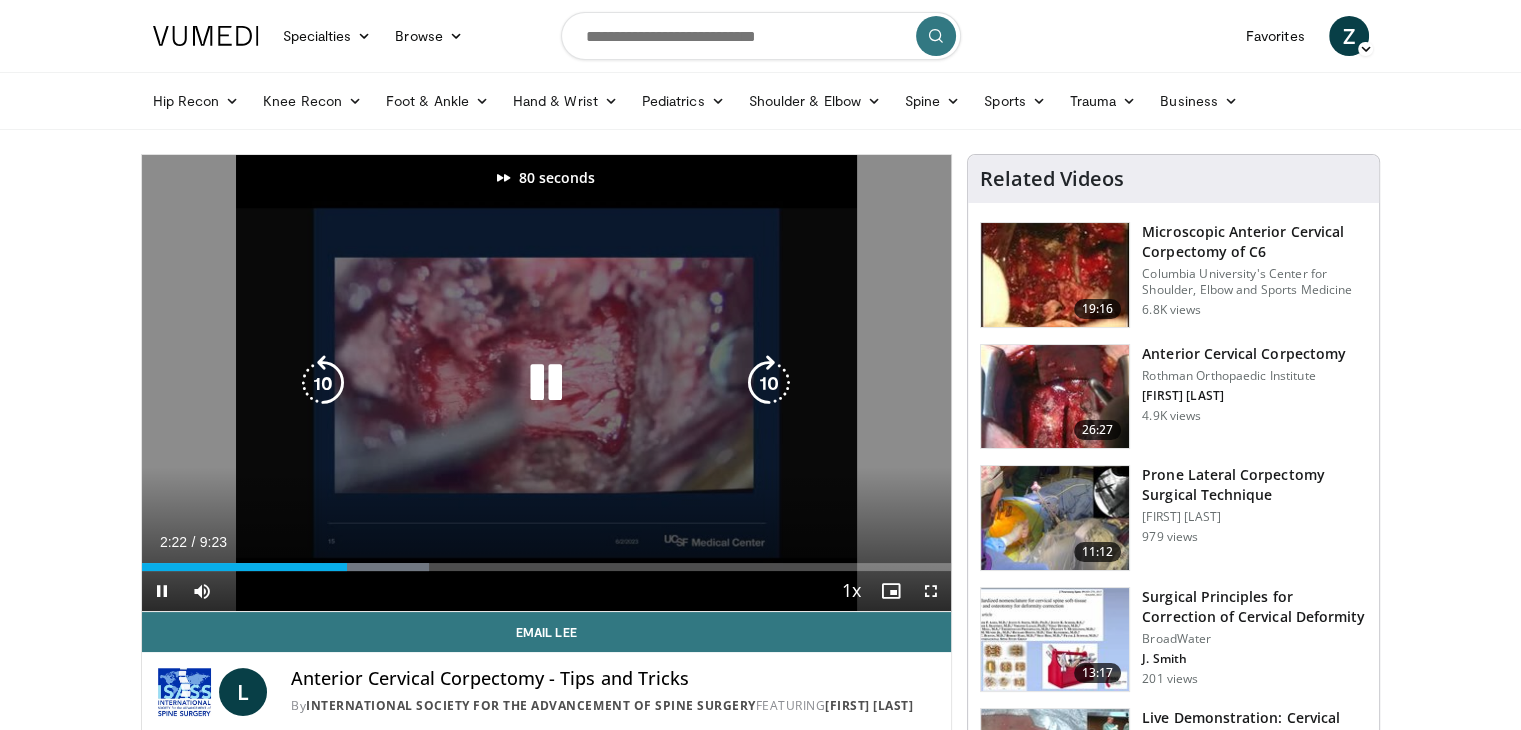 click at bounding box center [769, 383] 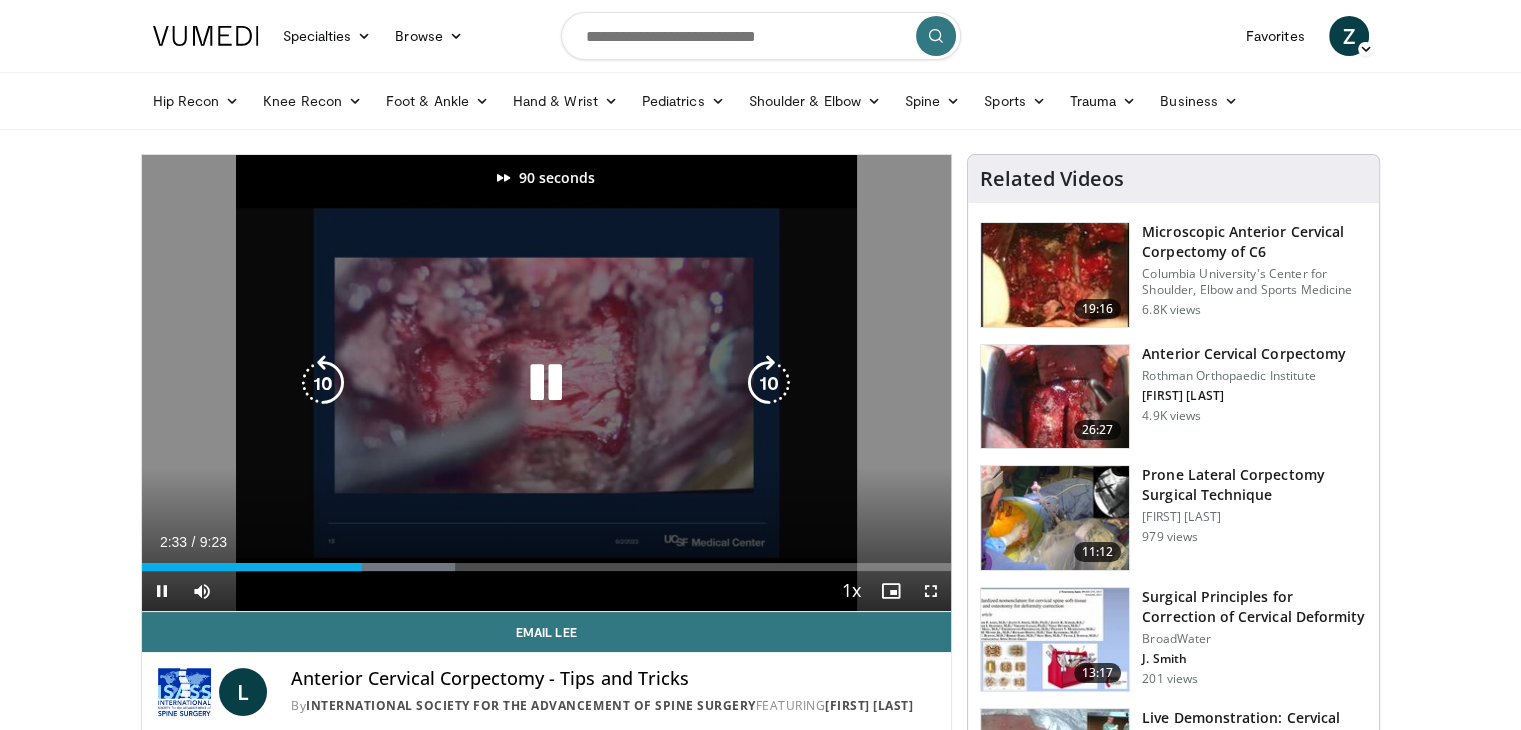 click at bounding box center [769, 383] 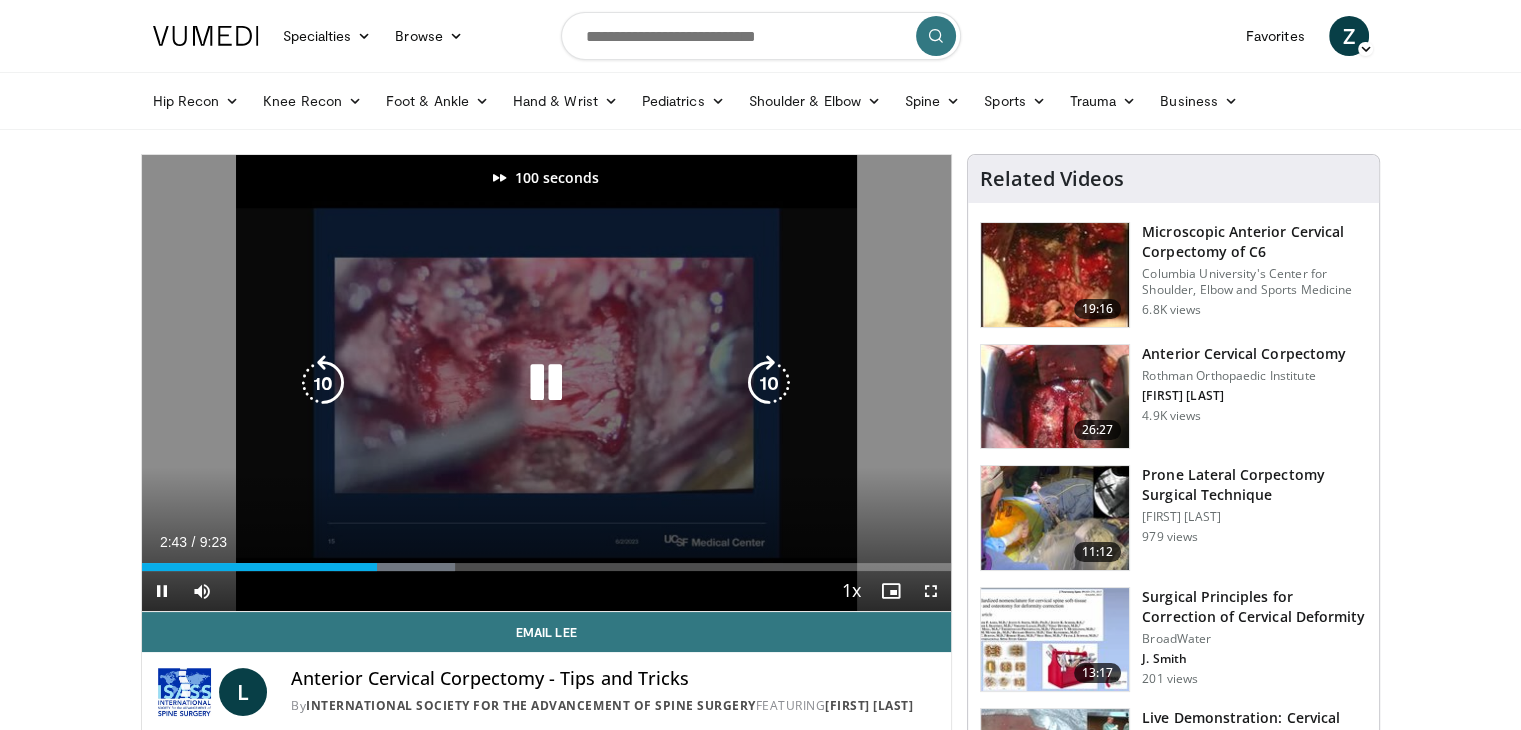 click at bounding box center [769, 383] 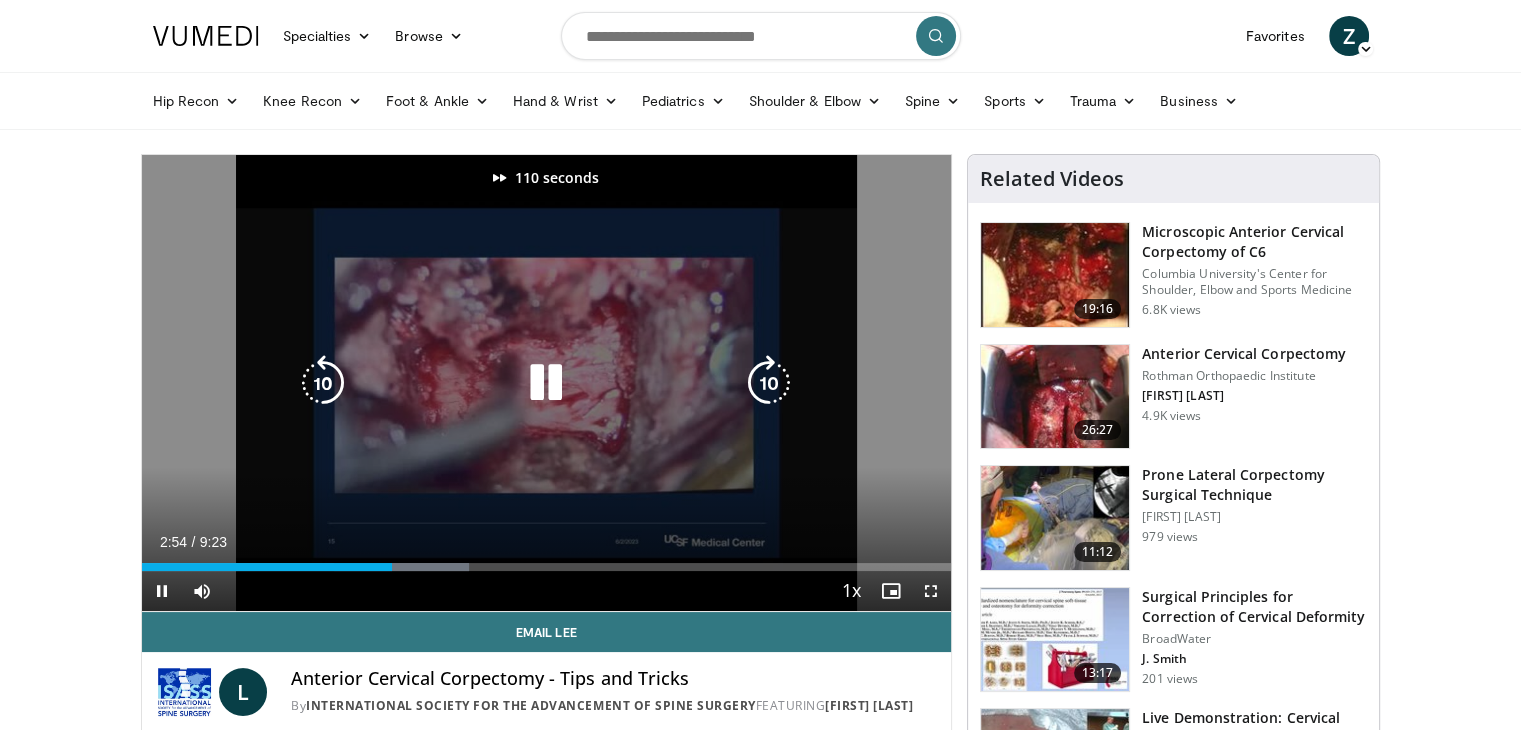 click at bounding box center [769, 383] 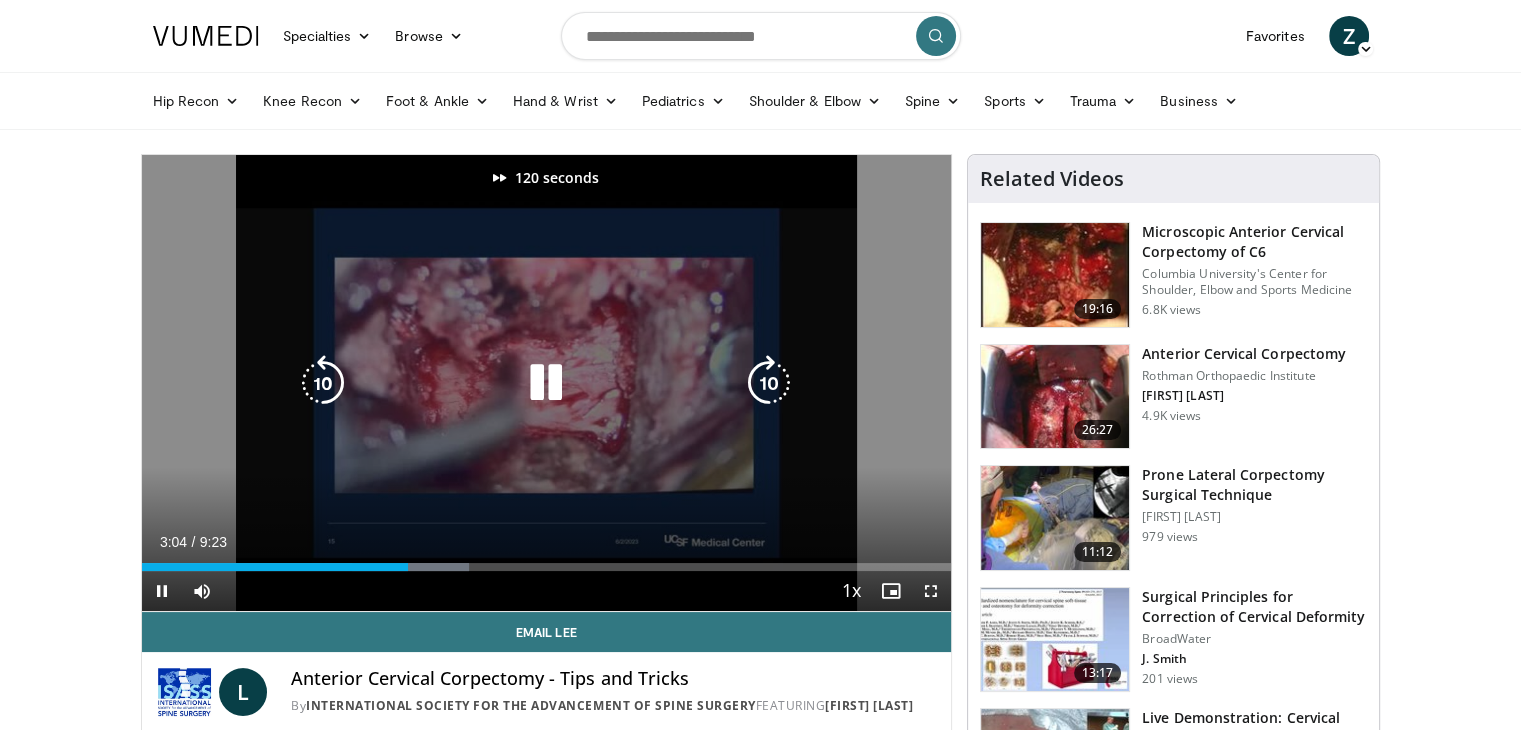 click at bounding box center (769, 383) 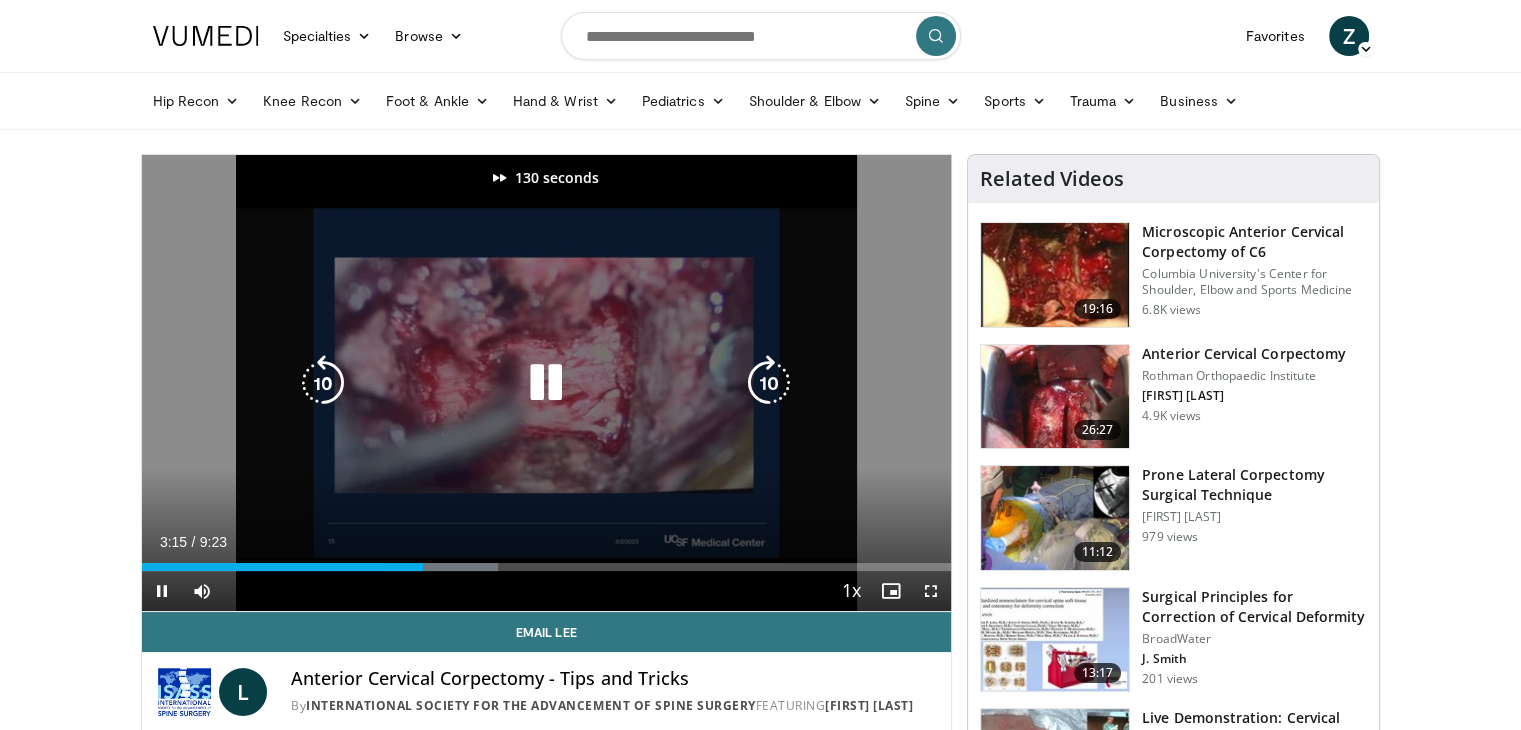 click at bounding box center (769, 383) 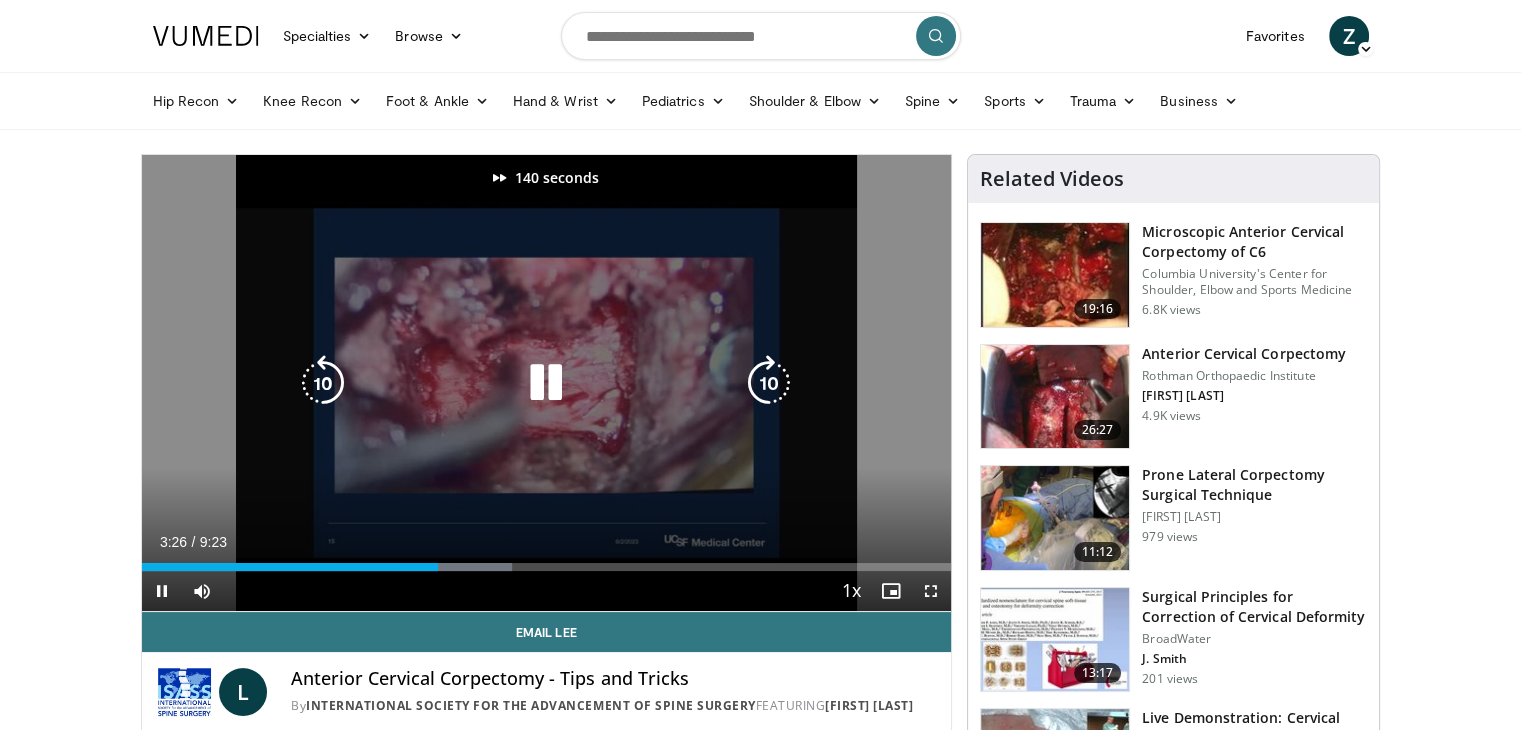 click at bounding box center (769, 383) 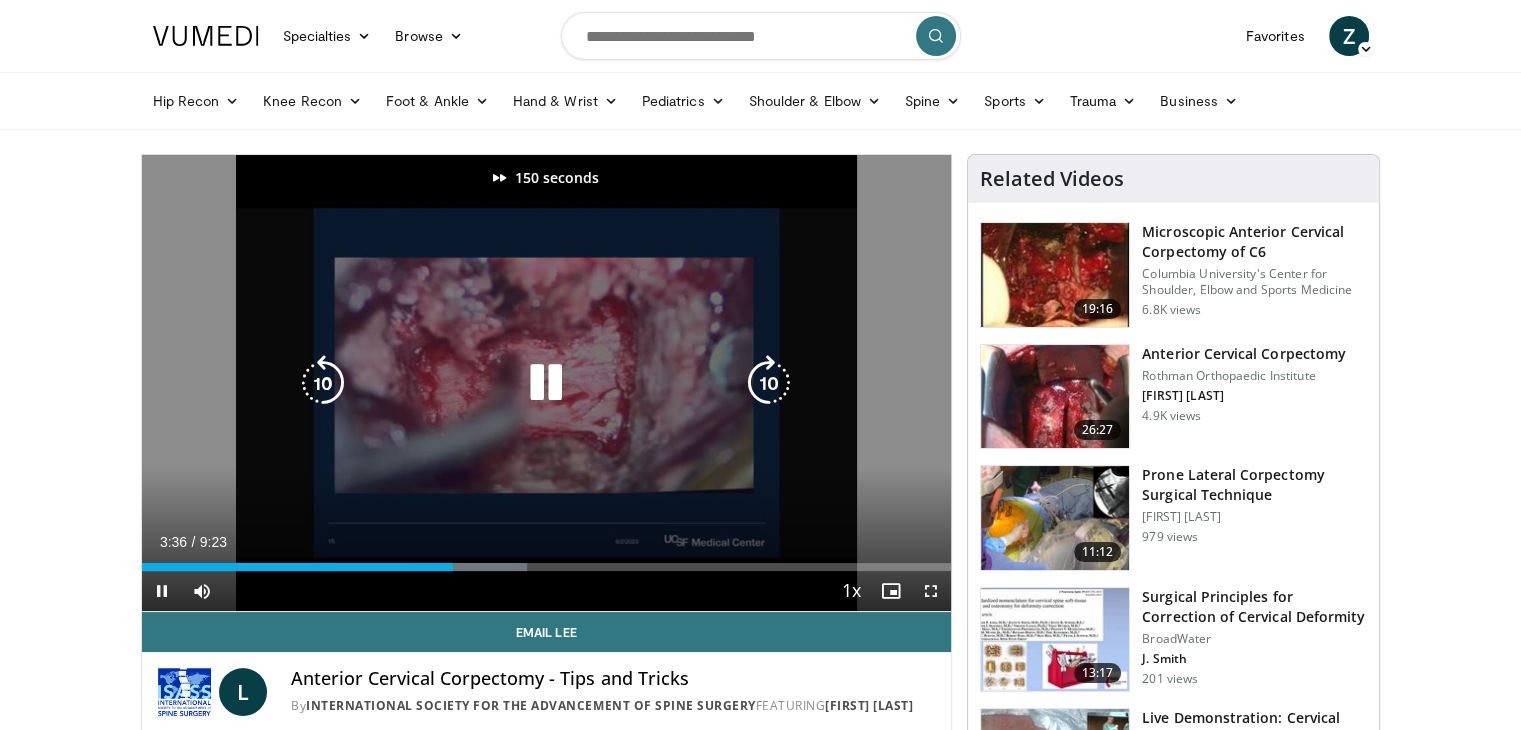 click at bounding box center (769, 383) 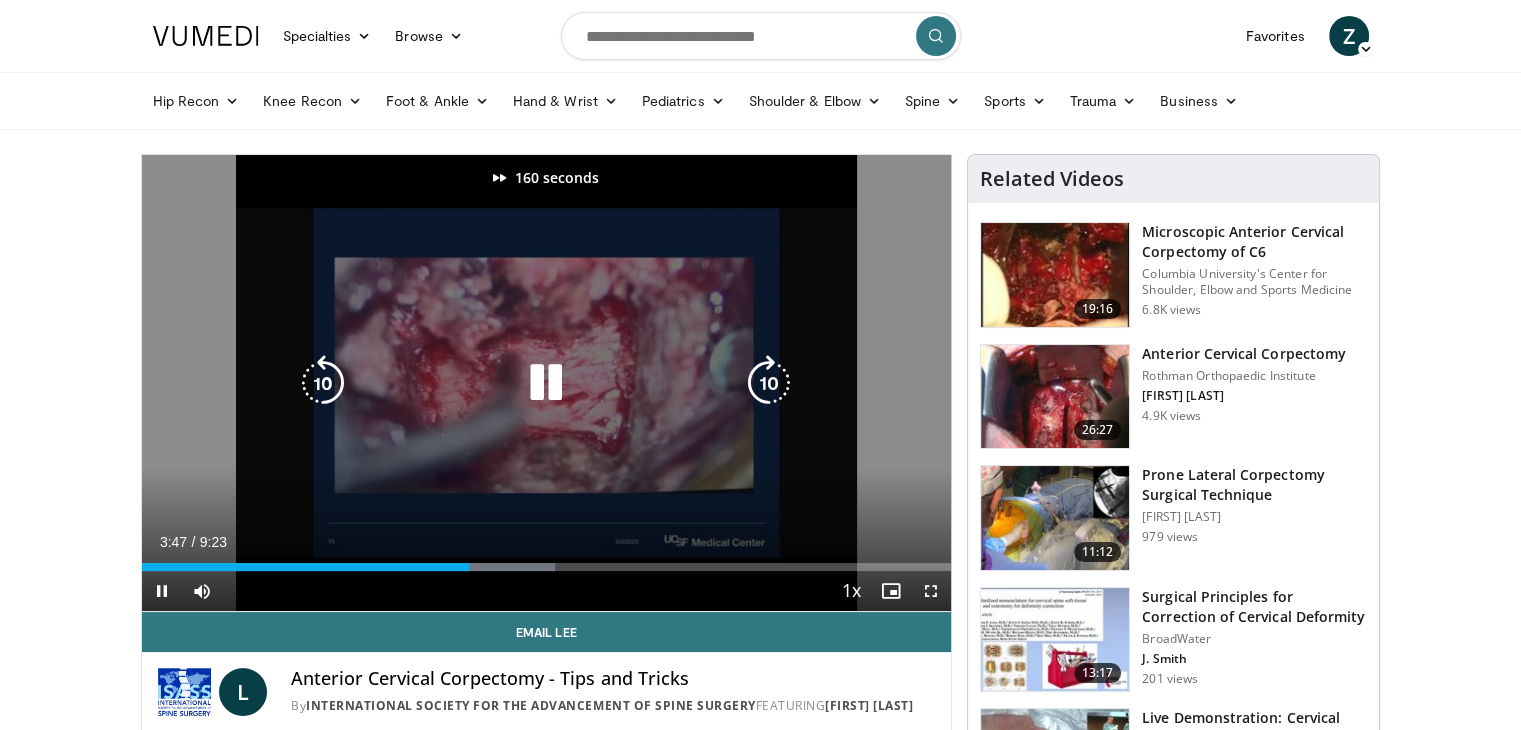 click at bounding box center (769, 383) 